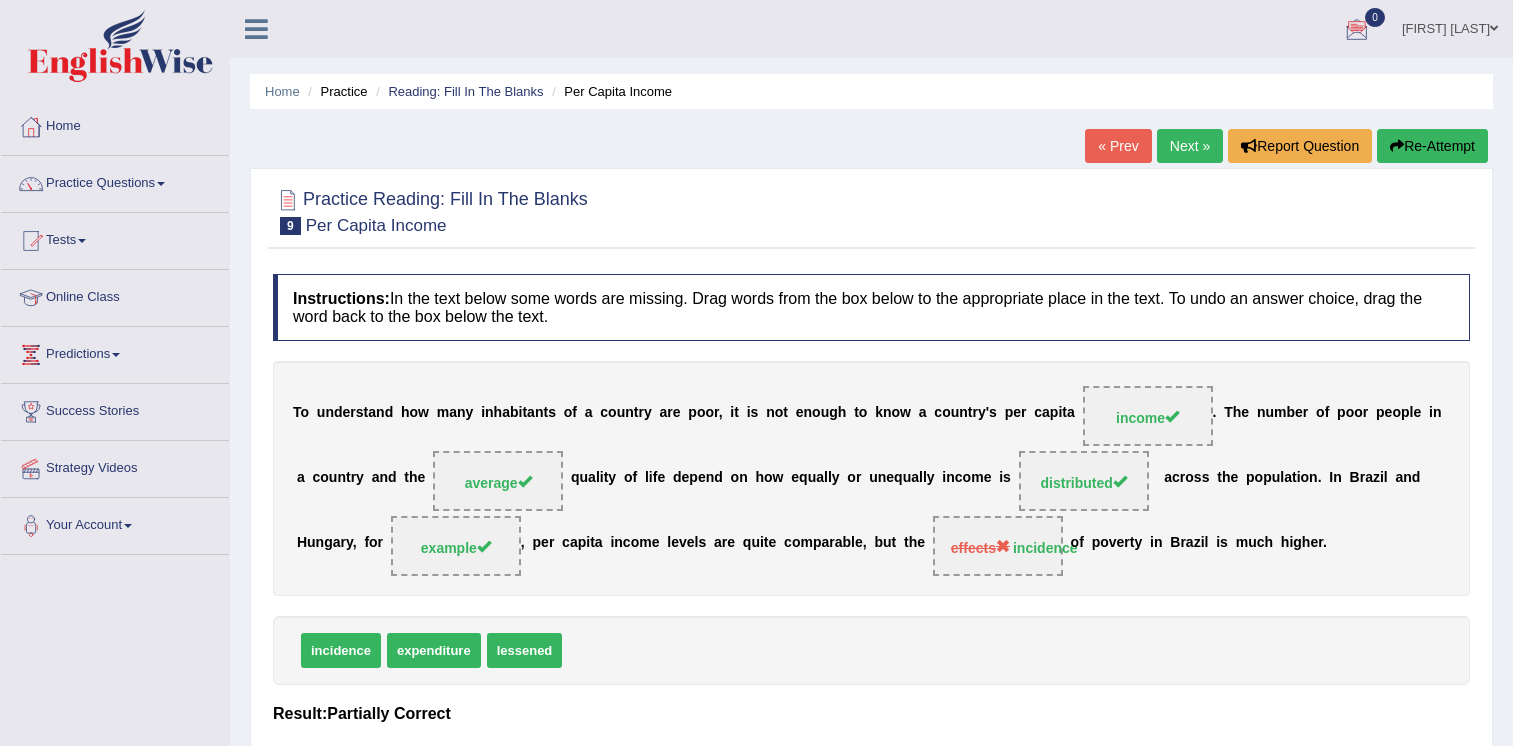 scroll, scrollTop: 0, scrollLeft: 0, axis: both 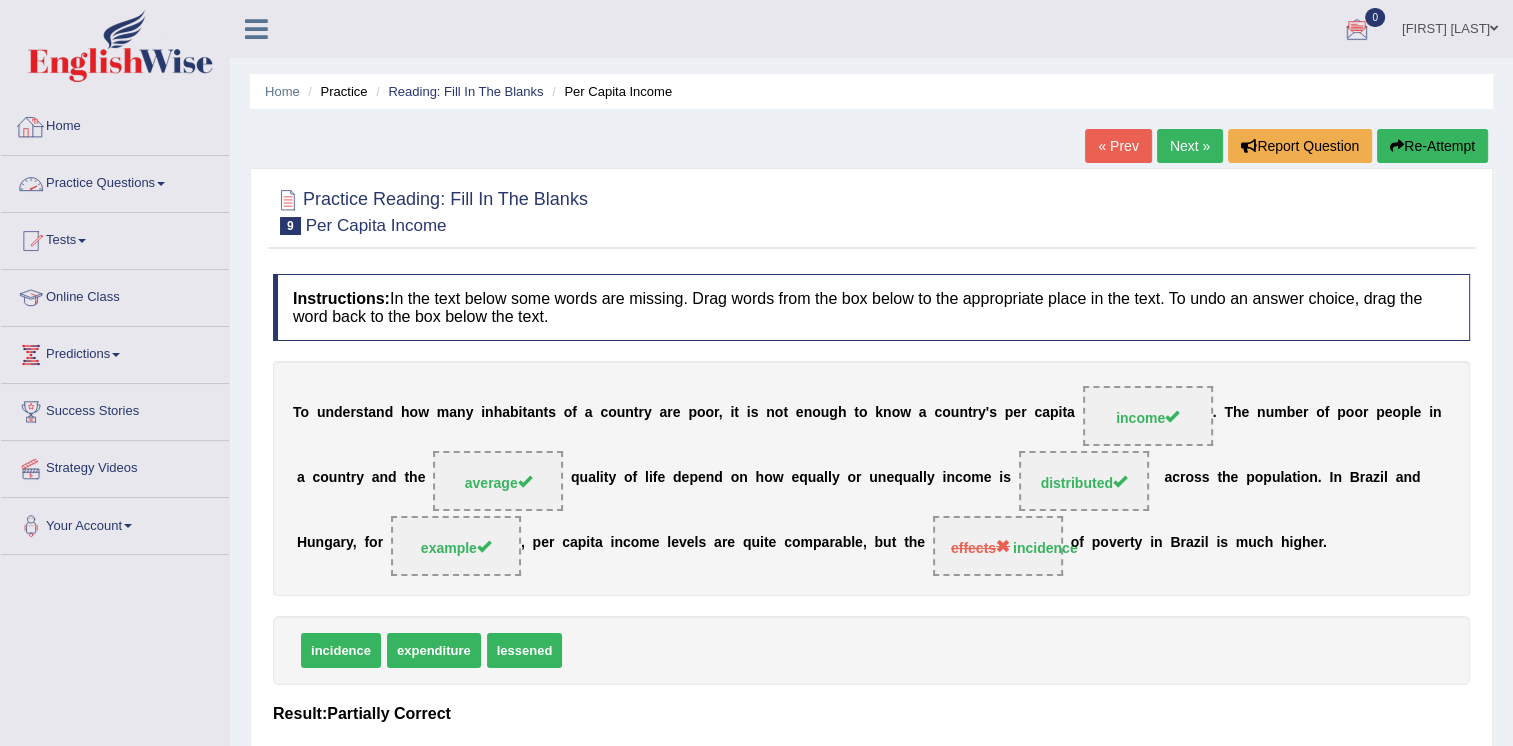 click at bounding box center [31, 127] 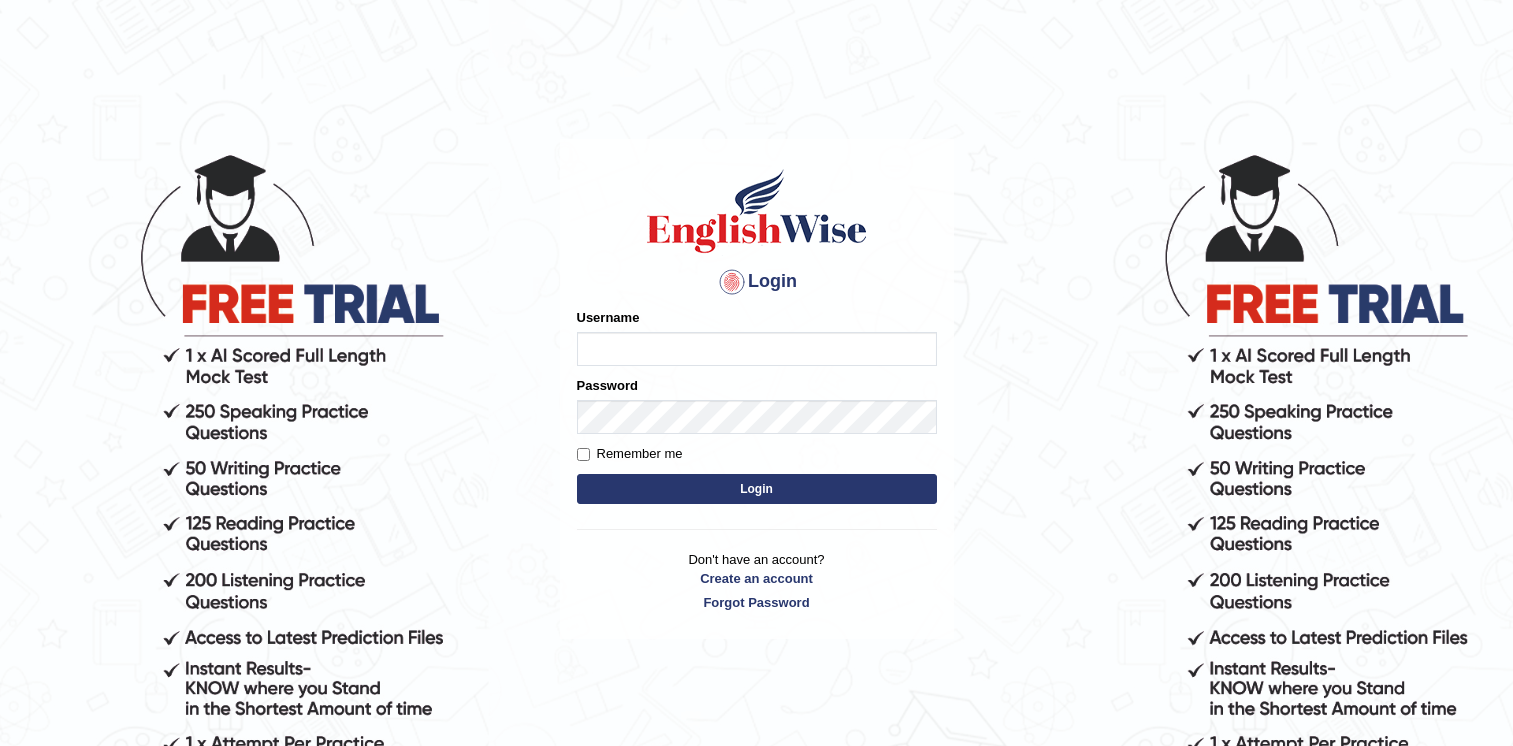 scroll, scrollTop: 0, scrollLeft: 0, axis: both 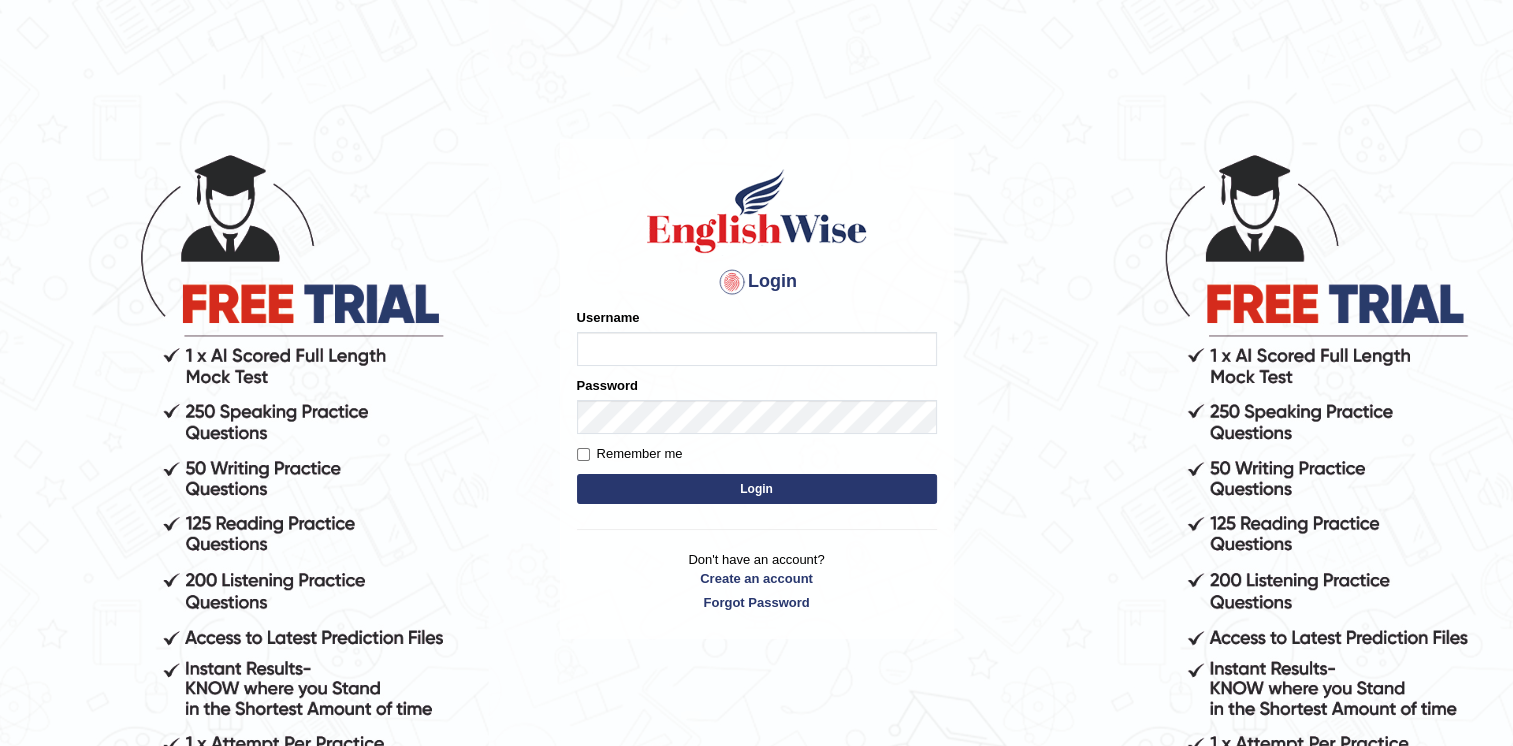 type on "Fatimasaif" 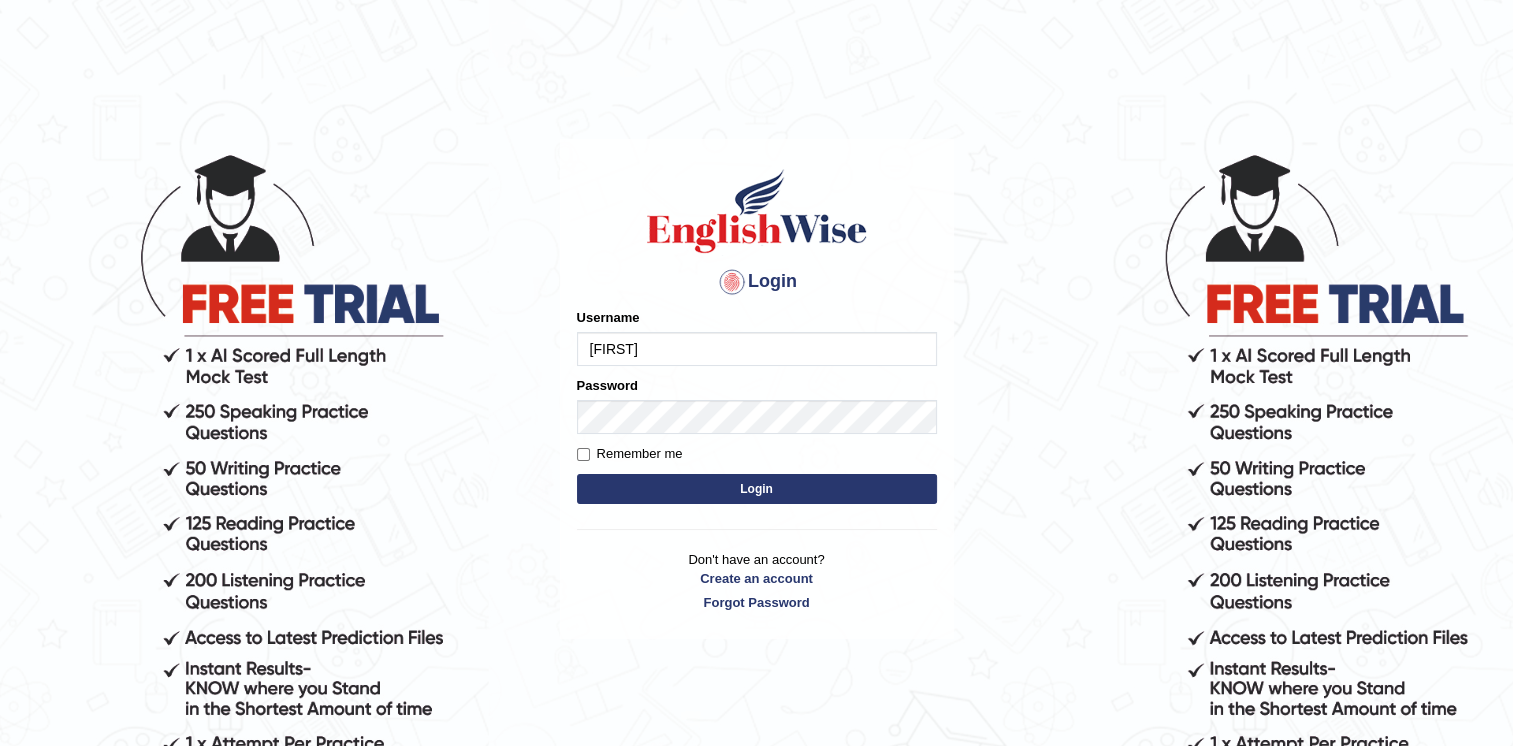 click on "Login" at bounding box center (757, 489) 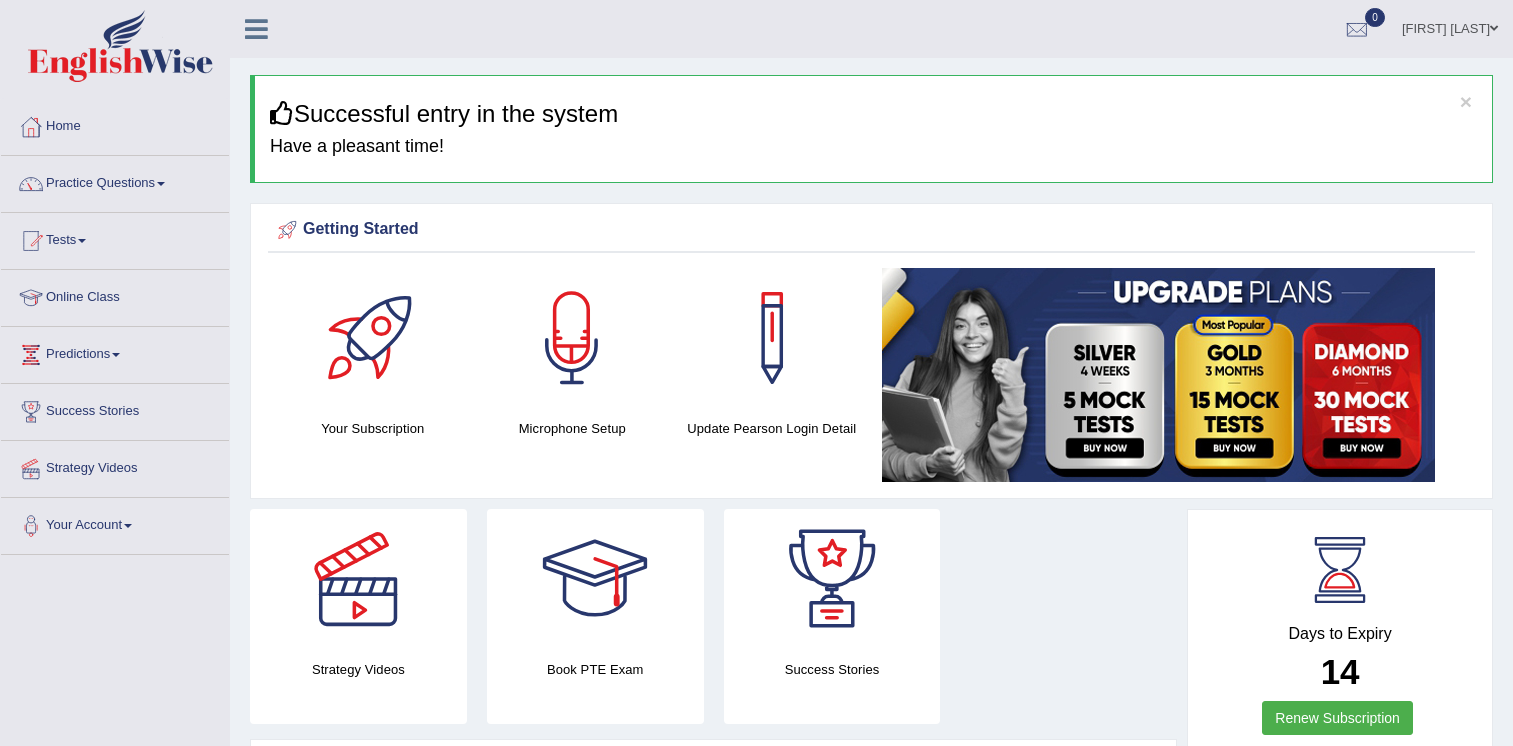 scroll, scrollTop: 0, scrollLeft: 0, axis: both 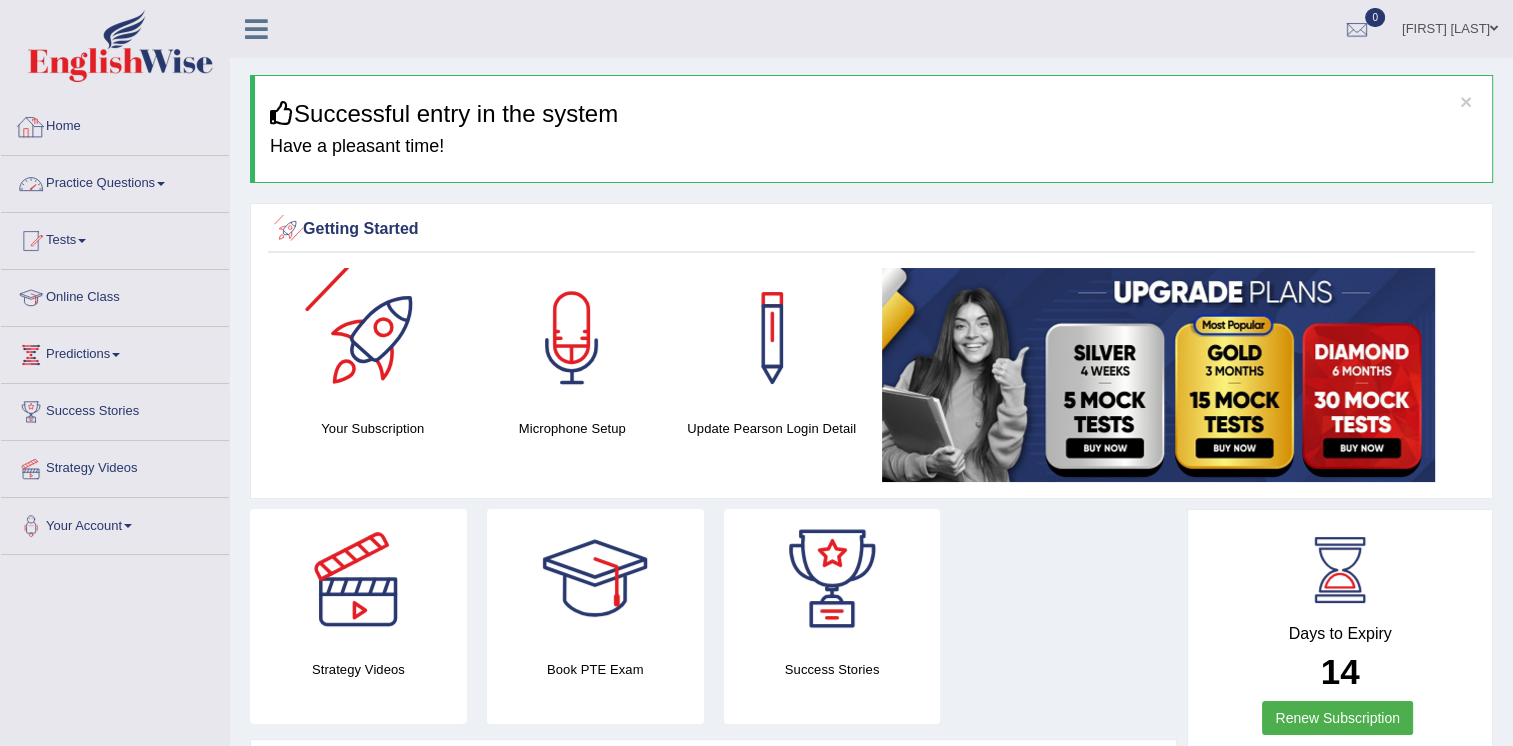 click on "Practice Questions" at bounding box center (115, 181) 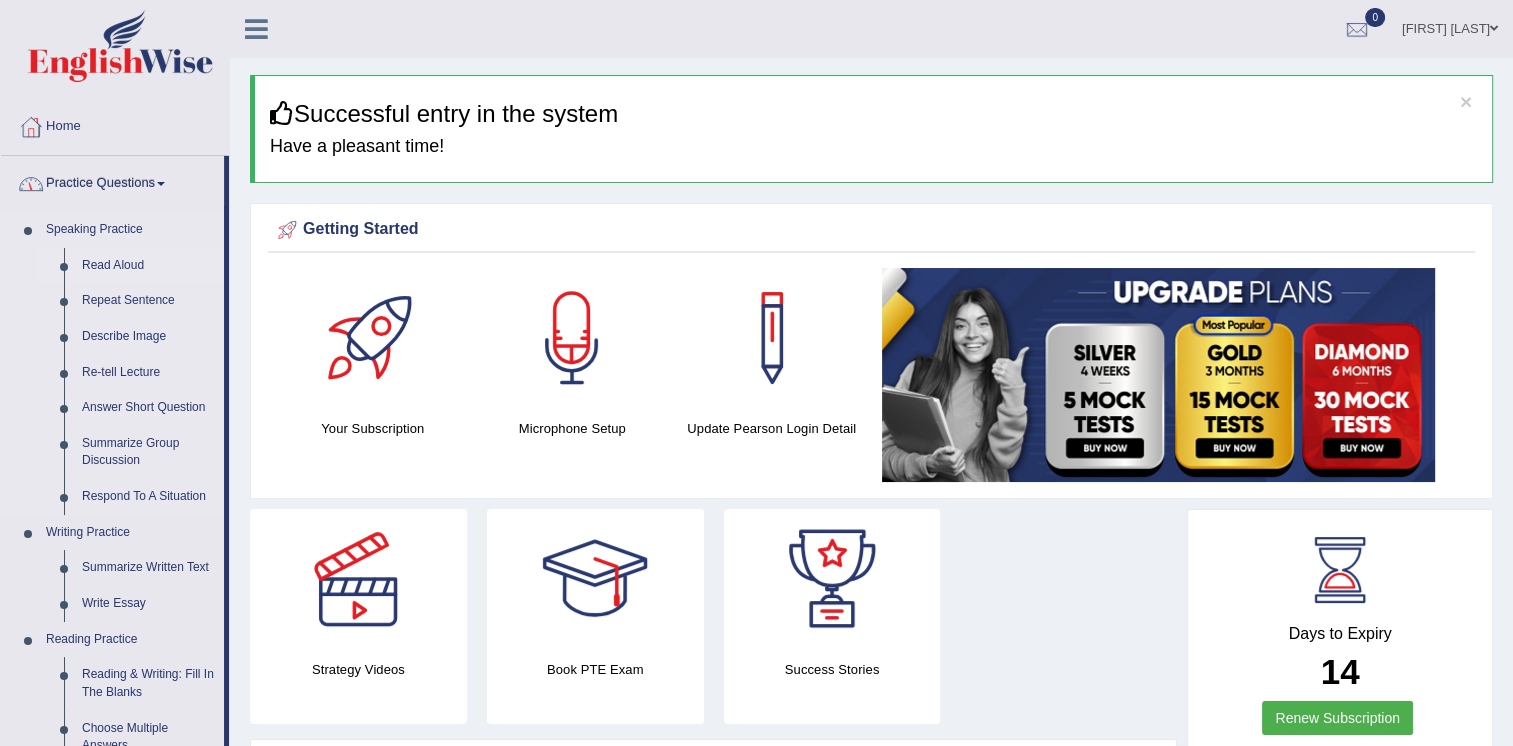 click on "Read Aloud" at bounding box center [148, 266] 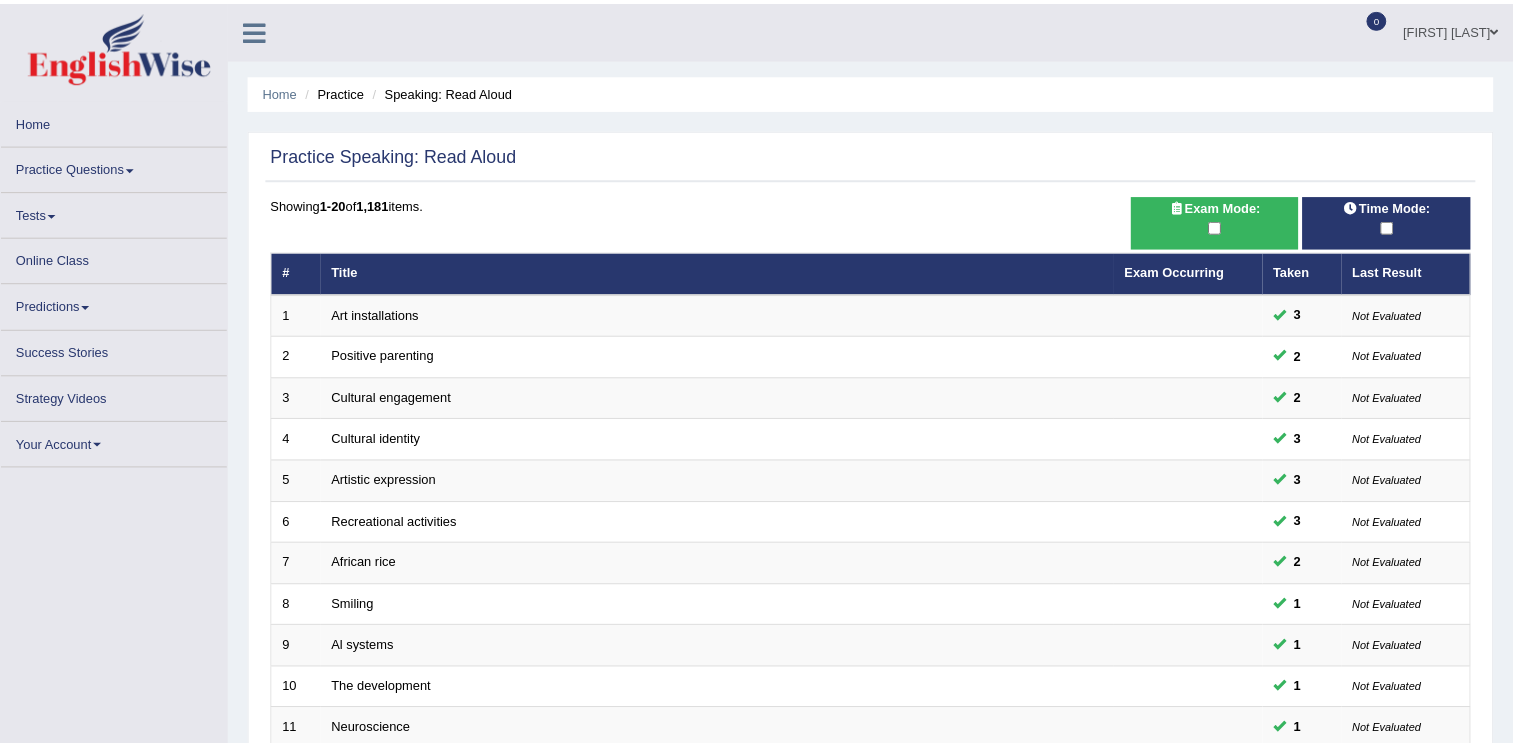 scroll, scrollTop: 0, scrollLeft: 0, axis: both 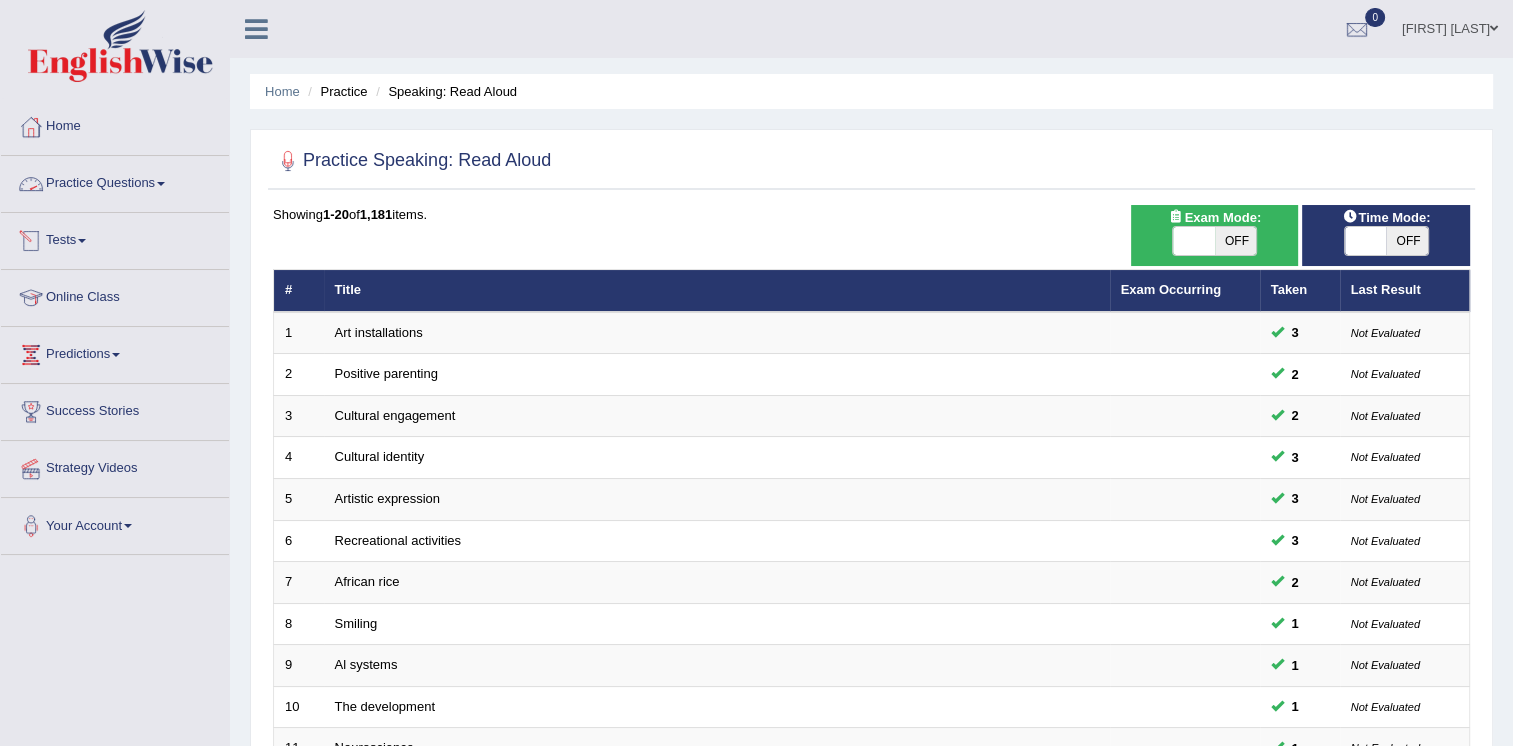 click on "Practice Questions" at bounding box center (115, 181) 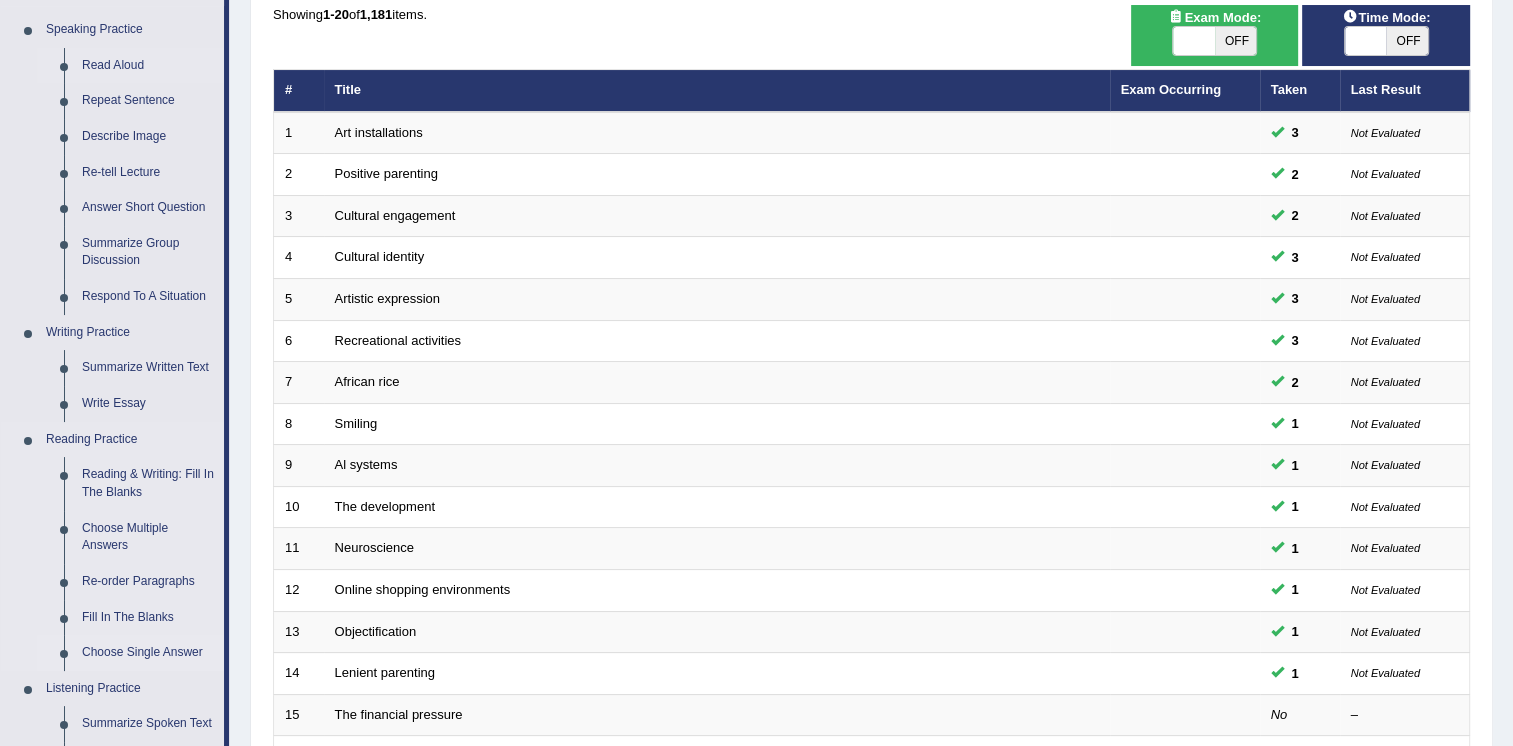 scroll, scrollTop: 400, scrollLeft: 0, axis: vertical 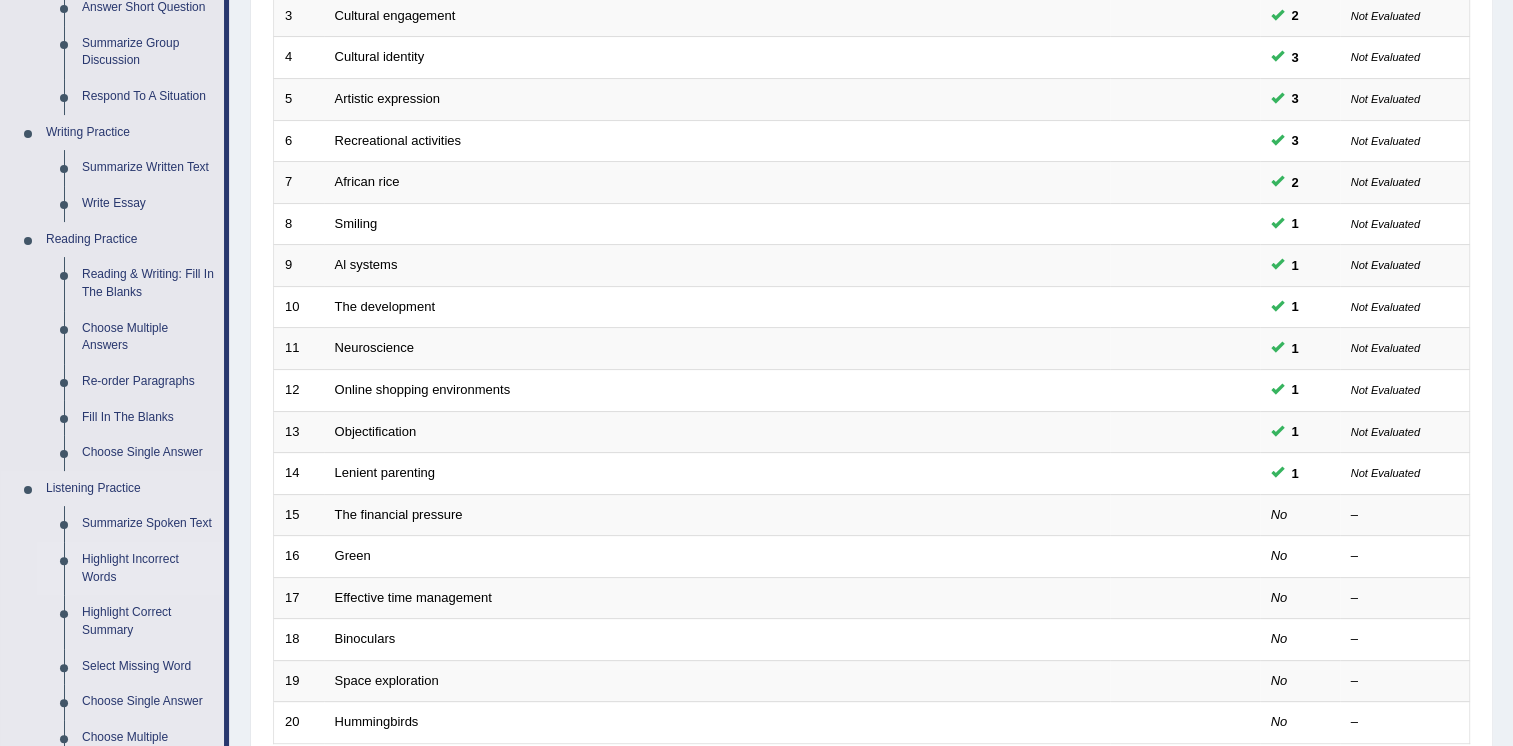 click on "Highlight Incorrect Words" at bounding box center [148, 568] 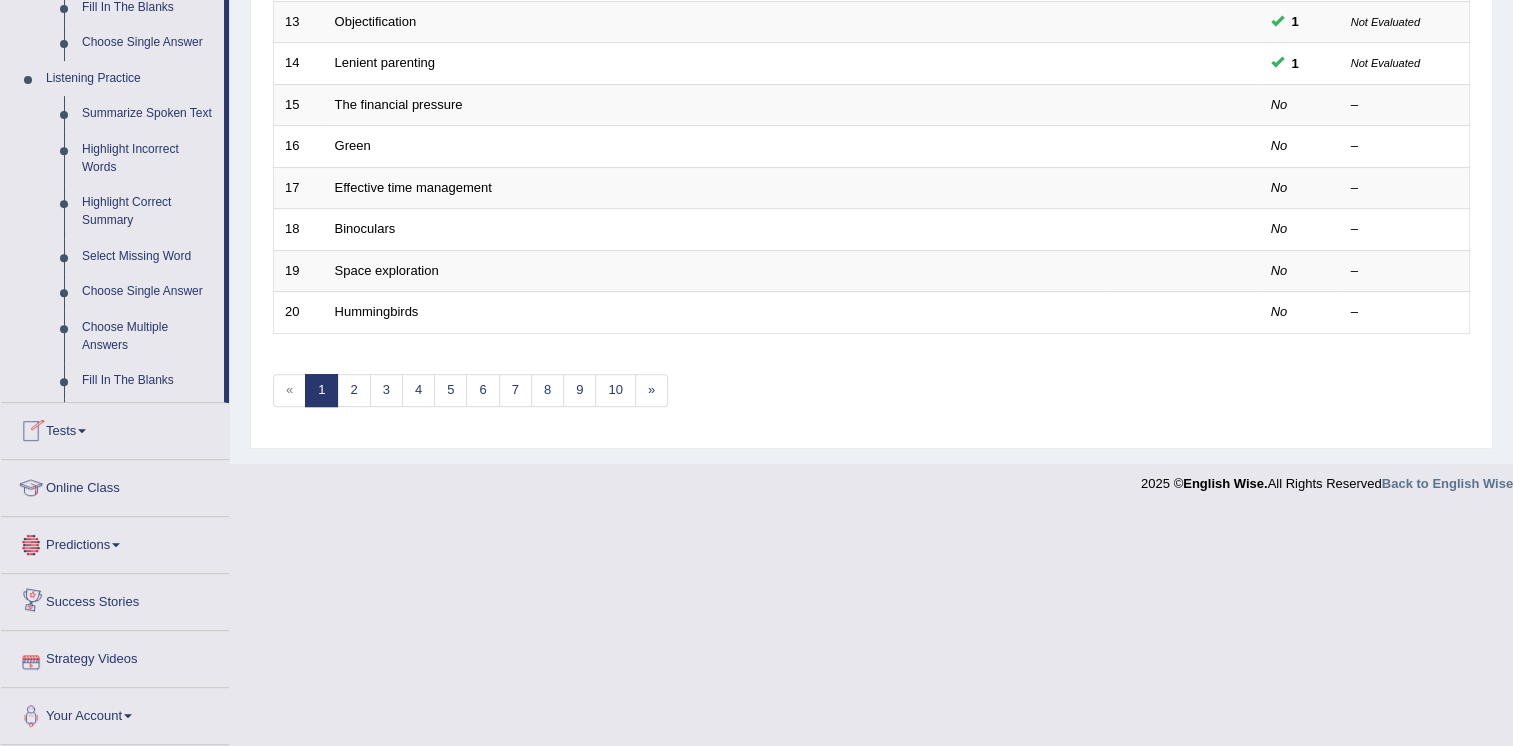scroll, scrollTop: 876, scrollLeft: 0, axis: vertical 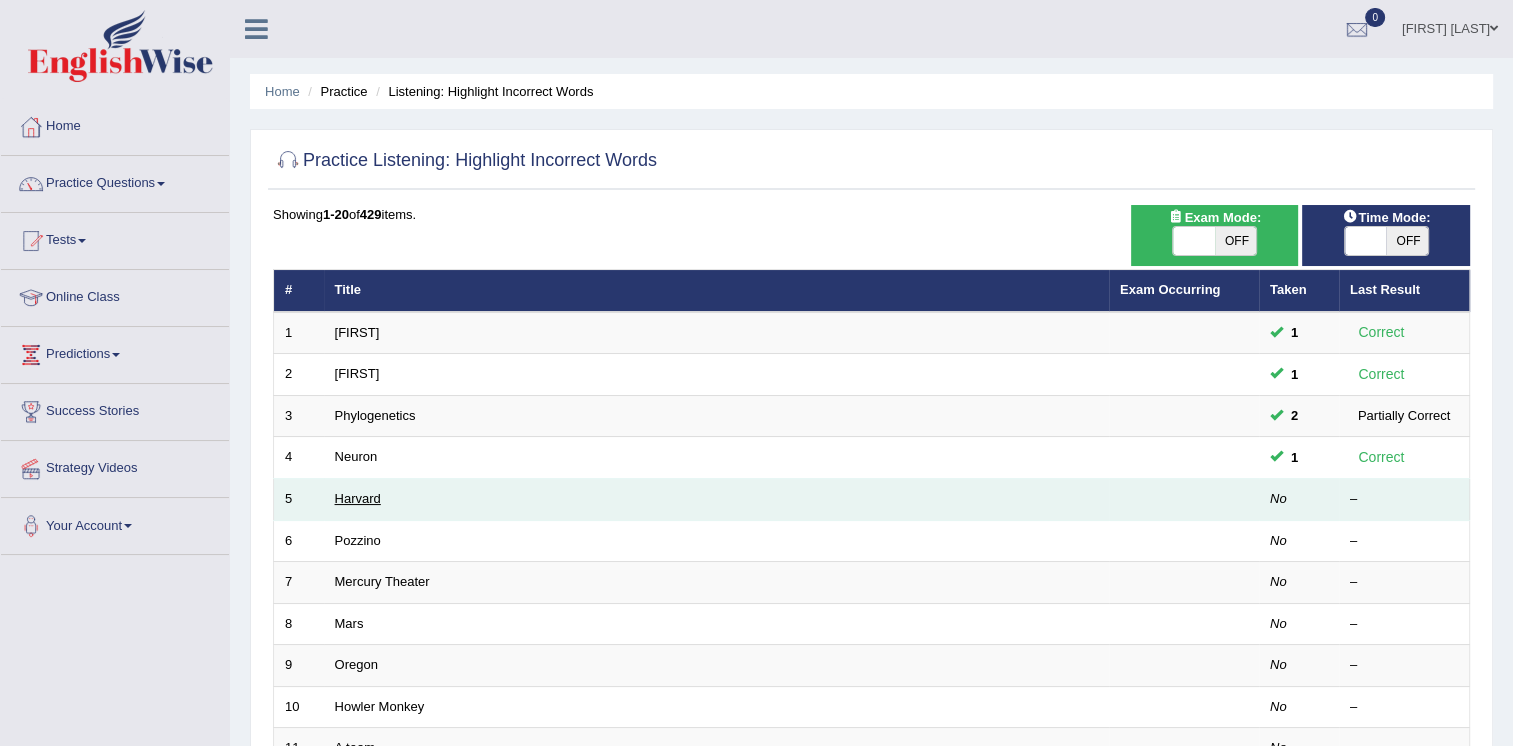 click on "Harvard" at bounding box center (358, 498) 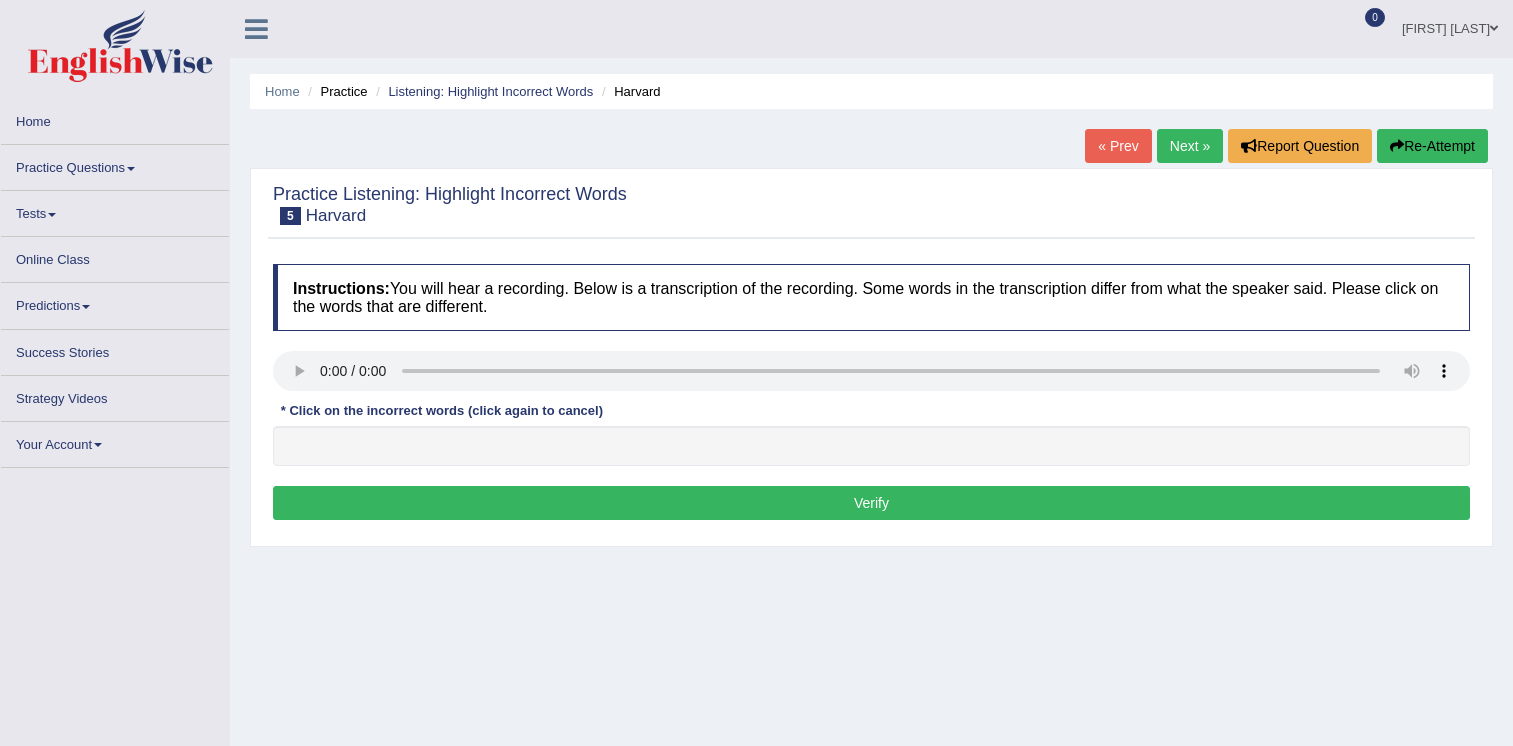 scroll, scrollTop: 0, scrollLeft: 0, axis: both 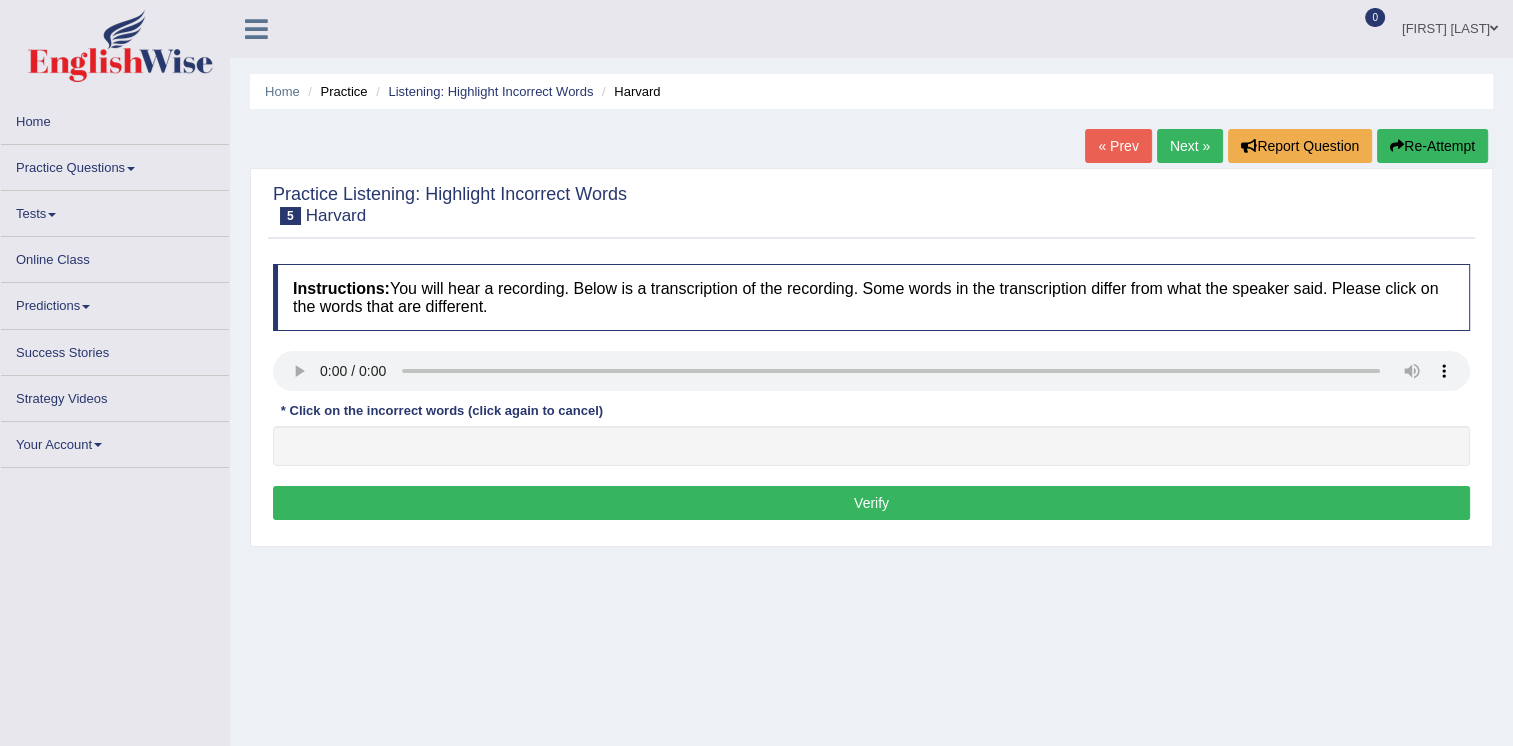 click on "Practice Listening: Highlight Incorrect Words
5
Harvard
Instructions:  You will hear a recording. Below is a transcription of the recording. Some words in the transcription differ from what the speaker said. Please click on the words that are different.
Transcript: * Click on the incorrect words (click again to cancel) Labels: Green:  Correct Words you selected.
Yellow:  Correct words you did not select.
Red:  Wrong words you selected.
Result:  Verify" at bounding box center [871, 357] 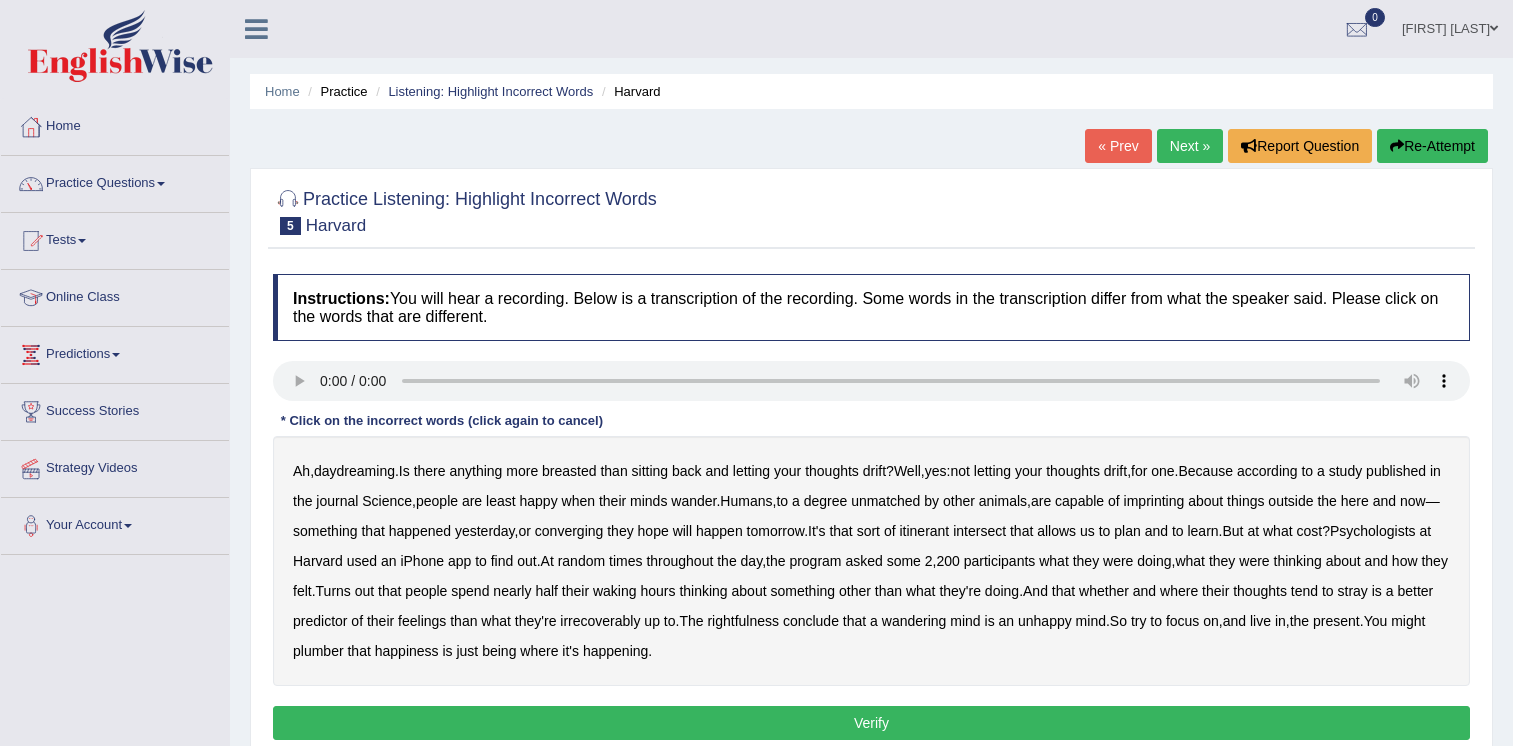 scroll, scrollTop: 0, scrollLeft: 0, axis: both 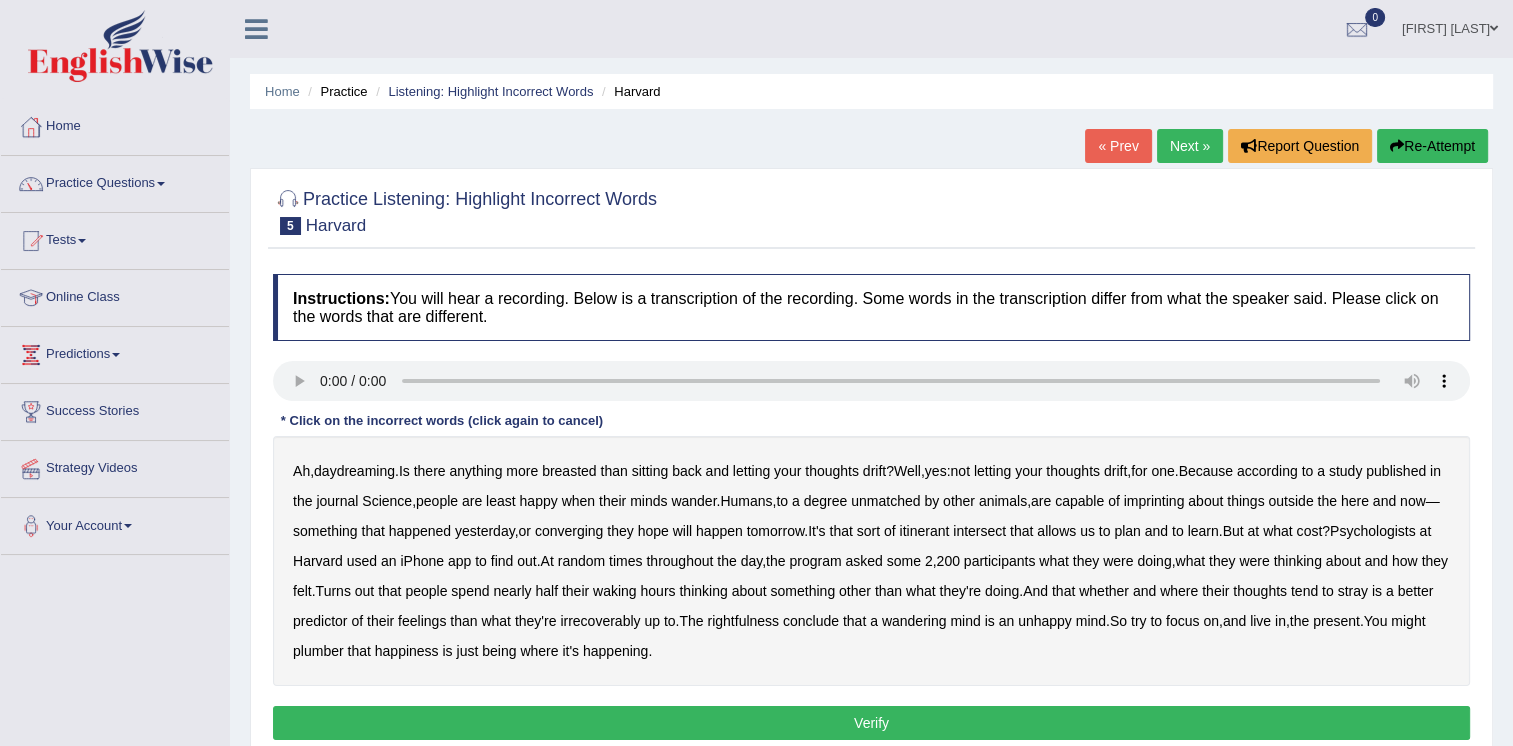 click on "Instructions:  You will hear a recording. Below is a transcription of the recording. Some words in the transcription differ from what the speaker said. Please click on the words that are different.
Transcript: * Click on the incorrect words (click again to cancel) Ah ,  daydreaming .  Is   there   anything   more   breasted   than   sitting   back   and   letting   your   thoughts   drift ?  Well ,  yes :  not   letting   your   thoughts   drift ,  for   one .  Because   according   to   a   study   published   in   the   journal   Science ,  people   are   least   happy   when   their   minds   wander .  Humans ,  to   a   degree   unmatched   by   other   animals ,  are   capable   of   imprinting   about   things   outside   the   here   and   now — something   that   happened   yesterday ,  or   converging   they   hope   will   happen   tomorrow .  It's   that   sort   of   itinerant   intersect   that   allows   us   to   plan   and   to   learn .  But   at   what   cost ?  Psychologists" at bounding box center (871, 510) 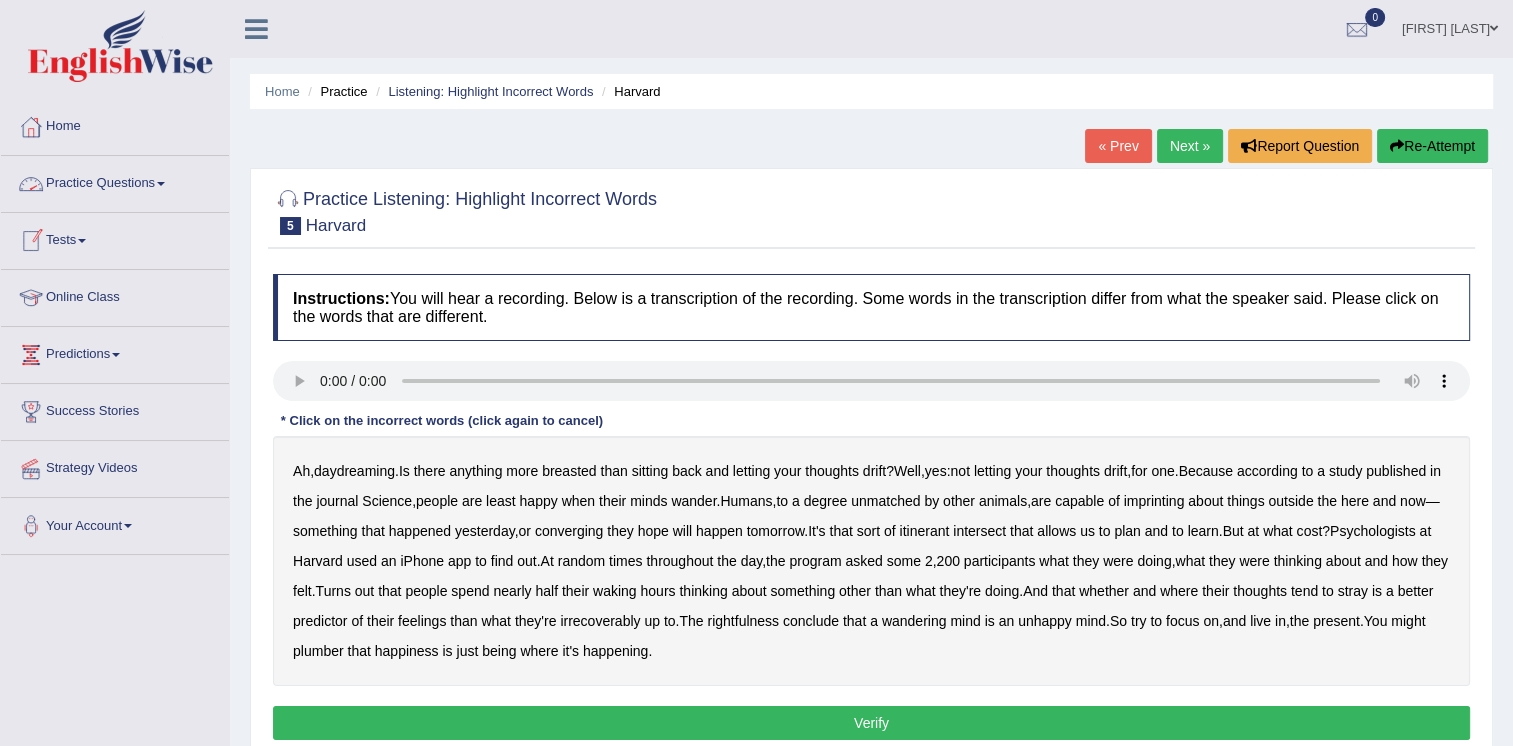 click on "breasted" at bounding box center (569, 471) 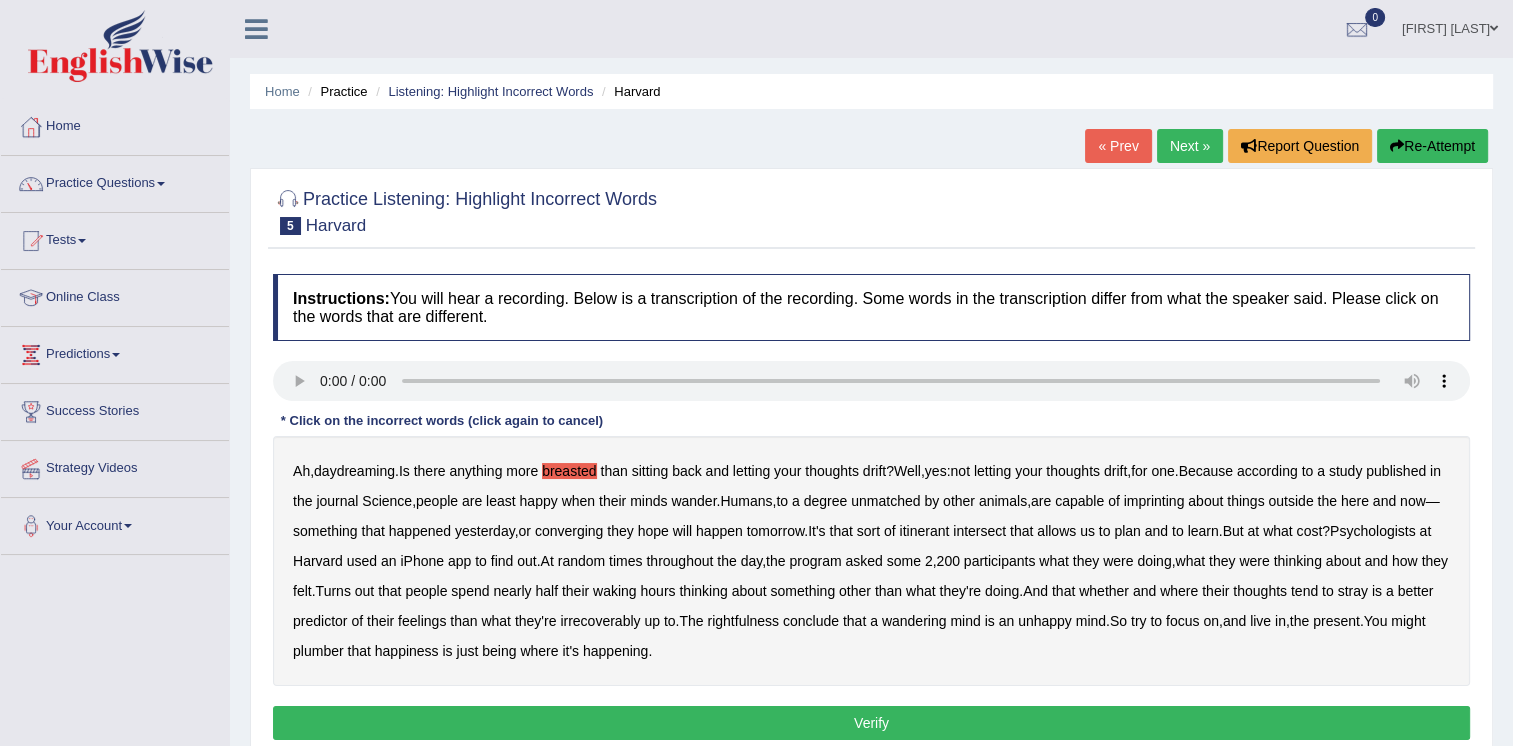 click on "imprinting" at bounding box center (1154, 501) 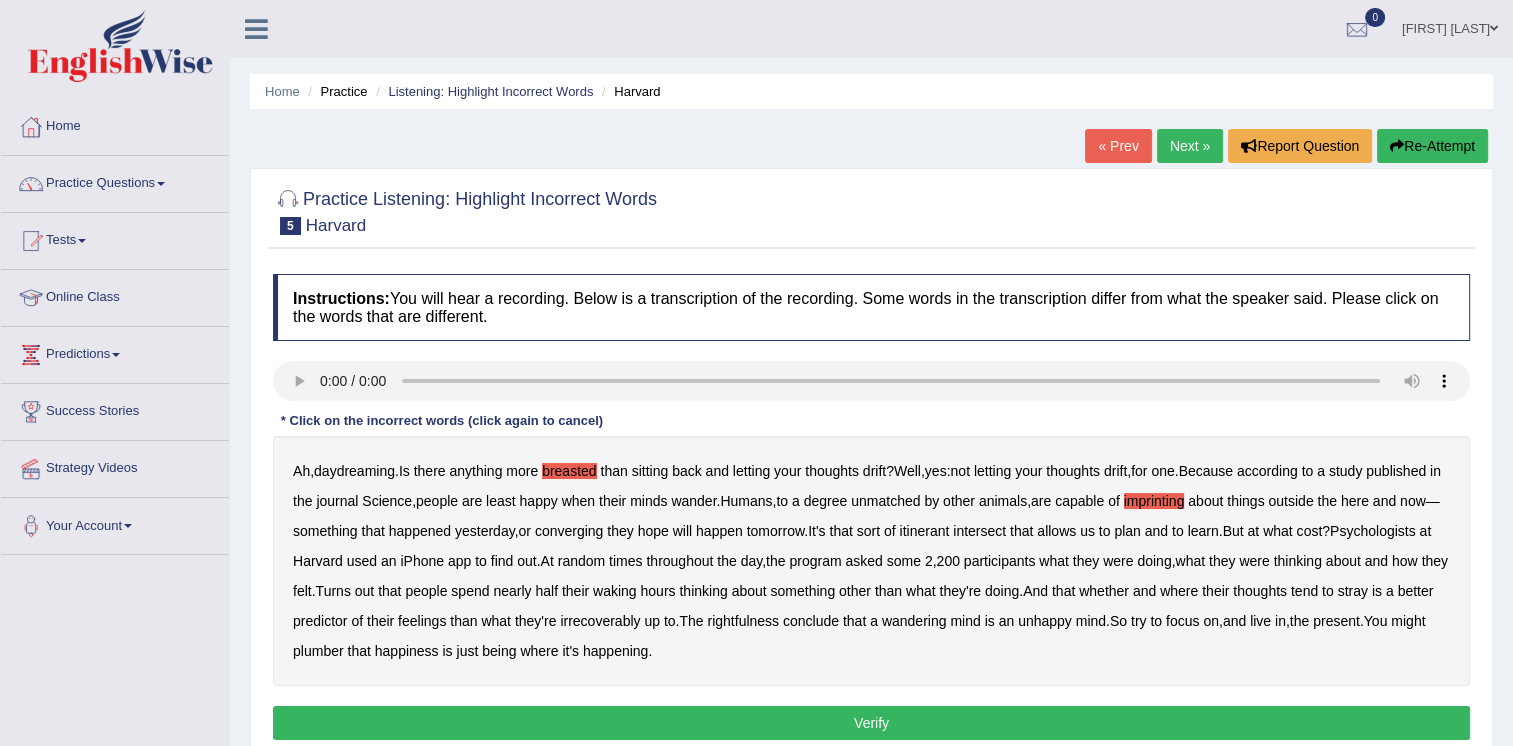 click on "converging" at bounding box center (569, 531) 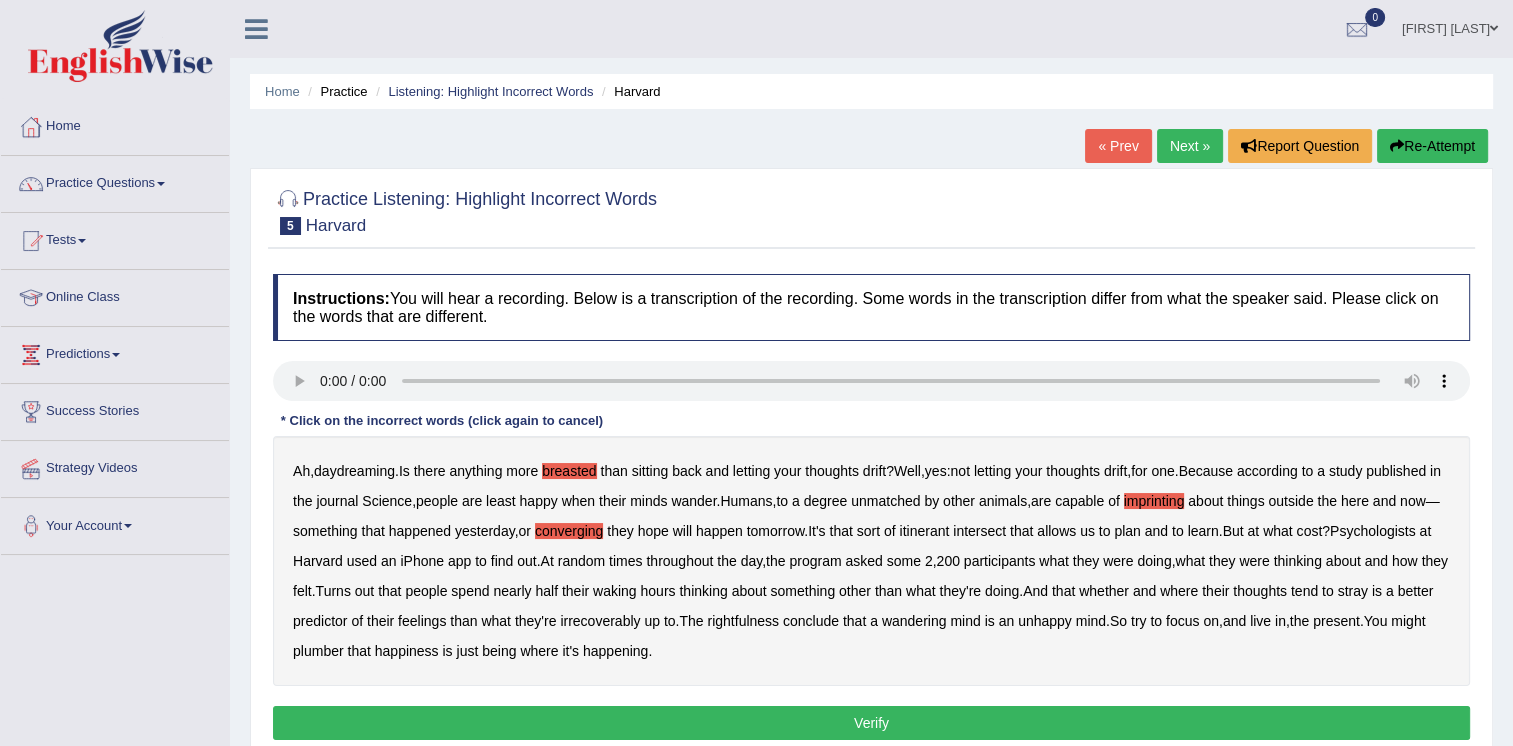 click on "irrecoverably" at bounding box center (600, 621) 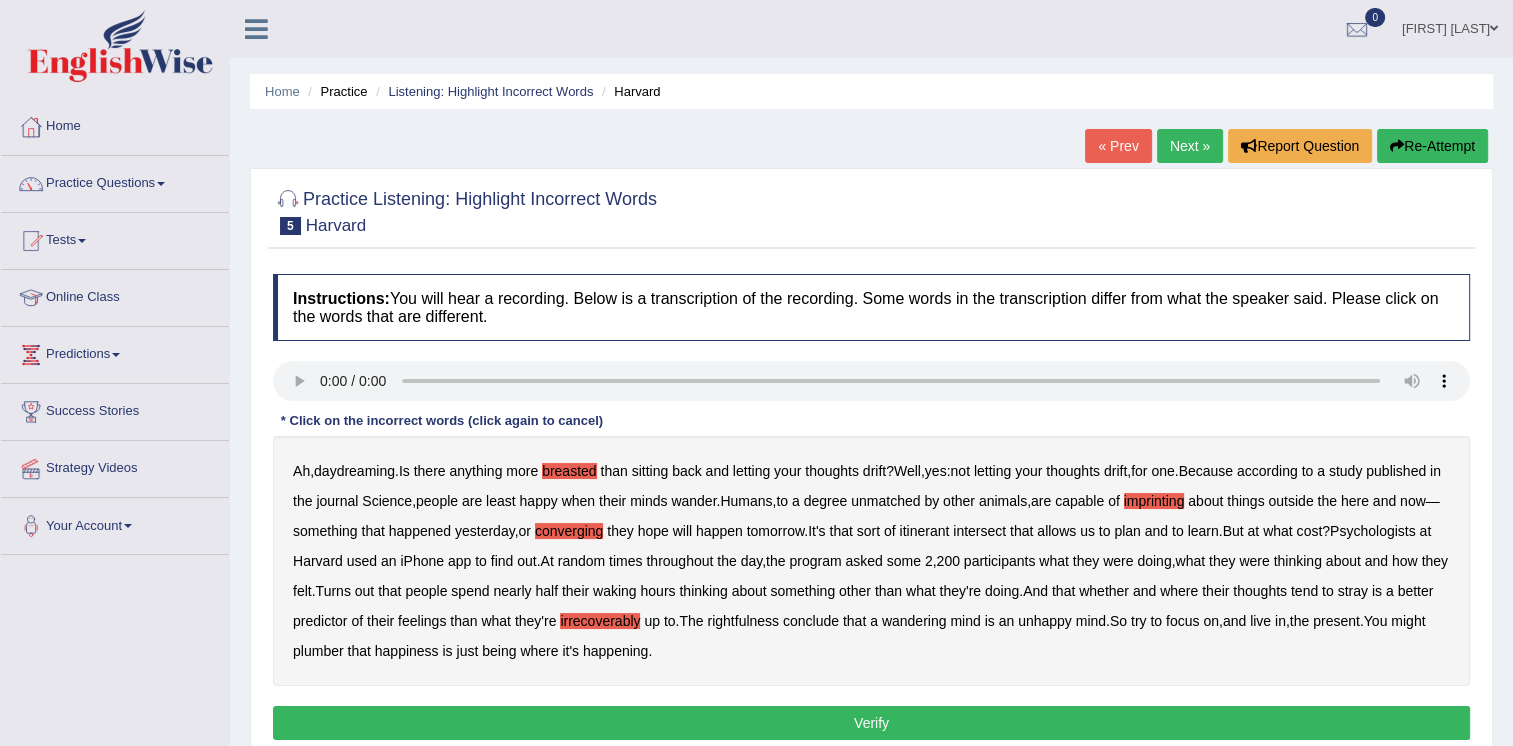 click on "rightfulness" at bounding box center [743, 621] 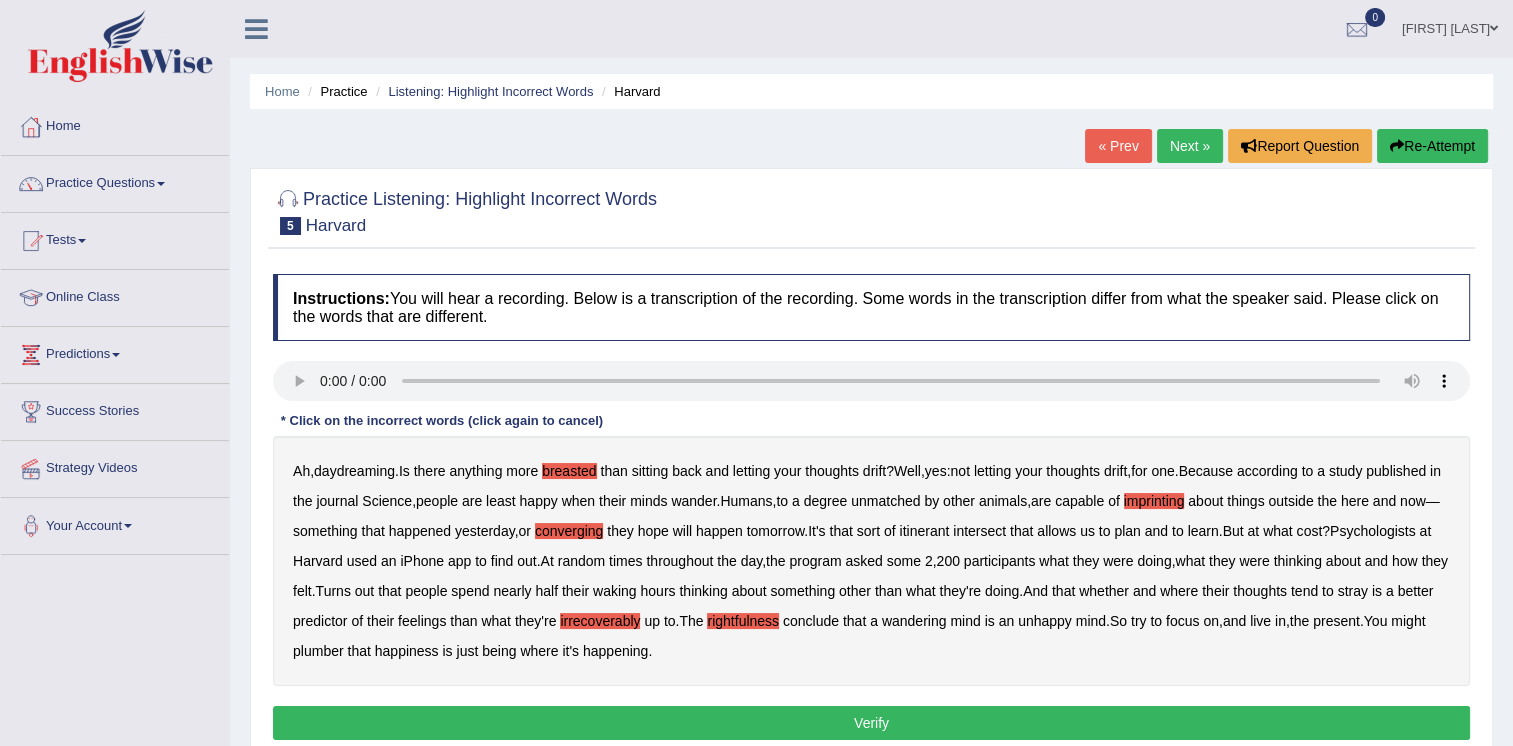 click on "plumber" at bounding box center (318, 651) 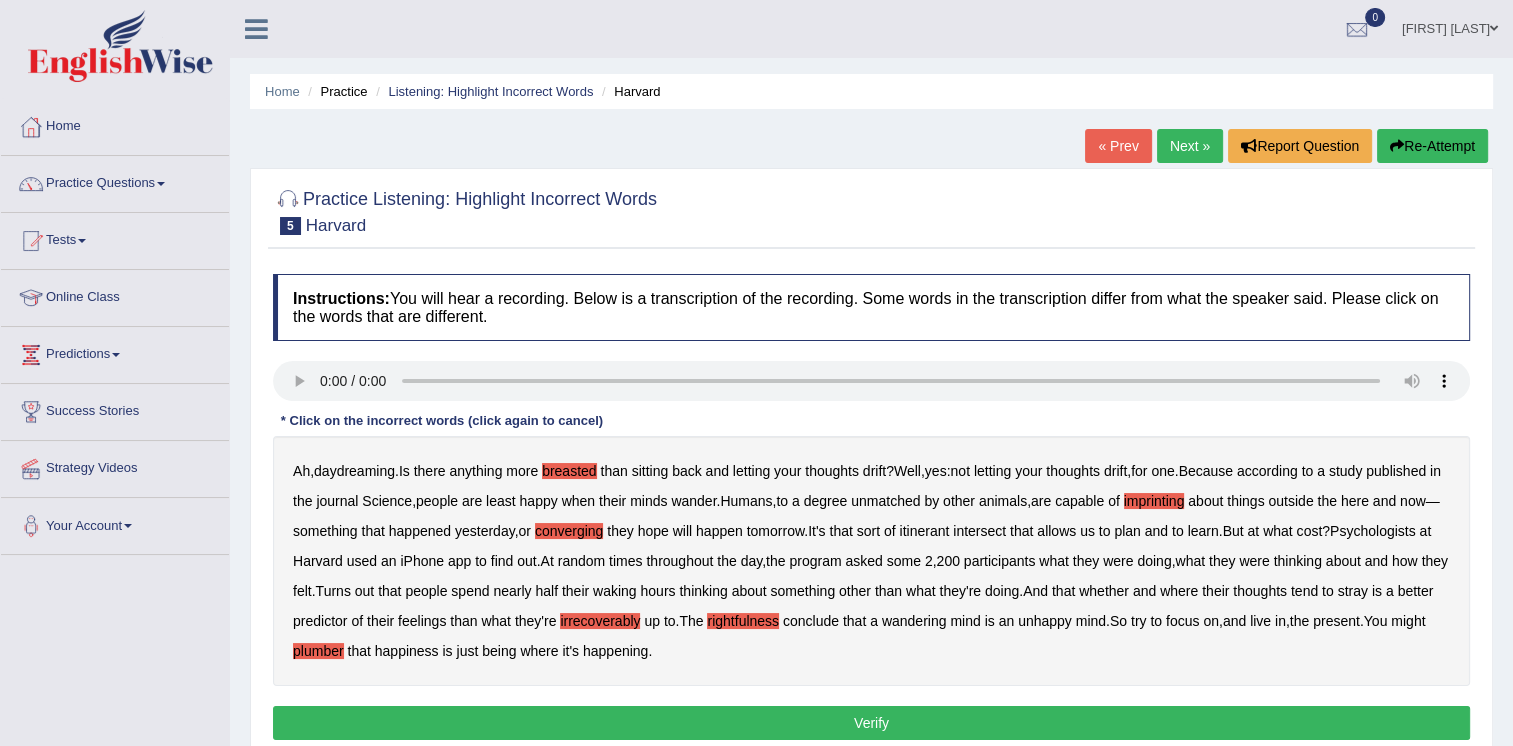 click on "wander" at bounding box center (693, 501) 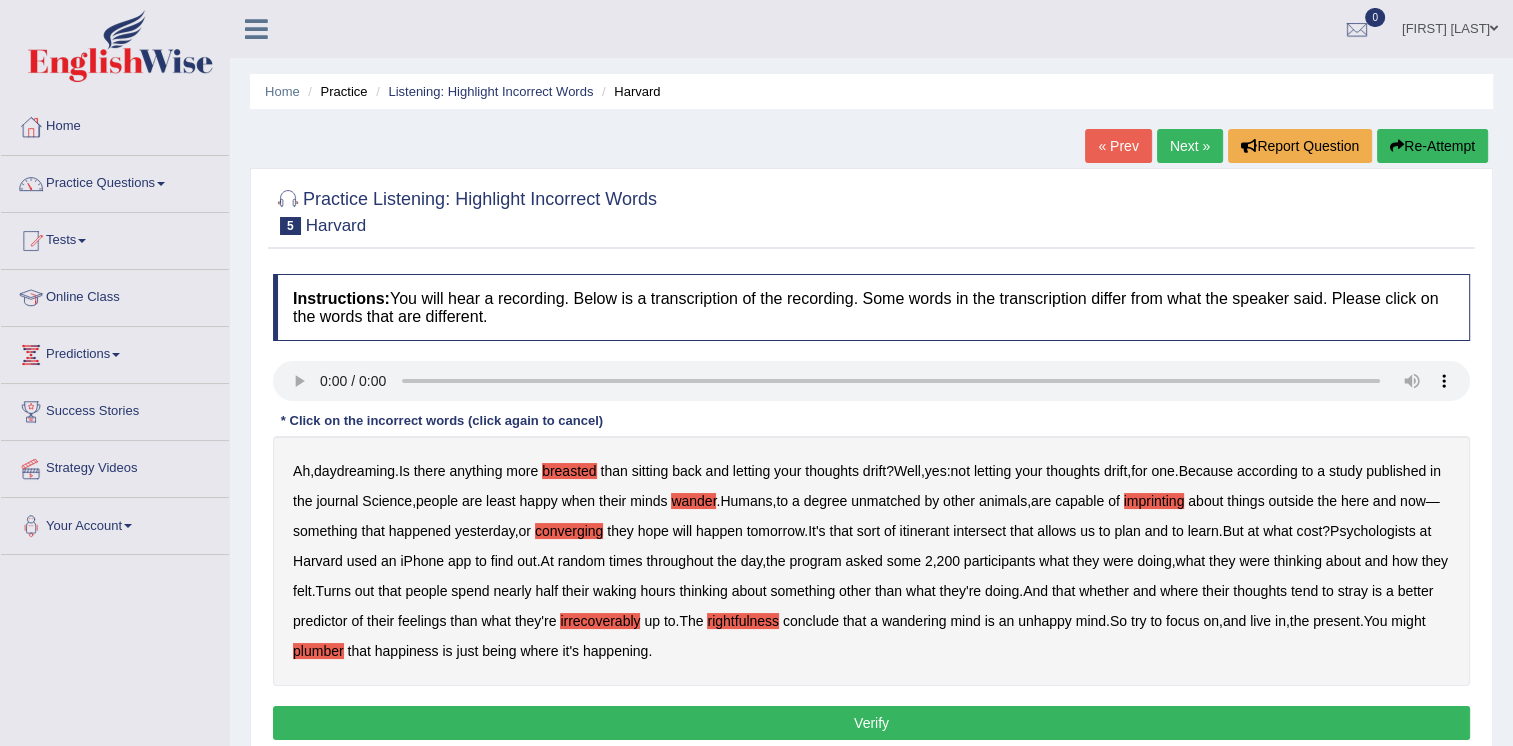 click on "Verify" at bounding box center [871, 723] 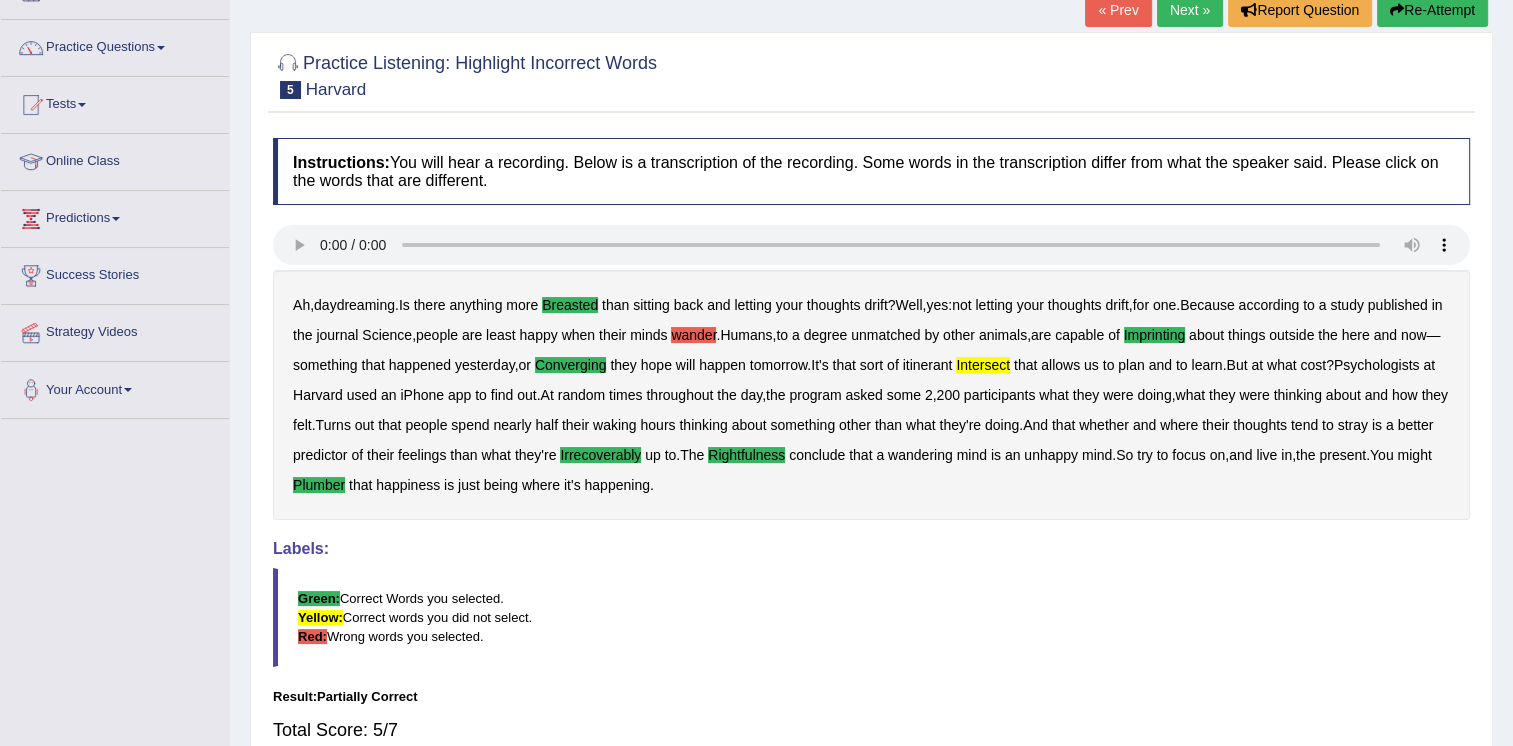 scroll, scrollTop: 0, scrollLeft: 0, axis: both 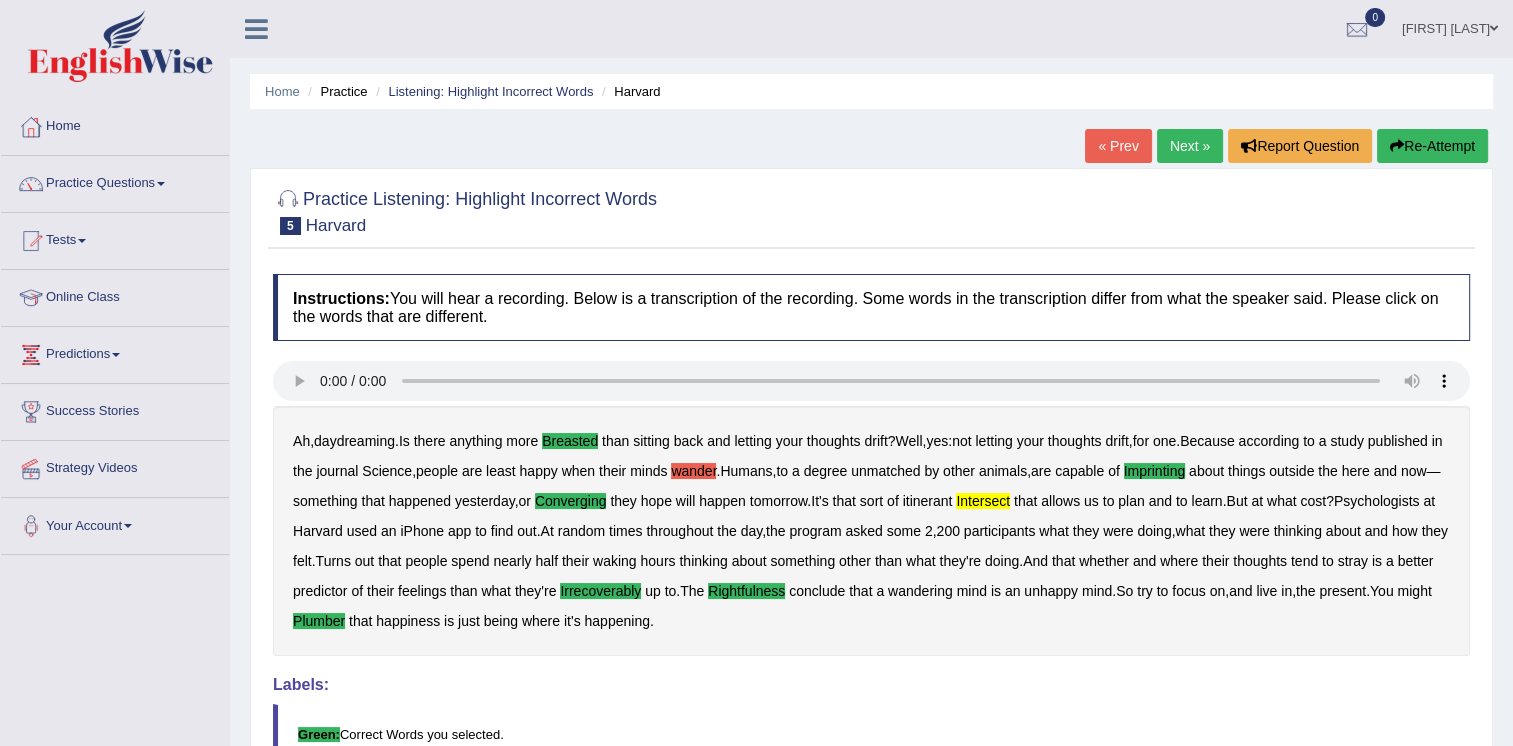 click on "Home" at bounding box center (115, 124) 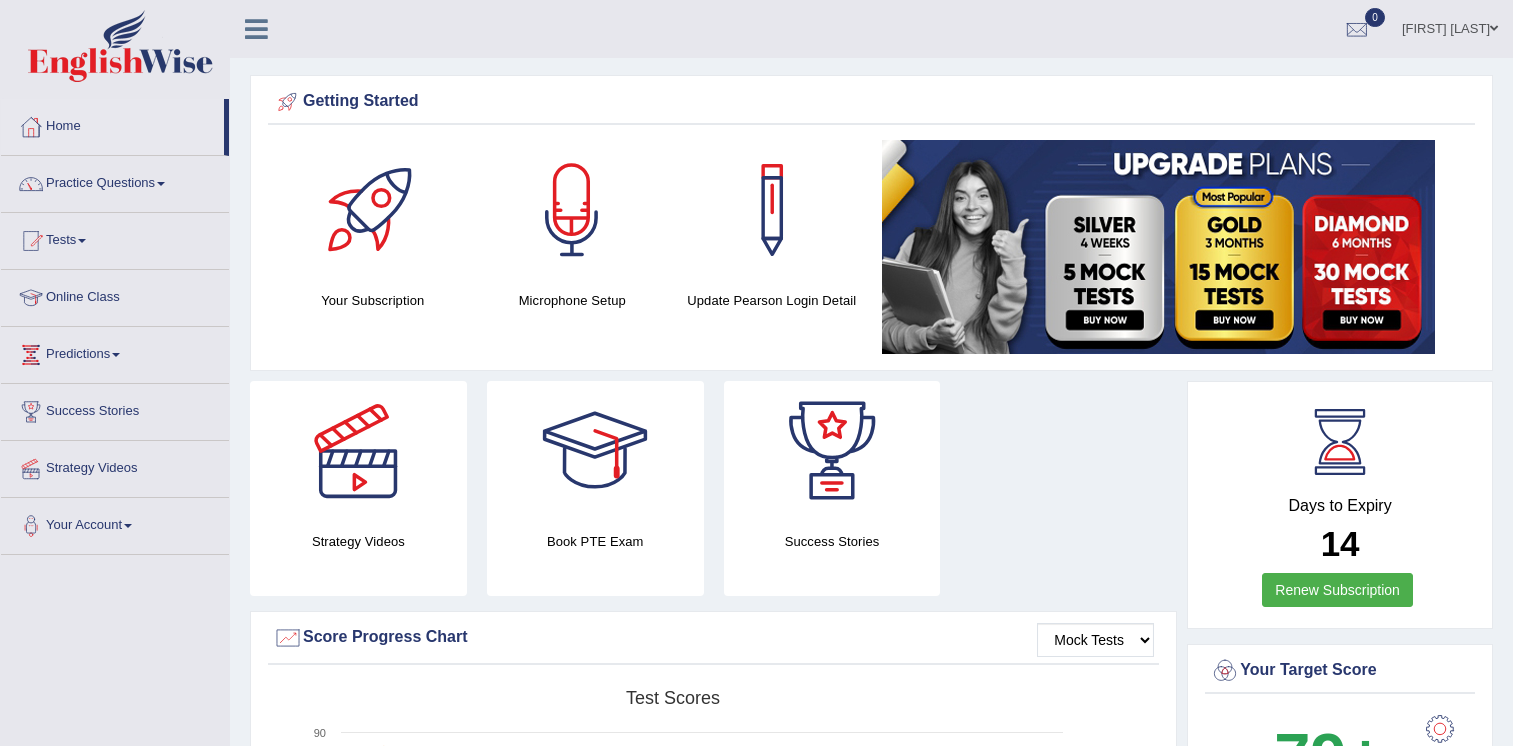 scroll, scrollTop: 0, scrollLeft: 0, axis: both 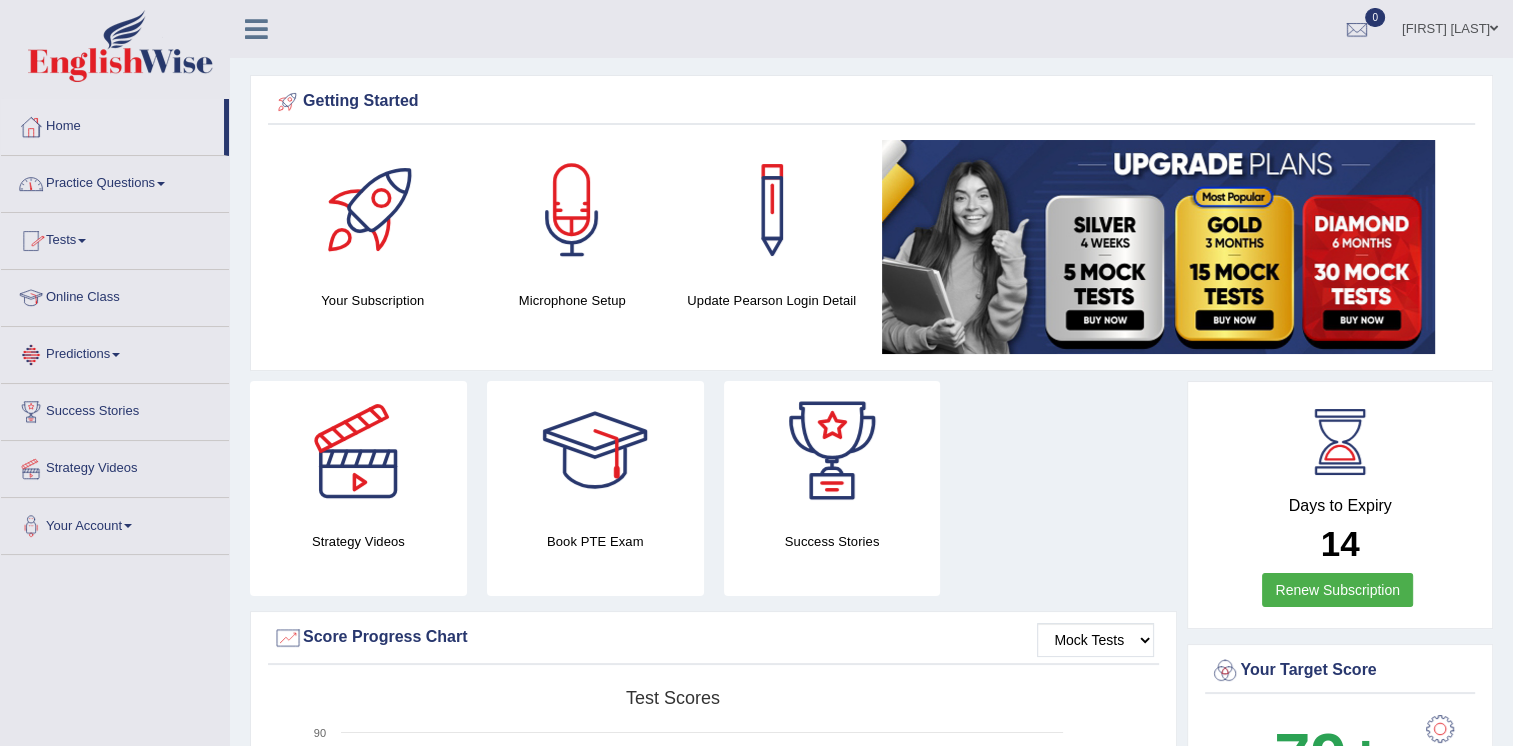 click on "Practice Questions" at bounding box center [115, 181] 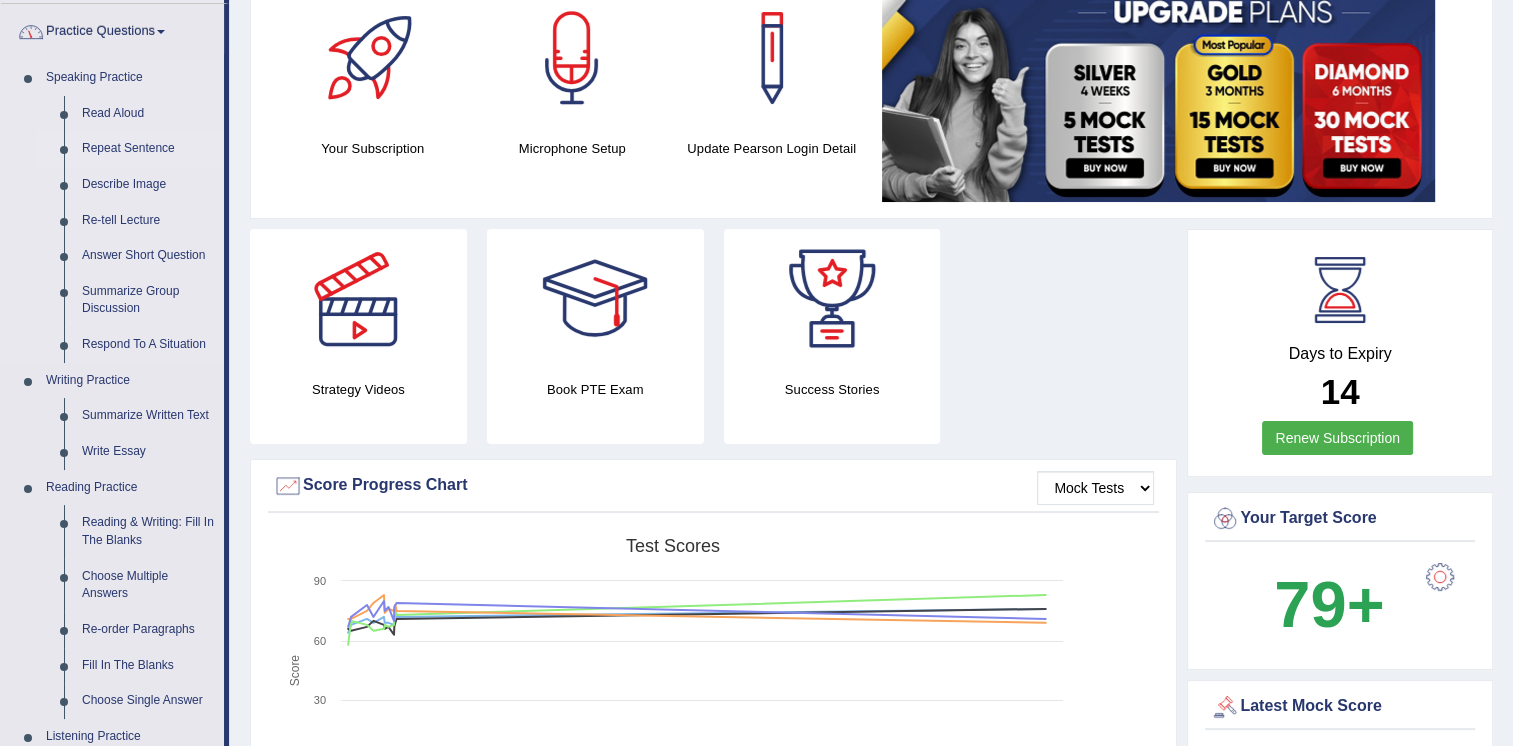 scroll, scrollTop: 200, scrollLeft: 0, axis: vertical 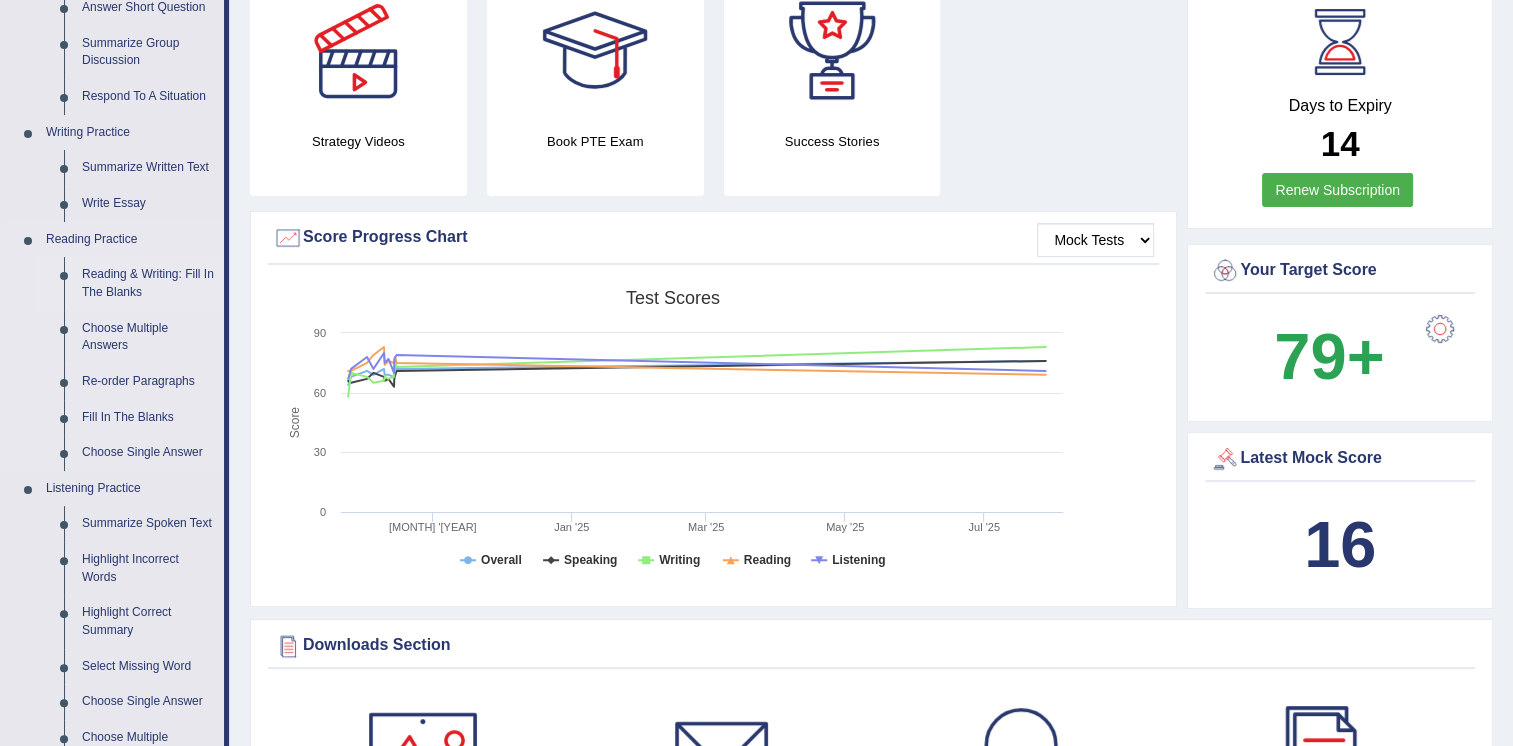 click on "Reading & Writing: Fill In The Blanks" at bounding box center (148, 283) 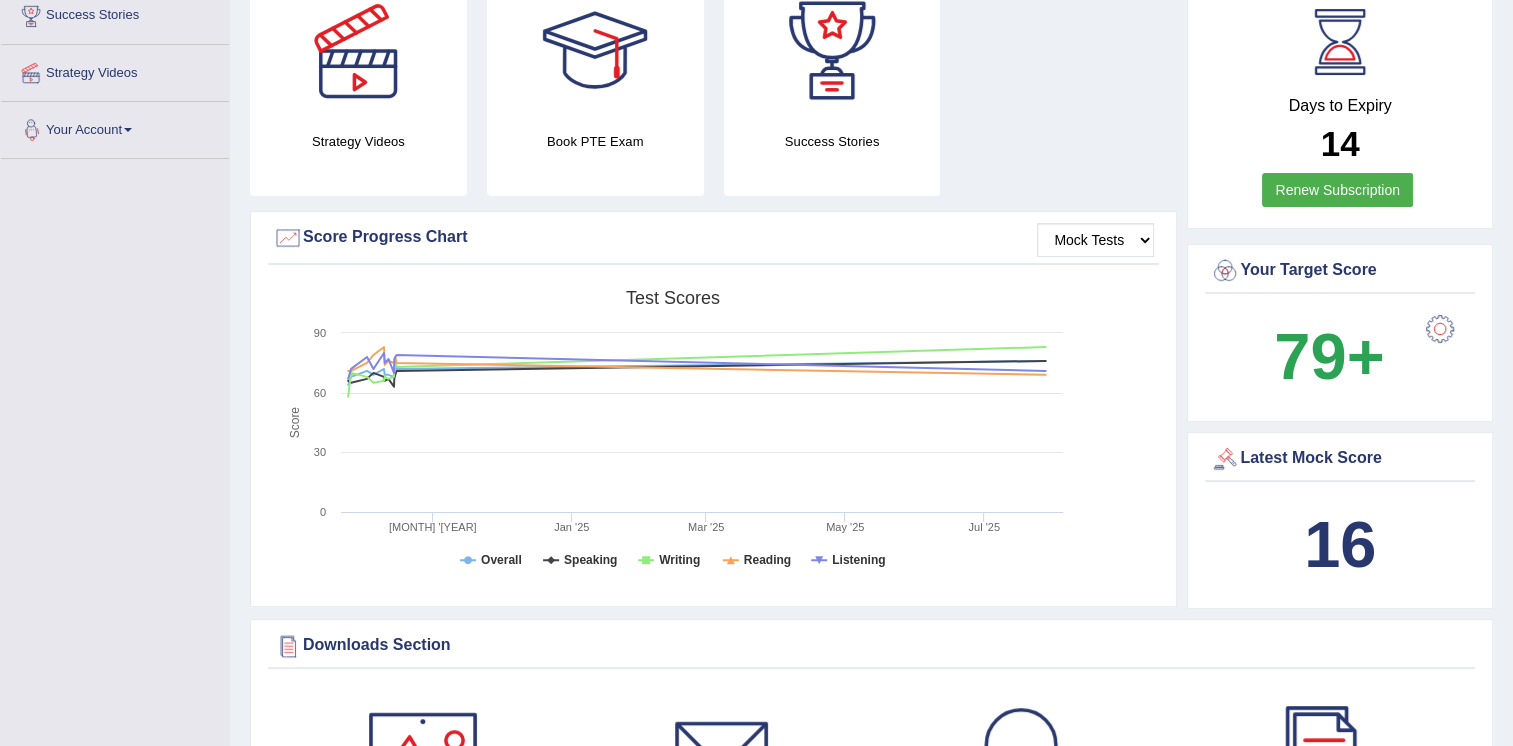 scroll, scrollTop: 449, scrollLeft: 0, axis: vertical 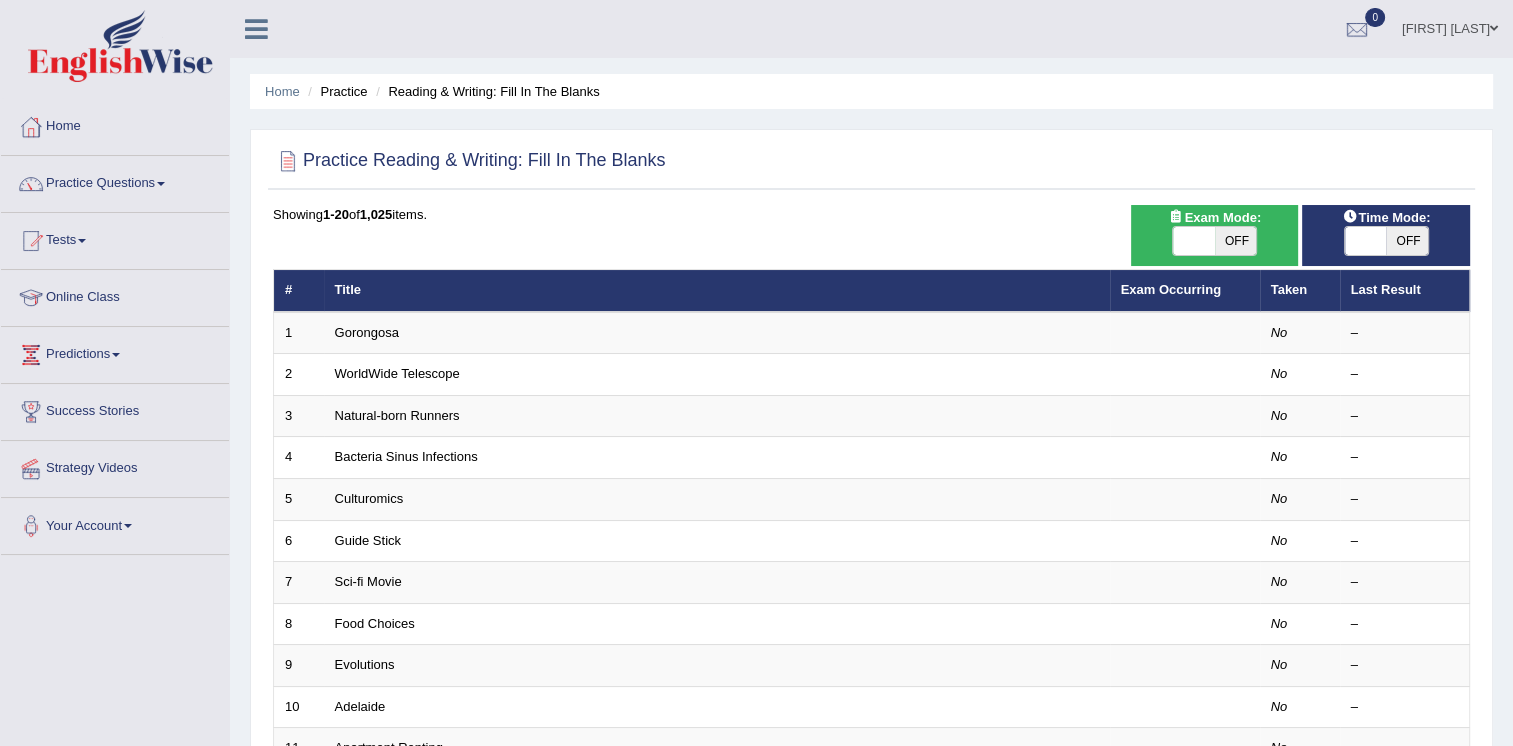 click on "OFF" at bounding box center [1407, 241] 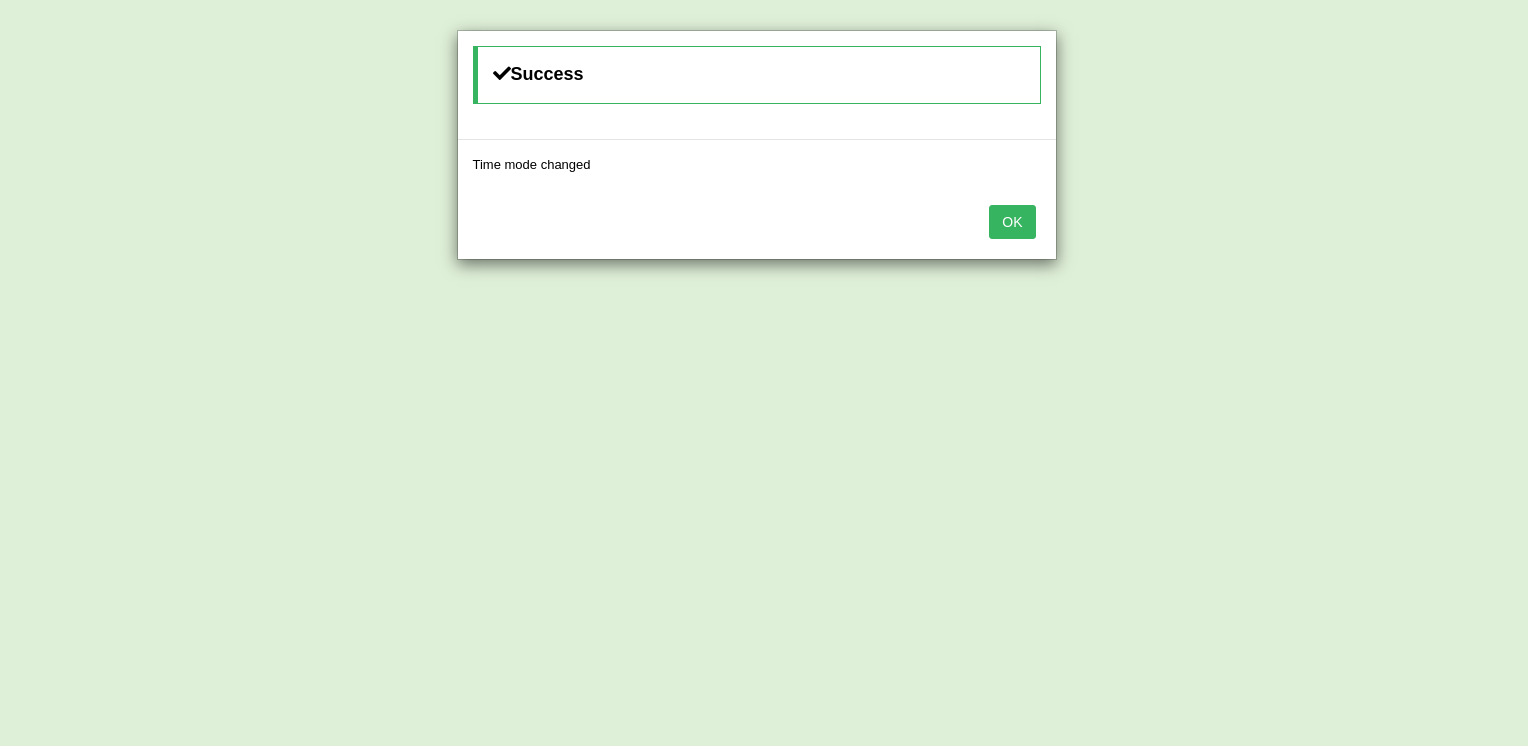 click on "OK" at bounding box center (1012, 222) 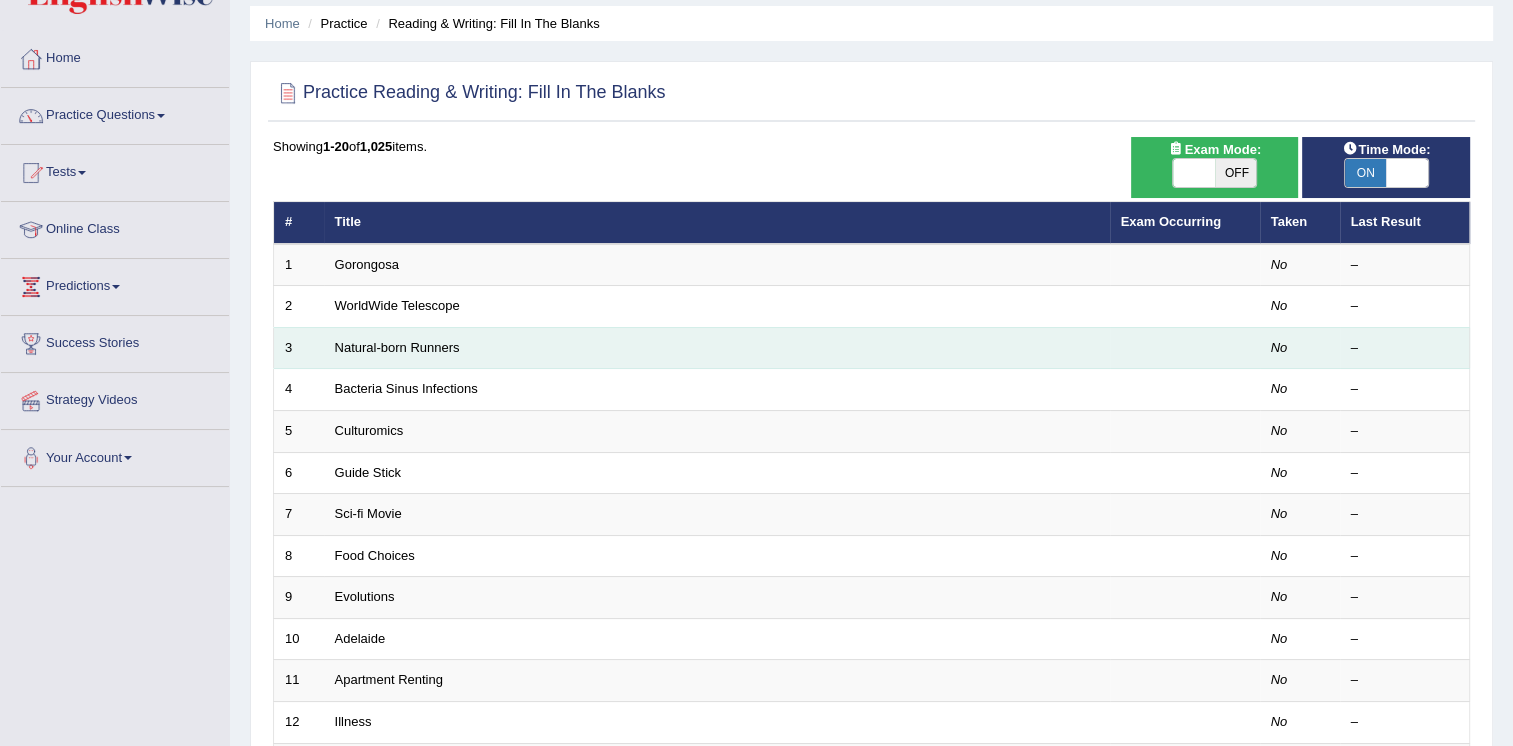 scroll, scrollTop: 100, scrollLeft: 0, axis: vertical 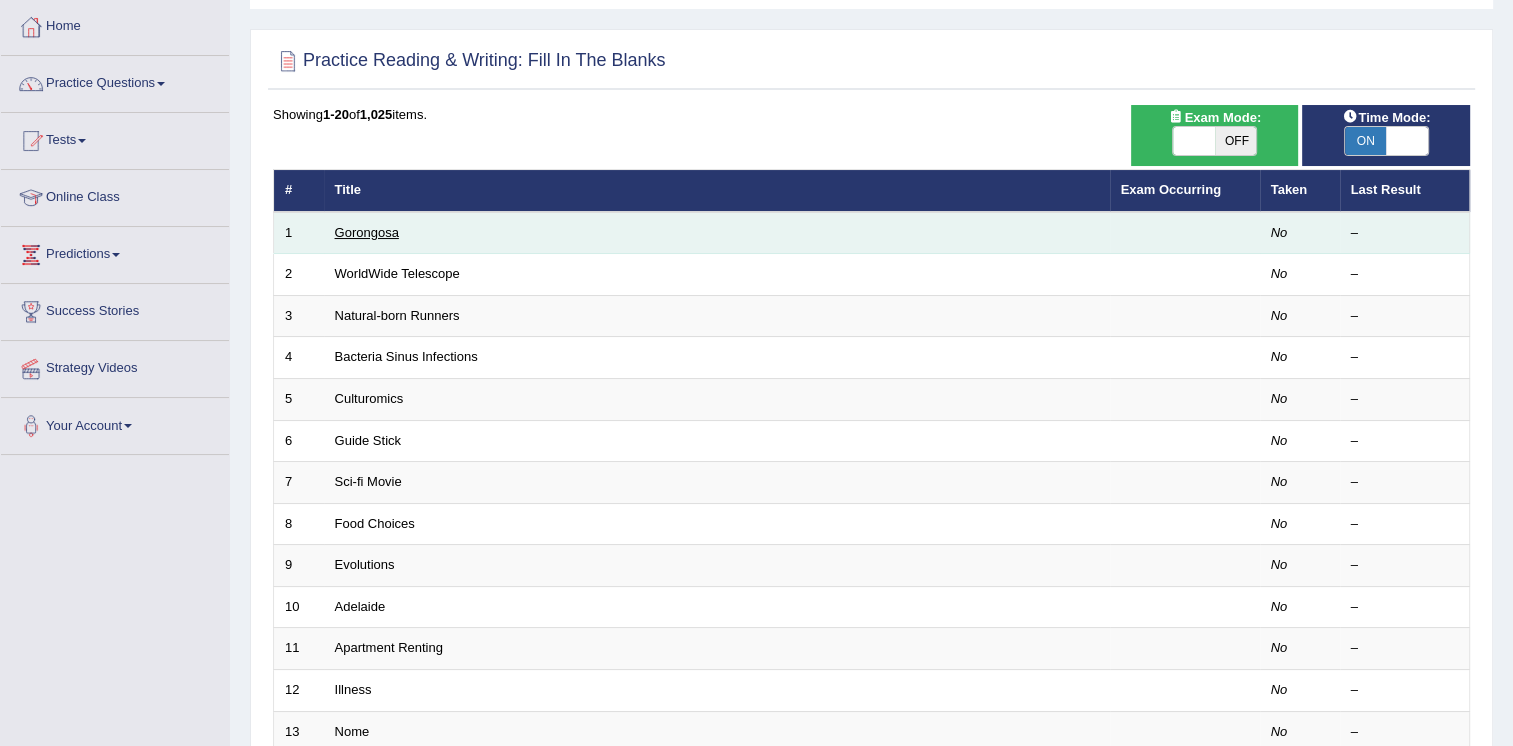 click on "Gorongosa" at bounding box center [367, 232] 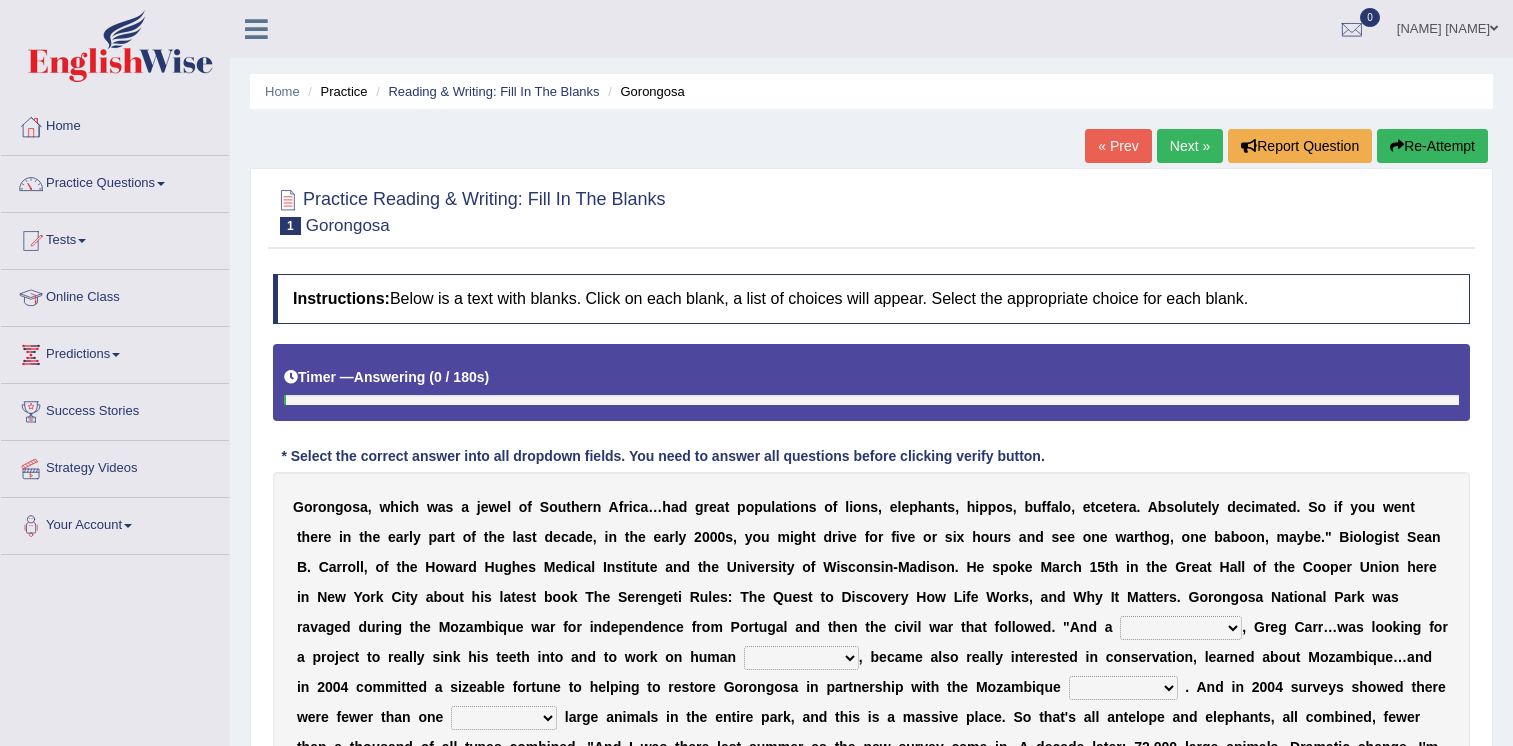 scroll, scrollTop: 100, scrollLeft: 0, axis: vertical 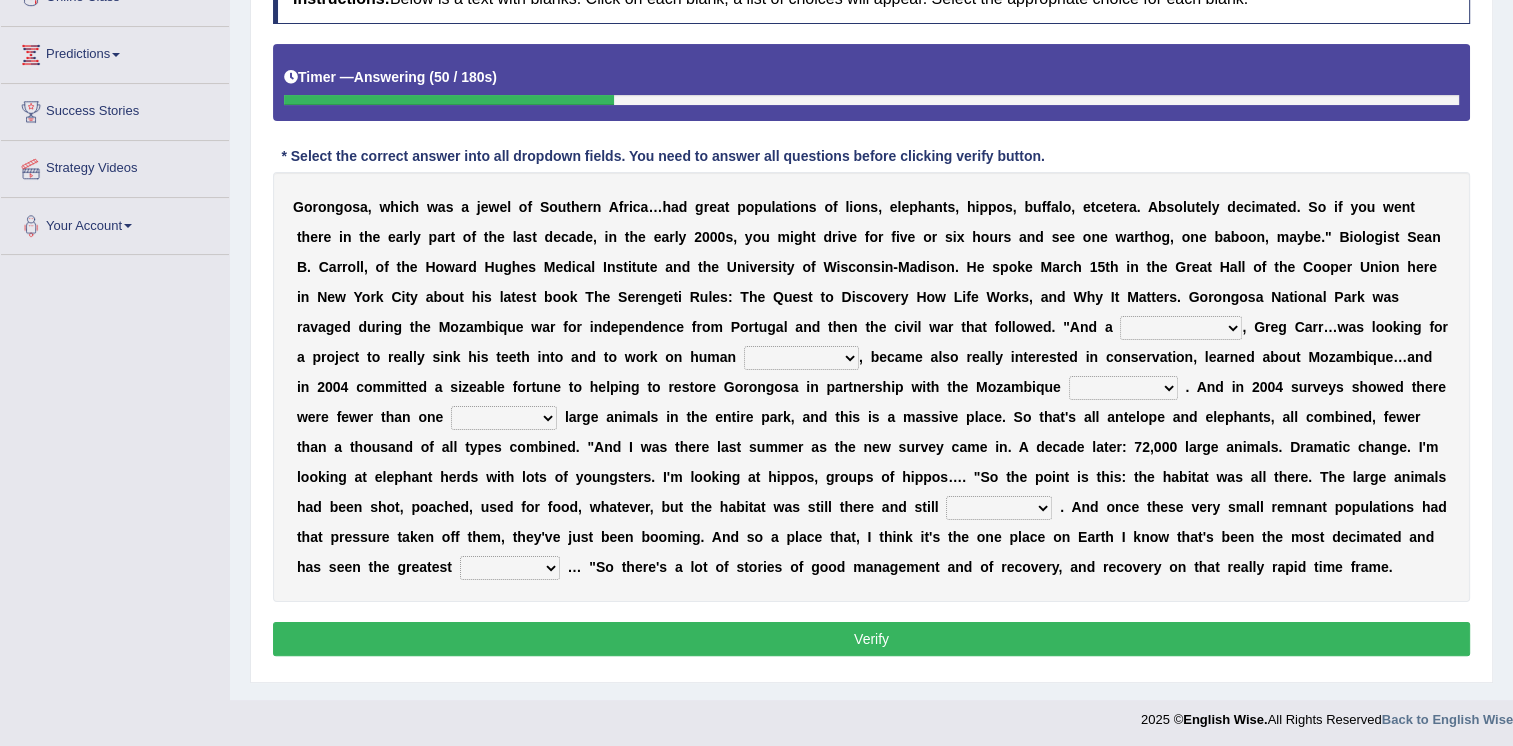 click on "passion solstice ballast philanthropist" at bounding box center [1181, 328] 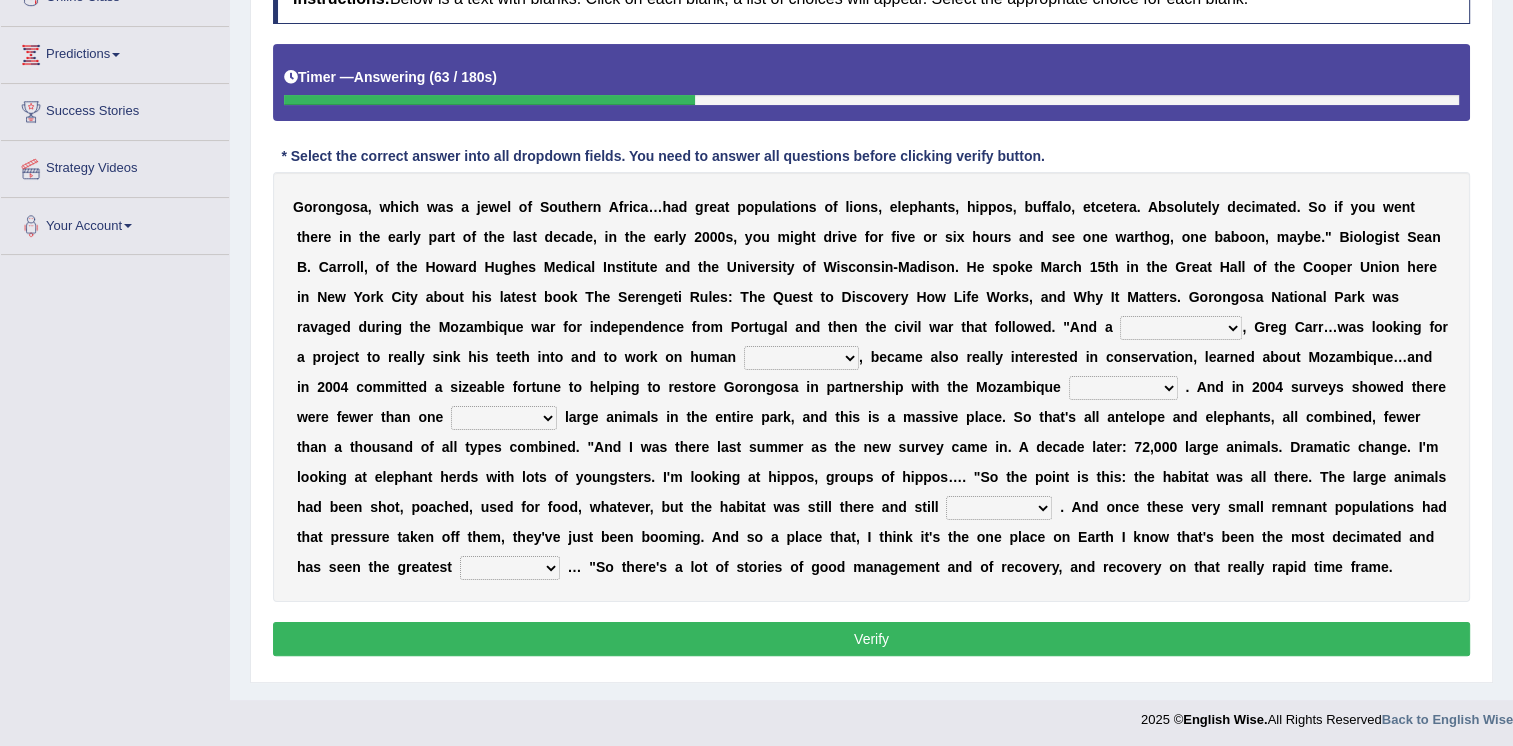 select on "passion" 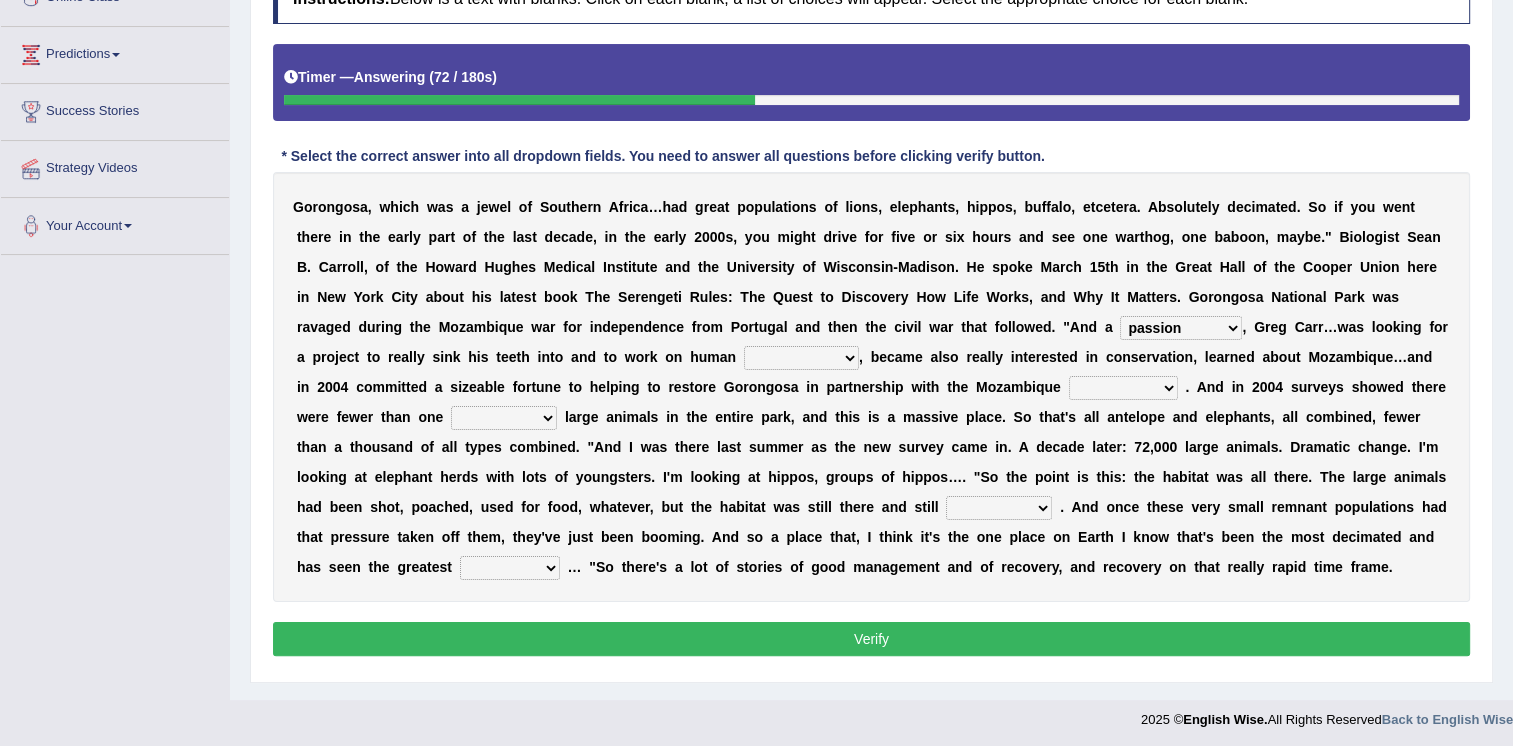 click on "negligence prevalence development malevolence" at bounding box center [801, 358] 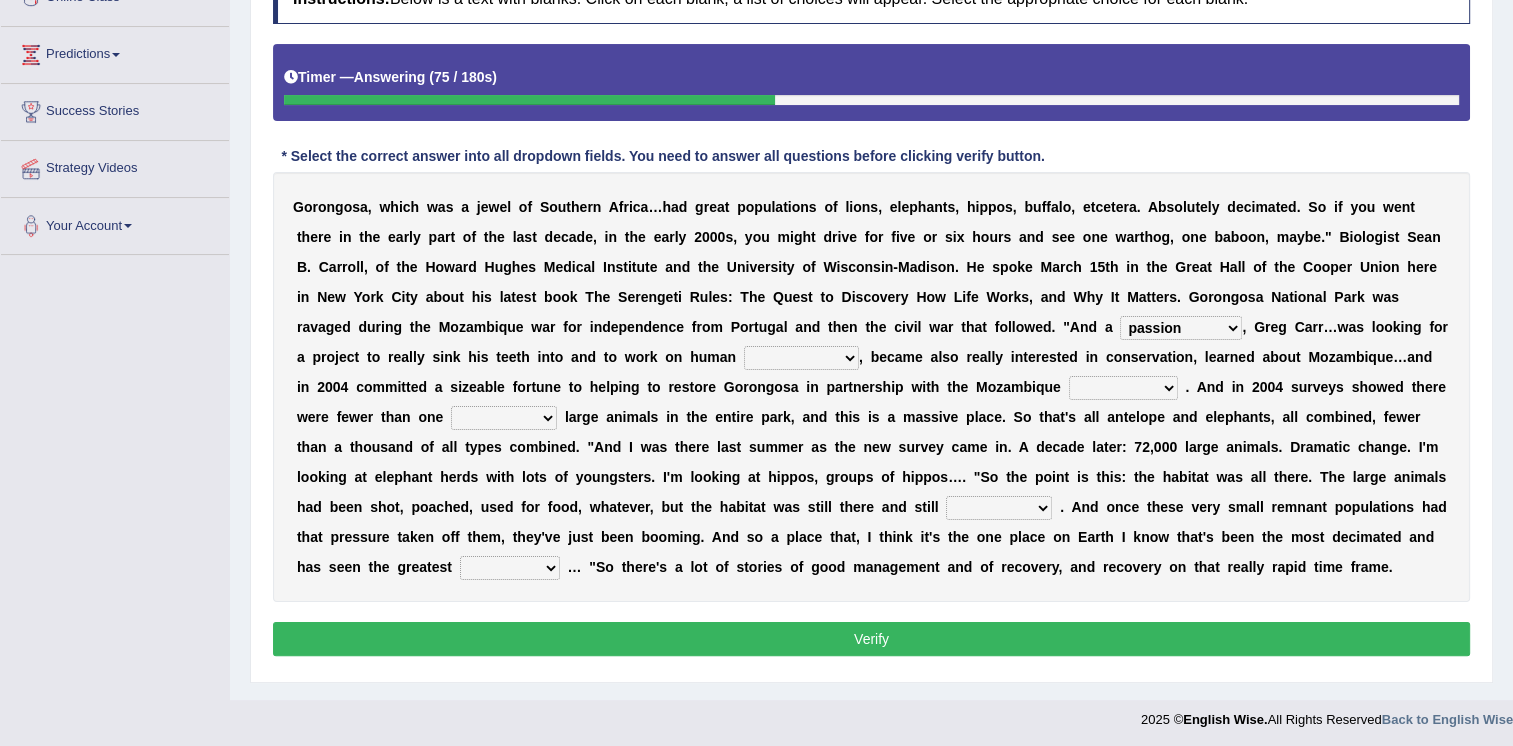 drag, startPoint x: 528, startPoint y: 412, endPoint x: 535, endPoint y: 397, distance: 16.552946 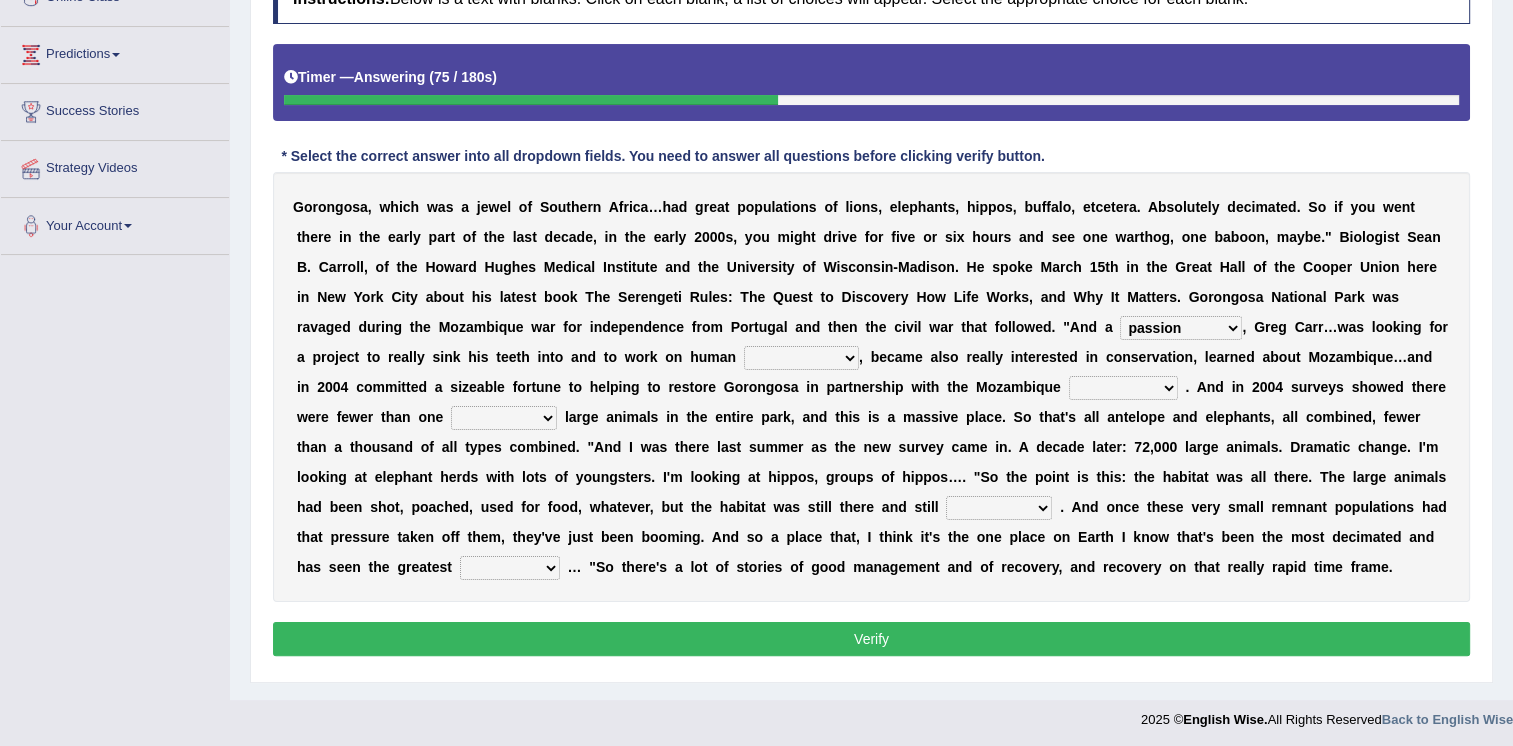scroll, scrollTop: 0, scrollLeft: 0, axis: both 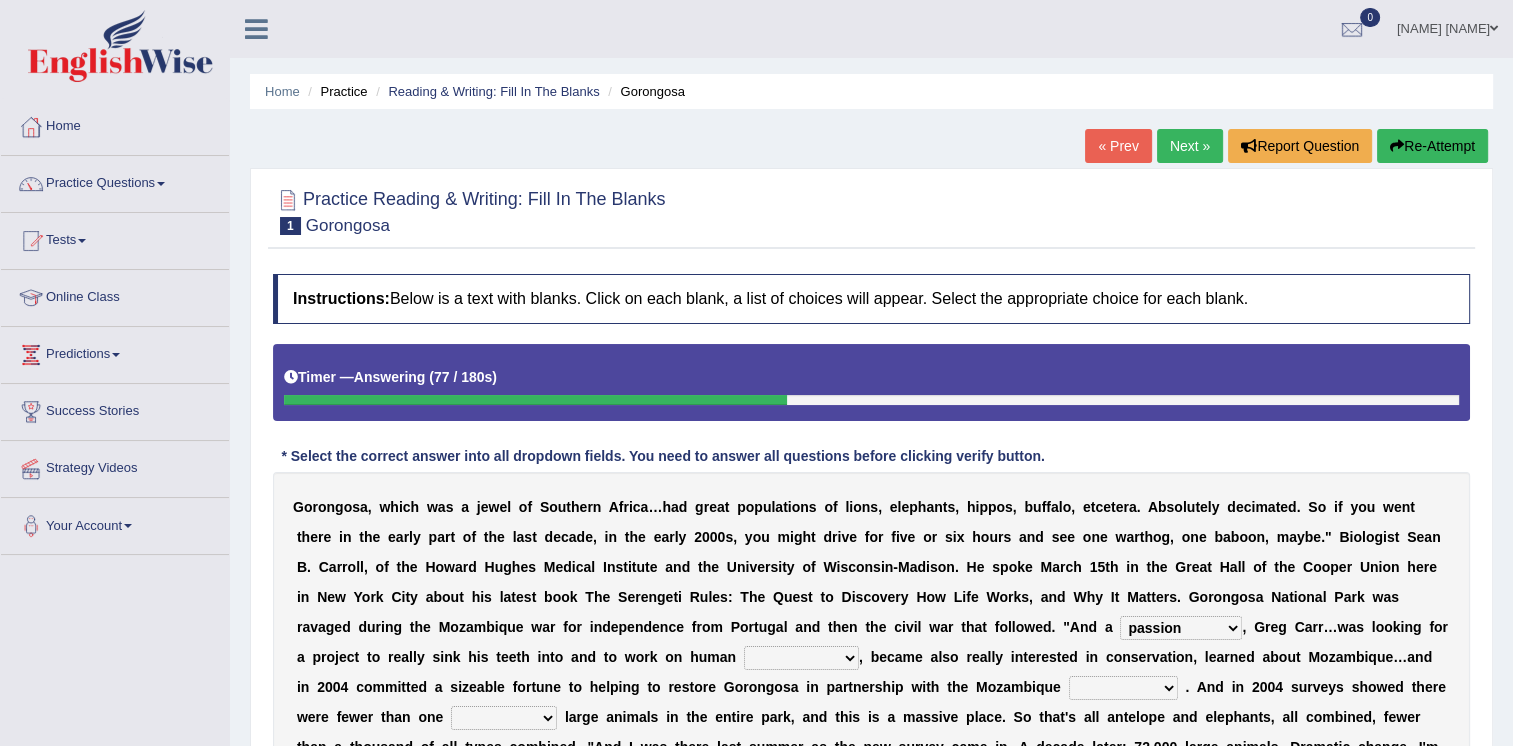 click on "Next »" at bounding box center (1190, 146) 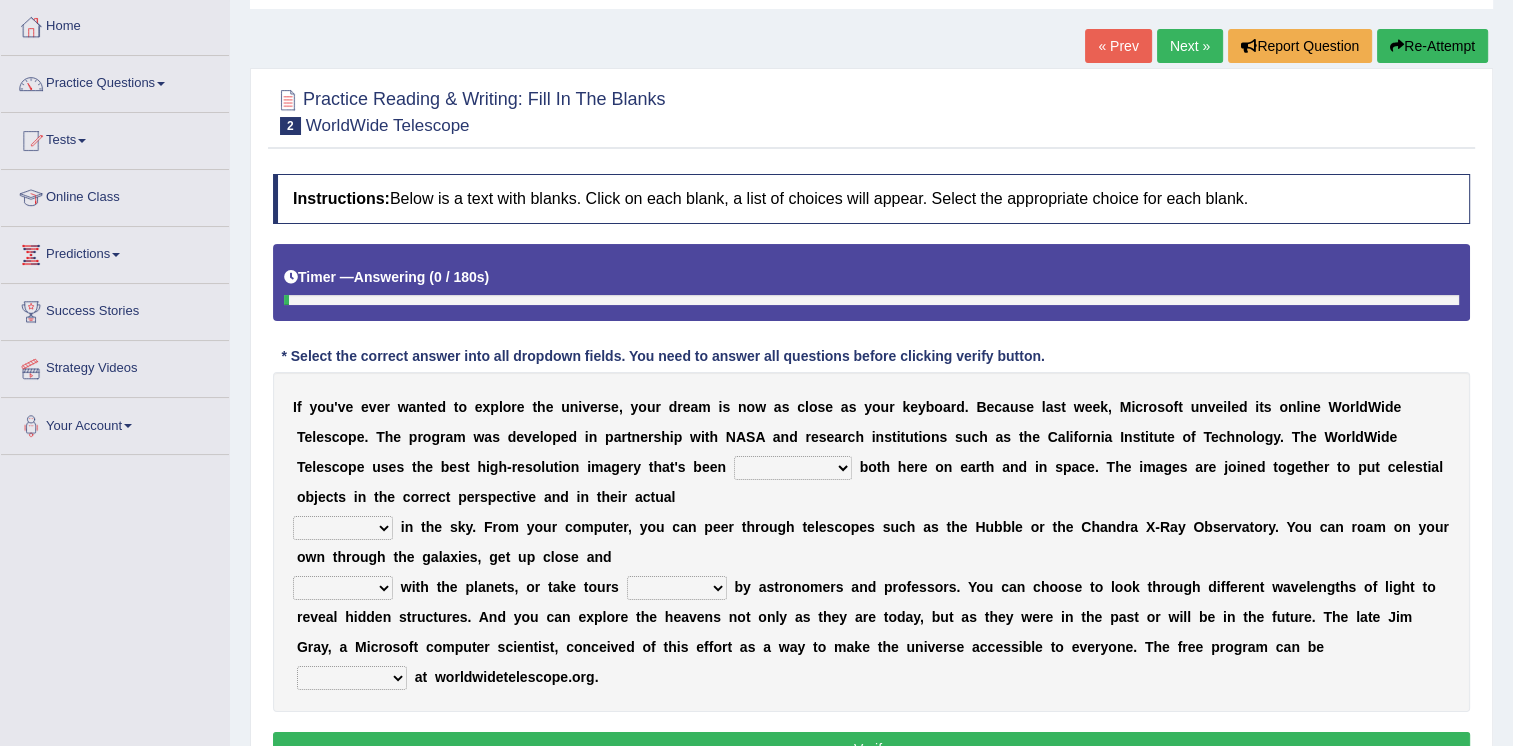 scroll, scrollTop: 100, scrollLeft: 0, axis: vertical 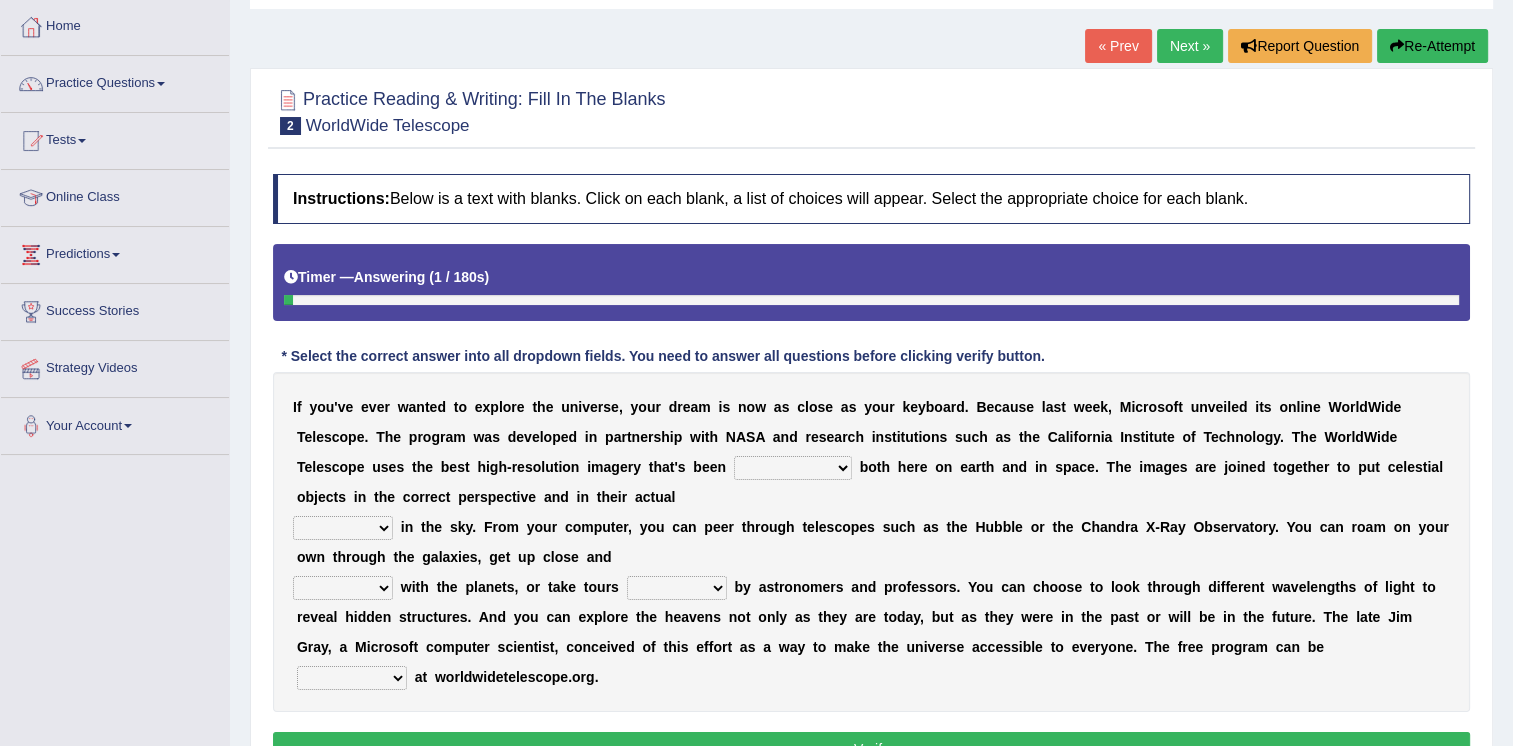 click on "Next »" at bounding box center (1190, 46) 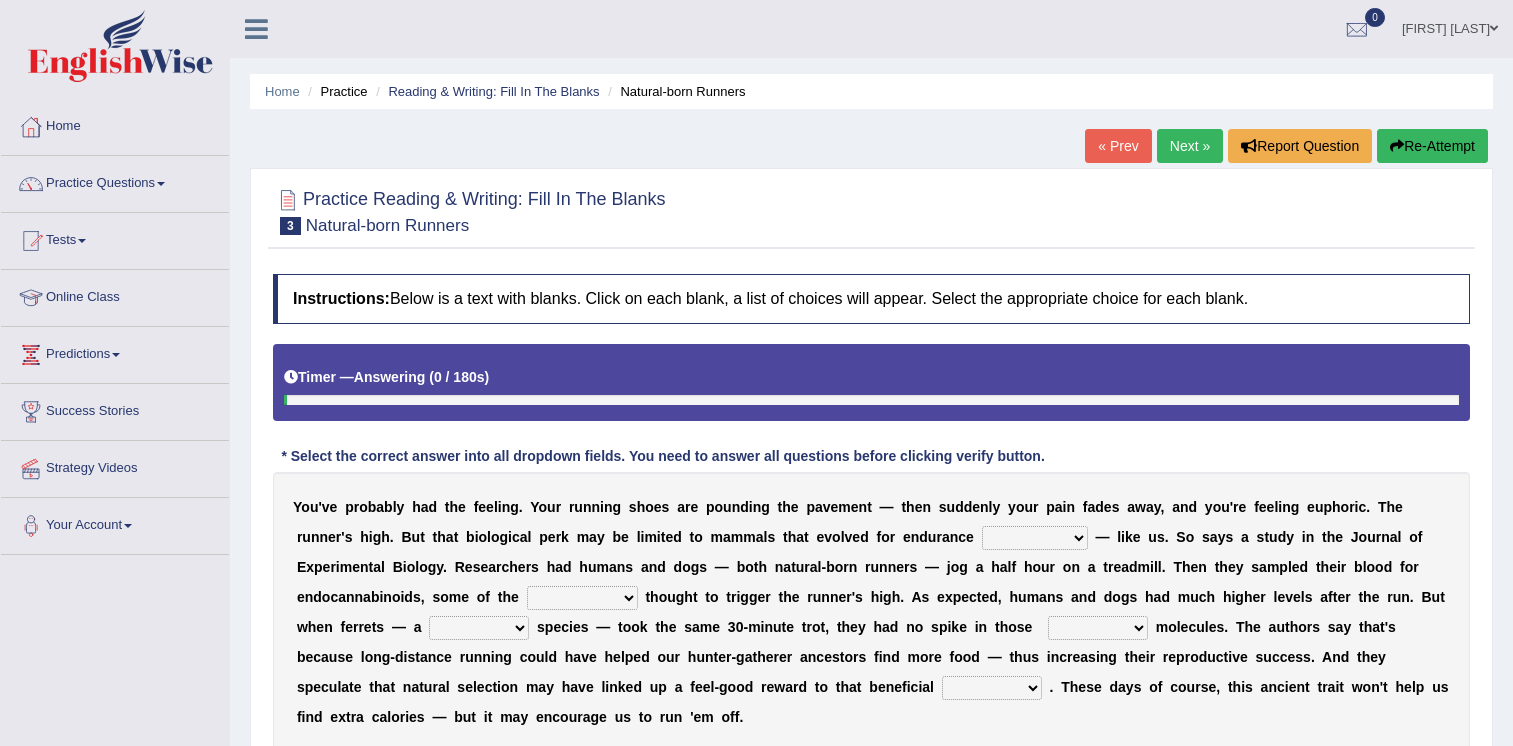 scroll, scrollTop: 200, scrollLeft: 0, axis: vertical 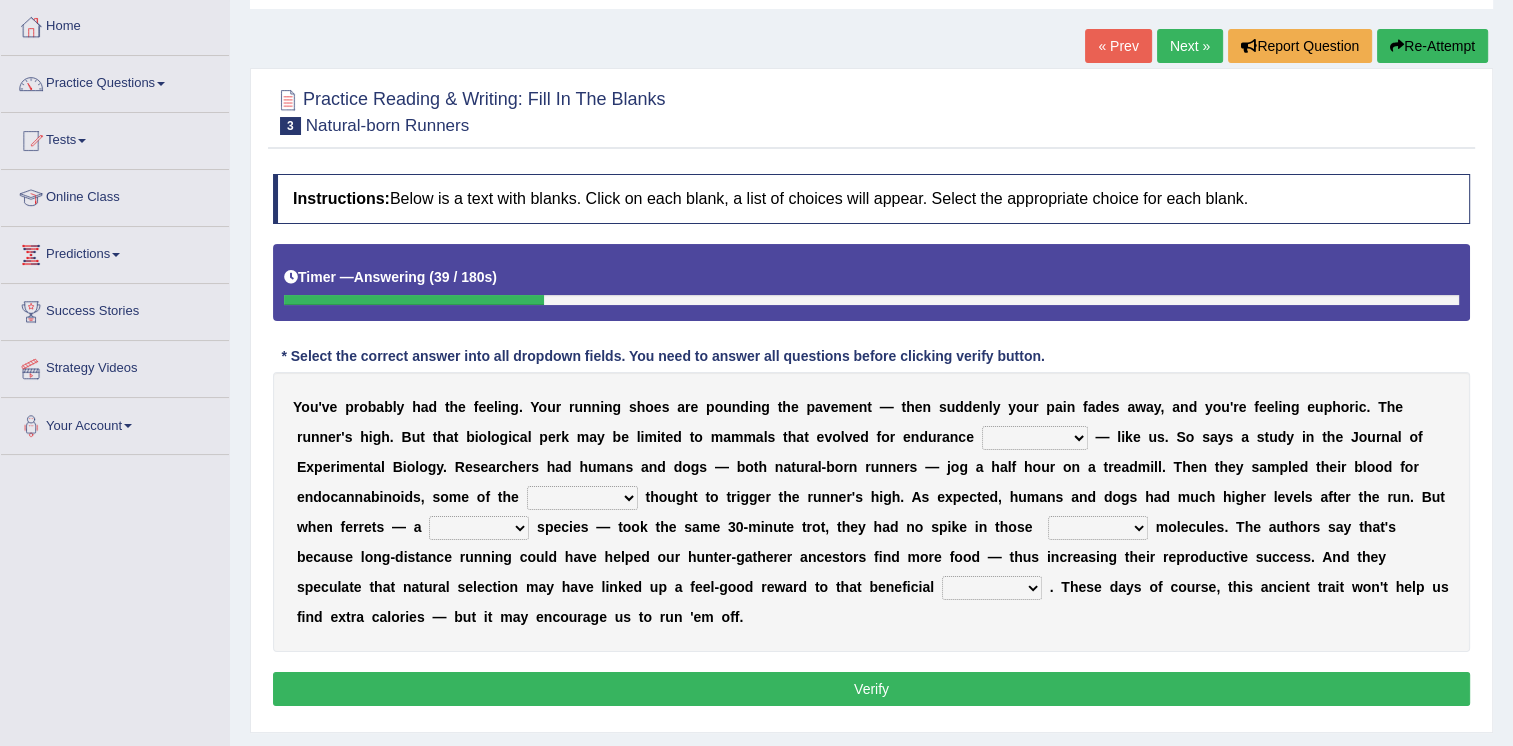 click on "dykes personalize classifies exercise" at bounding box center [1035, 438] 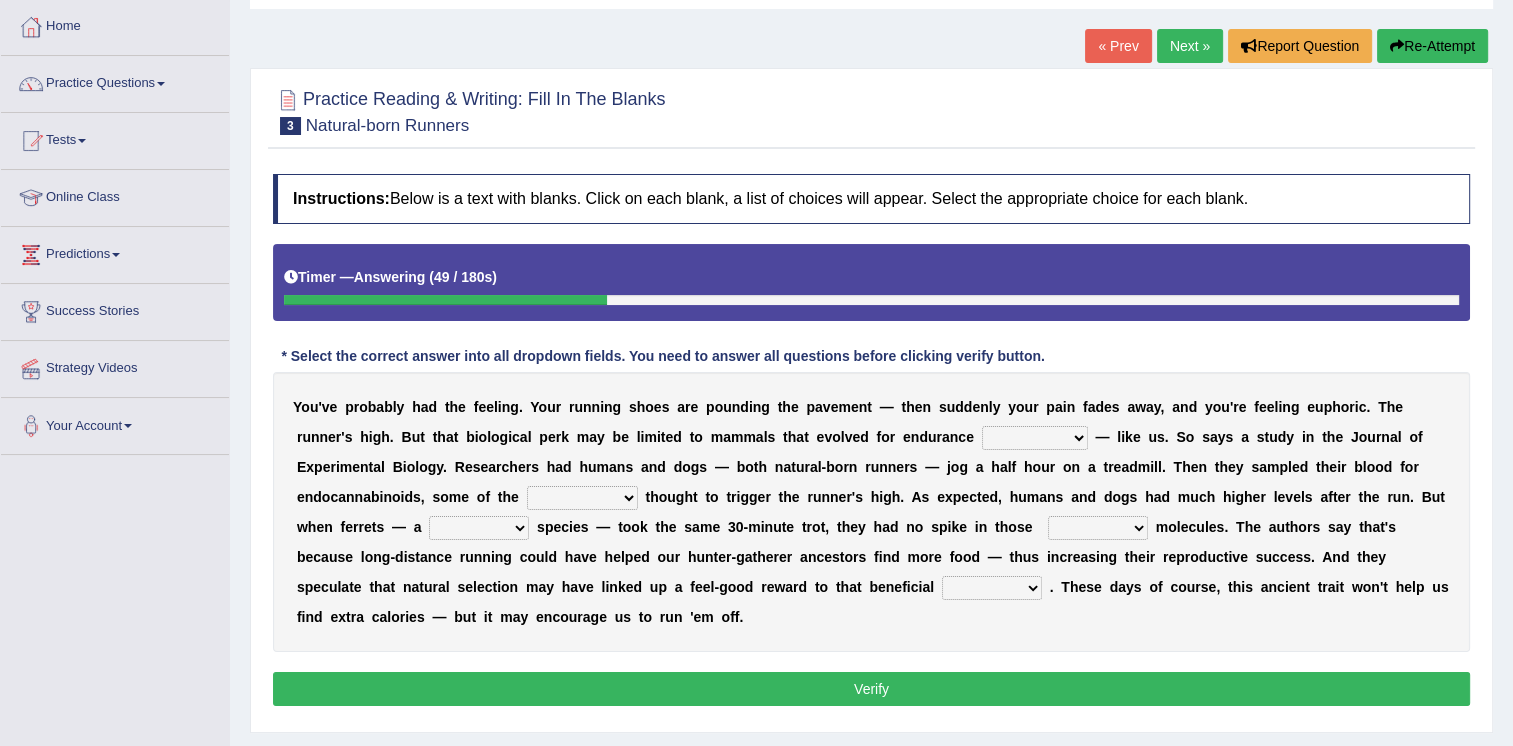 select on "personalize" 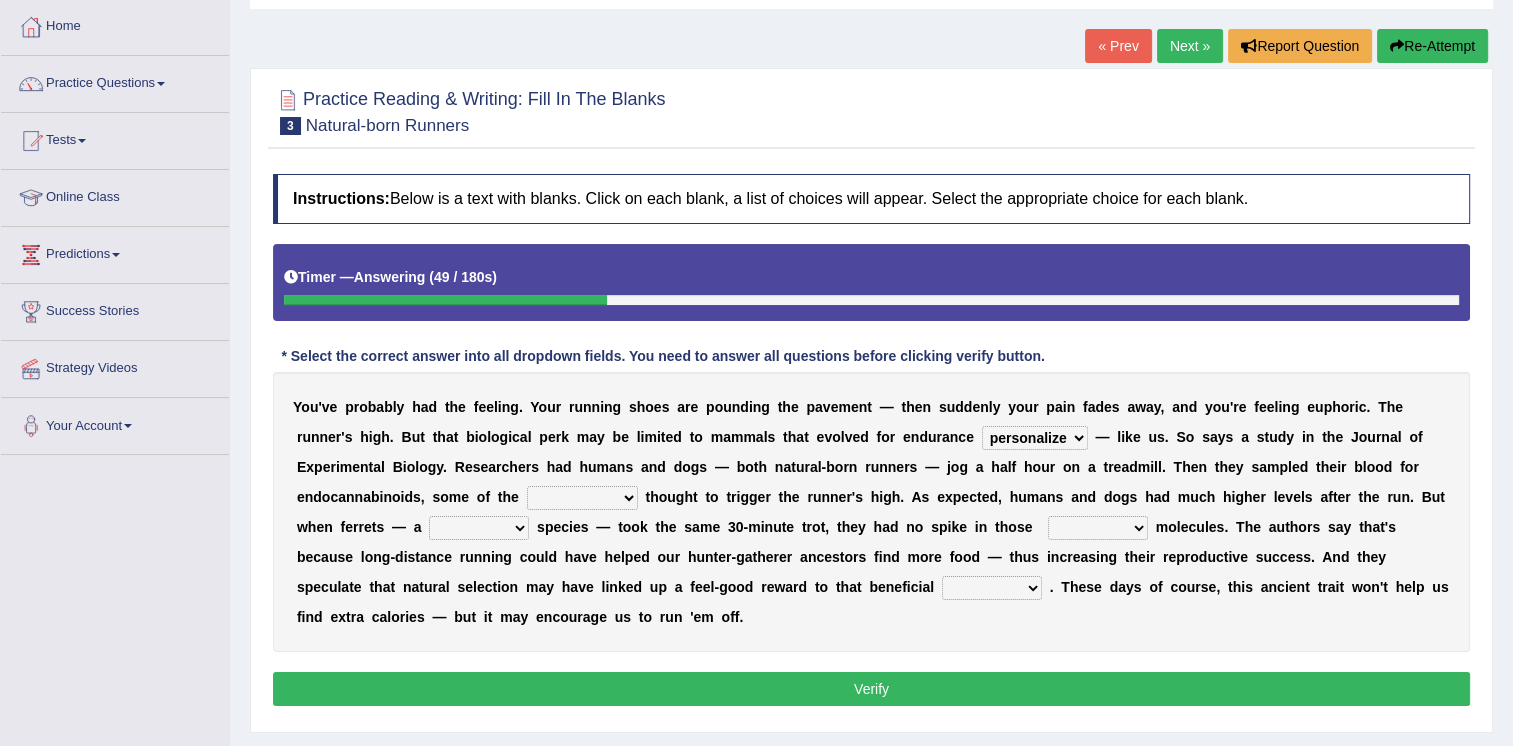 click on "dykes personalize classifies exercise" at bounding box center [1035, 438] 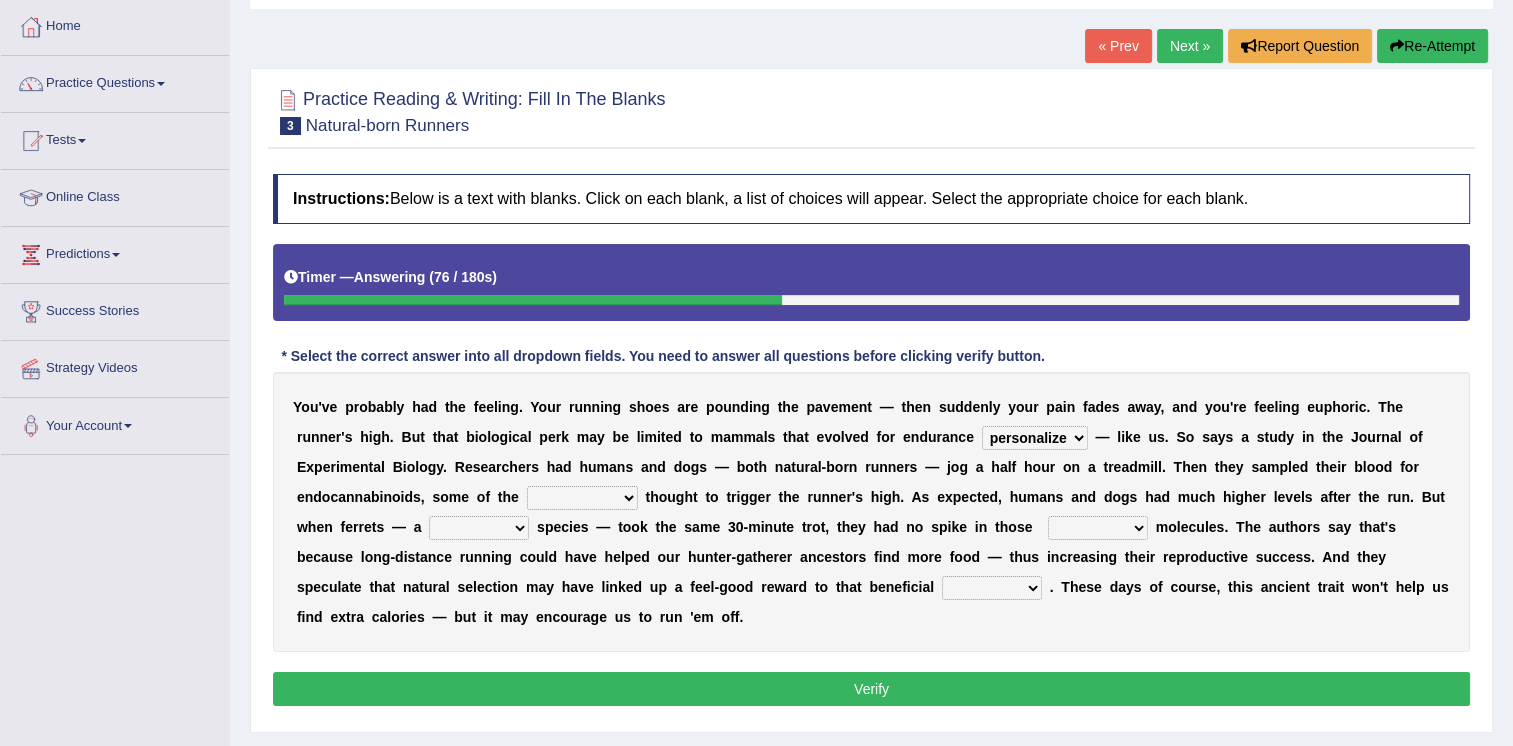click on "dykes personalize classifies exercise" at bounding box center (1035, 438) 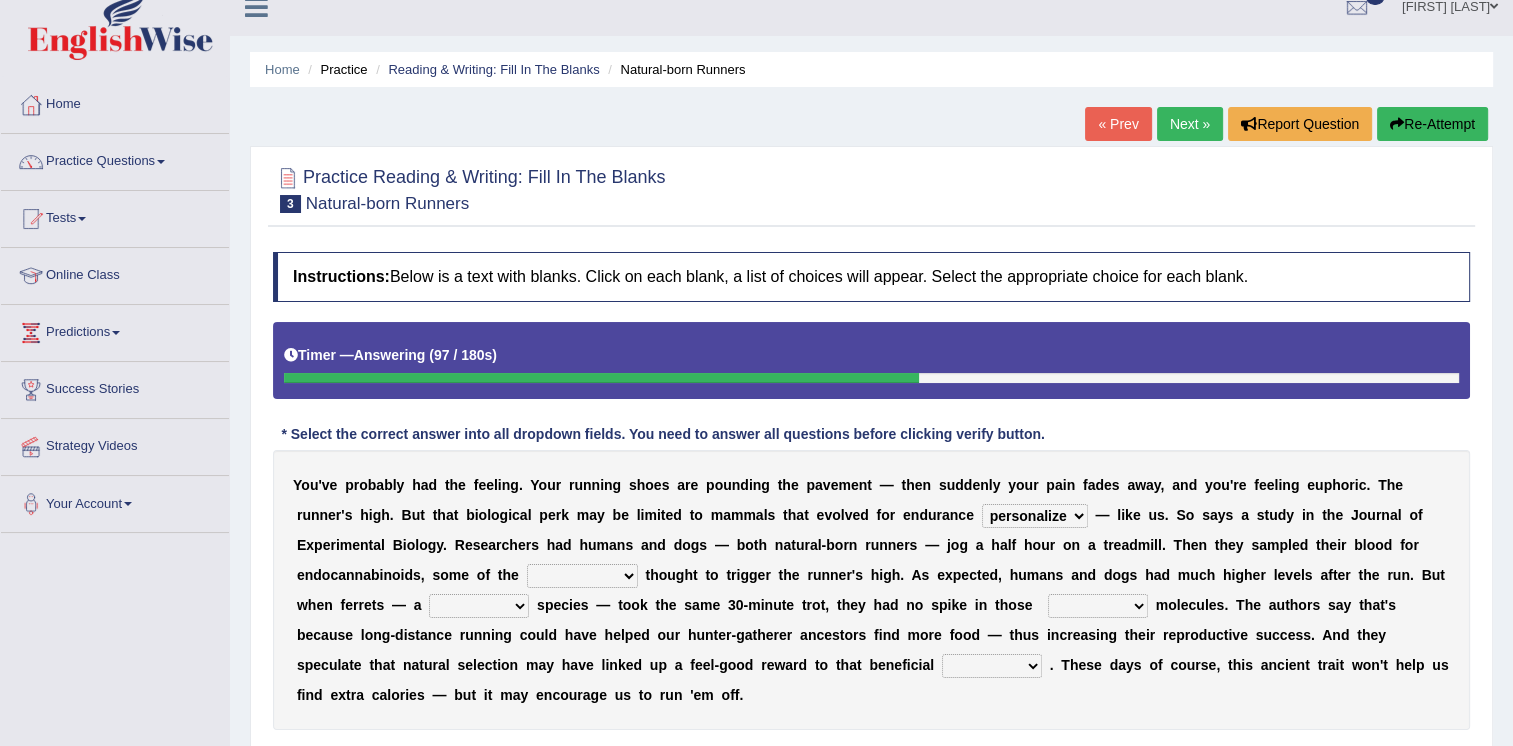 scroll, scrollTop: 0, scrollLeft: 0, axis: both 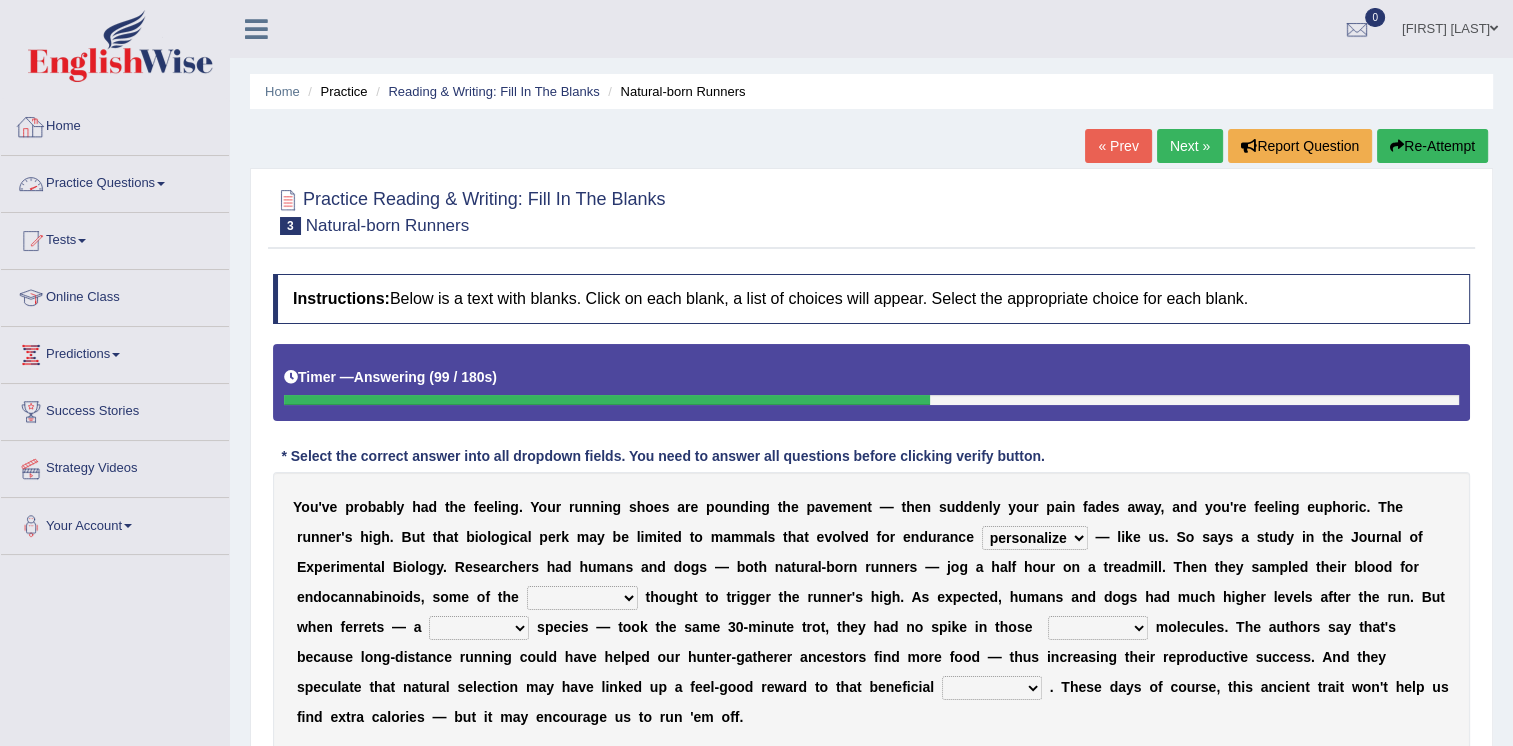 click on "Home" at bounding box center [115, 124] 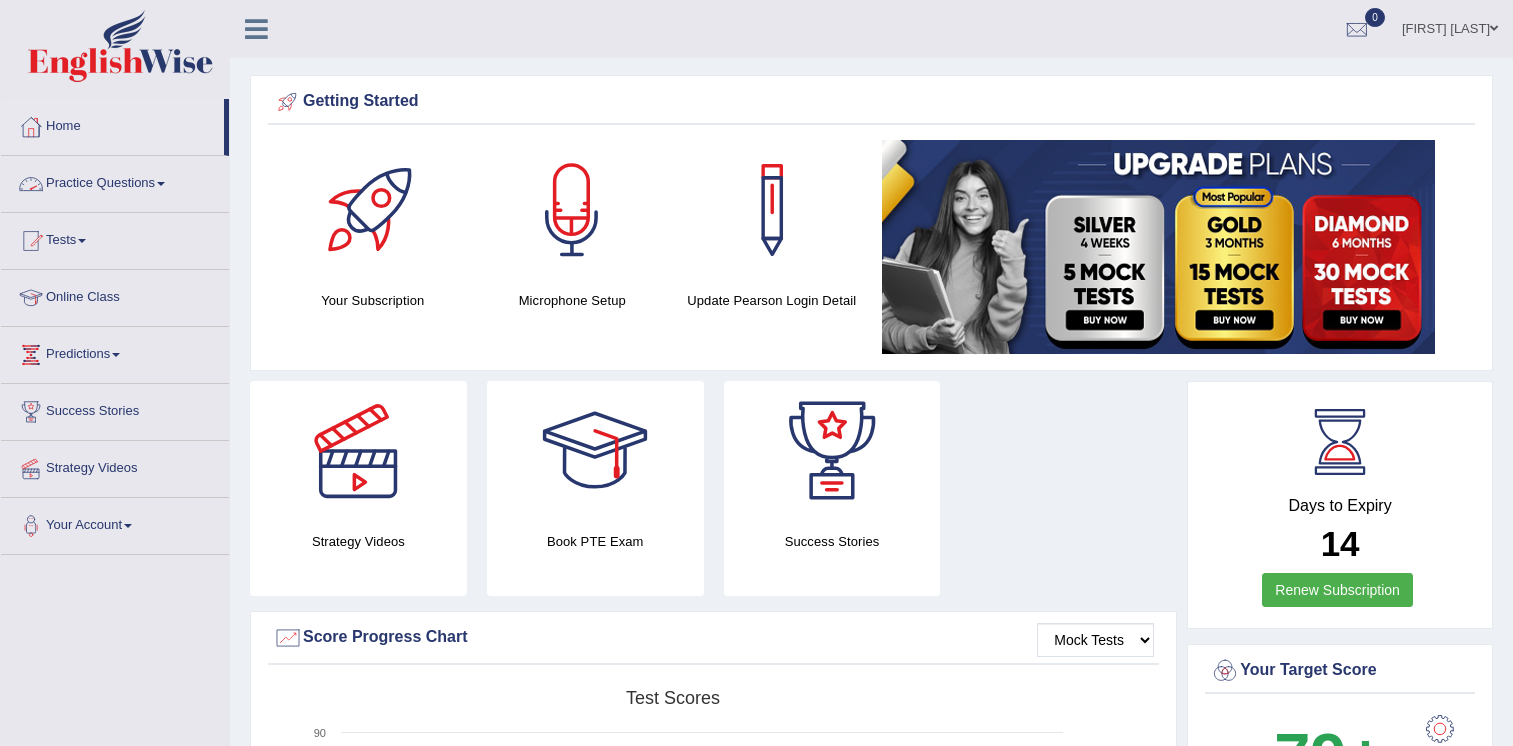 click on "Practice Questions" at bounding box center [115, 181] 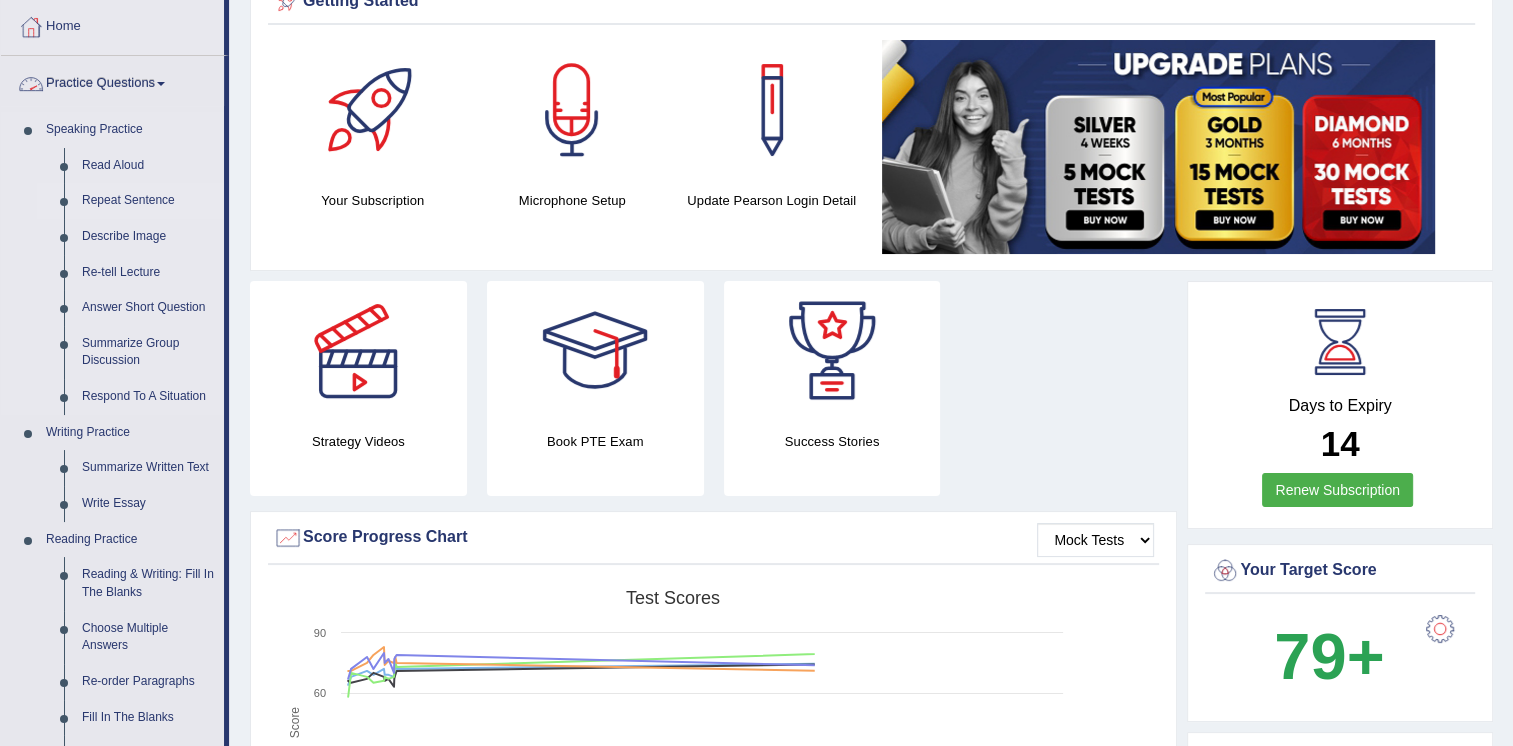scroll, scrollTop: 100, scrollLeft: 0, axis: vertical 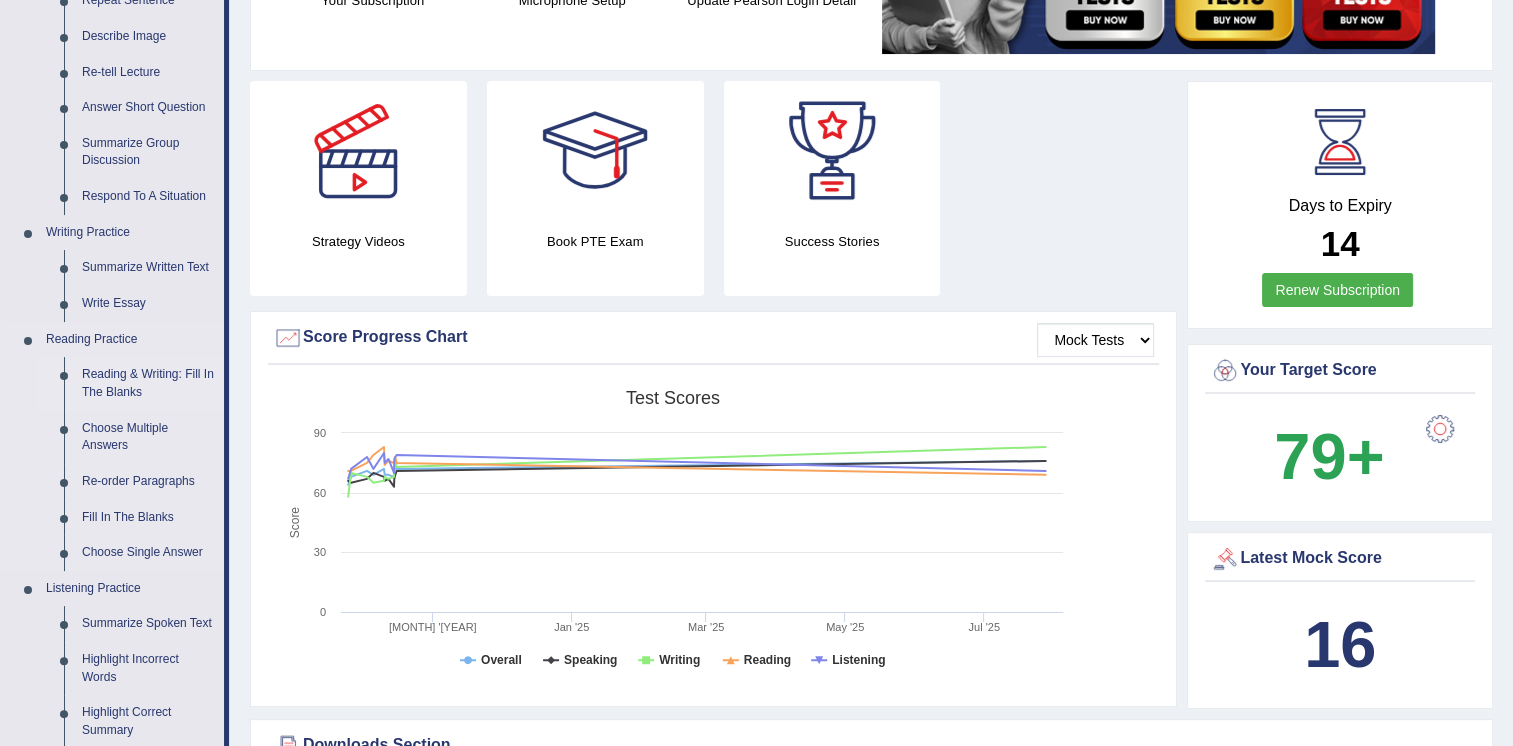 click on "Reading & Writing: Fill In The Blanks" at bounding box center (148, 383) 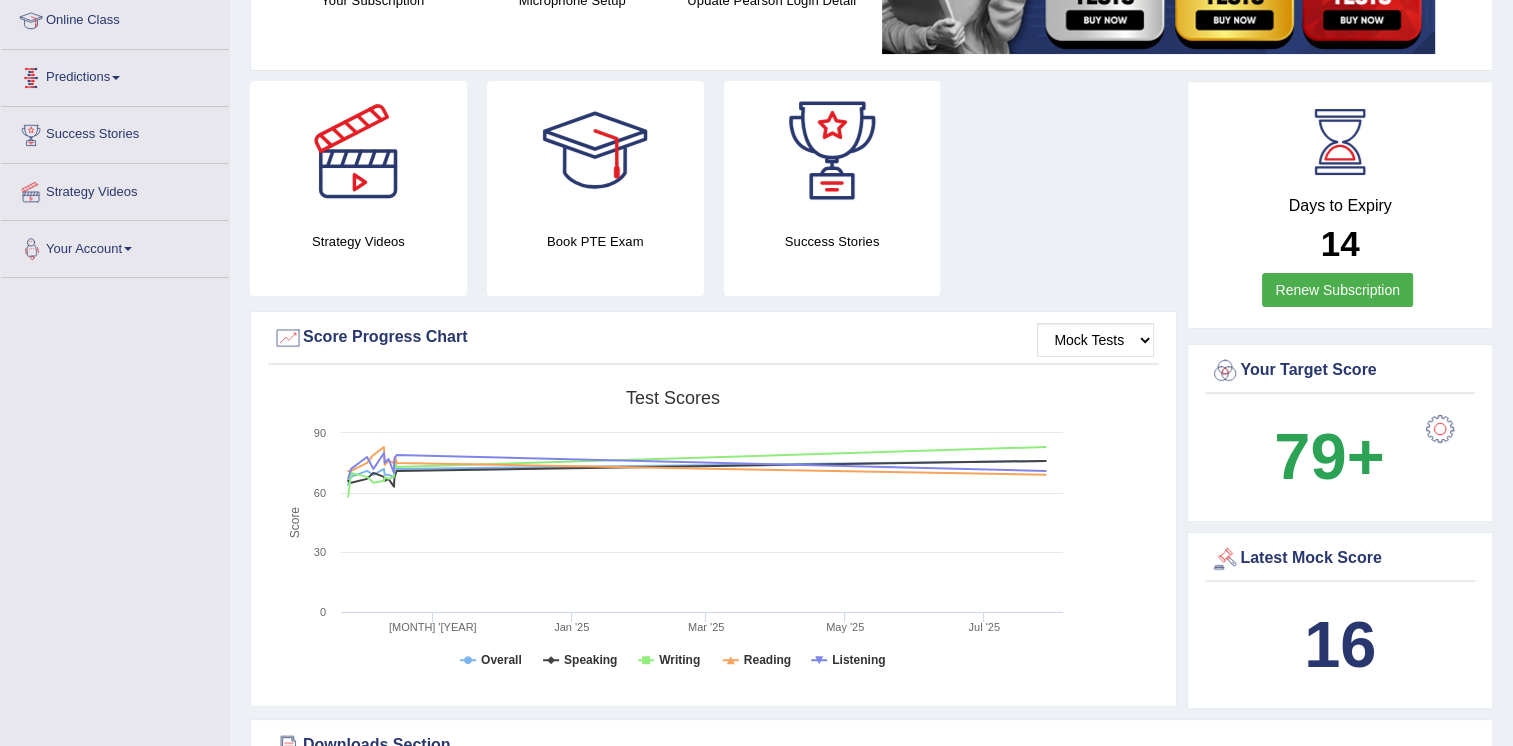 scroll, scrollTop: 412, scrollLeft: 0, axis: vertical 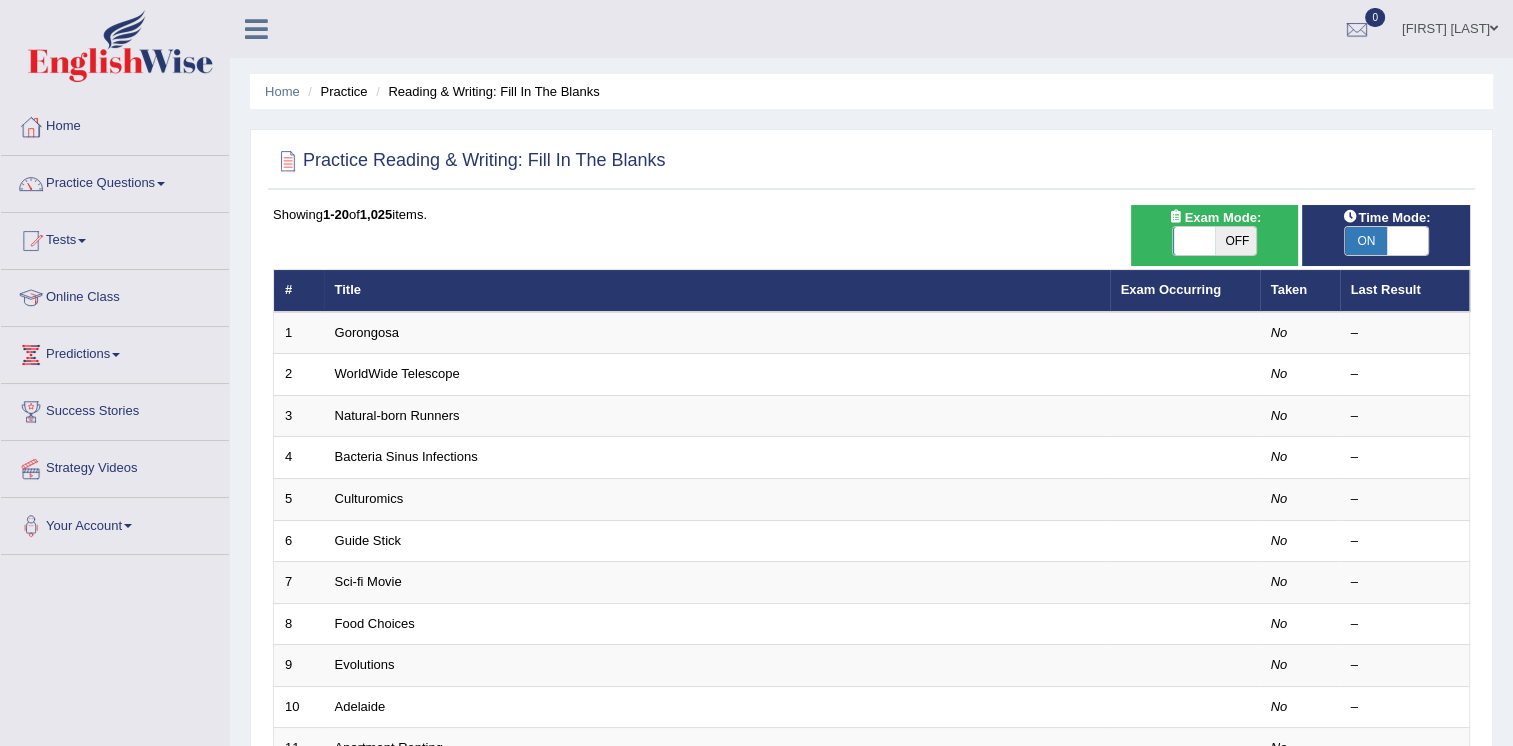 click on "ON" at bounding box center [1366, 241] 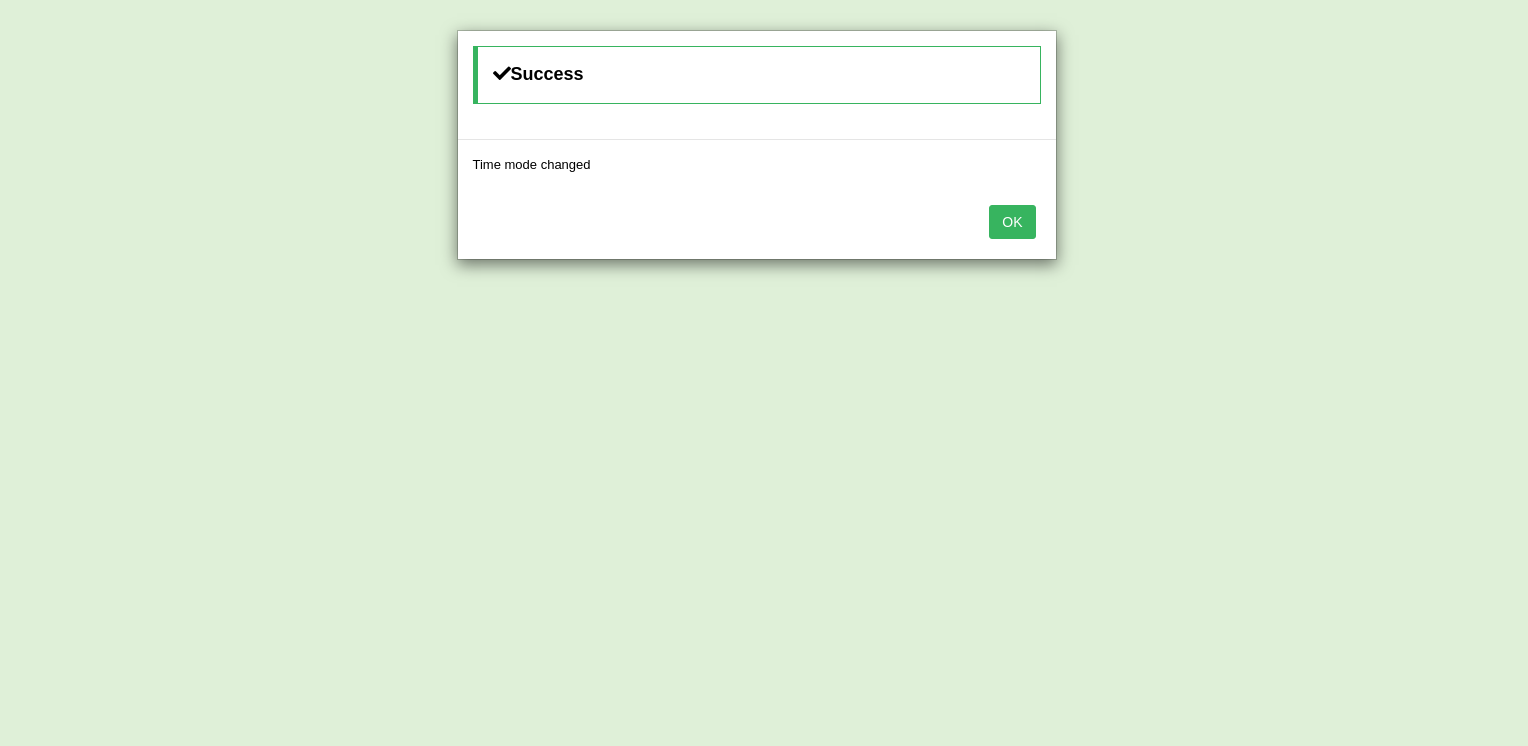 click on "OK" at bounding box center [757, 224] 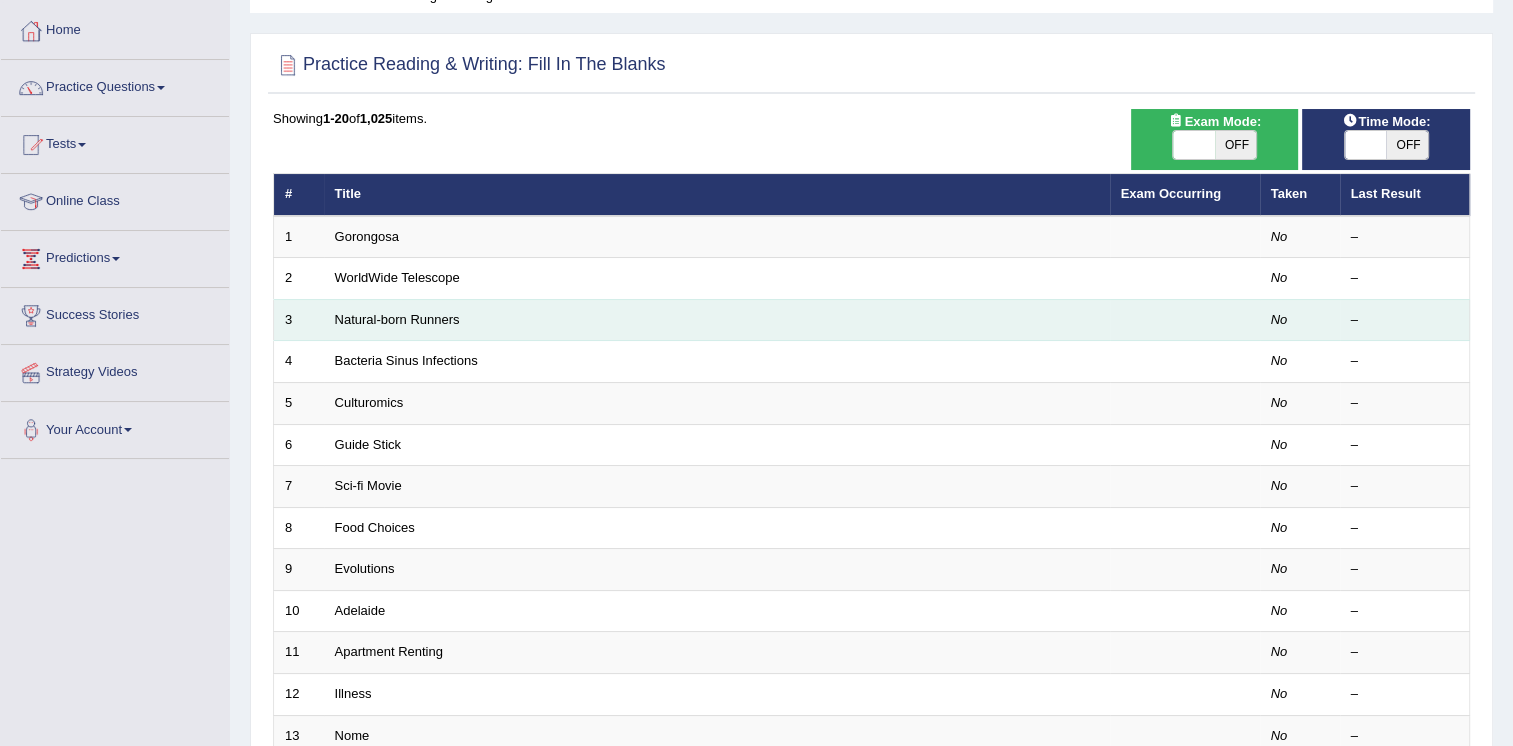 scroll, scrollTop: 100, scrollLeft: 0, axis: vertical 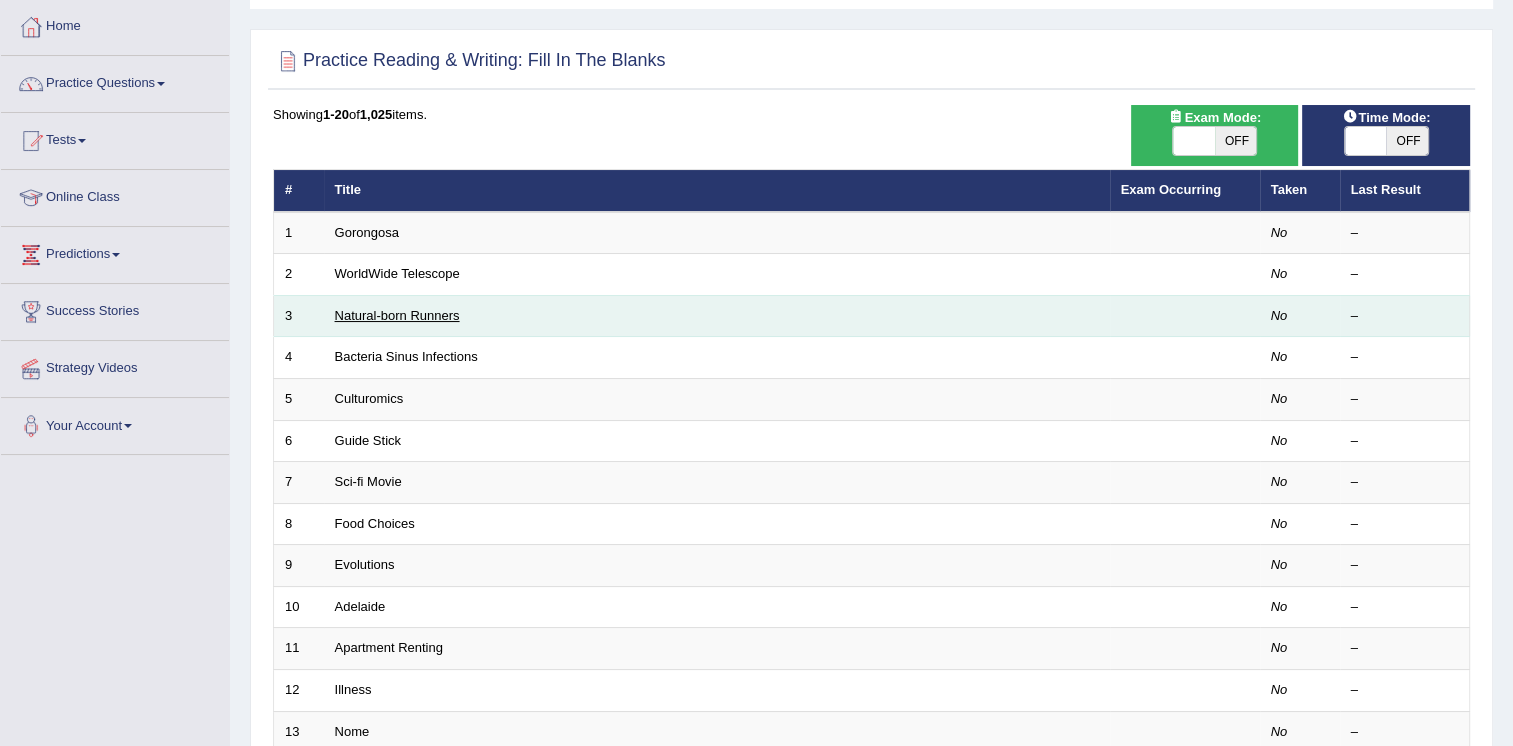 click on "Natural-born Runners" at bounding box center [397, 315] 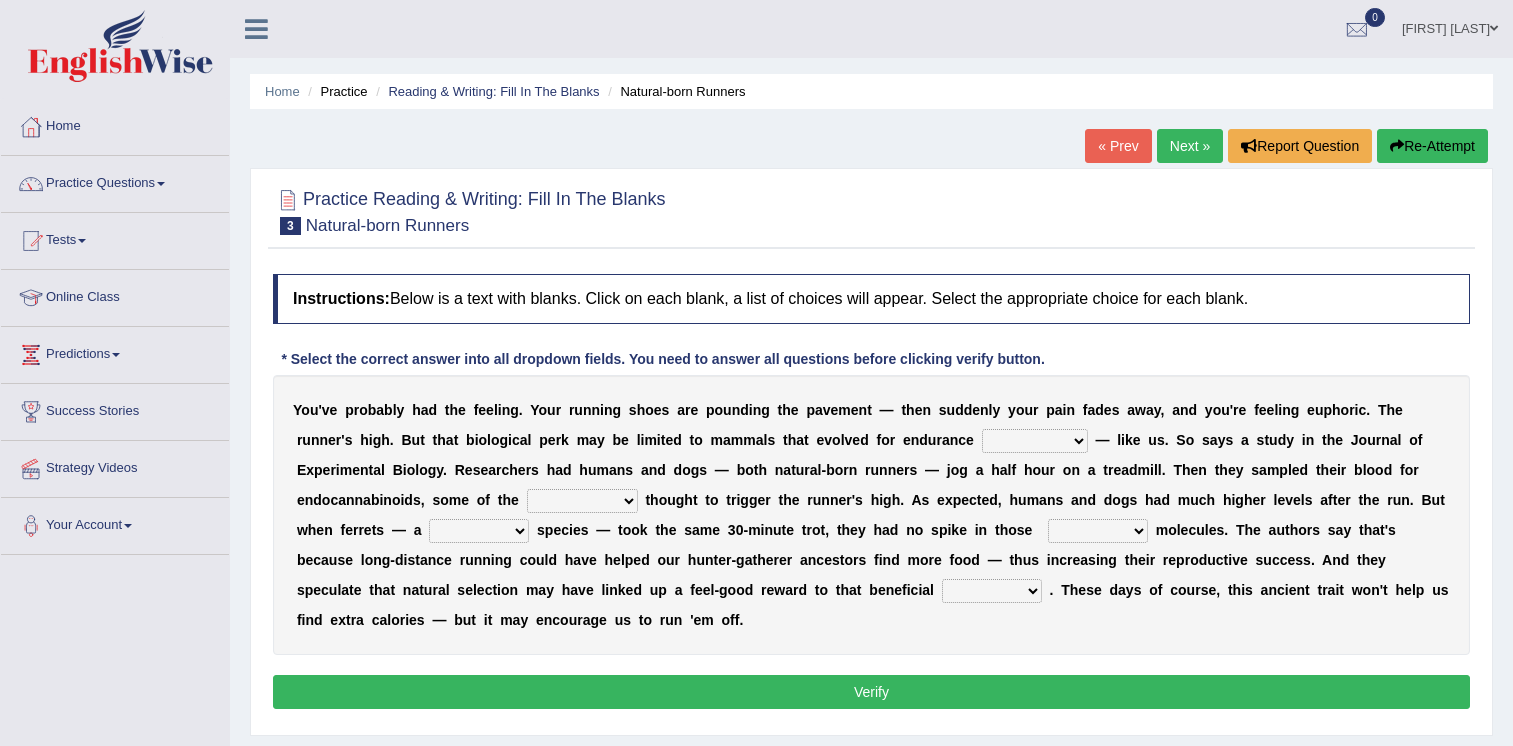 scroll, scrollTop: 0, scrollLeft: 0, axis: both 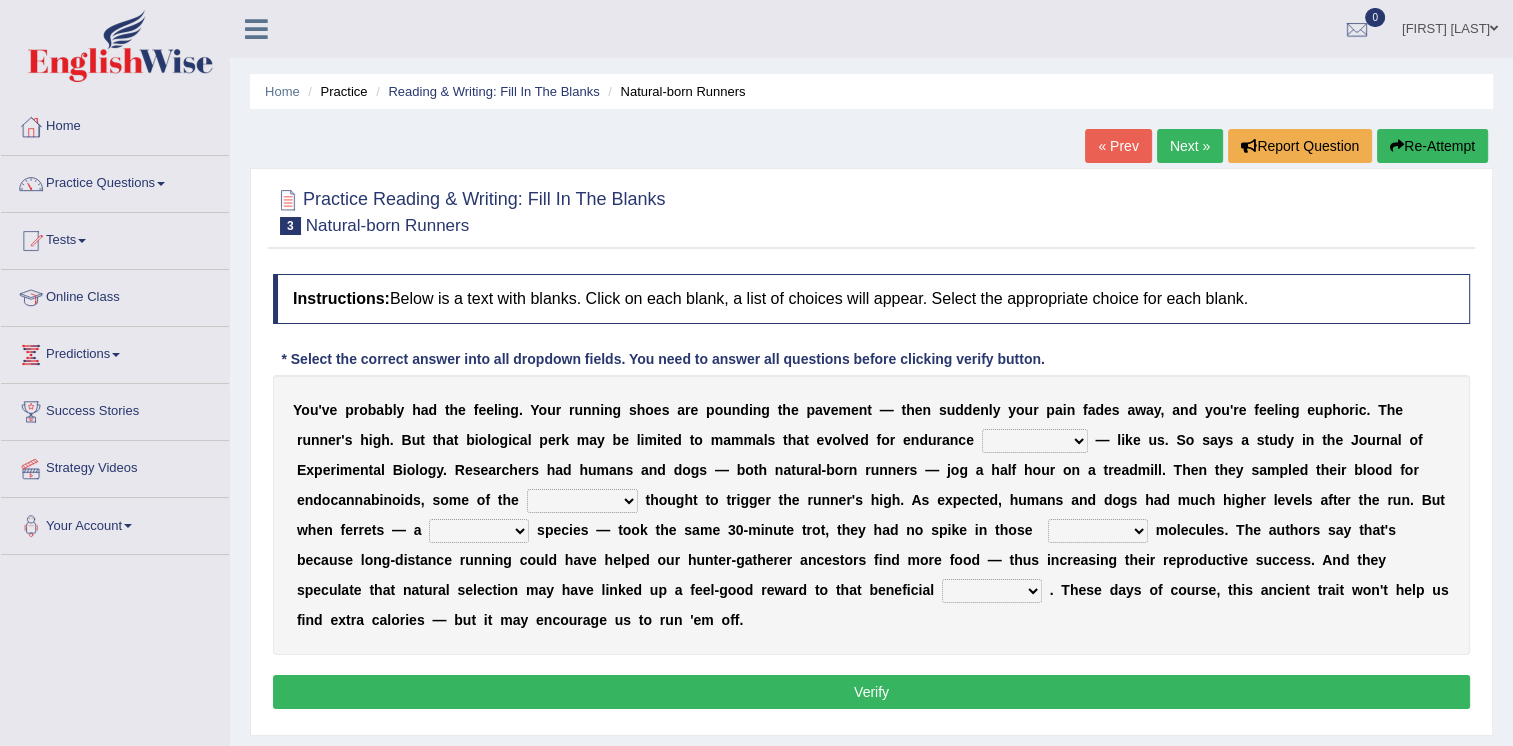 click on "dykes personalize classifies exercise" at bounding box center (1035, 441) 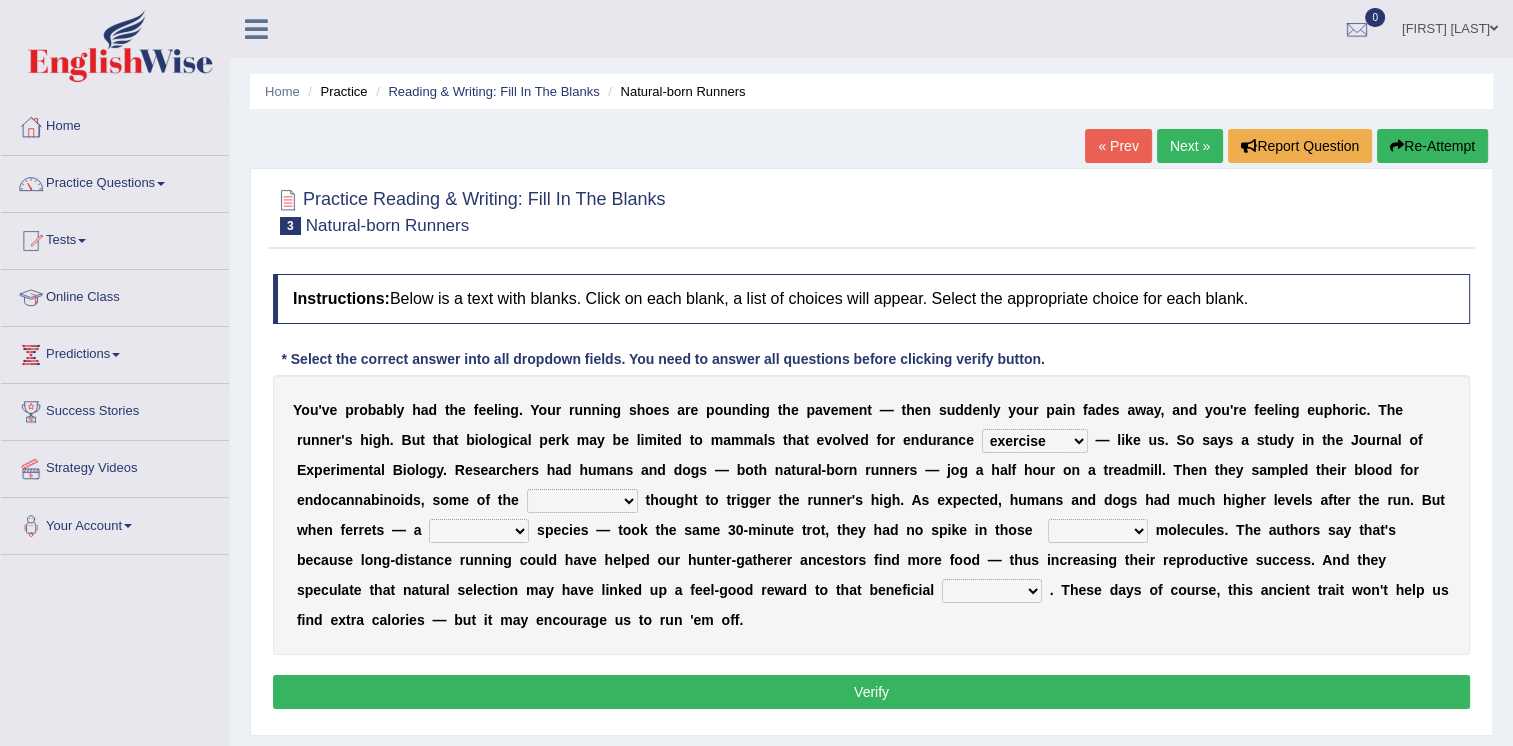 click on "dykes personalize classifies exercise" at bounding box center (1035, 441) 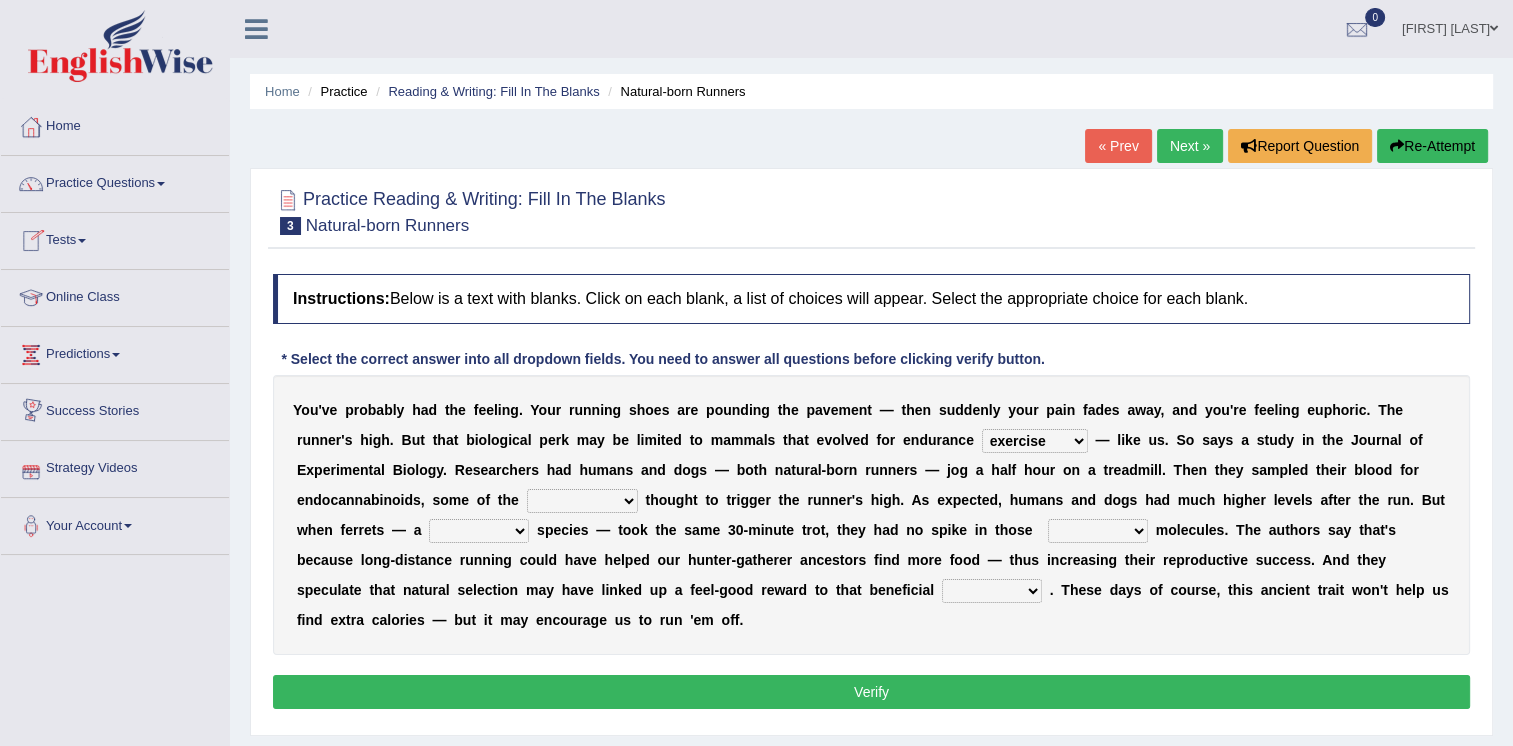 select on "compounds" 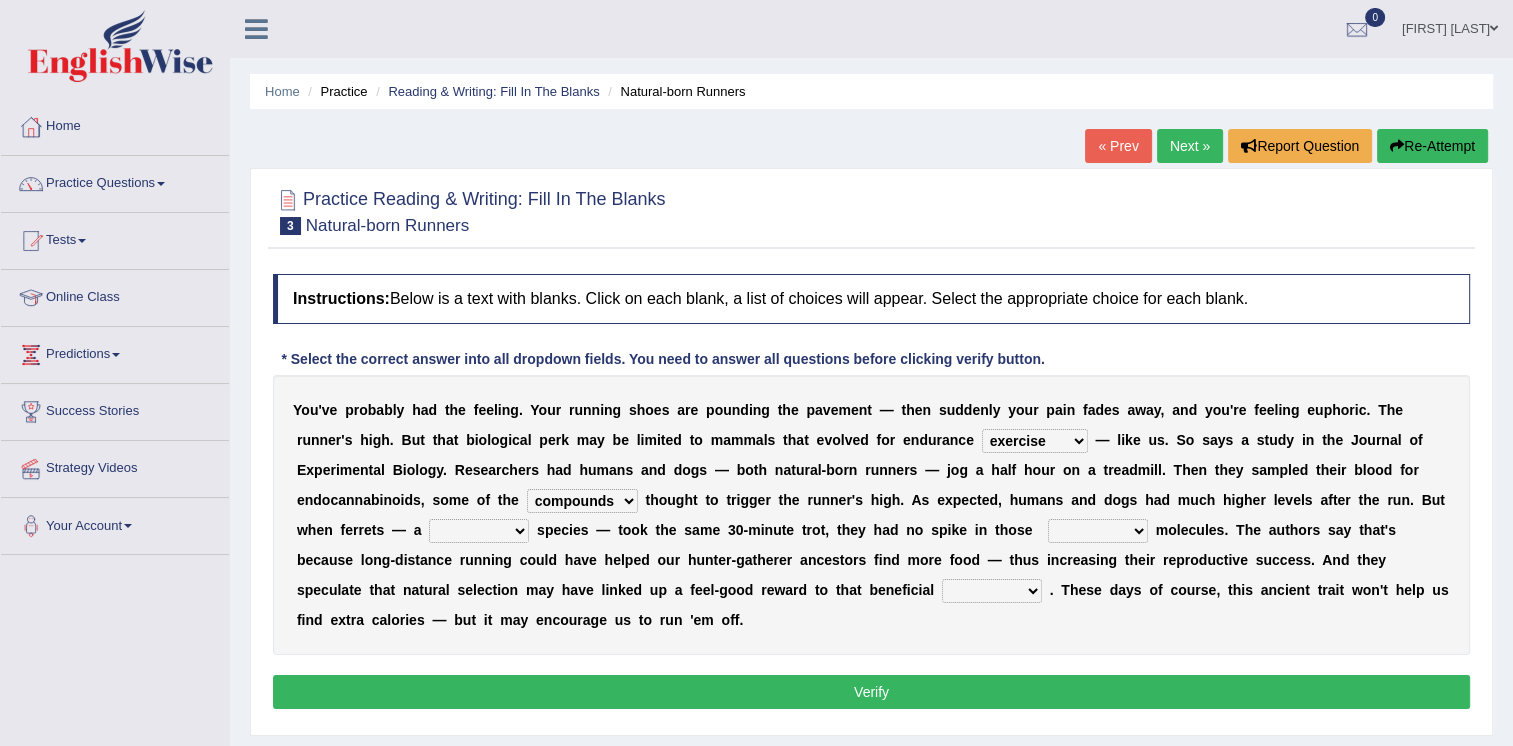 click on "almshouse turnarounds compounds foxhounds" at bounding box center [582, 501] 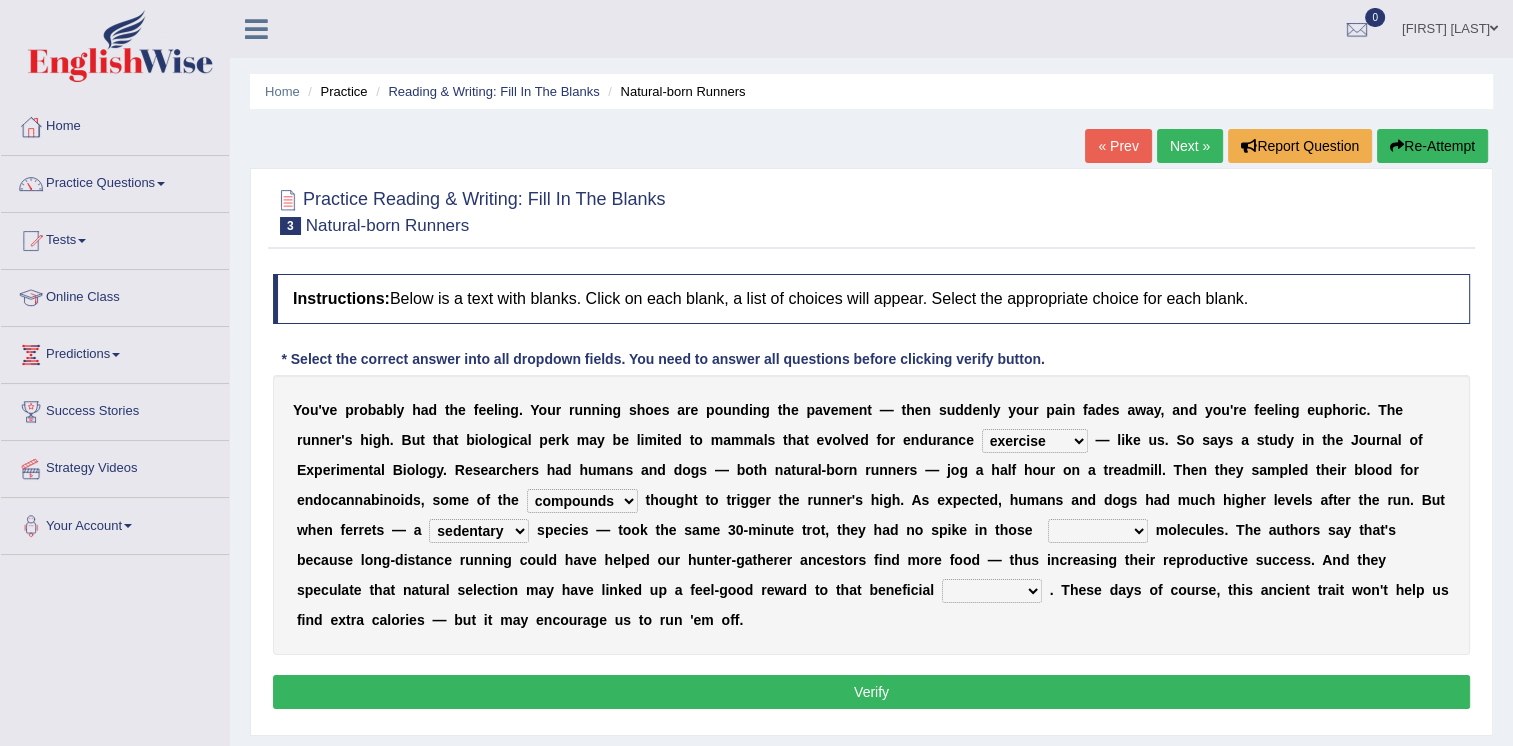 click on "excellency merely faerie sedentary" at bounding box center (479, 531) 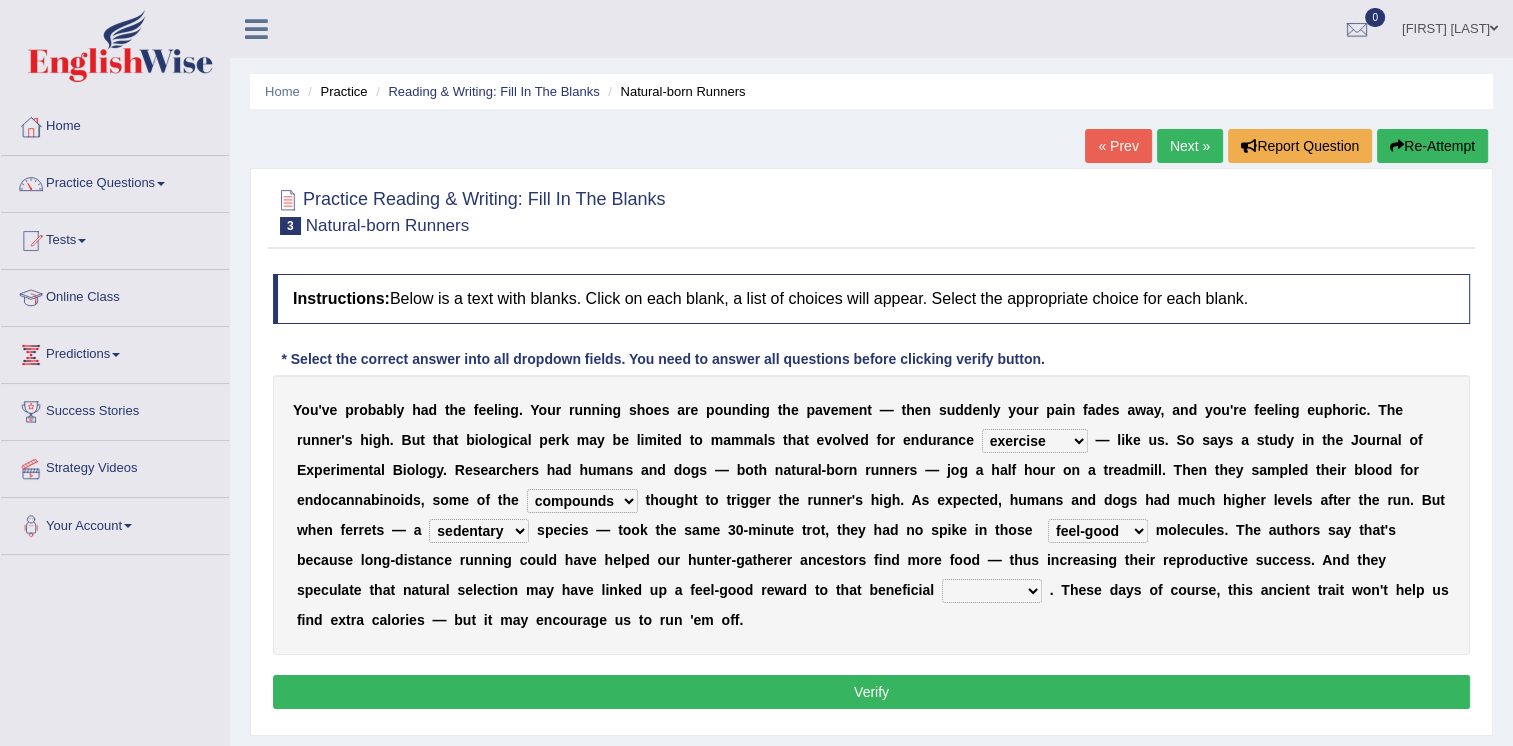 click on "wager exchanger behavior regulator" at bounding box center [992, 591] 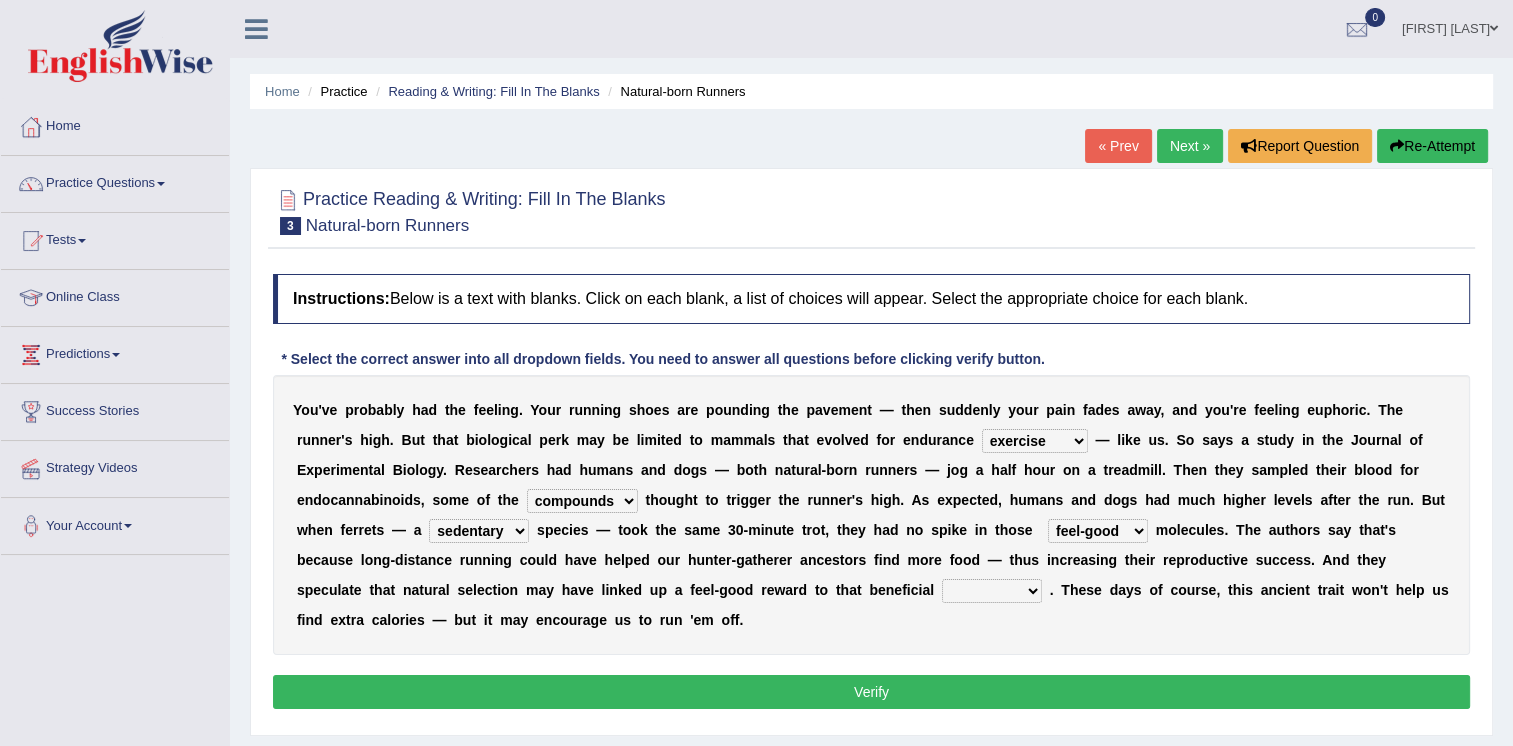 drag, startPoint x: 1328, startPoint y: 569, endPoint x: 1373, endPoint y: 575, distance: 45.39824 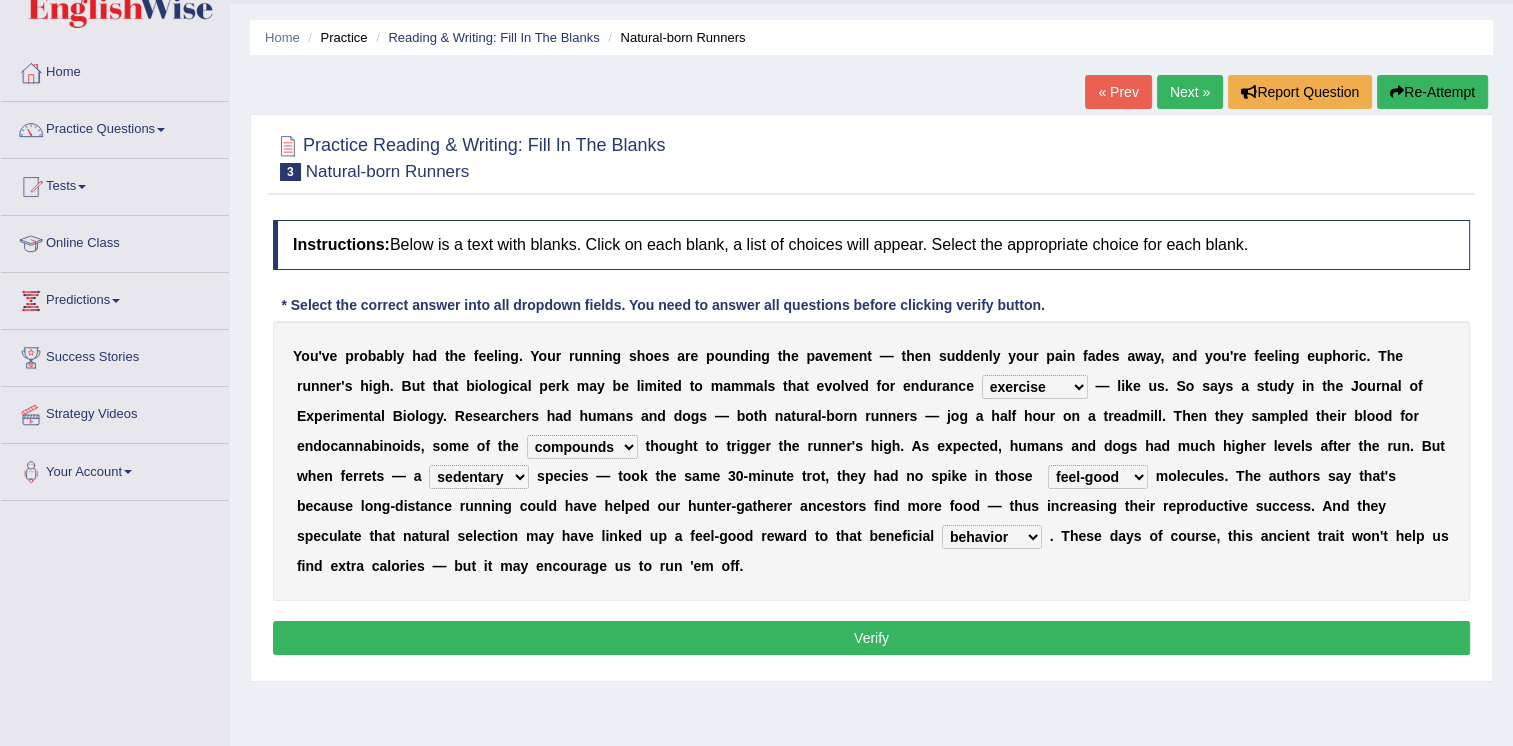 scroll, scrollTop: 100, scrollLeft: 0, axis: vertical 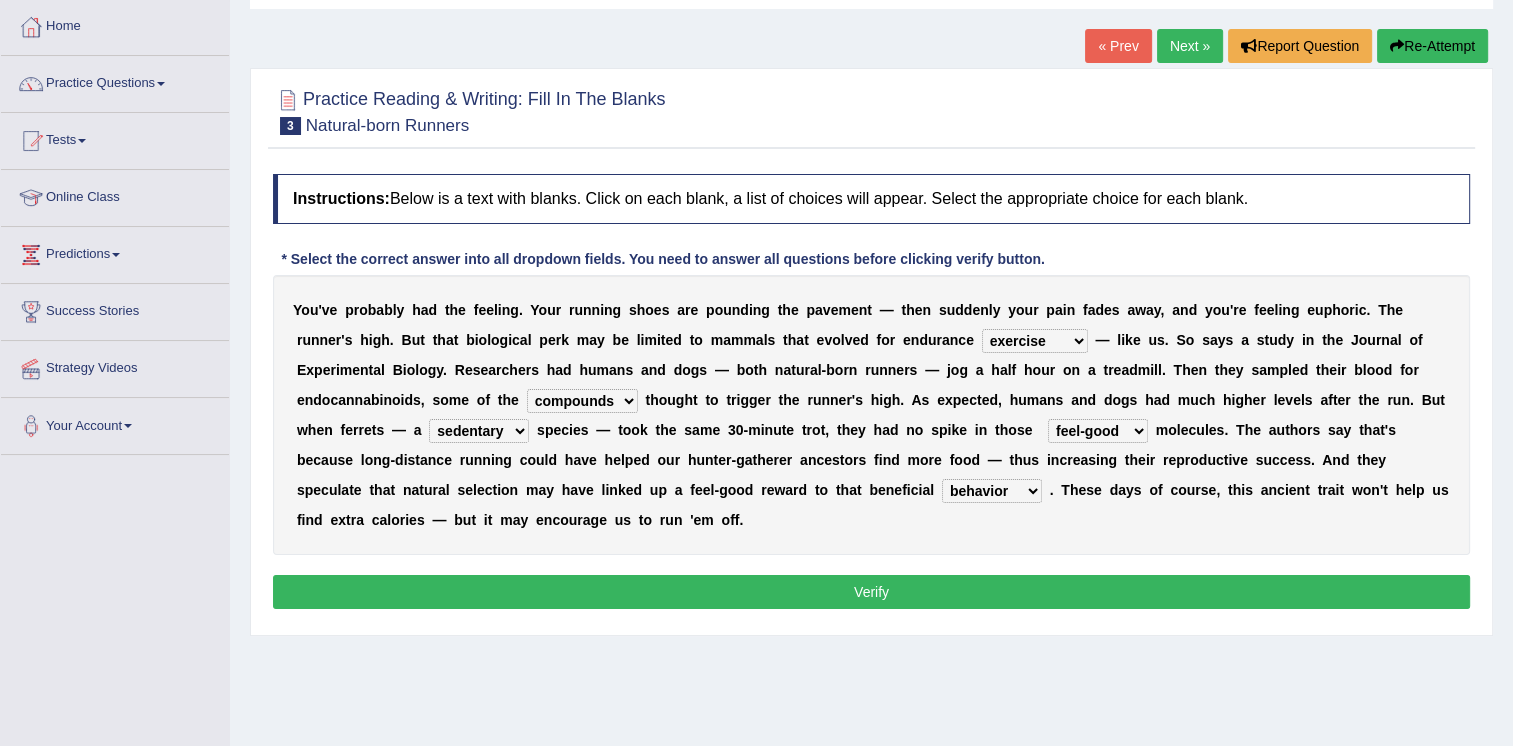 click on "Verify" at bounding box center (871, 592) 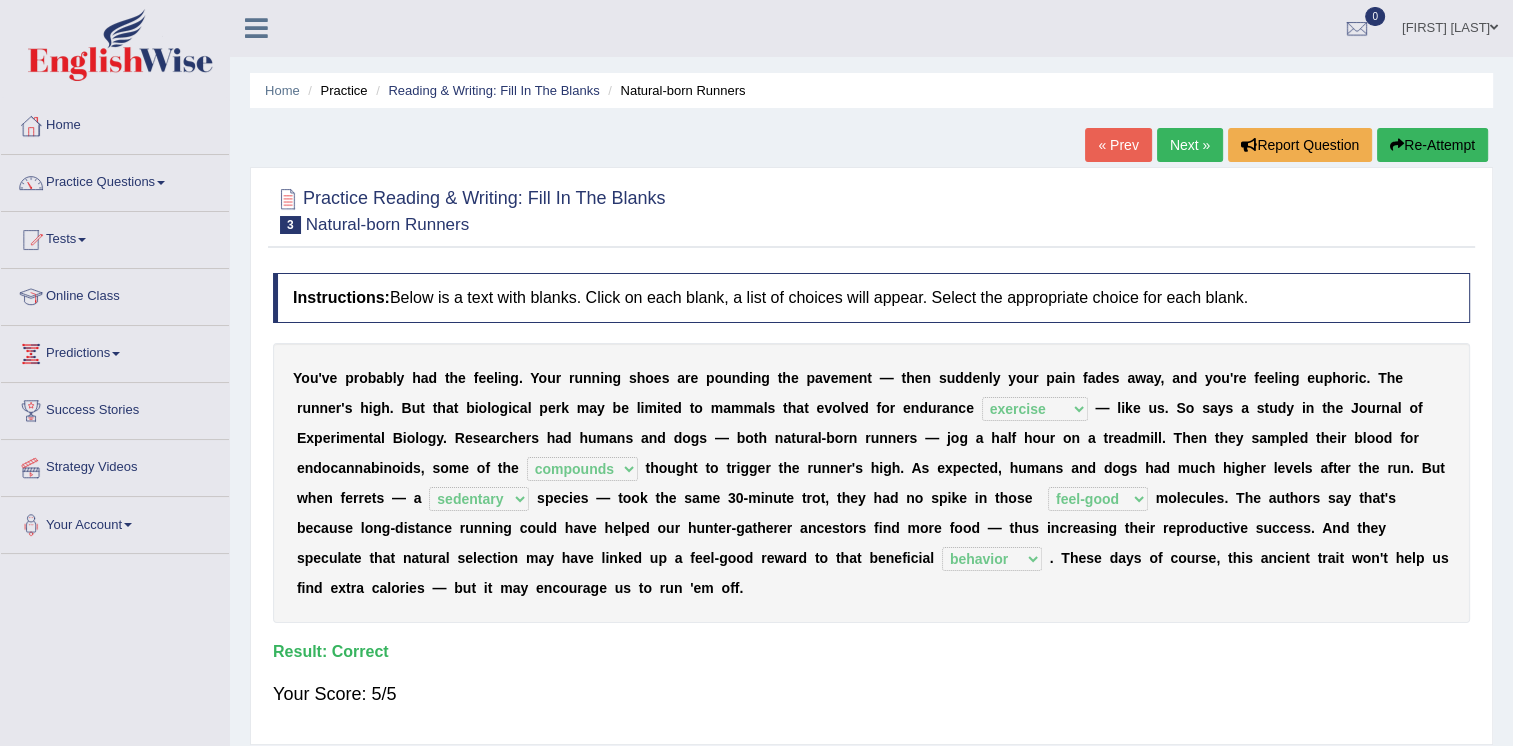 scroll, scrollTop: 0, scrollLeft: 0, axis: both 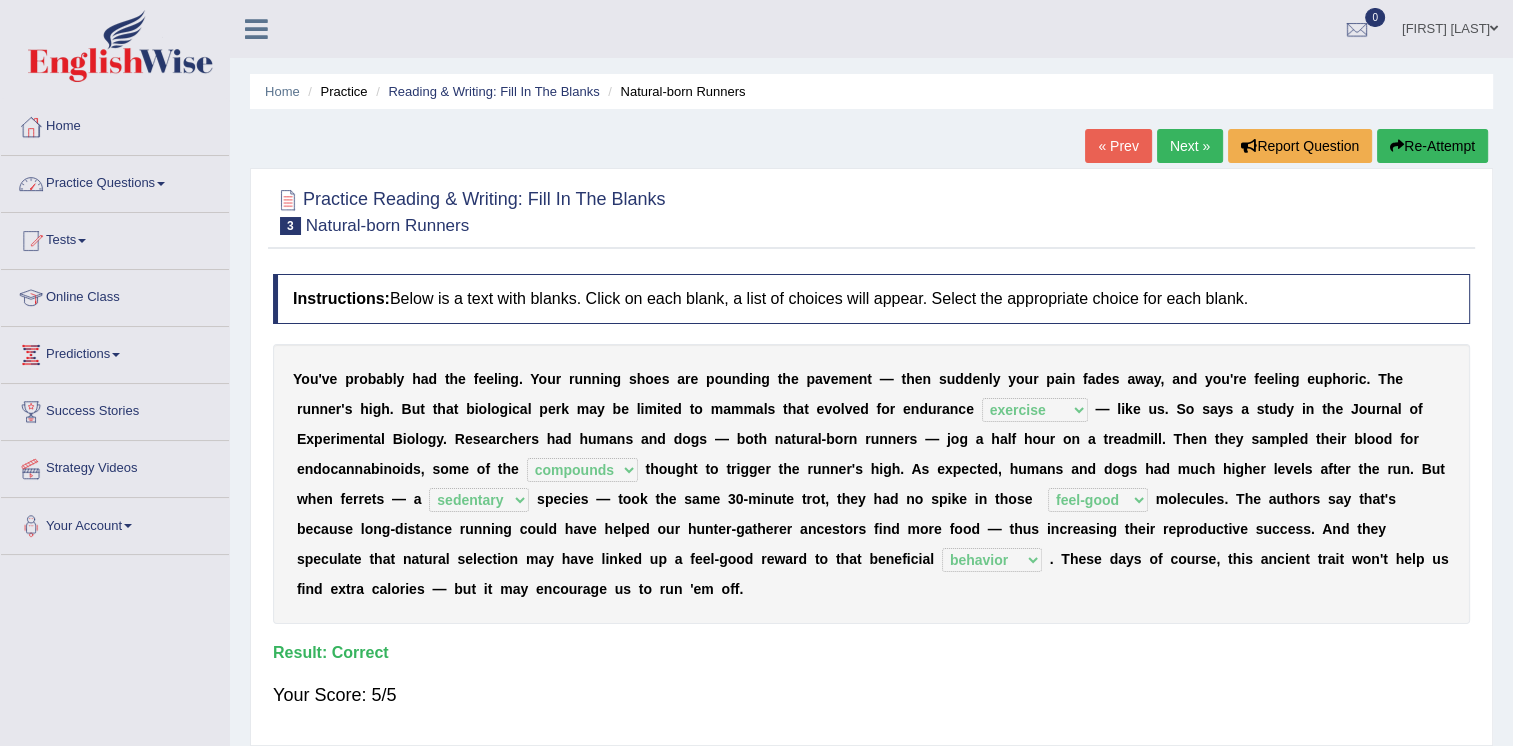 click on "Practice Questions" at bounding box center [115, 181] 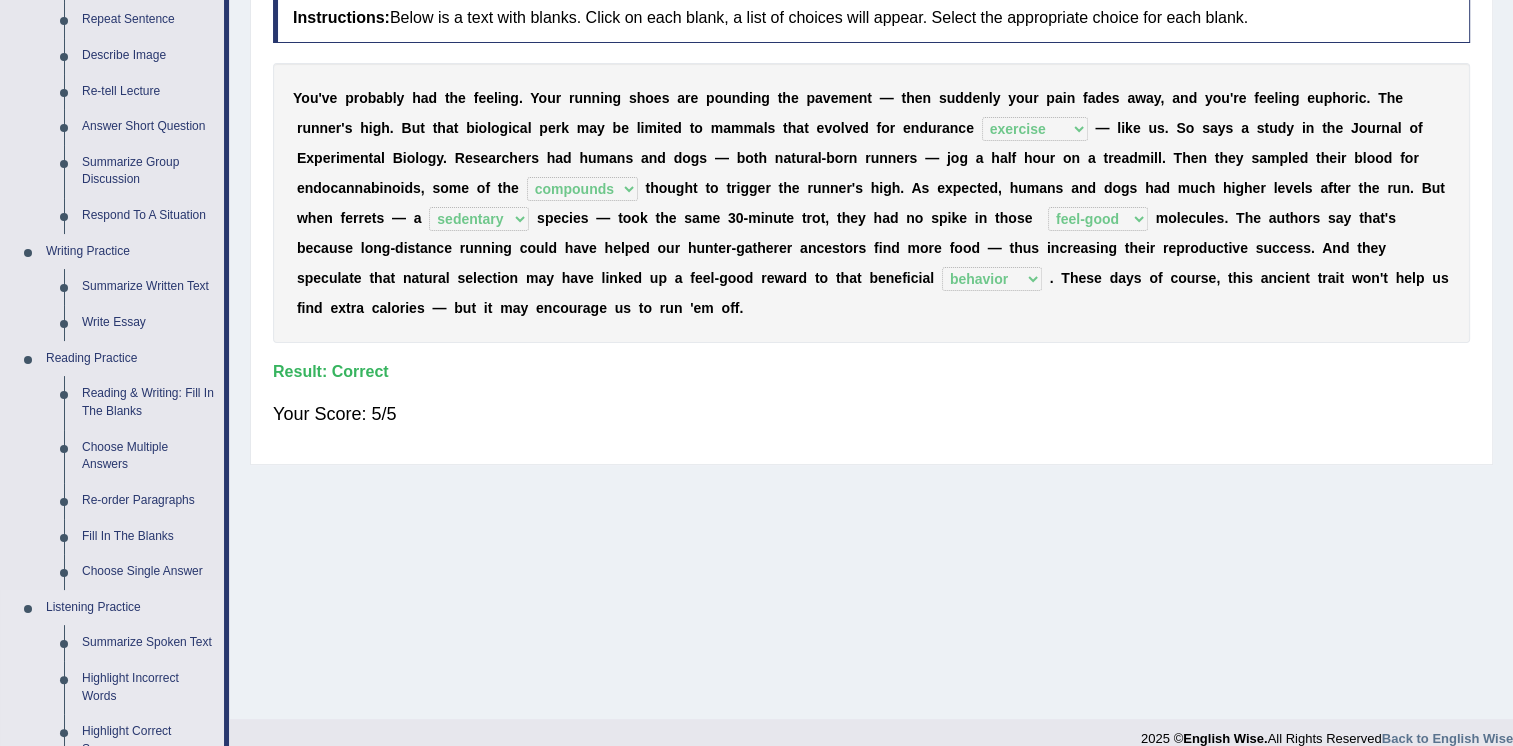 scroll, scrollTop: 300, scrollLeft: 0, axis: vertical 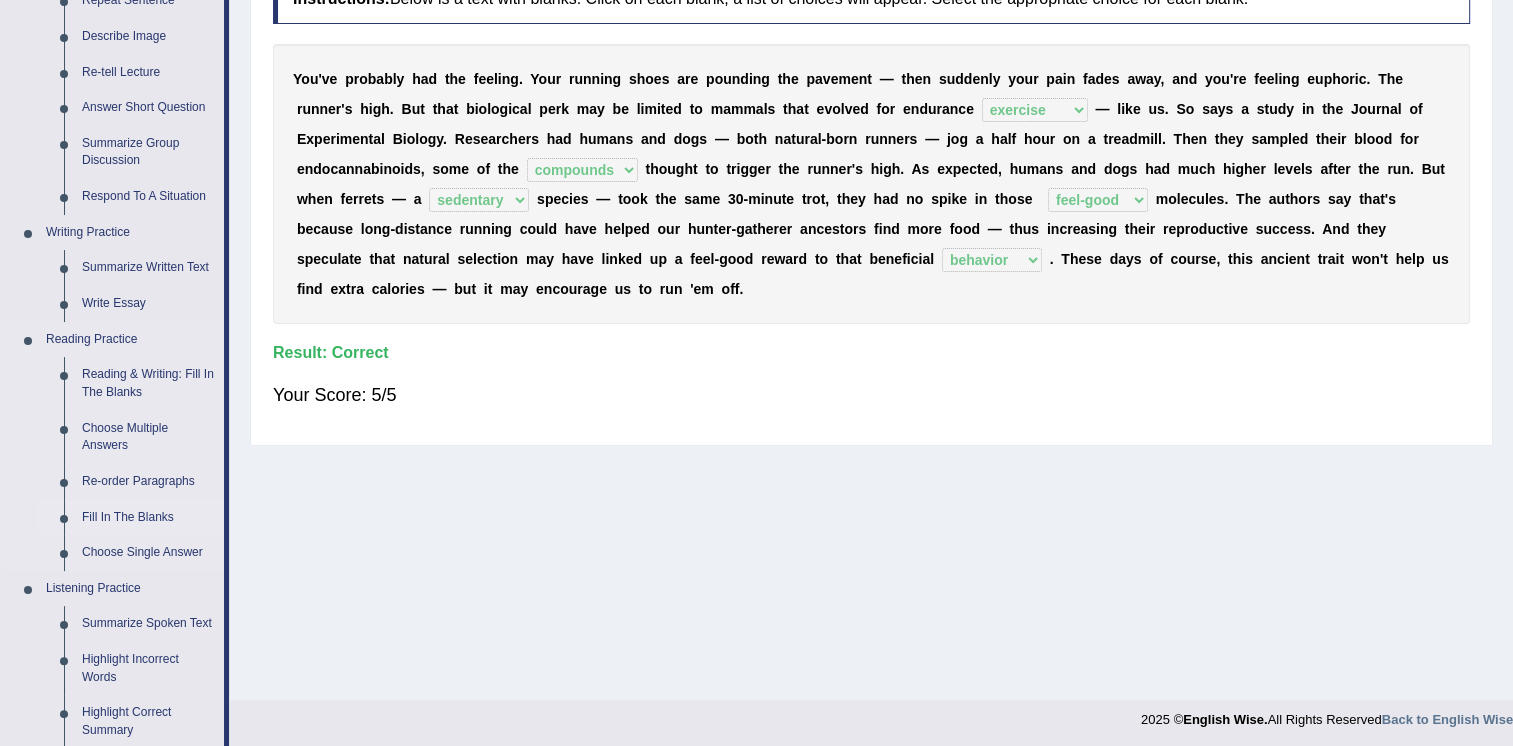 click on "Fill In The Blanks" at bounding box center (148, 518) 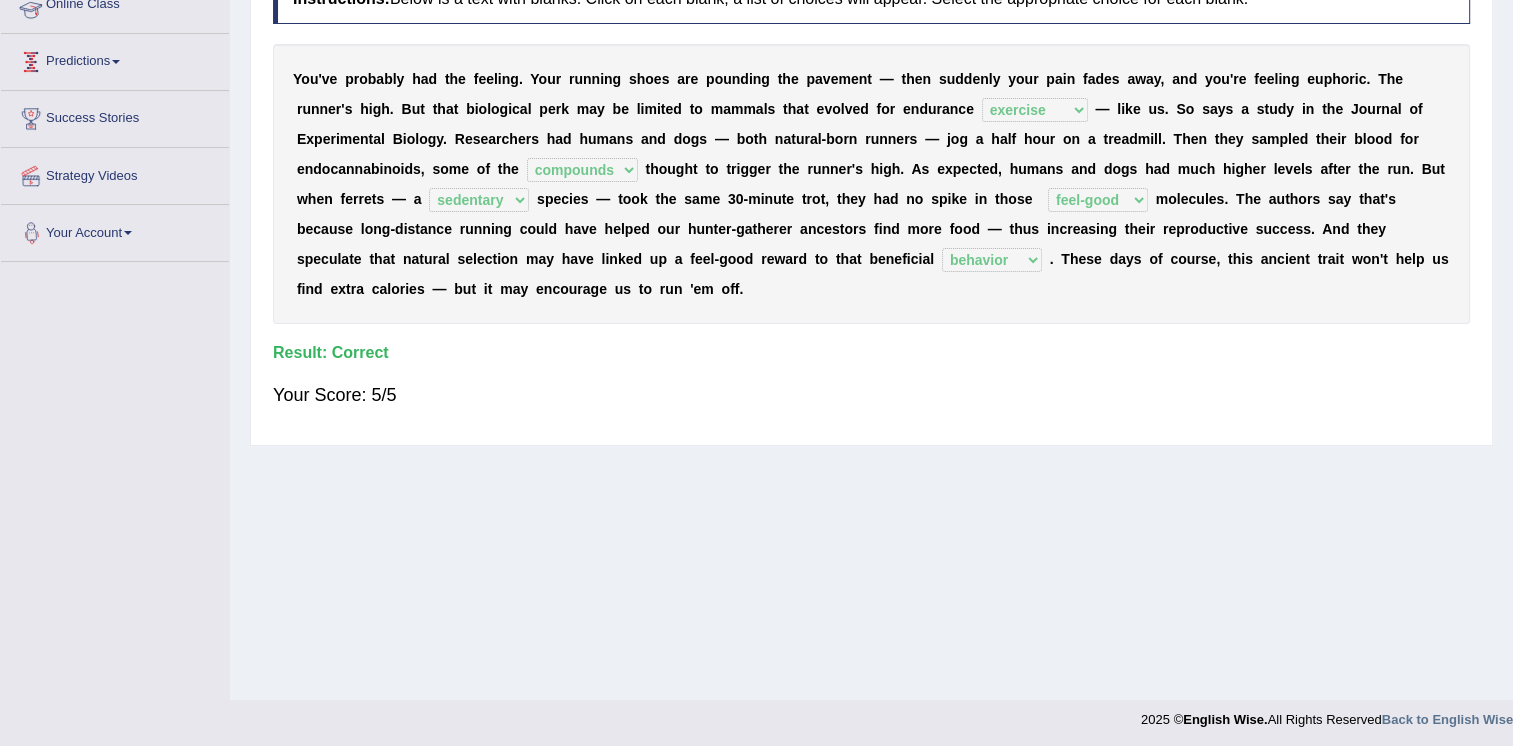 scroll, scrollTop: 304, scrollLeft: 0, axis: vertical 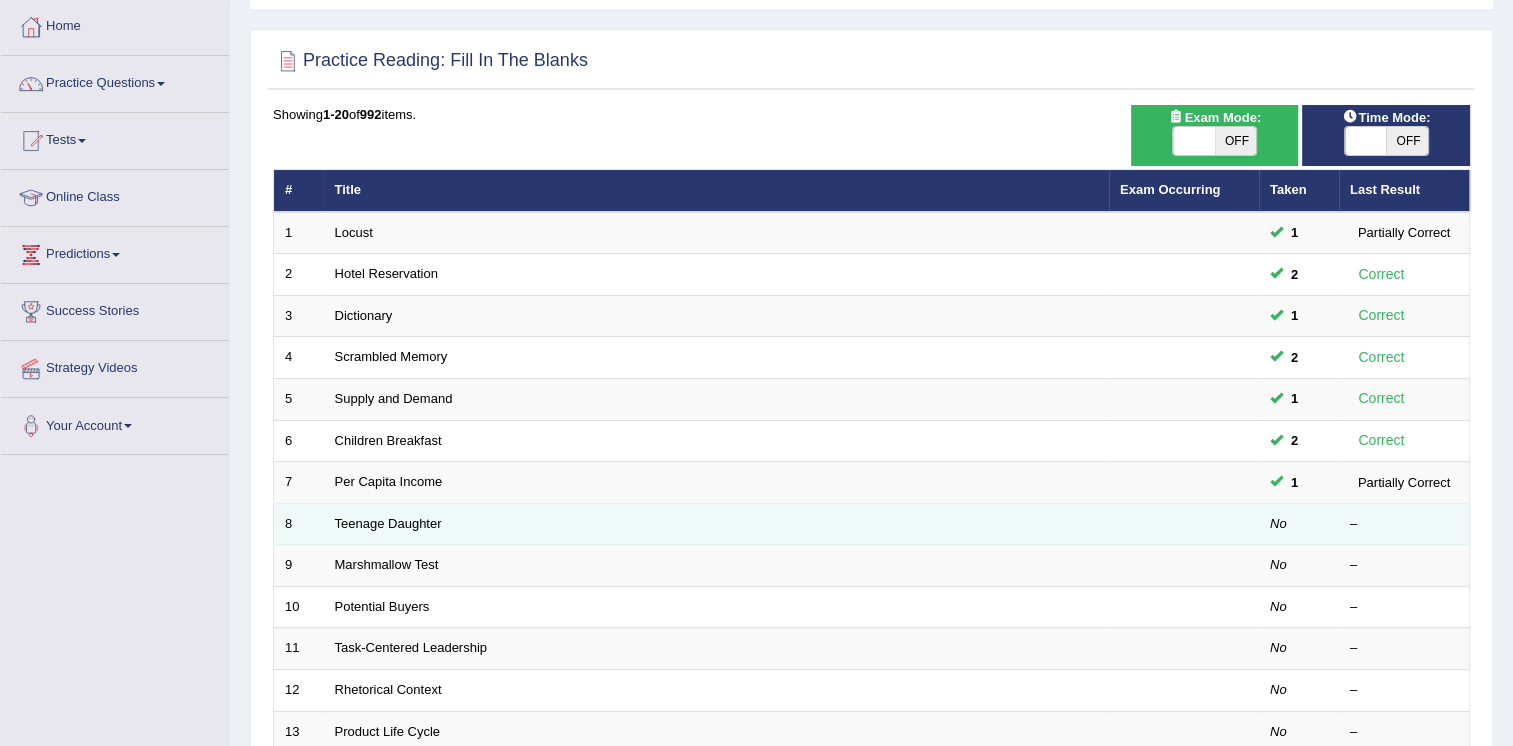 click on "Teenage Daughter" at bounding box center (716, 524) 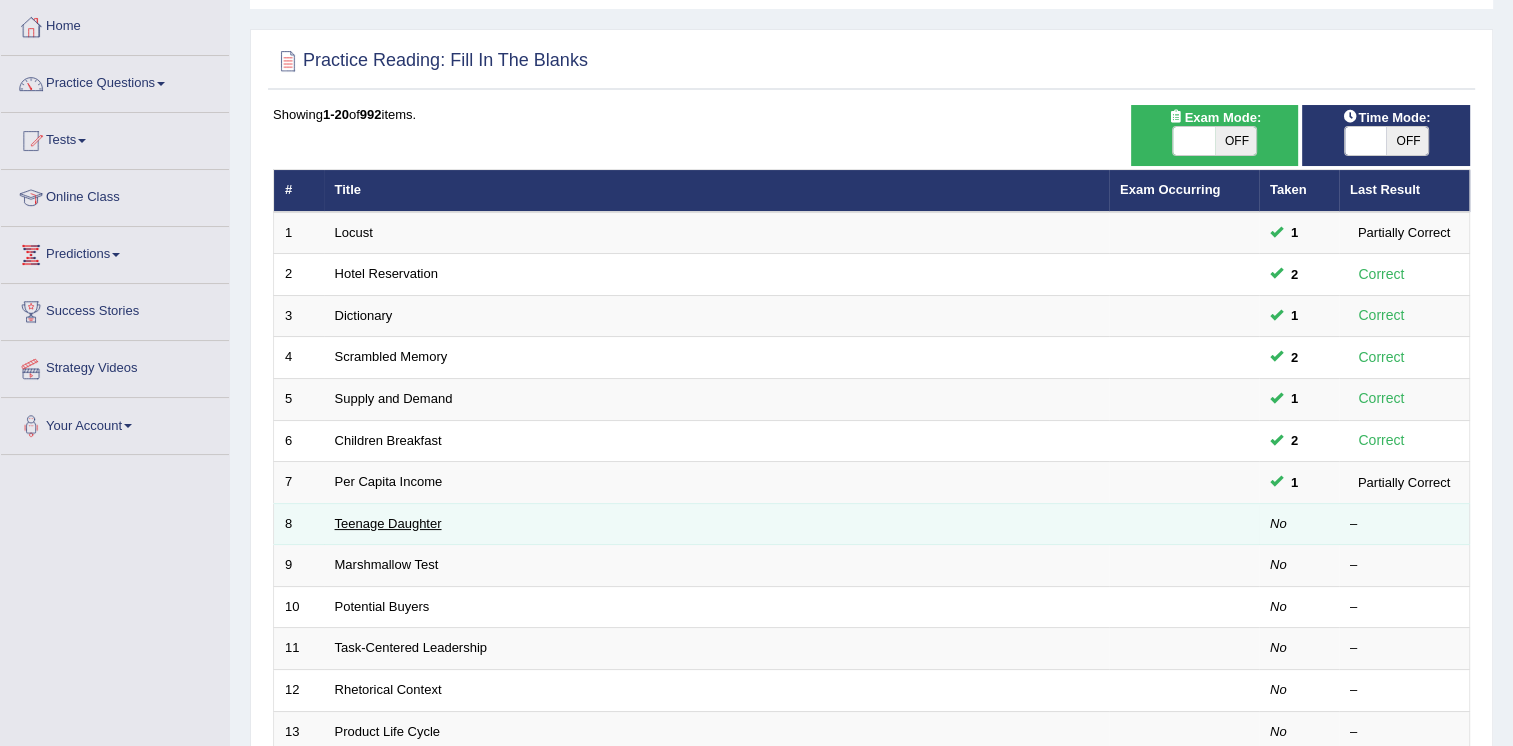 click on "Teenage Daughter" at bounding box center (388, 523) 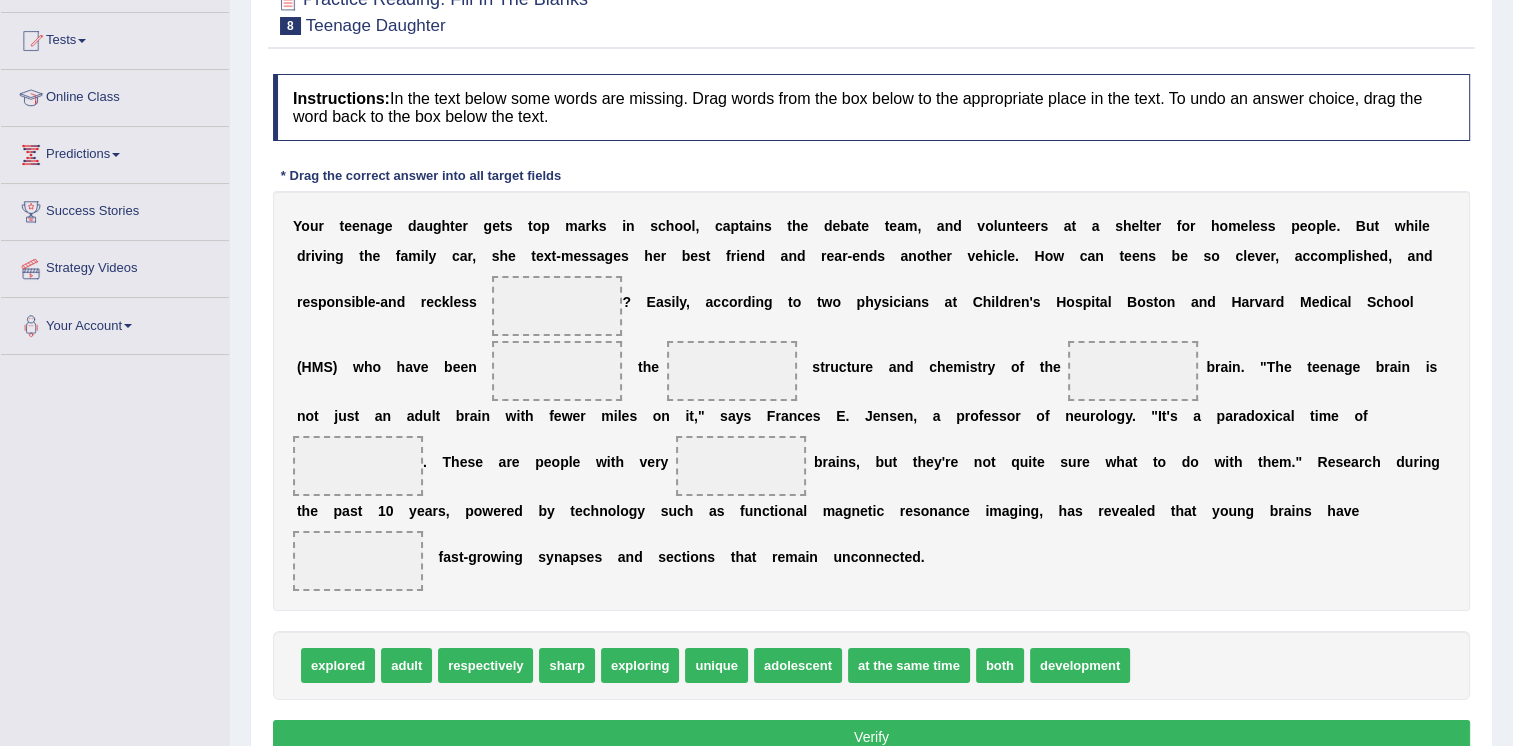 scroll, scrollTop: 0, scrollLeft: 0, axis: both 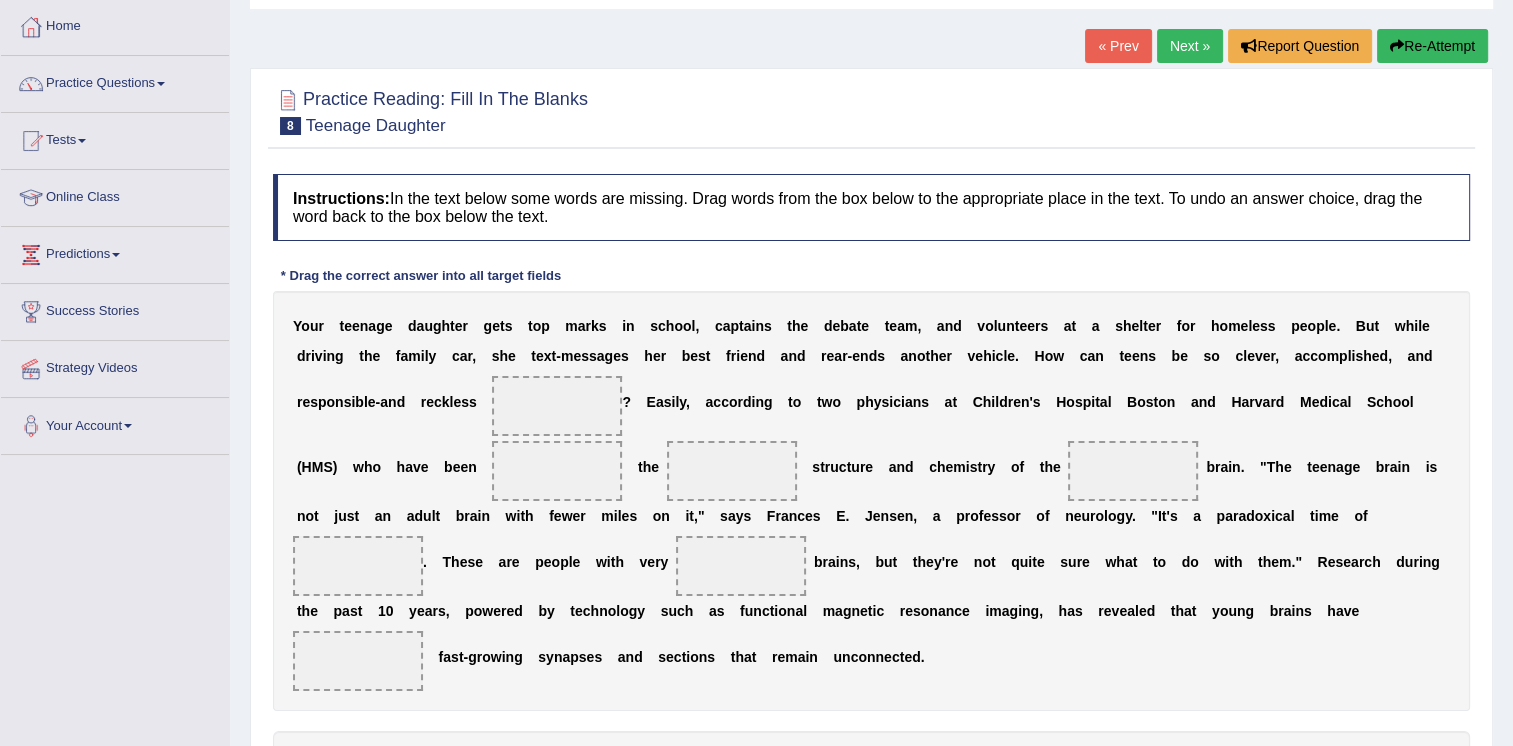 click on "Next »" at bounding box center [1190, 46] 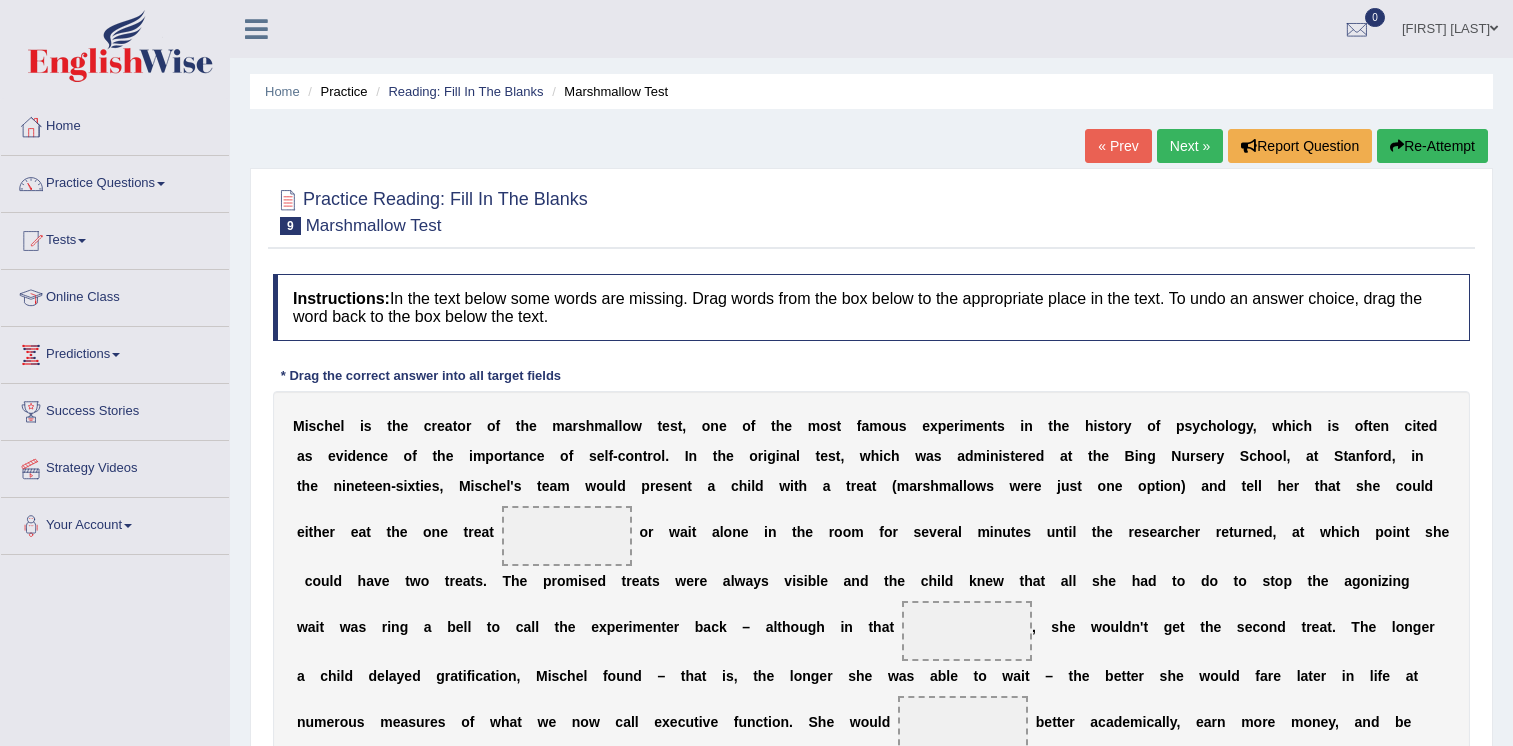 scroll, scrollTop: 200, scrollLeft: 0, axis: vertical 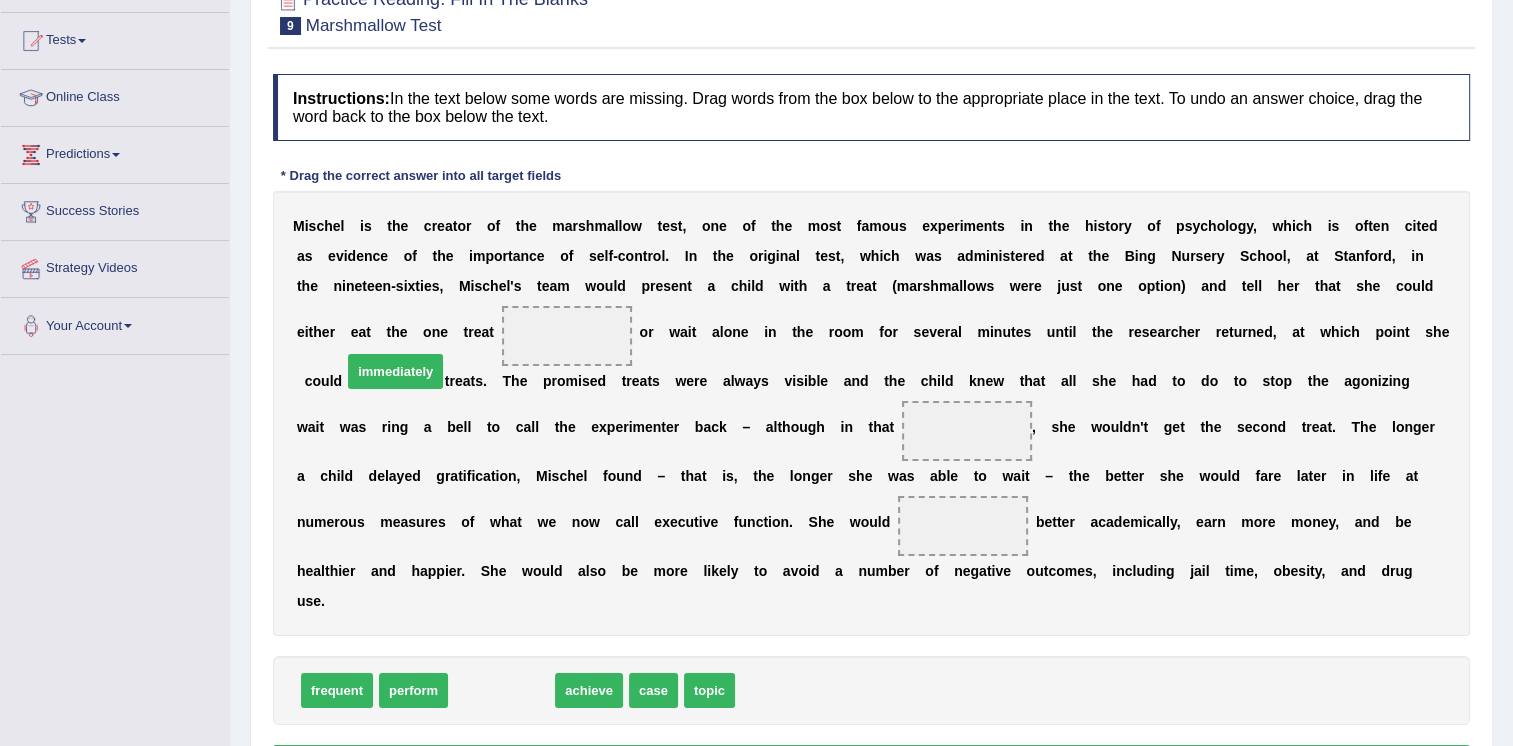 drag, startPoint x: 481, startPoint y: 654, endPoint x: 374, endPoint y: 335, distance: 336.46695 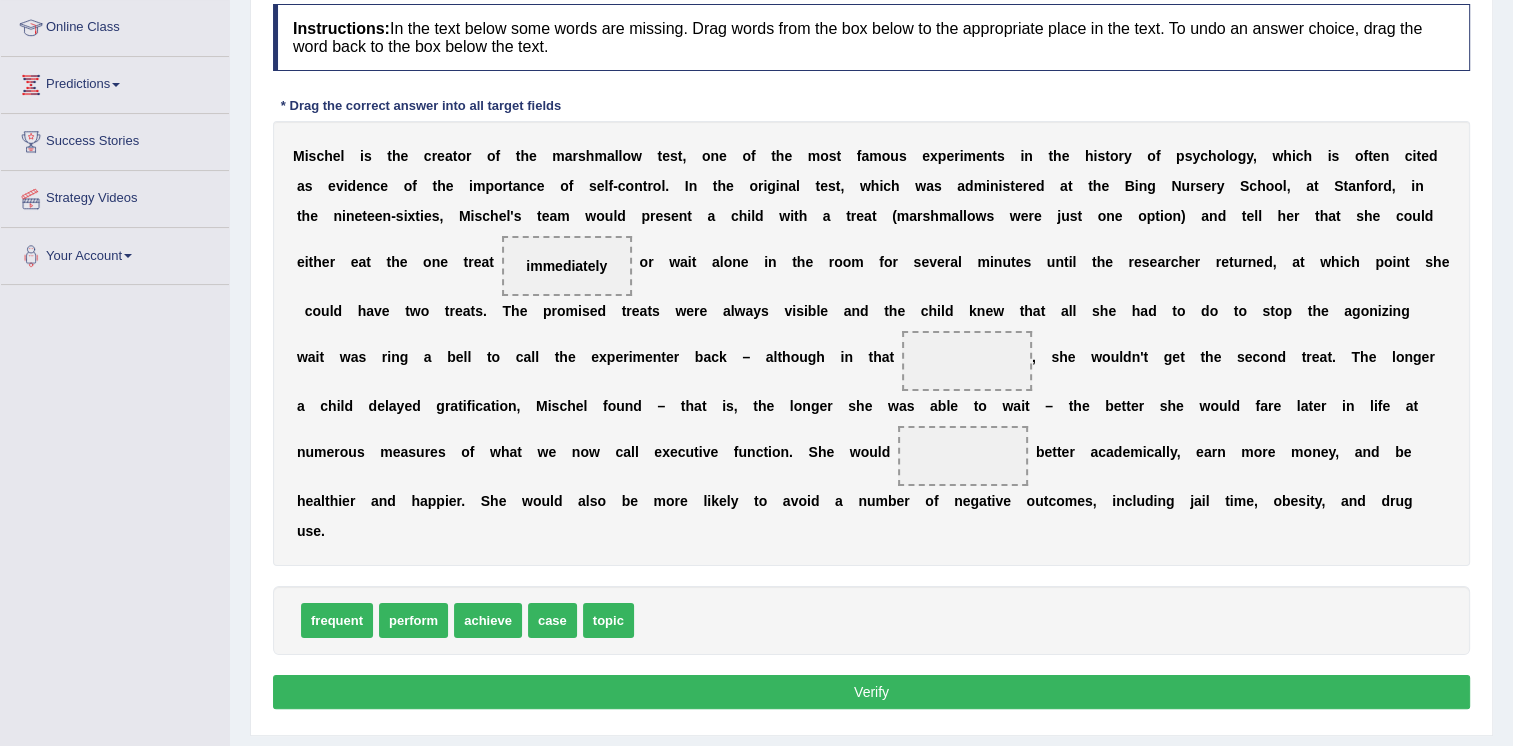 scroll, scrollTop: 300, scrollLeft: 0, axis: vertical 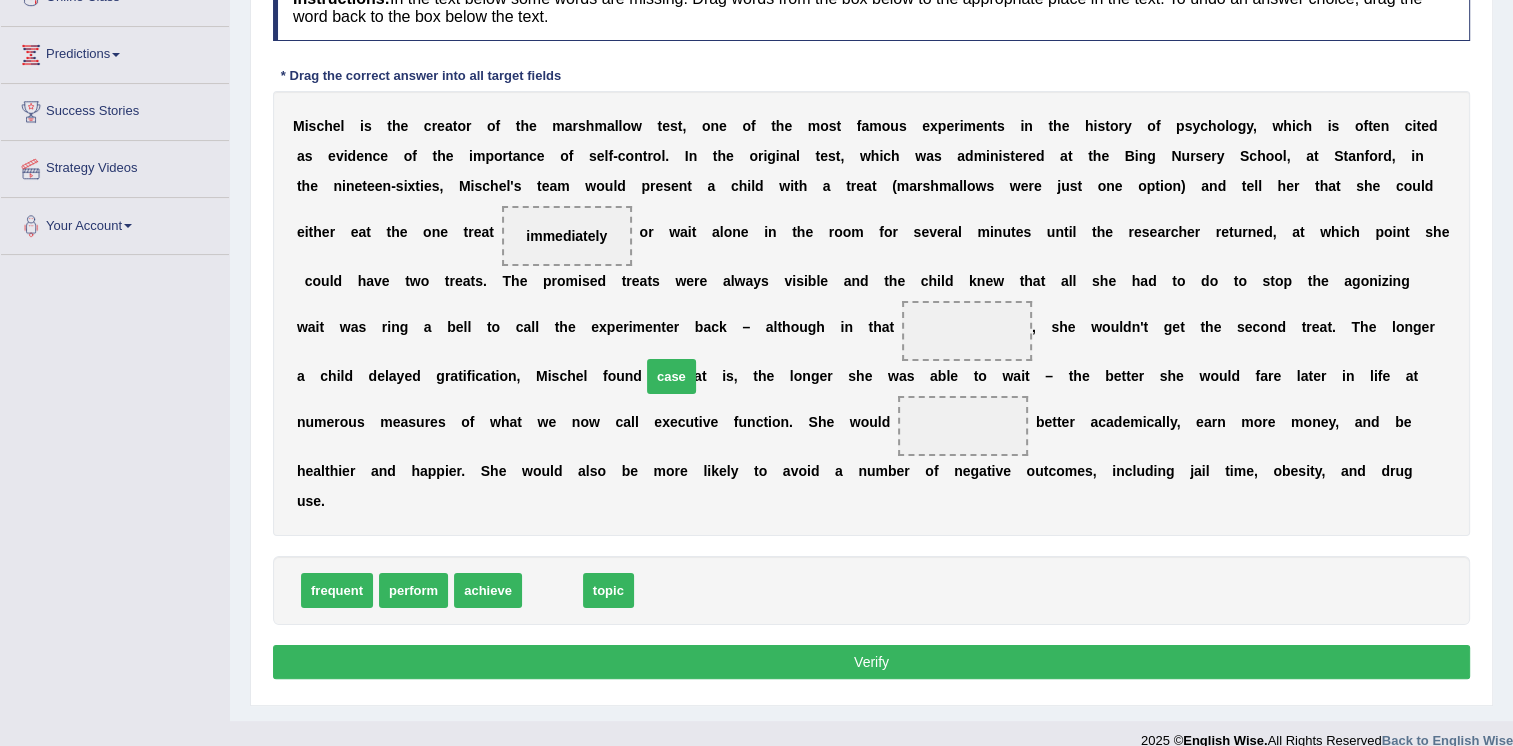 drag, startPoint x: 539, startPoint y: 552, endPoint x: 658, endPoint y: 338, distance: 244.86119 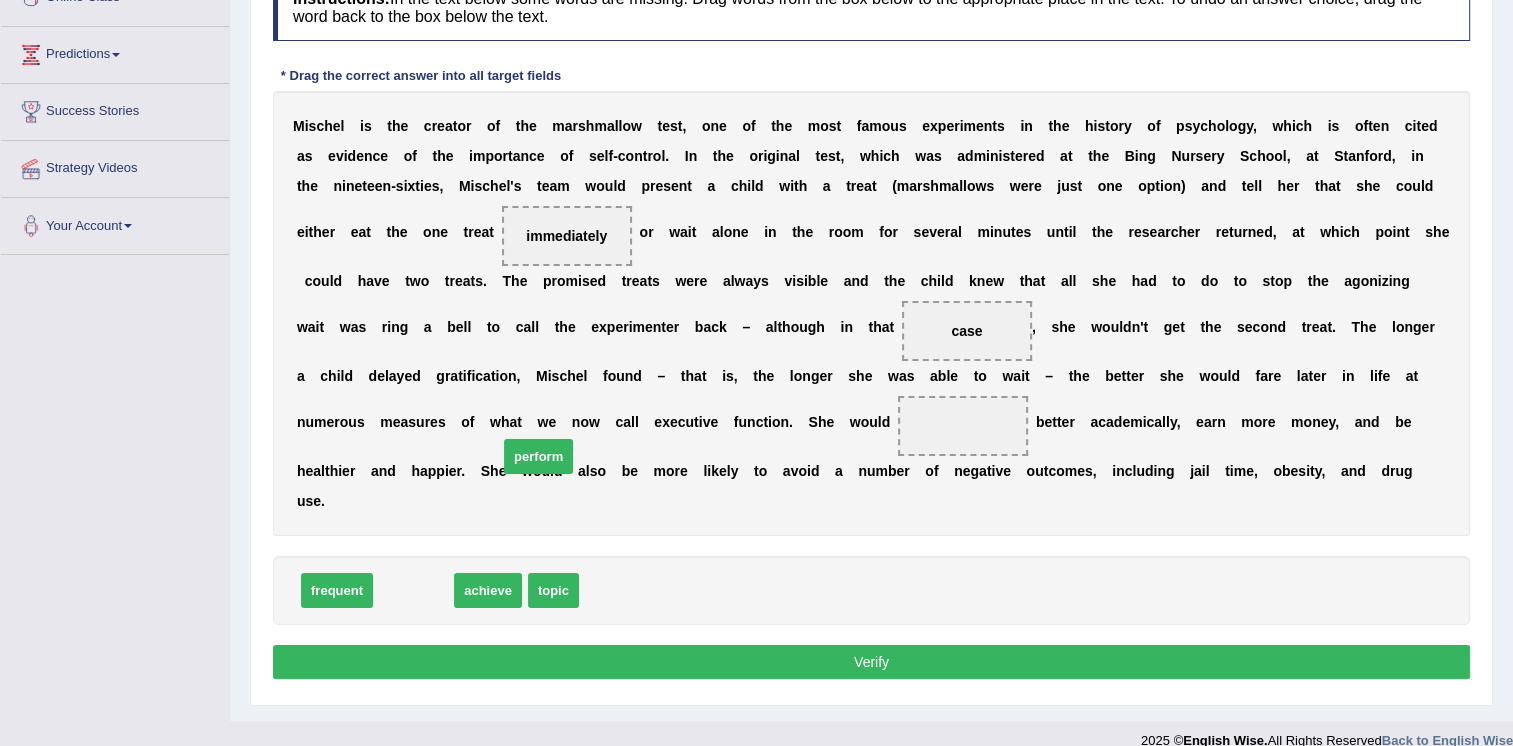 drag, startPoint x: 428, startPoint y: 555, endPoint x: 553, endPoint y: 421, distance: 183.25119 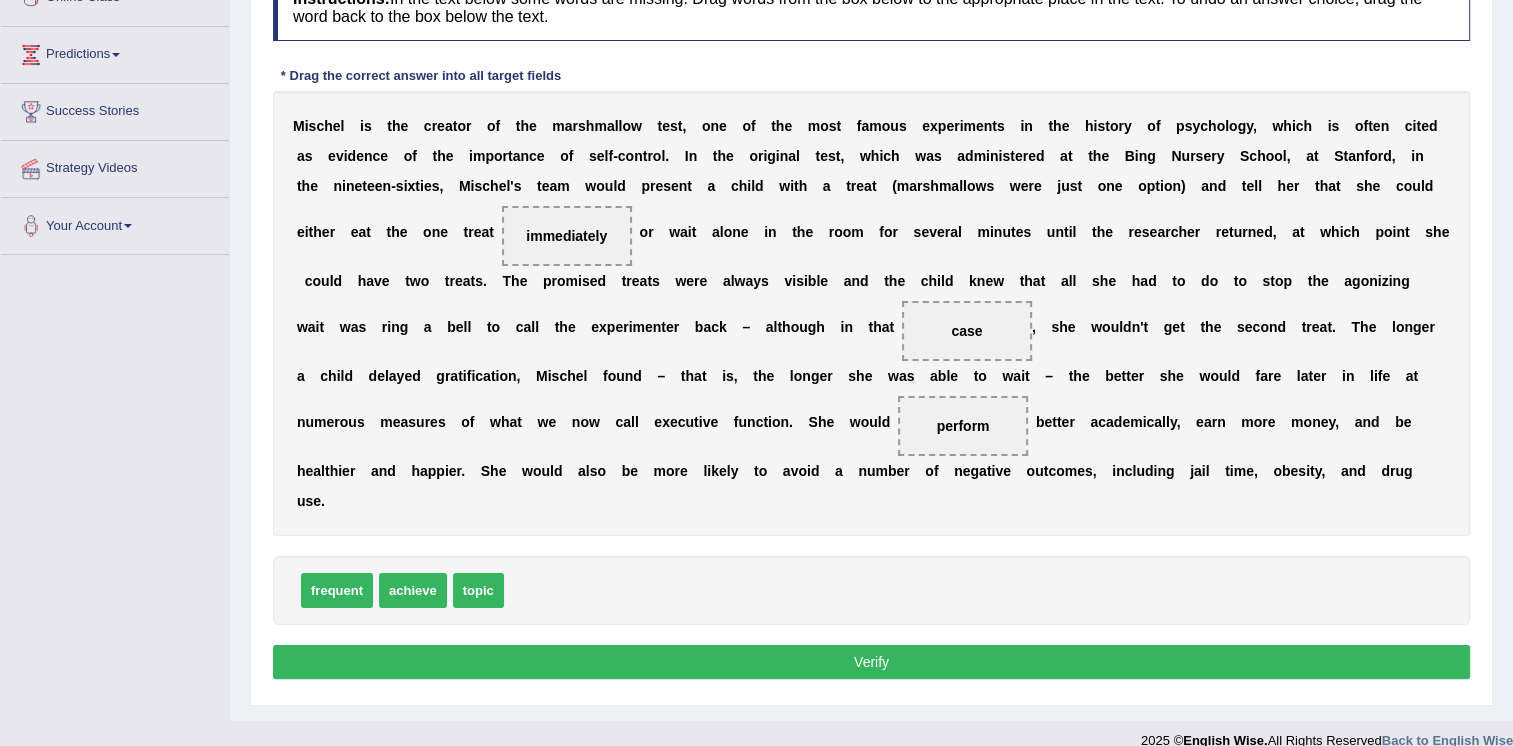 click on "Verify" at bounding box center [871, 662] 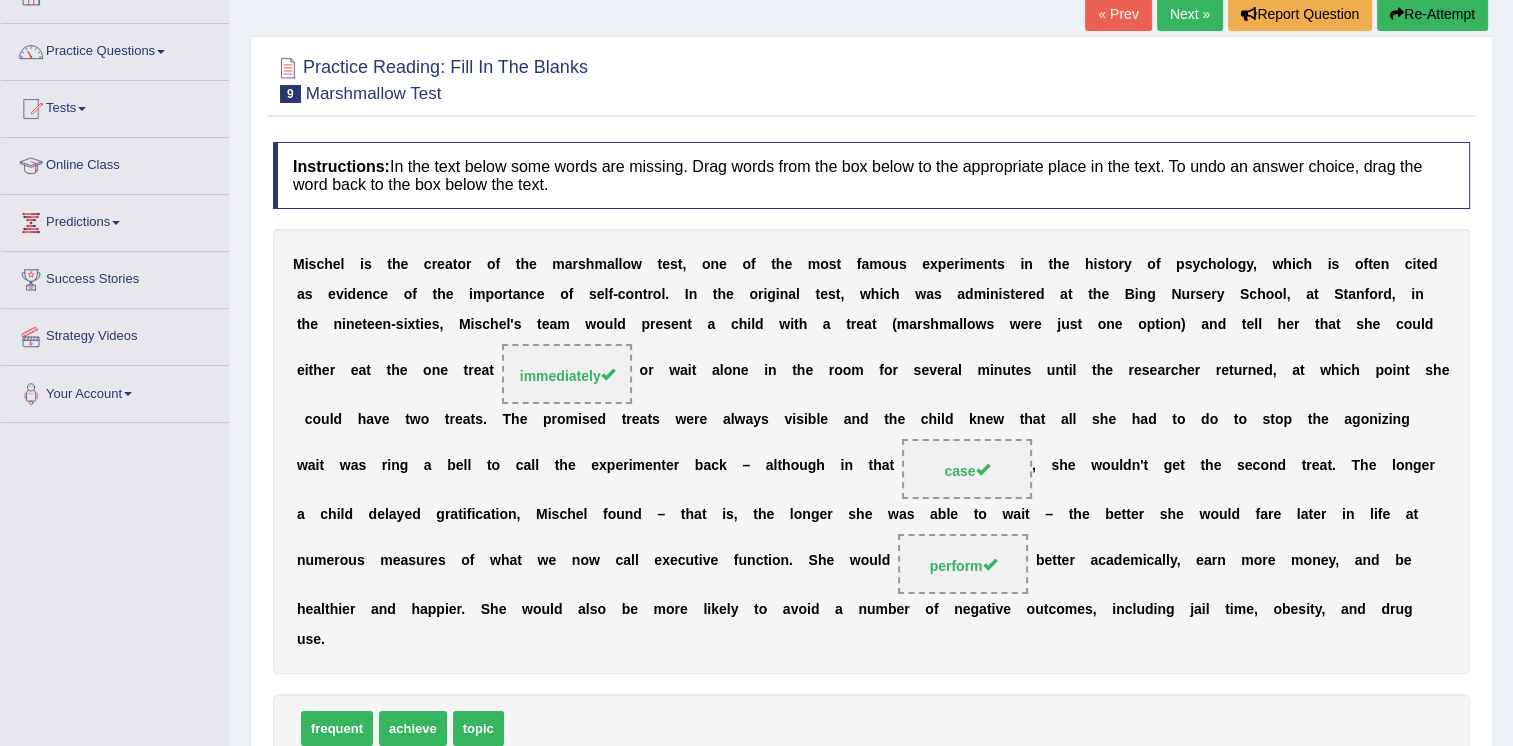 scroll, scrollTop: 100, scrollLeft: 0, axis: vertical 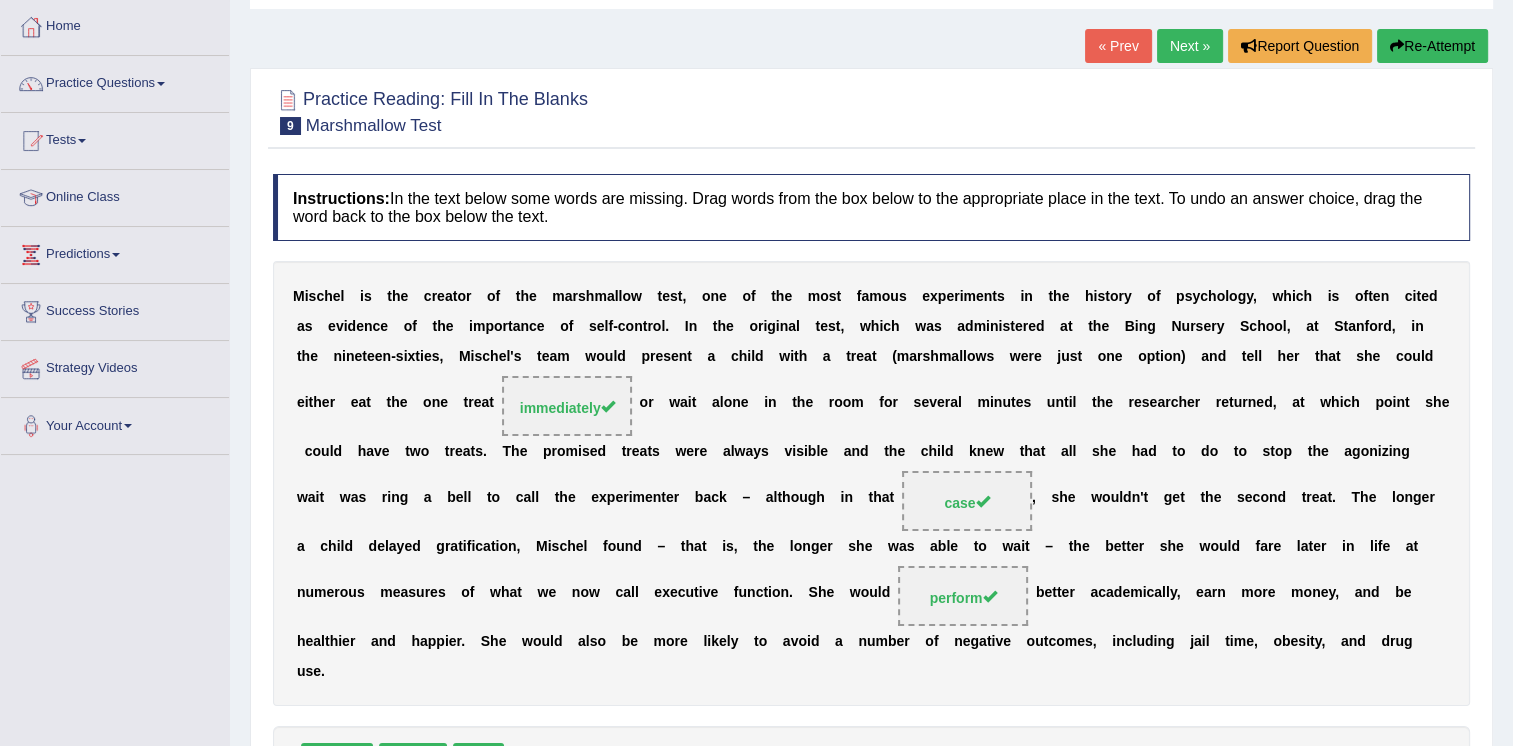click on "Next »" at bounding box center [1190, 46] 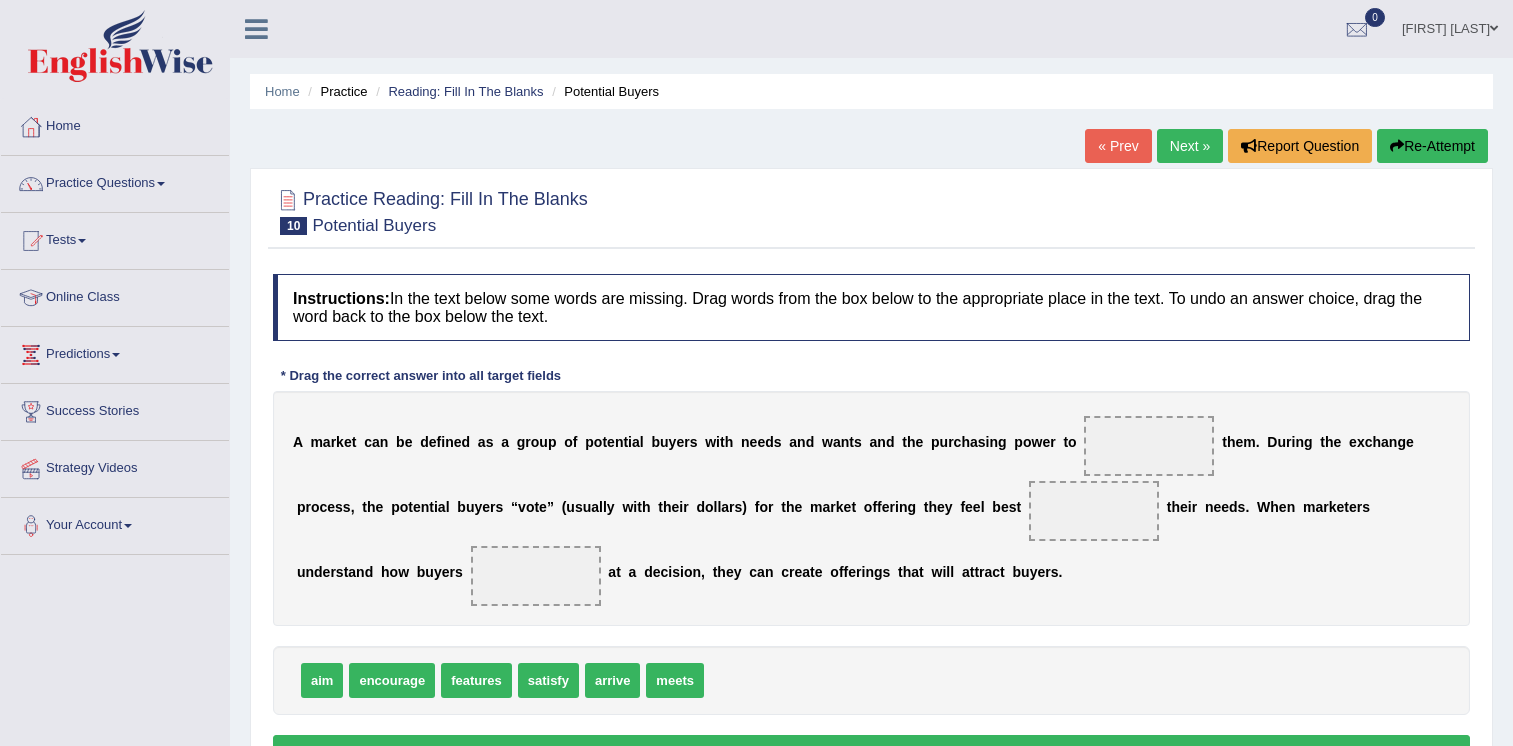 scroll, scrollTop: 100, scrollLeft: 0, axis: vertical 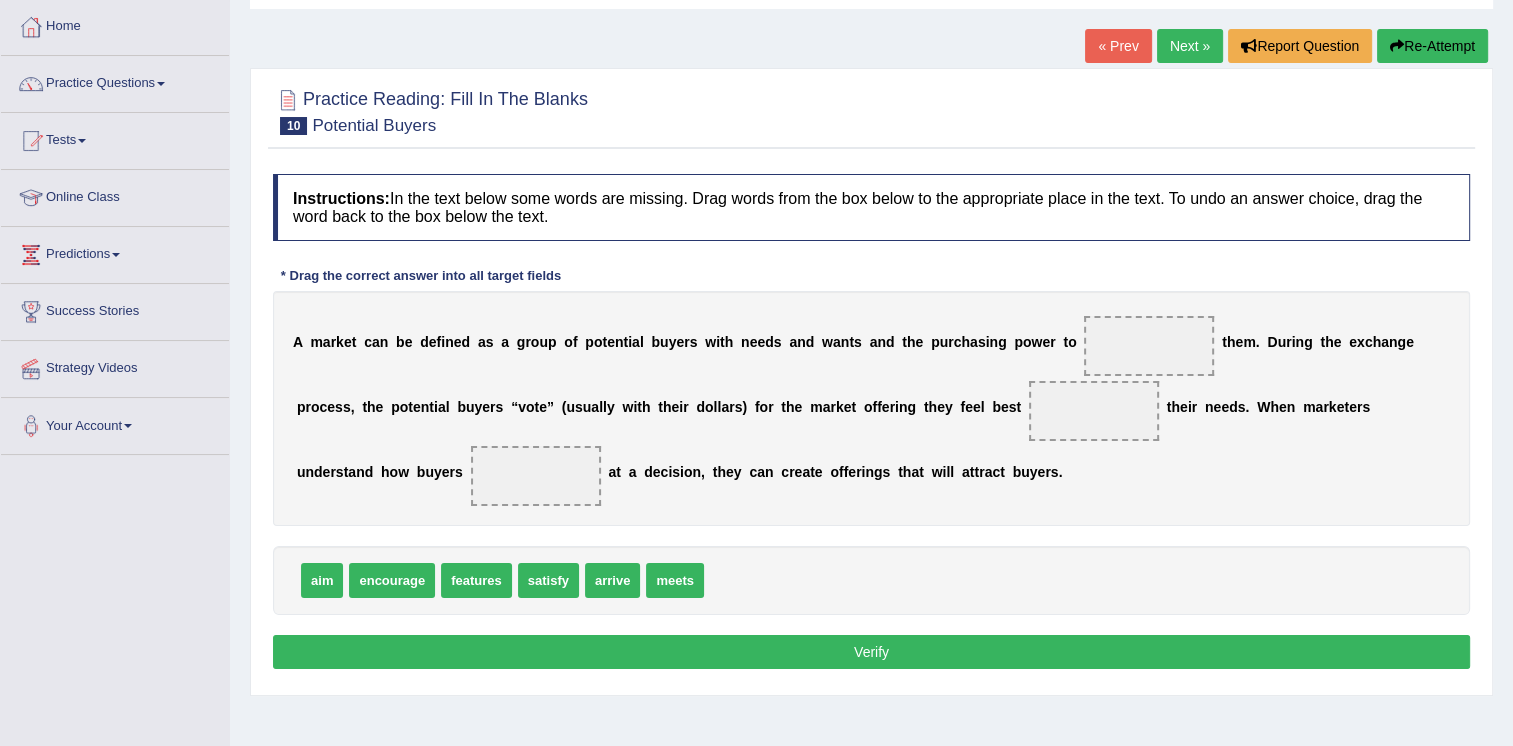 click on "Next »" at bounding box center [1190, 46] 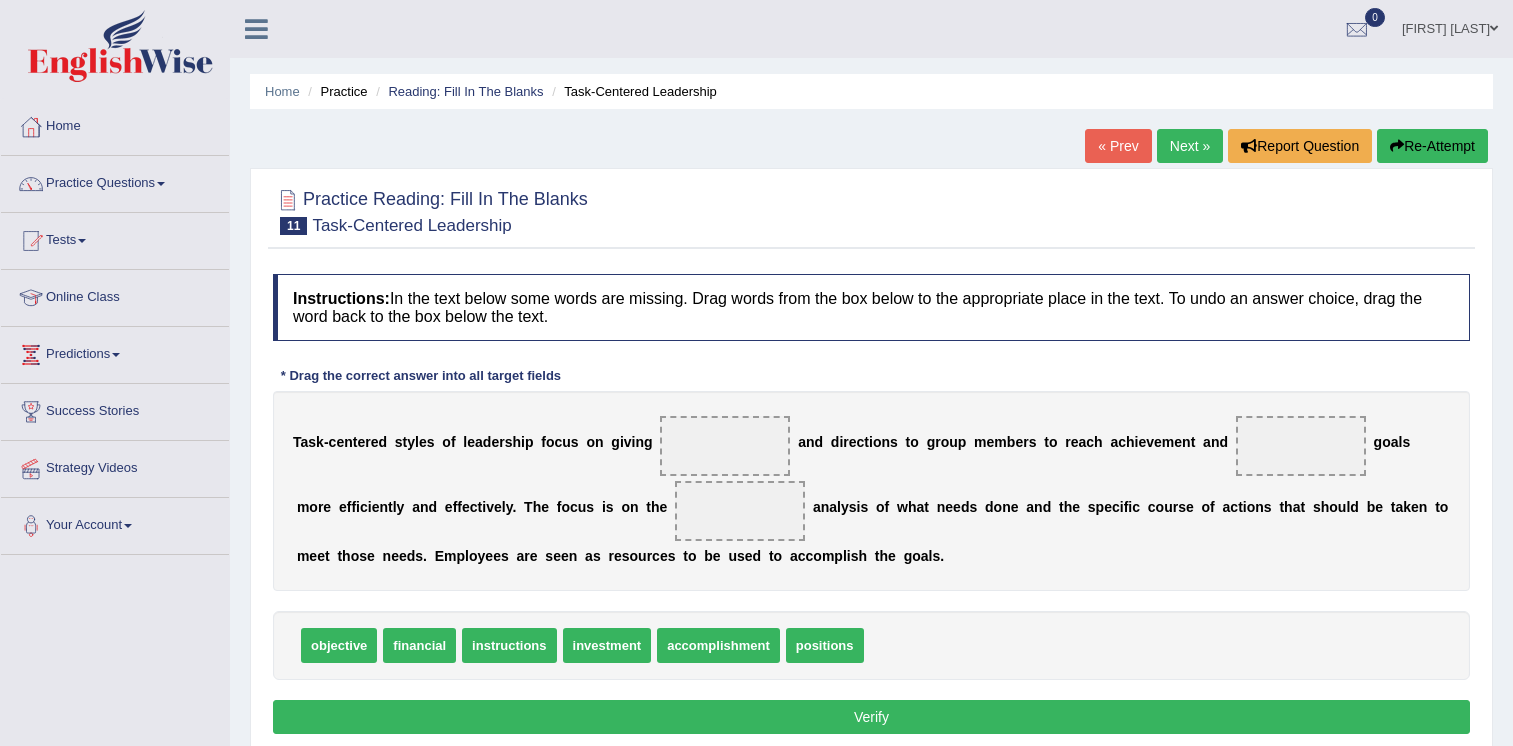 scroll, scrollTop: 0, scrollLeft: 0, axis: both 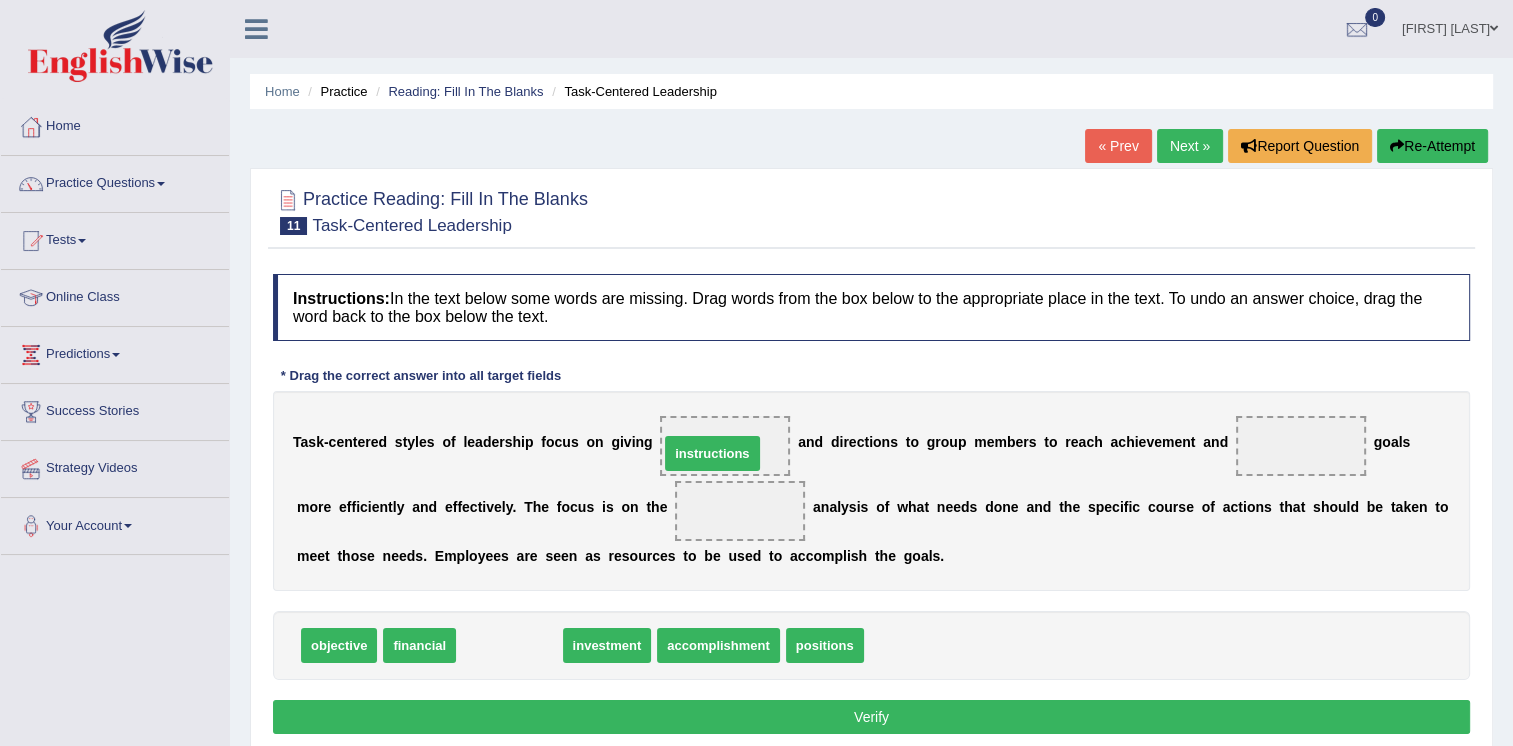 drag, startPoint x: 527, startPoint y: 646, endPoint x: 734, endPoint y: 443, distance: 289.92758 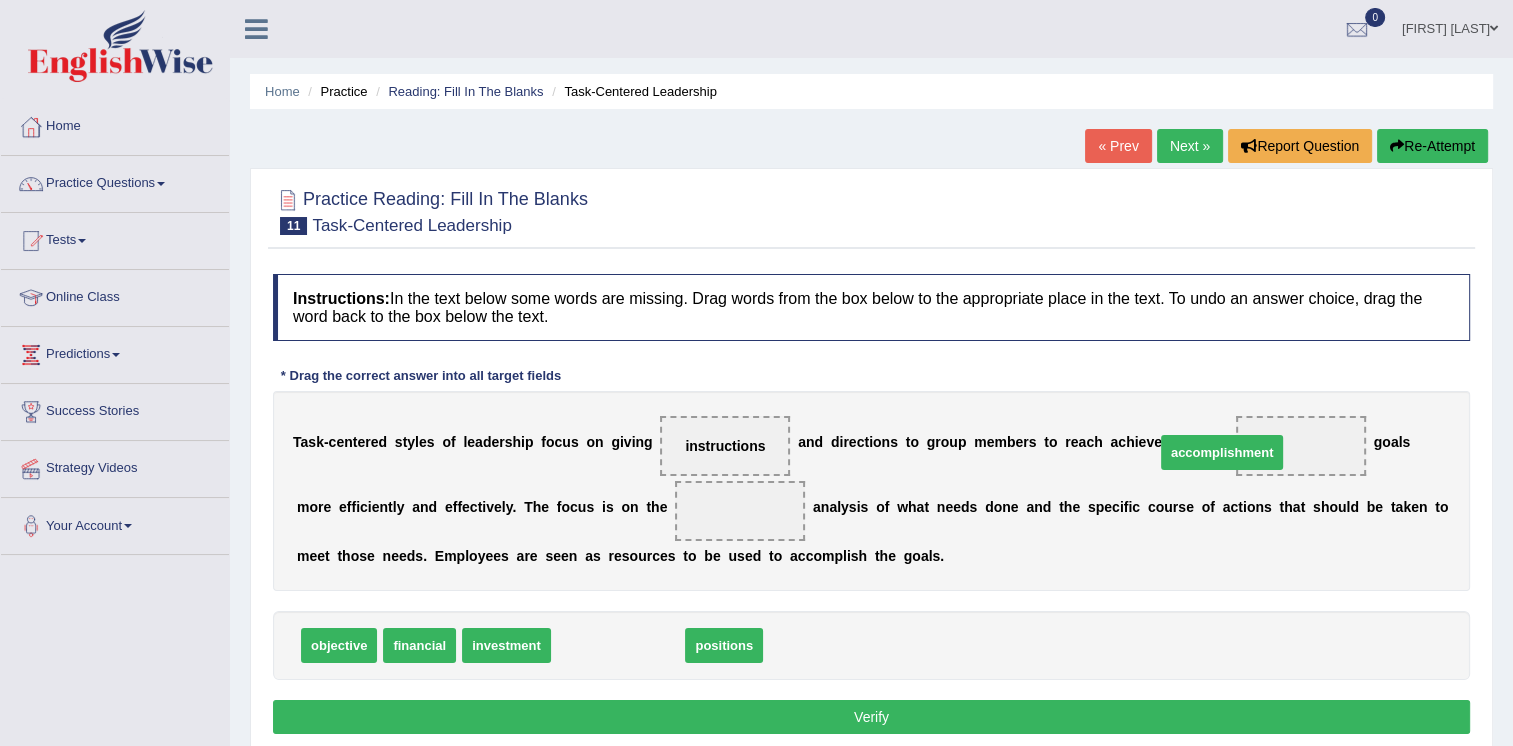 drag, startPoint x: 645, startPoint y: 648, endPoint x: 1276, endPoint y: 451, distance: 661.03705 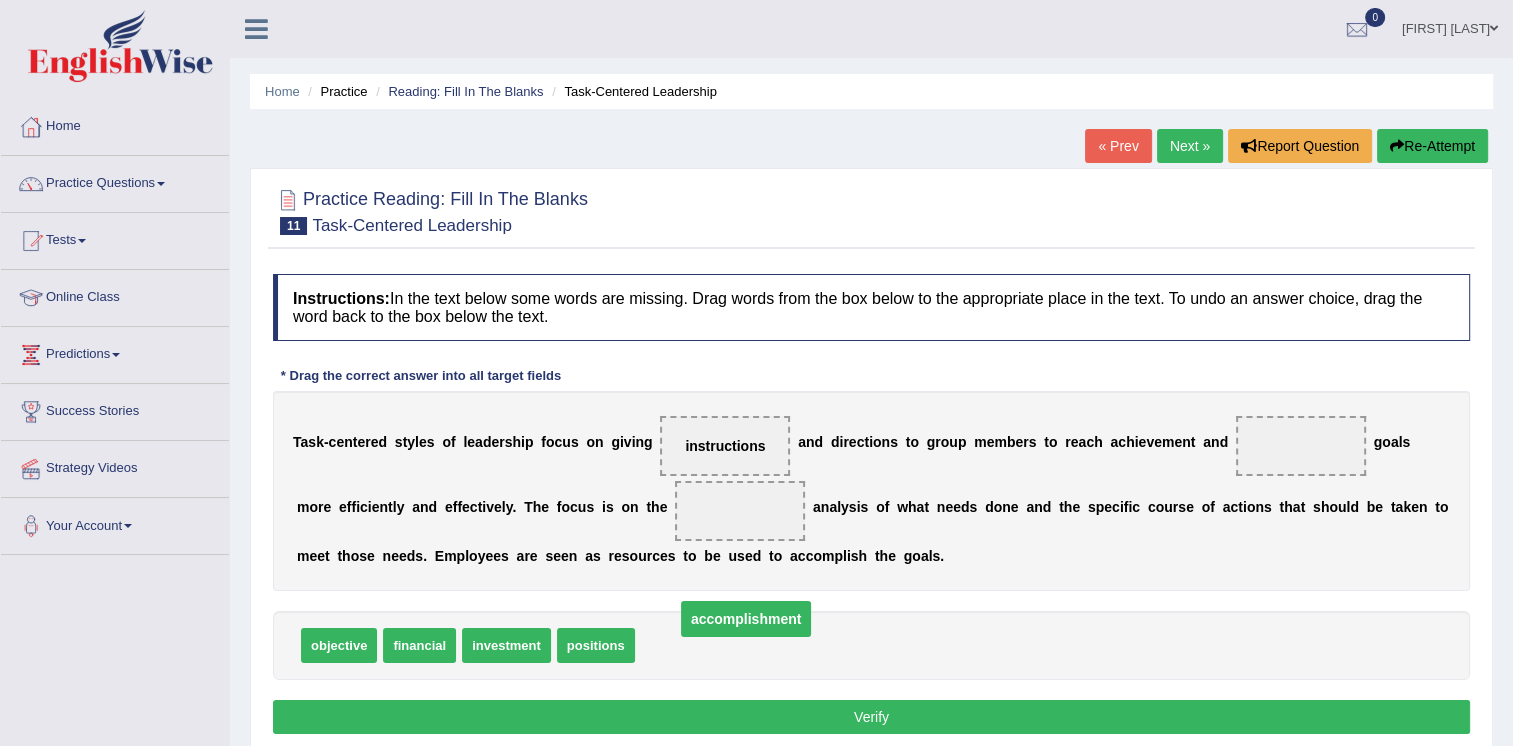 drag, startPoint x: 1237, startPoint y: 448, endPoint x: 664, endPoint y: 627, distance: 600.3082 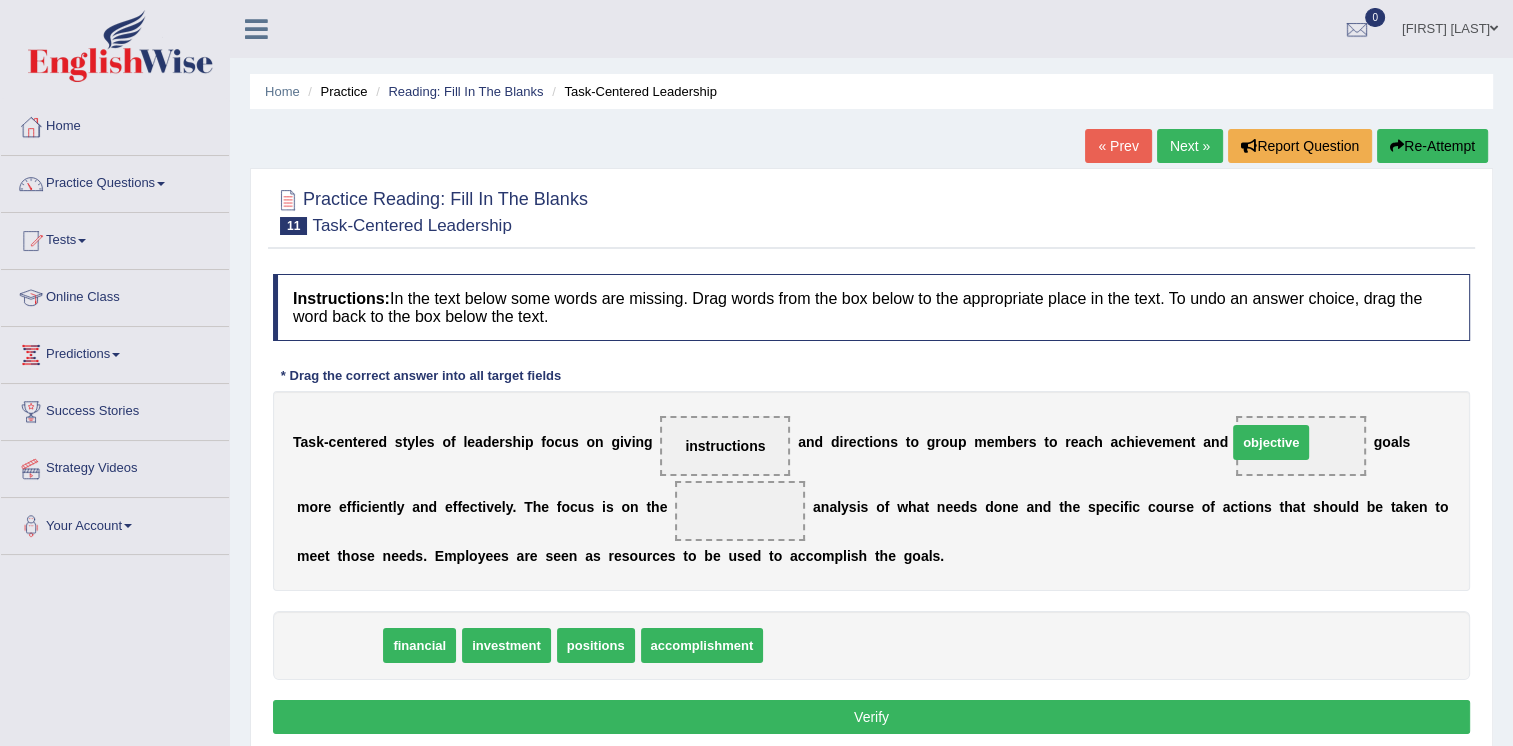 drag, startPoint x: 360, startPoint y: 646, endPoint x: 1292, endPoint y: 443, distance: 953.8517 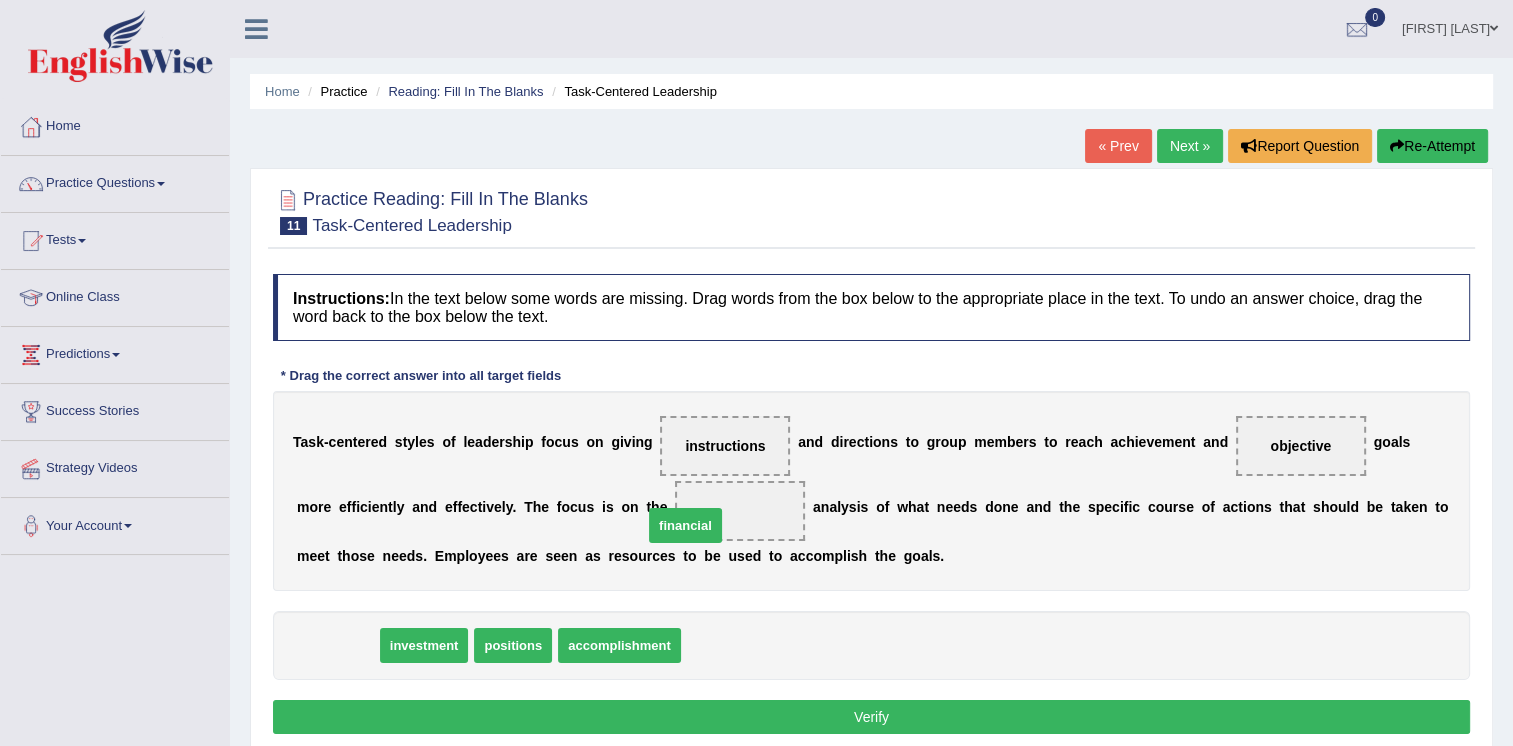drag, startPoint x: 336, startPoint y: 646, endPoint x: 684, endPoint y: 512, distance: 372.9075 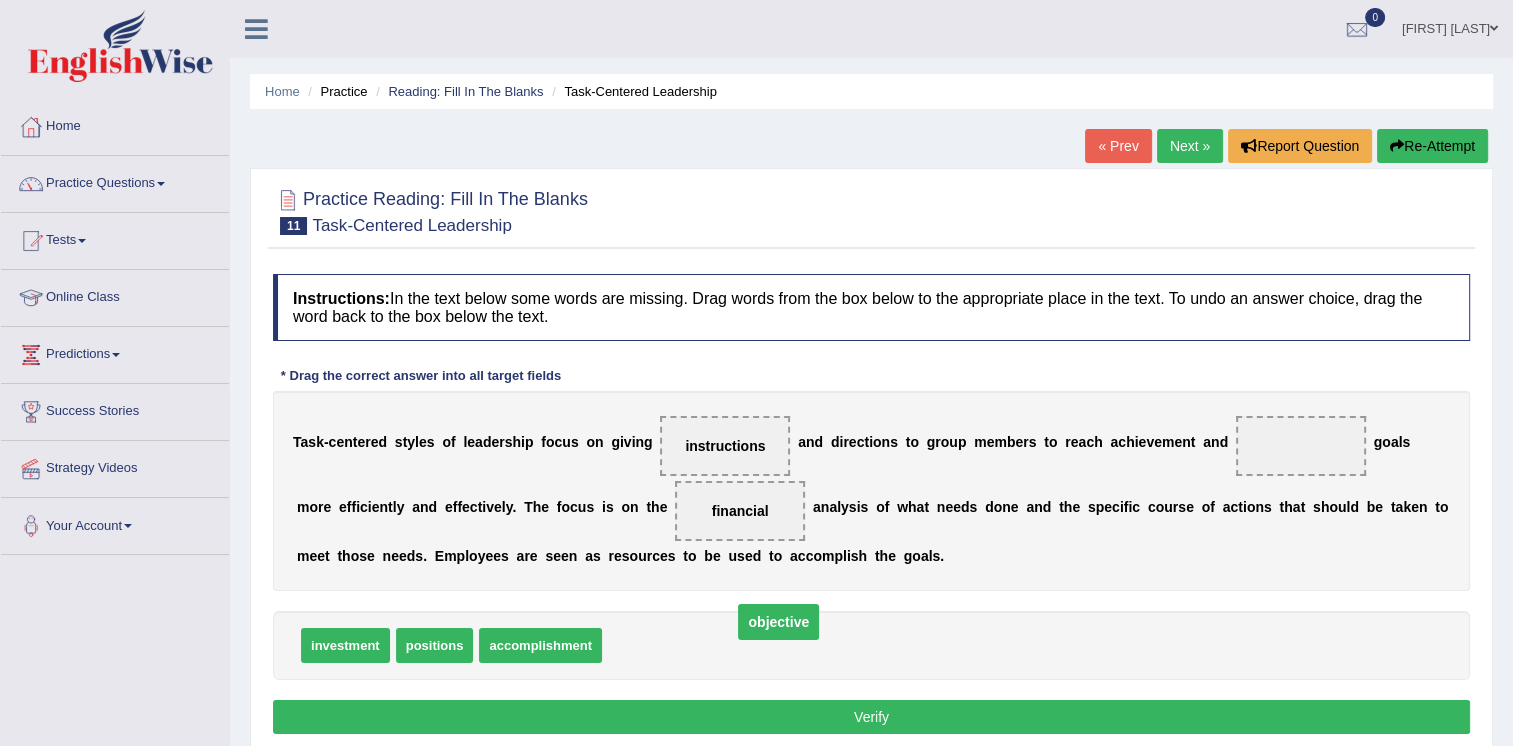 drag, startPoint x: 1262, startPoint y: 446, endPoint x: 733, endPoint y: 626, distance: 558.7853 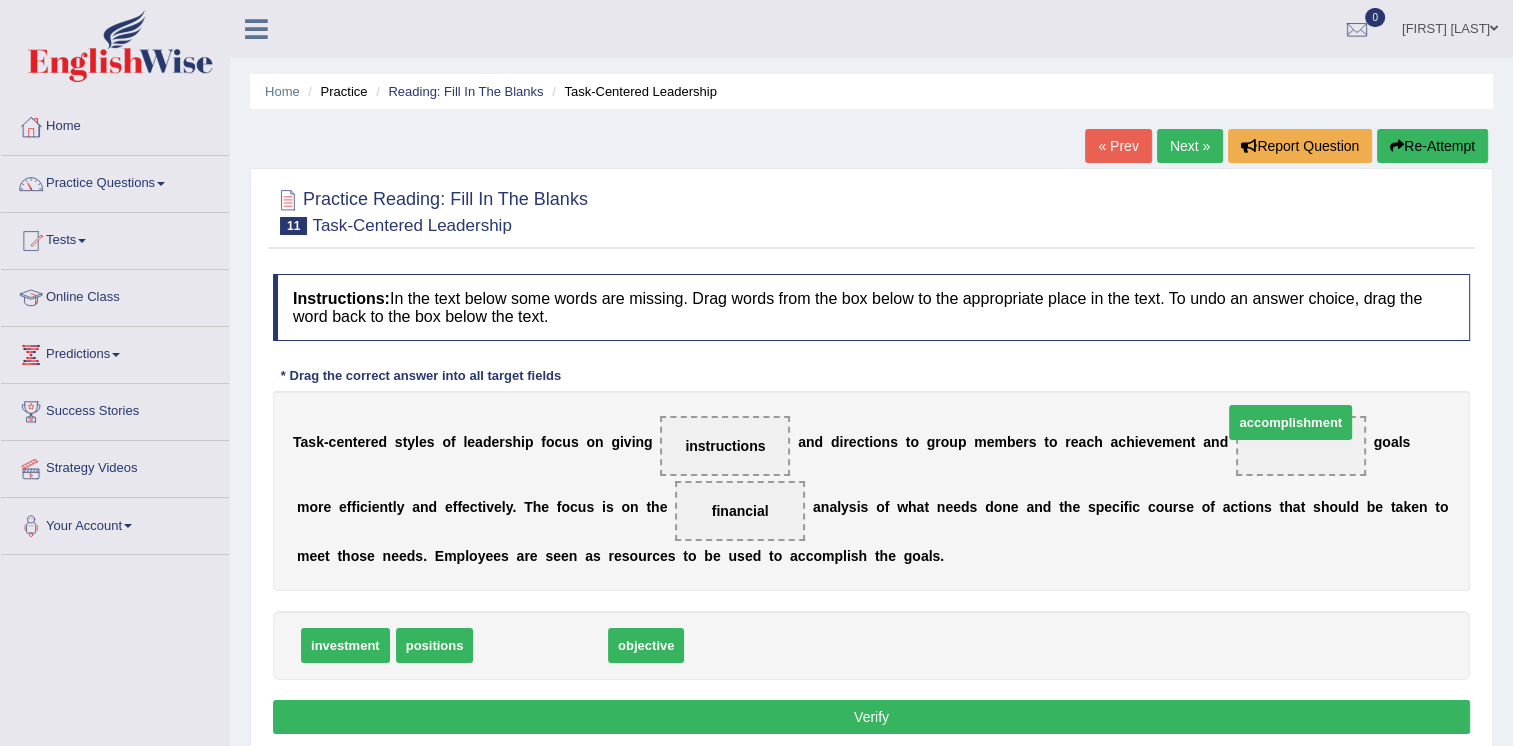 drag, startPoint x: 582, startPoint y: 651, endPoint x: 1308, endPoint y: 442, distance: 755.4846 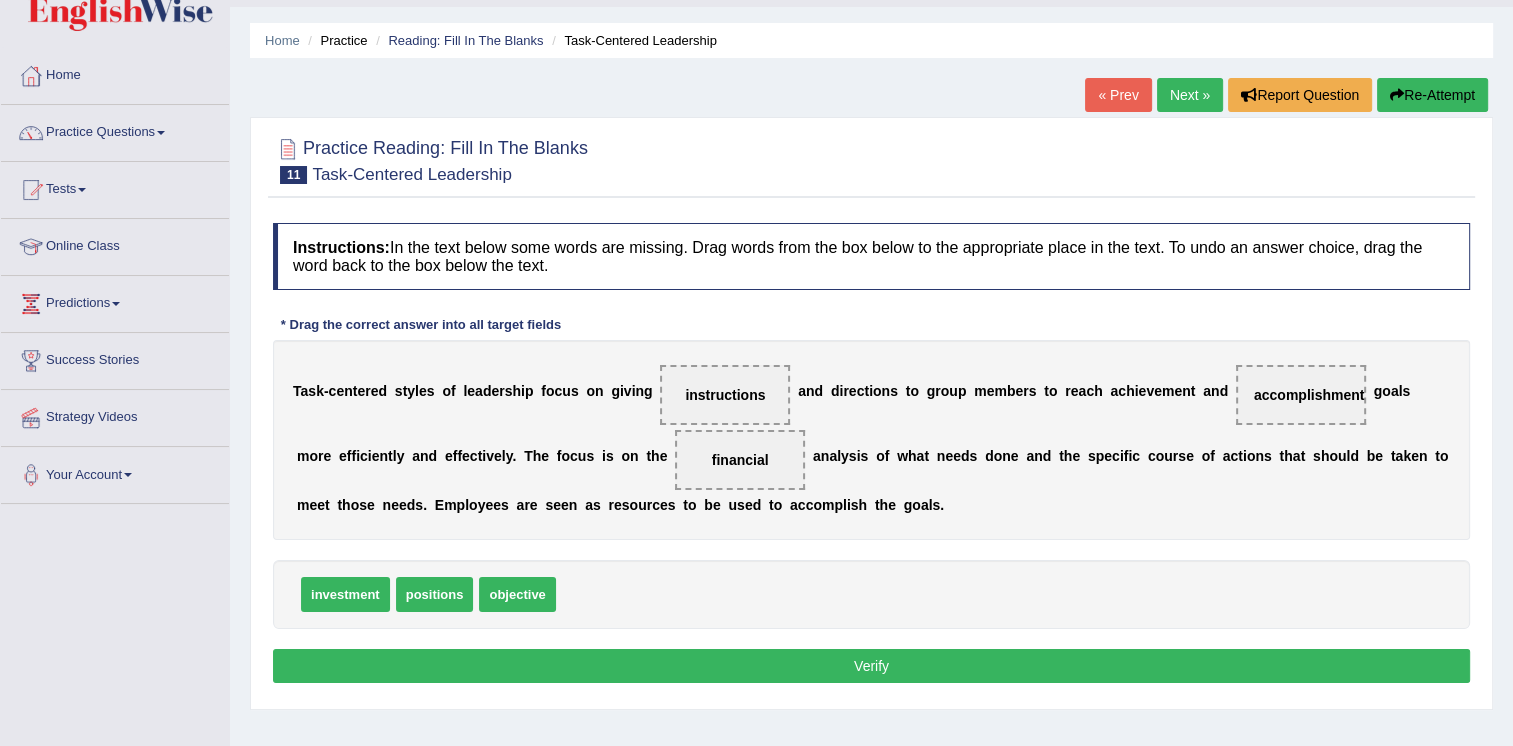 scroll, scrollTop: 100, scrollLeft: 0, axis: vertical 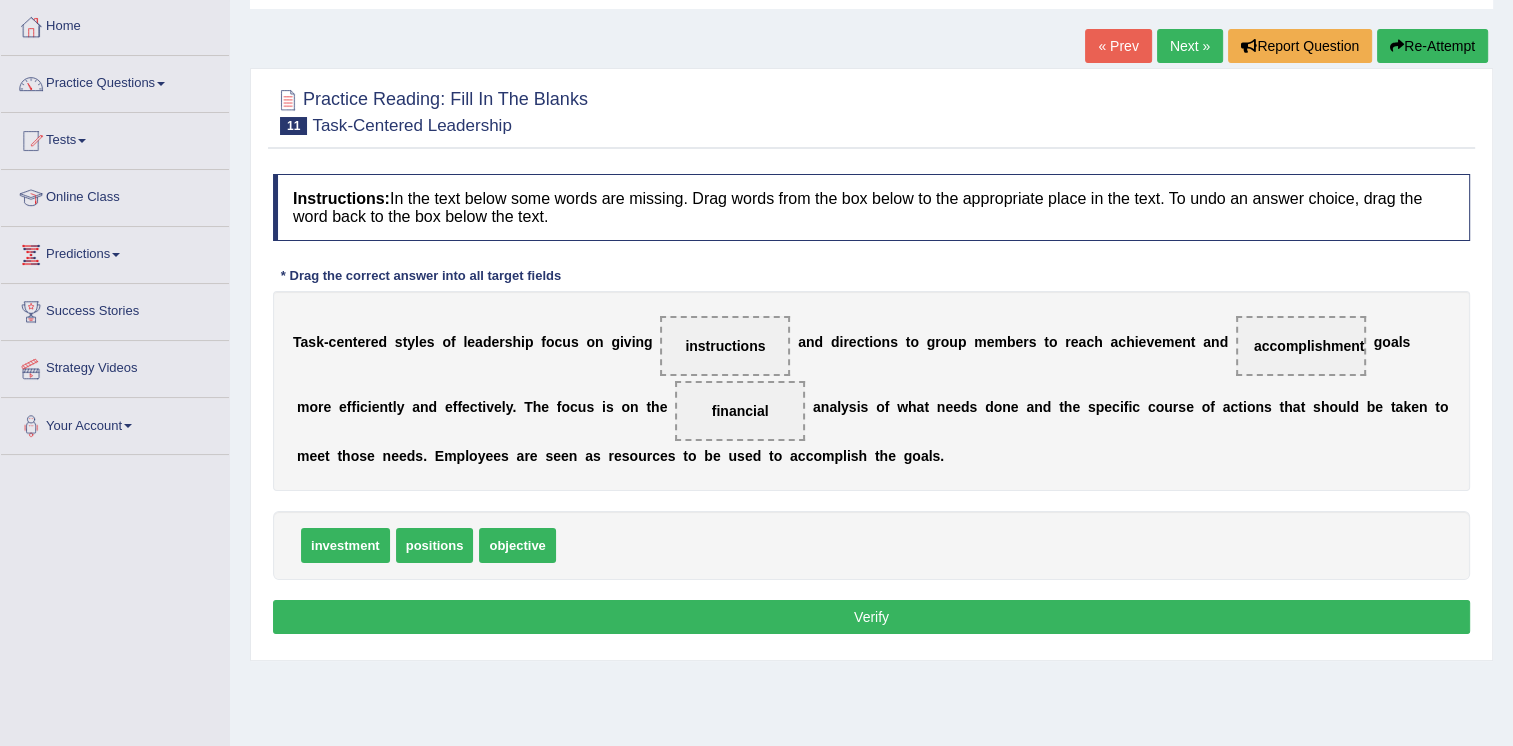click on "Verify" at bounding box center (871, 617) 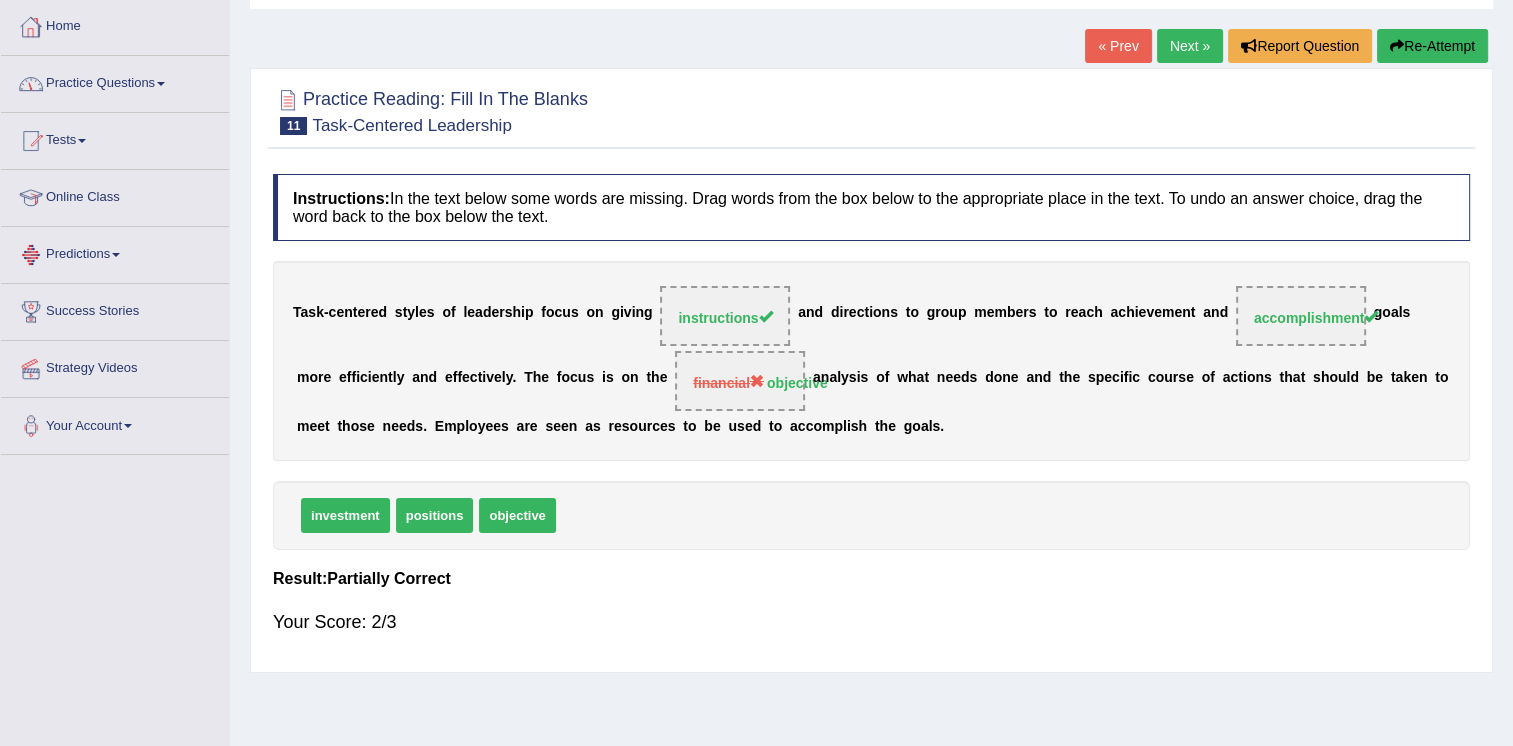 scroll, scrollTop: 0, scrollLeft: 0, axis: both 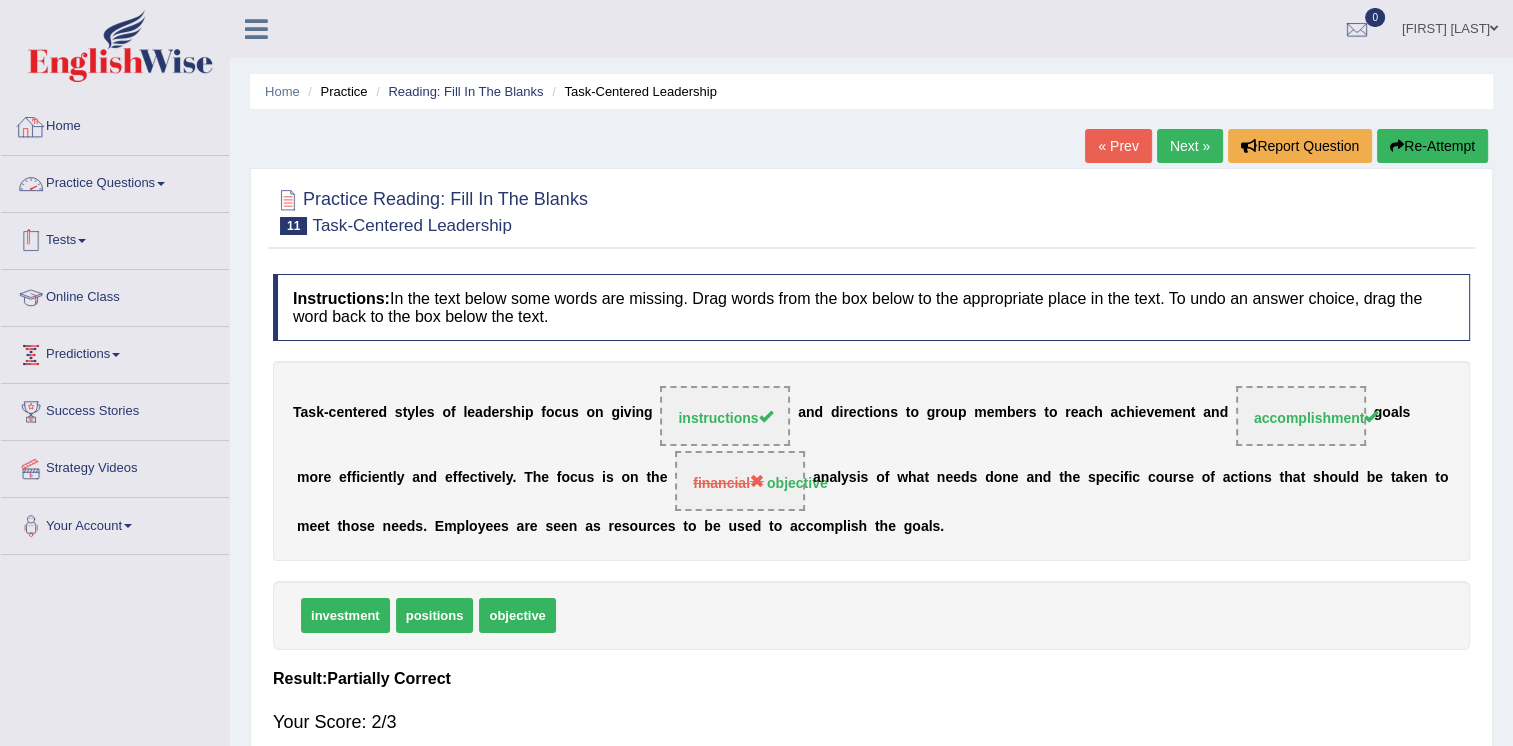 click on "Practice Questions" at bounding box center [115, 181] 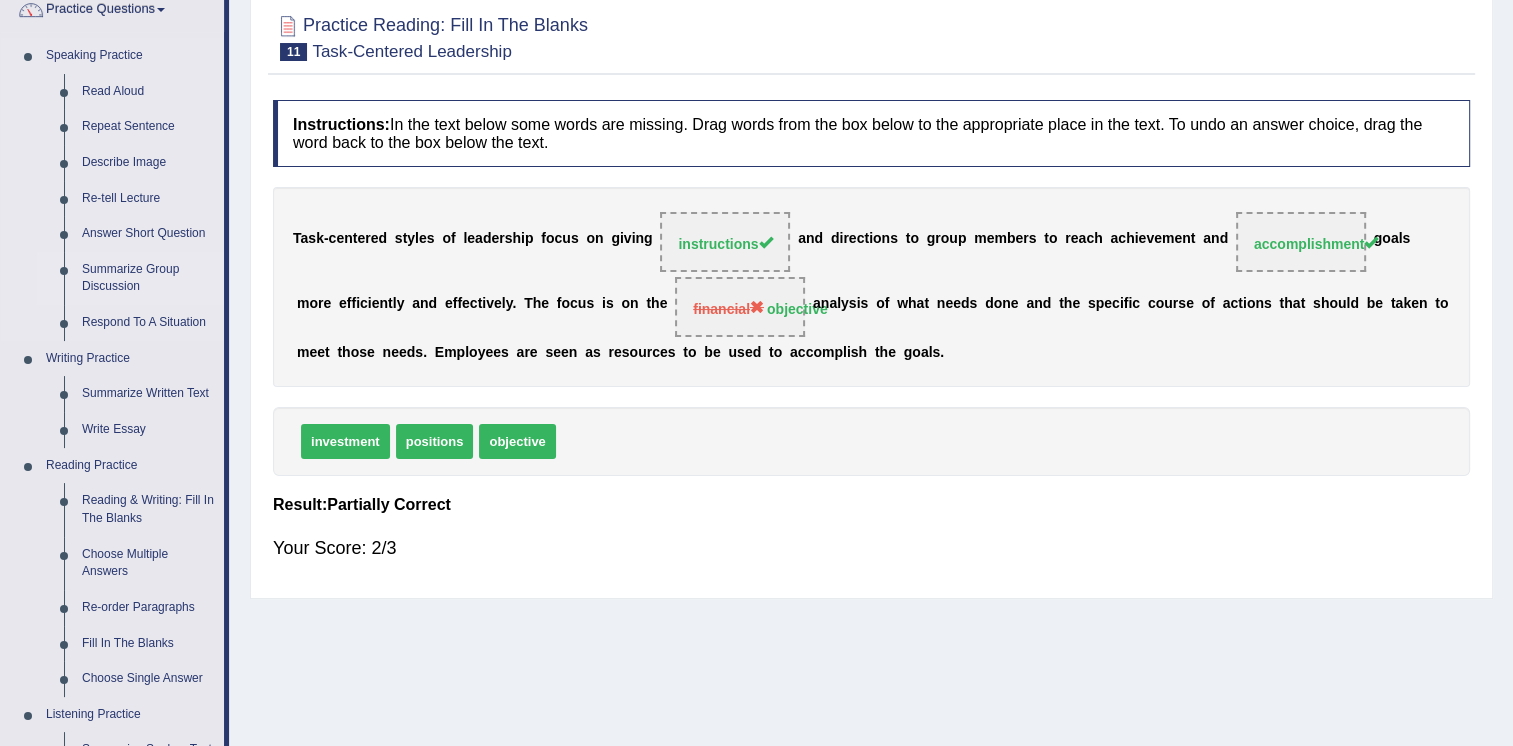 scroll, scrollTop: 300, scrollLeft: 0, axis: vertical 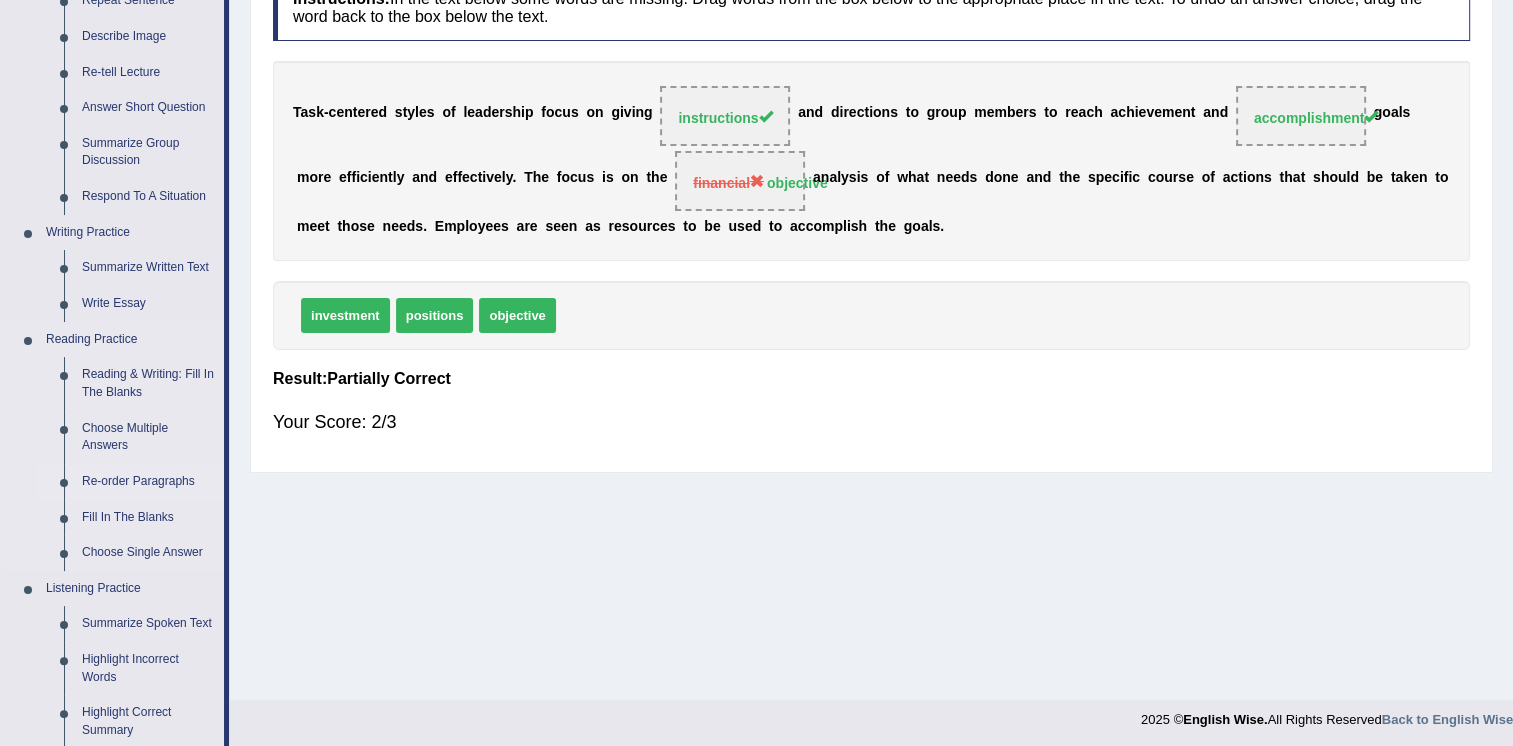 click on "Re-order Paragraphs" at bounding box center [148, 482] 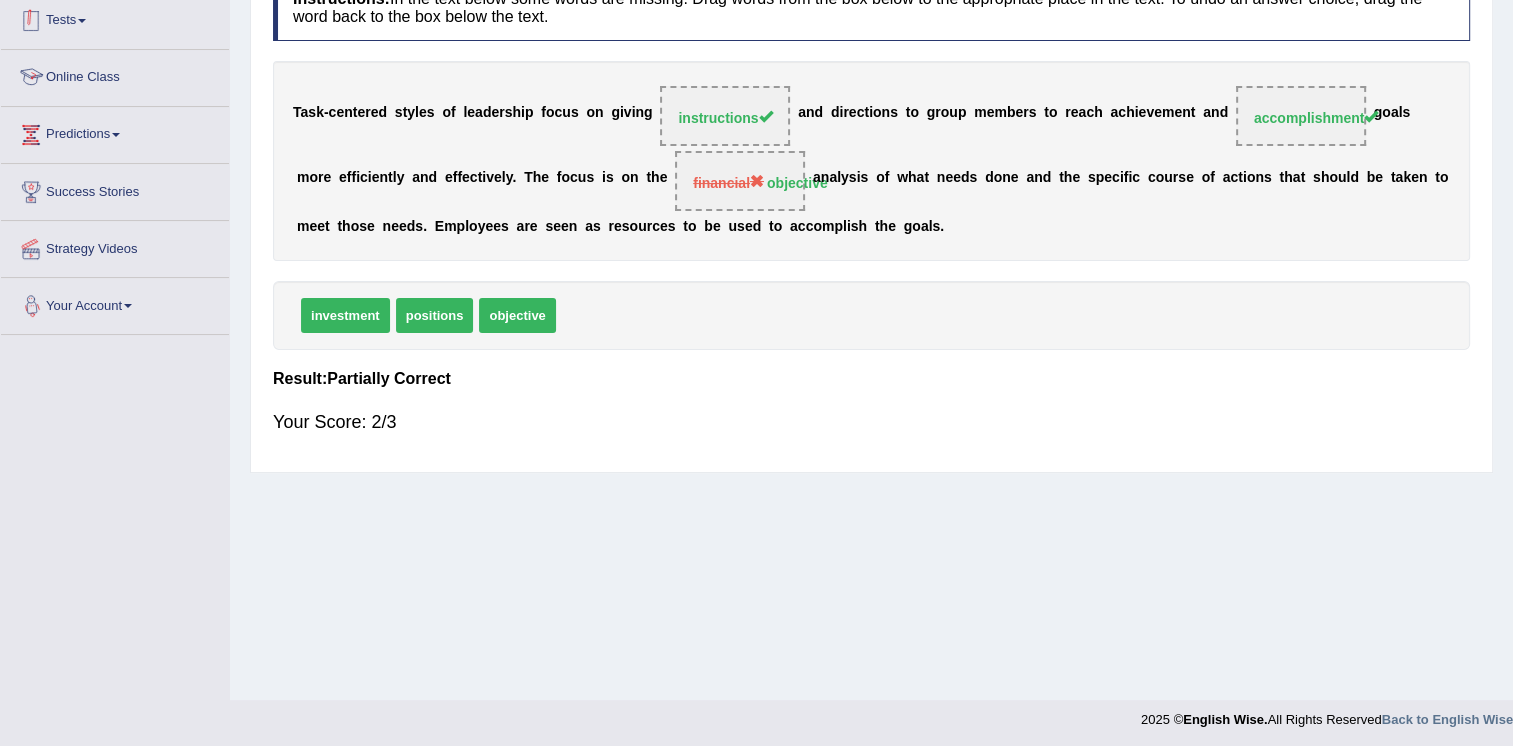 scroll, scrollTop: 304, scrollLeft: 0, axis: vertical 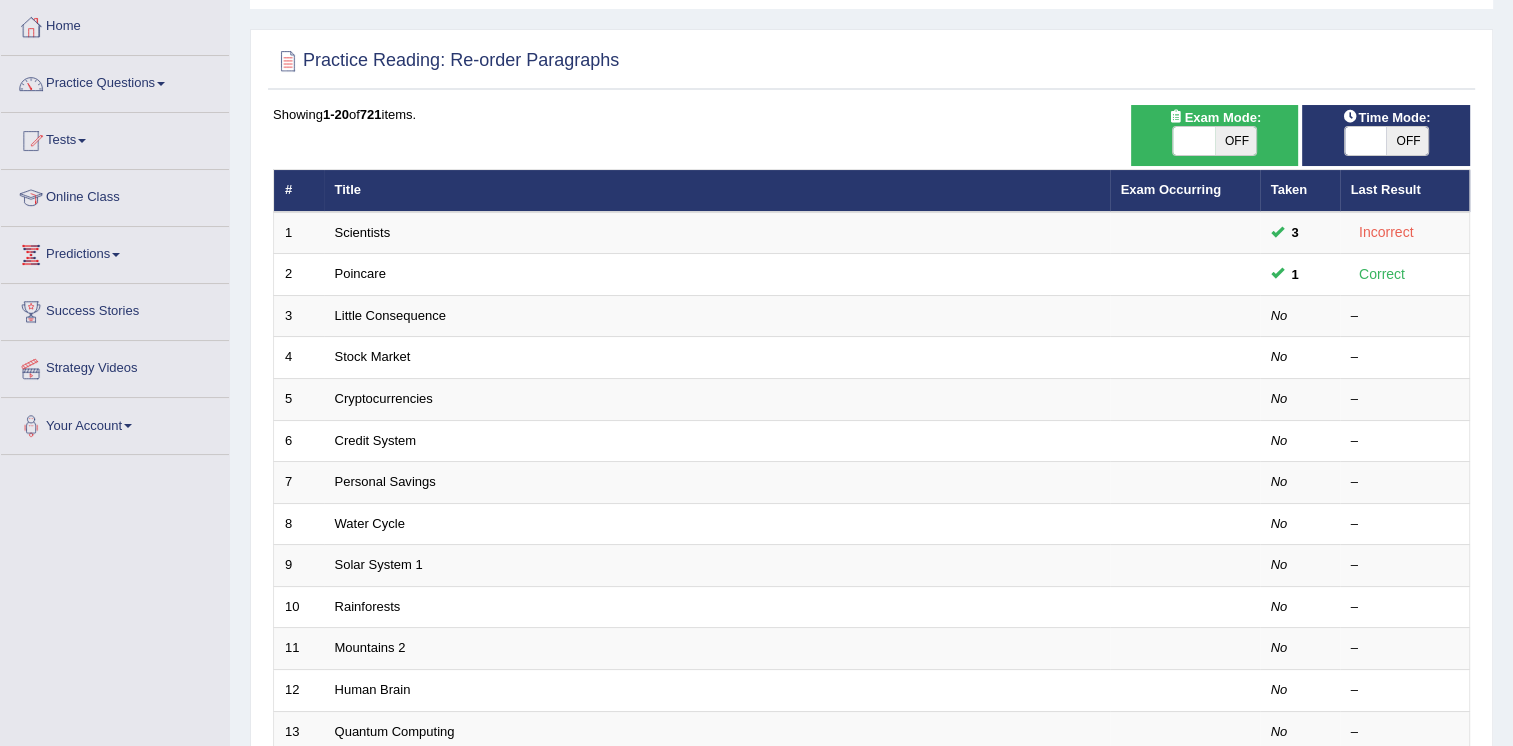 click on "Little Consequence" at bounding box center [717, 316] 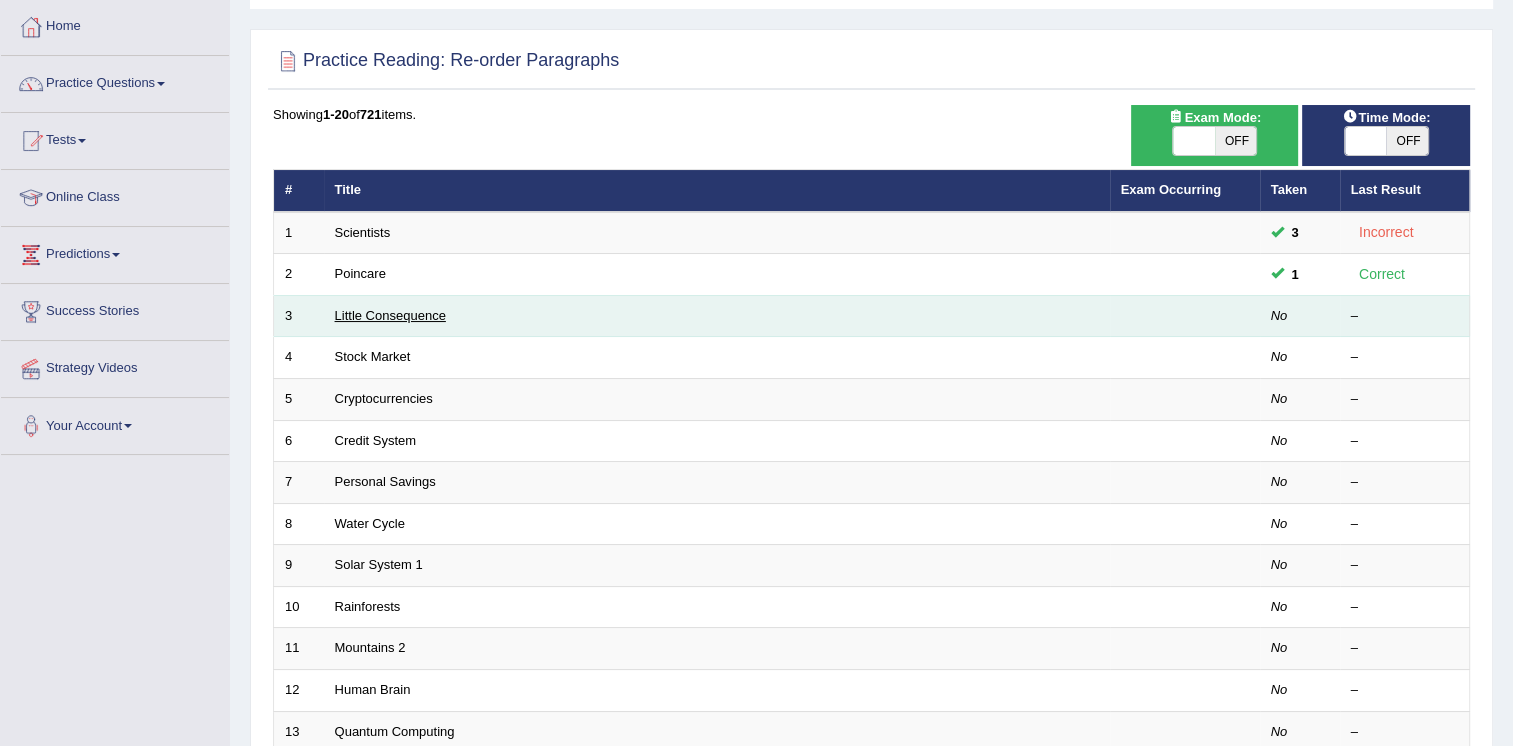 click on "Little Consequence" at bounding box center (390, 315) 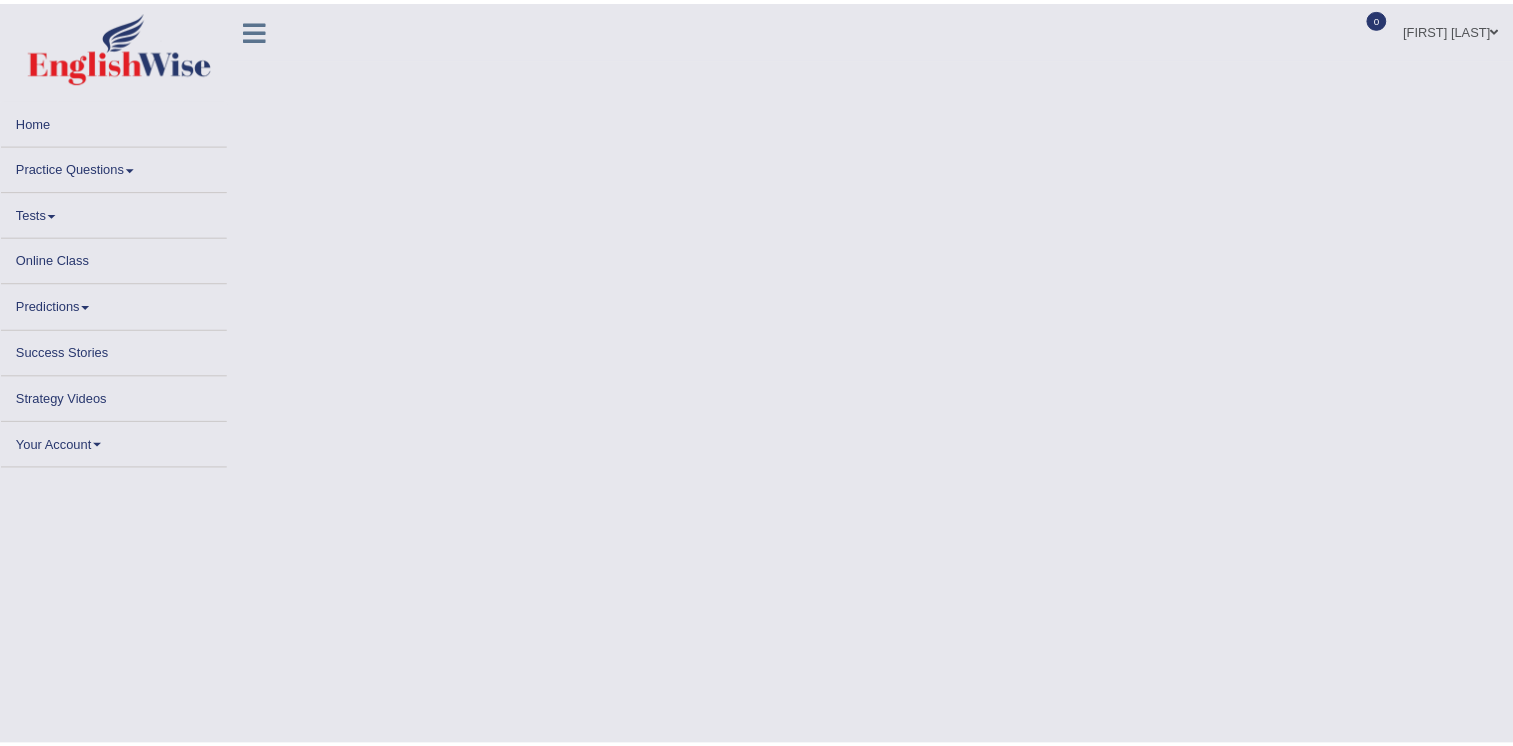 scroll, scrollTop: 0, scrollLeft: 0, axis: both 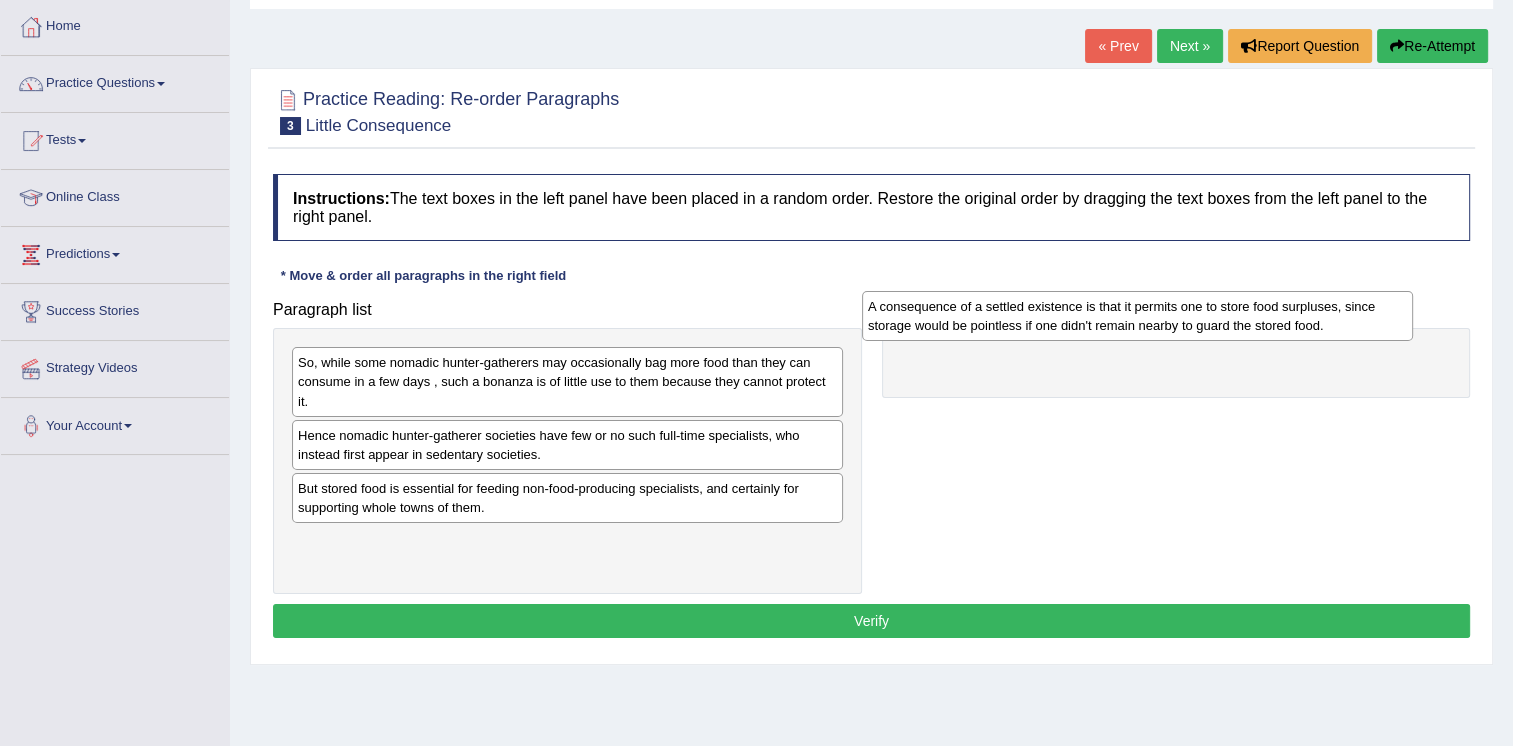 drag, startPoint x: 460, startPoint y: 498, endPoint x: 1032, endPoint y: 315, distance: 600.56055 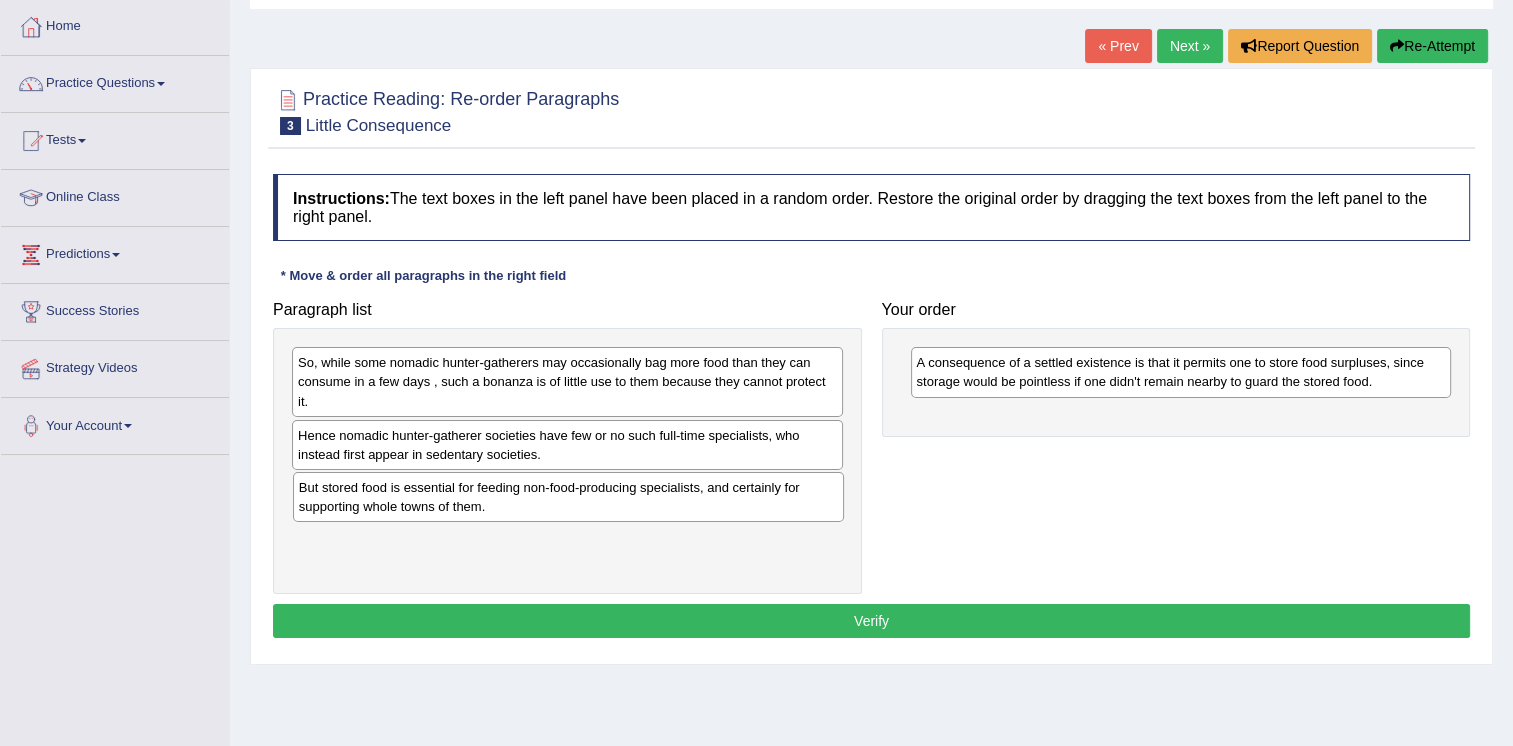 click on "But stored food is essential for feeding non-food-producing specialists, and certainly for supporting whole
towns of them." at bounding box center [568, 497] 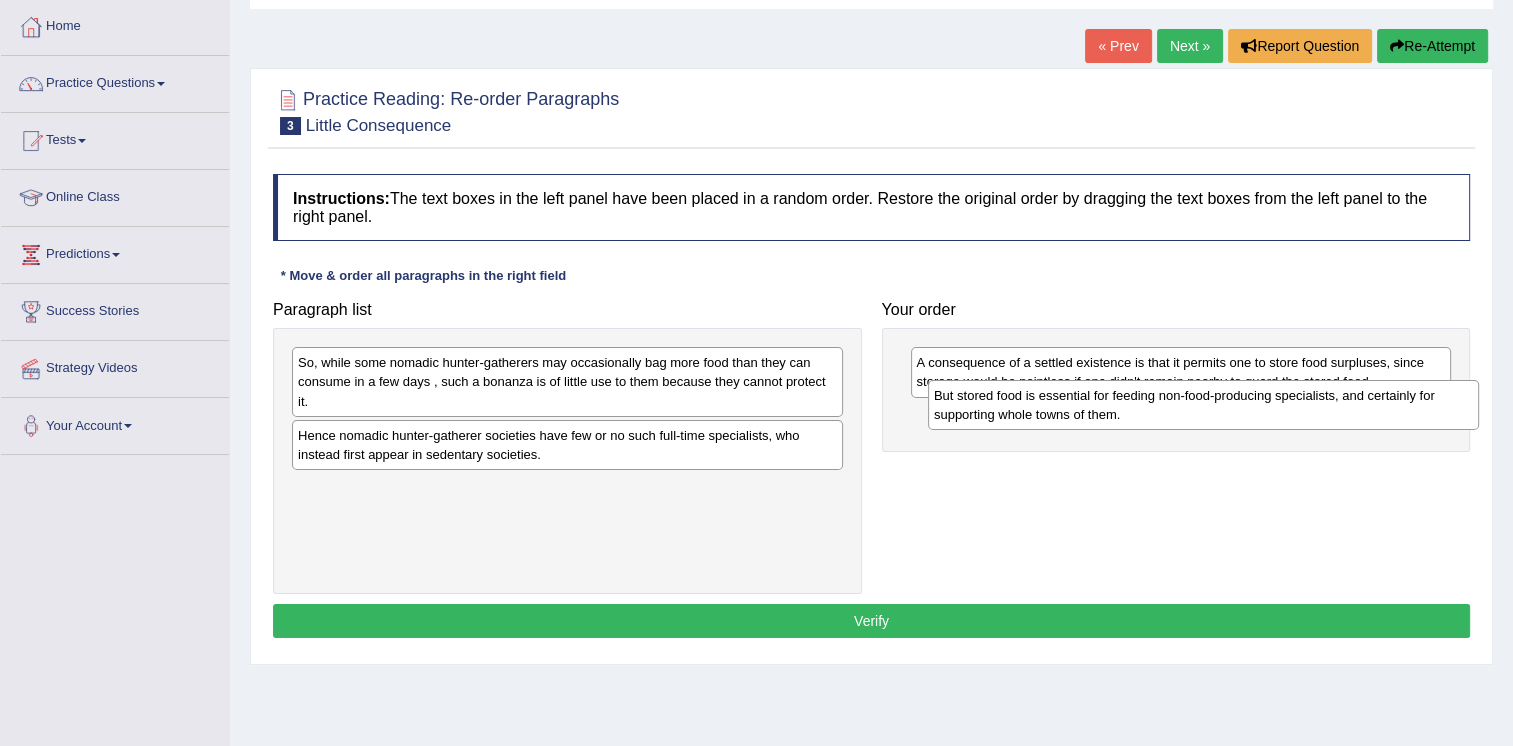 drag, startPoint x: 694, startPoint y: 504, endPoint x: 1336, endPoint y: 412, distance: 648.5584 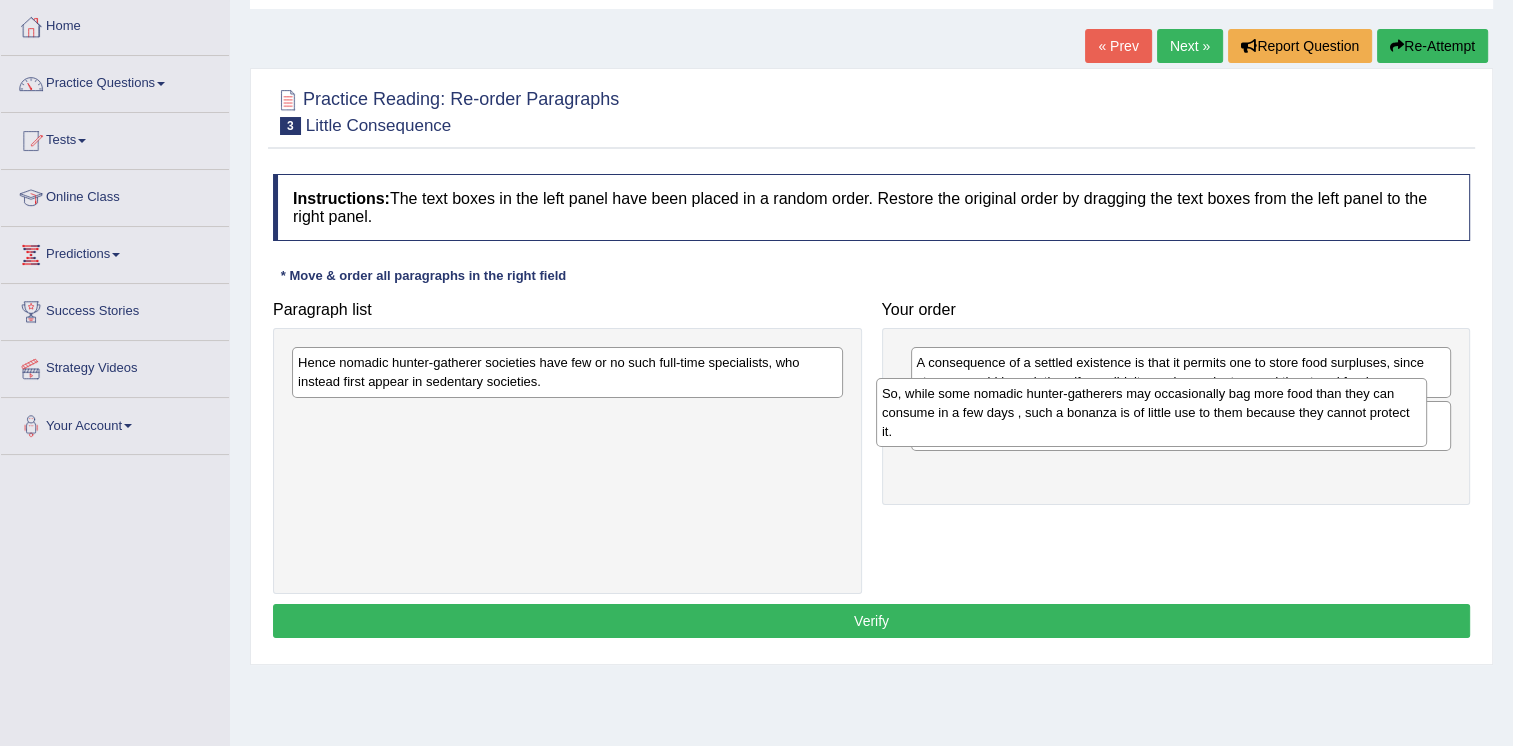 drag, startPoint x: 688, startPoint y: 396, endPoint x: 1272, endPoint y: 427, distance: 584.8222 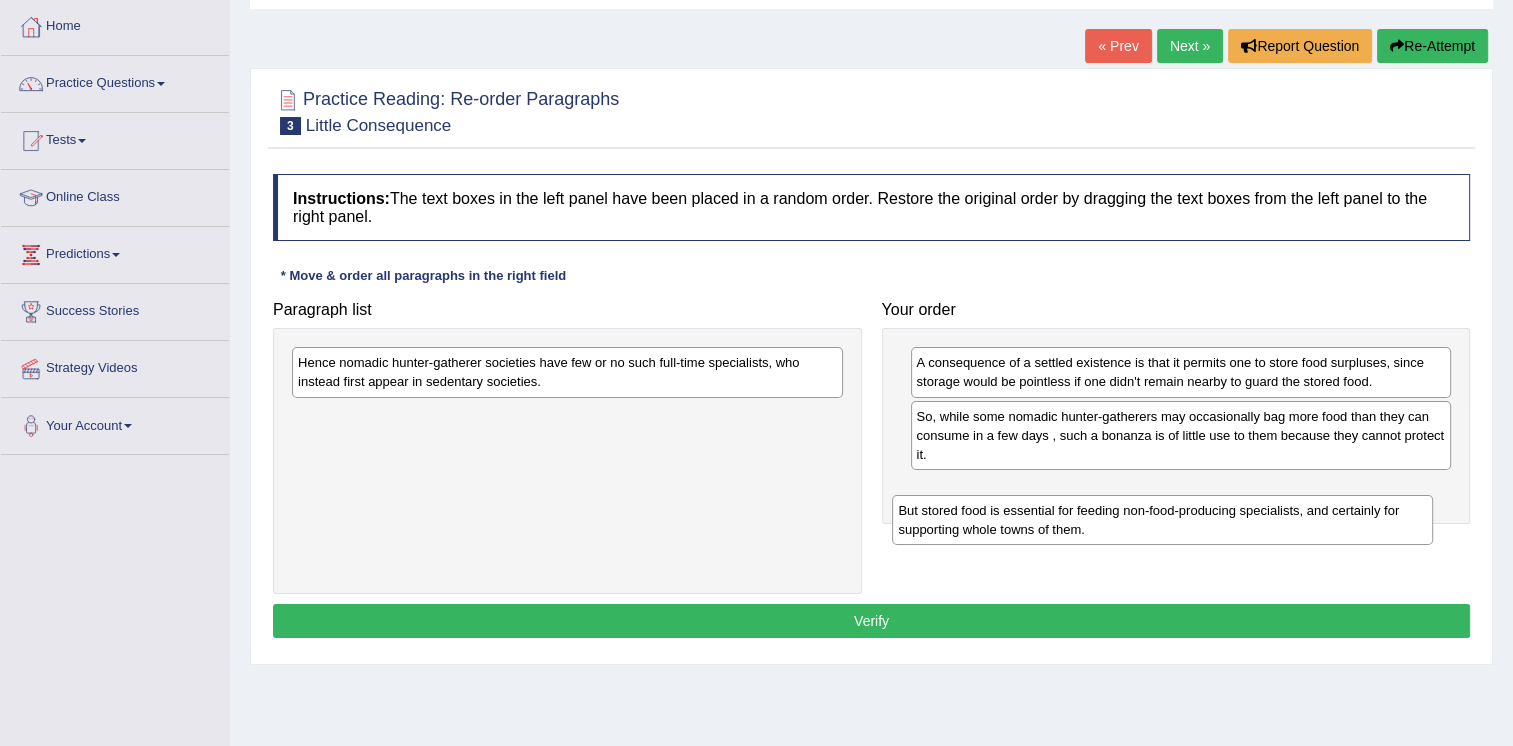 drag, startPoint x: 1270, startPoint y: 426, endPoint x: 1250, endPoint y: 505, distance: 81.49233 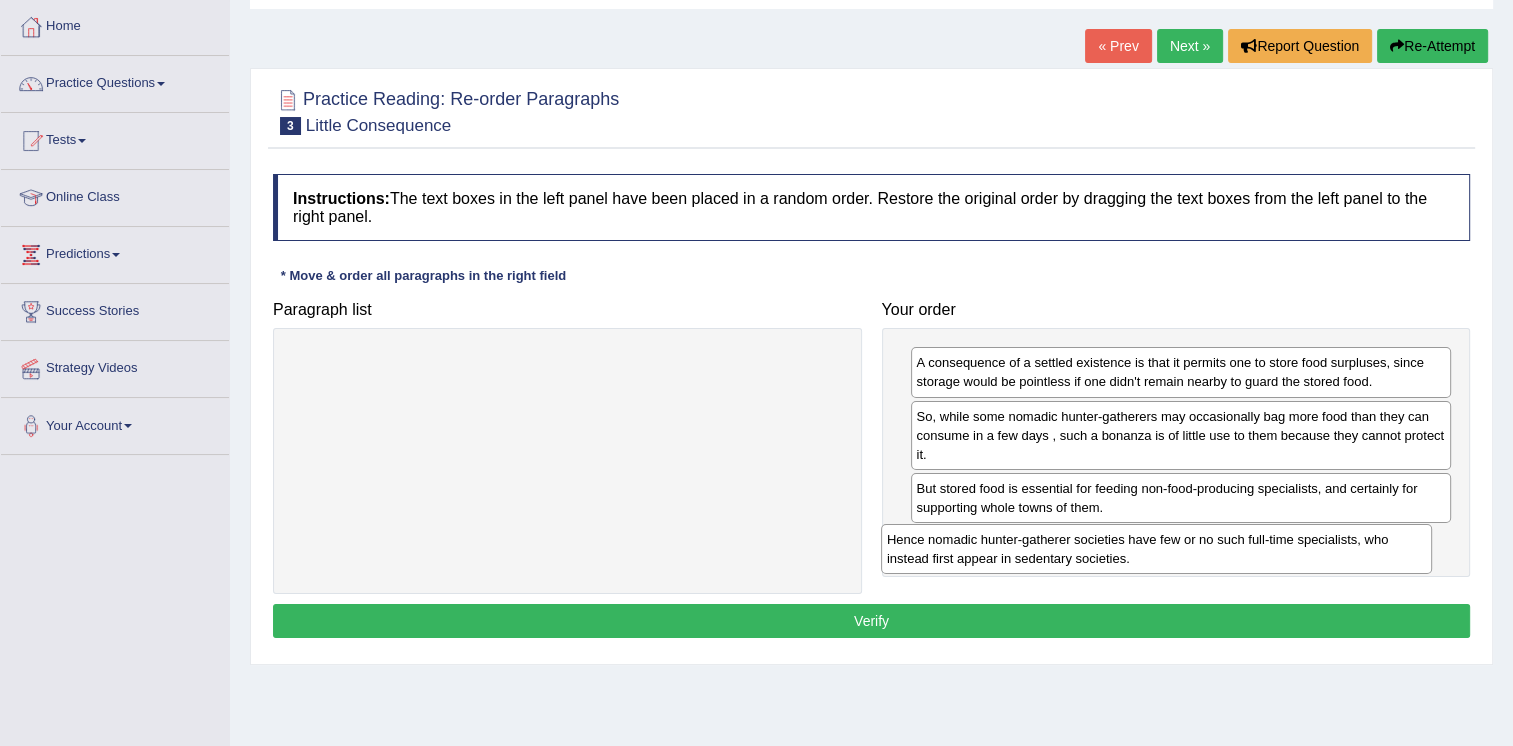 drag, startPoint x: 794, startPoint y: 372, endPoint x: 1418, endPoint y: 546, distance: 647.80554 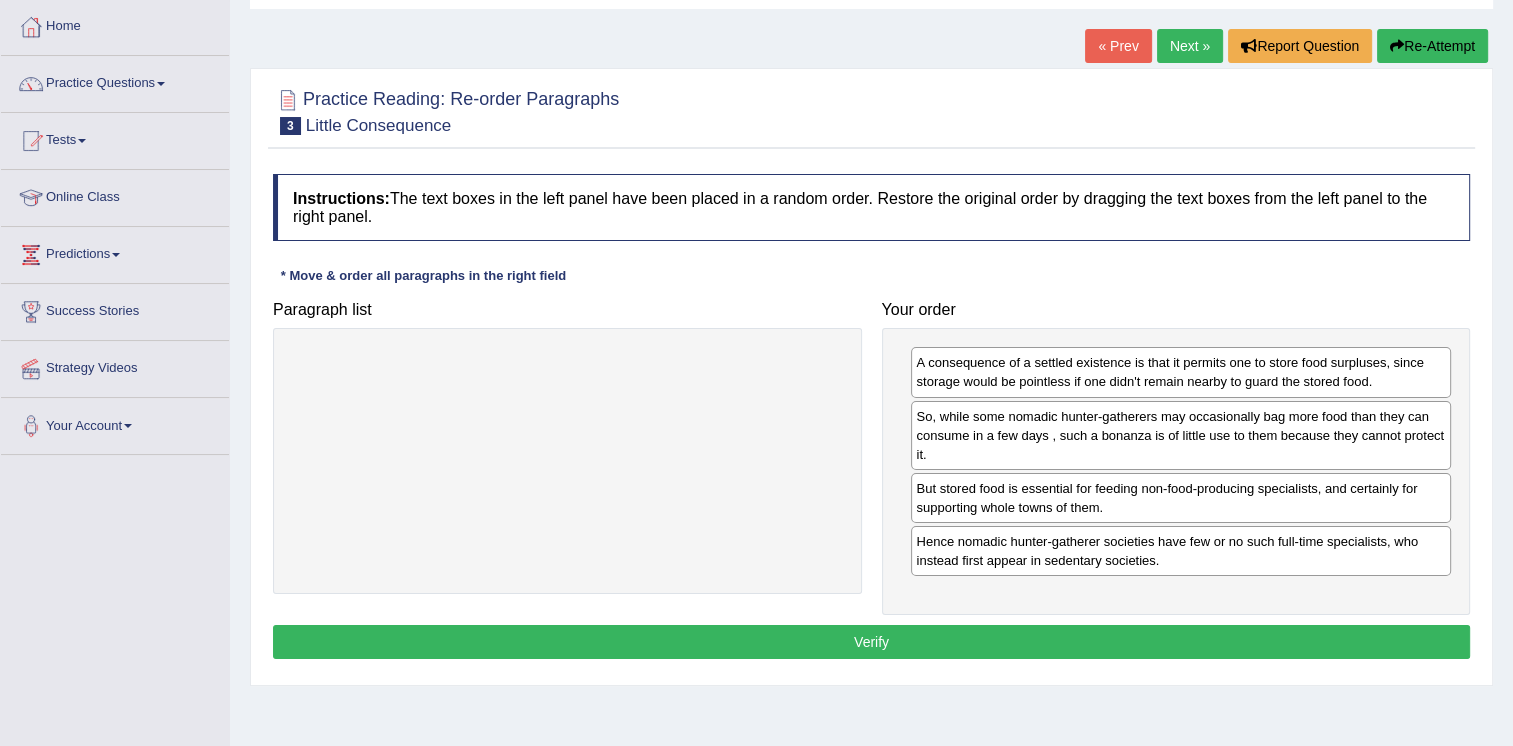 click on "Verify" at bounding box center [871, 642] 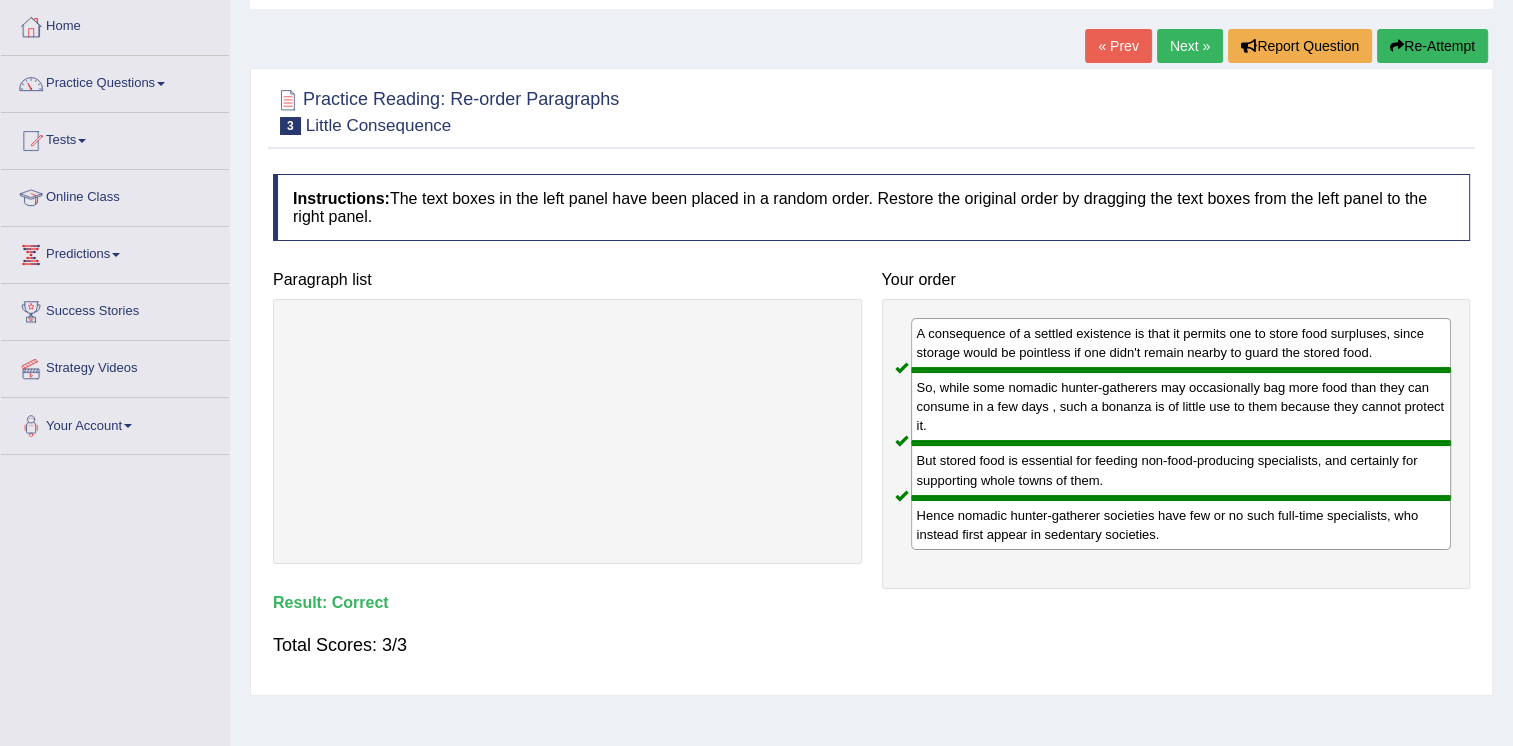 click on "Next »" at bounding box center (1190, 46) 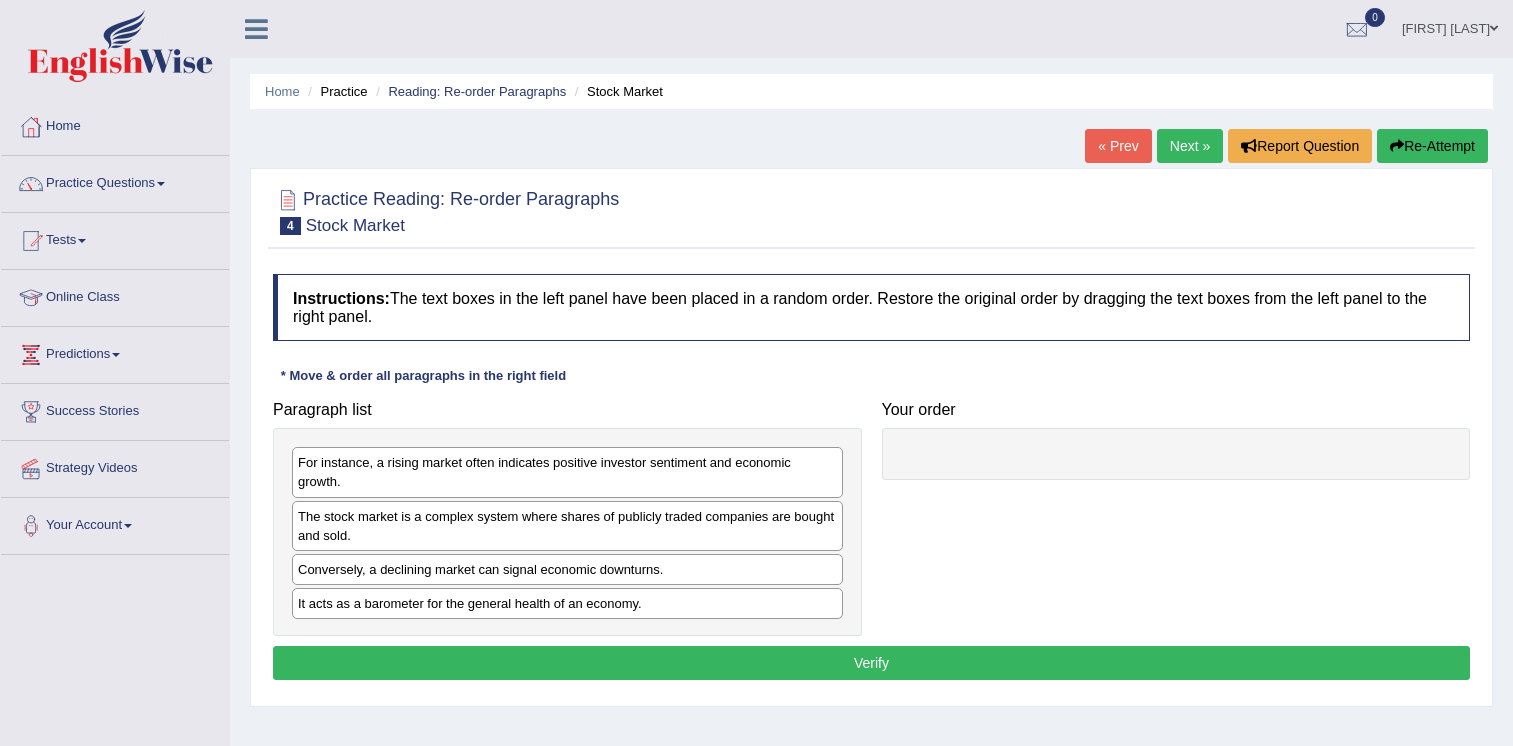 scroll, scrollTop: 0, scrollLeft: 0, axis: both 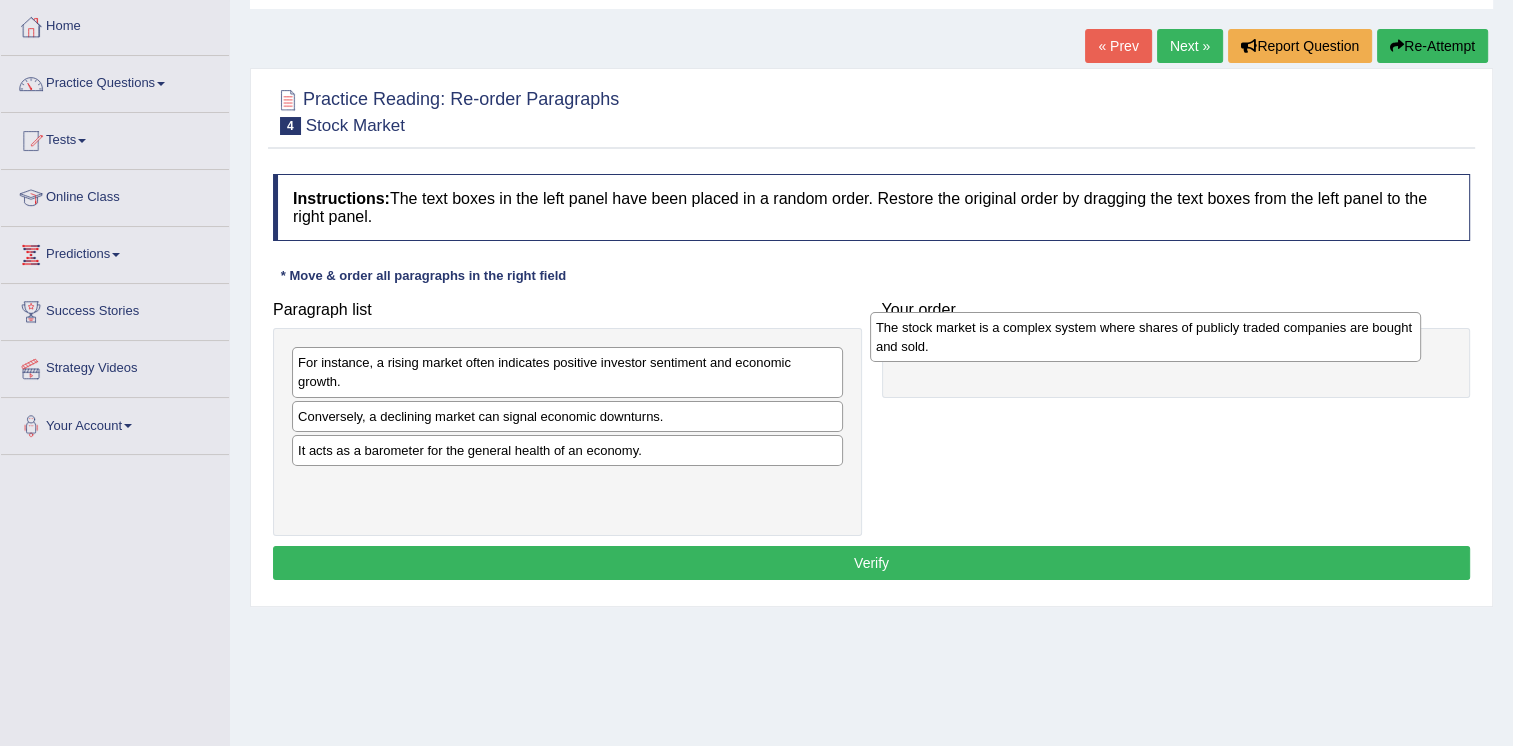 drag, startPoint x: 765, startPoint y: 430, endPoint x: 1346, endPoint y: 348, distance: 586.75806 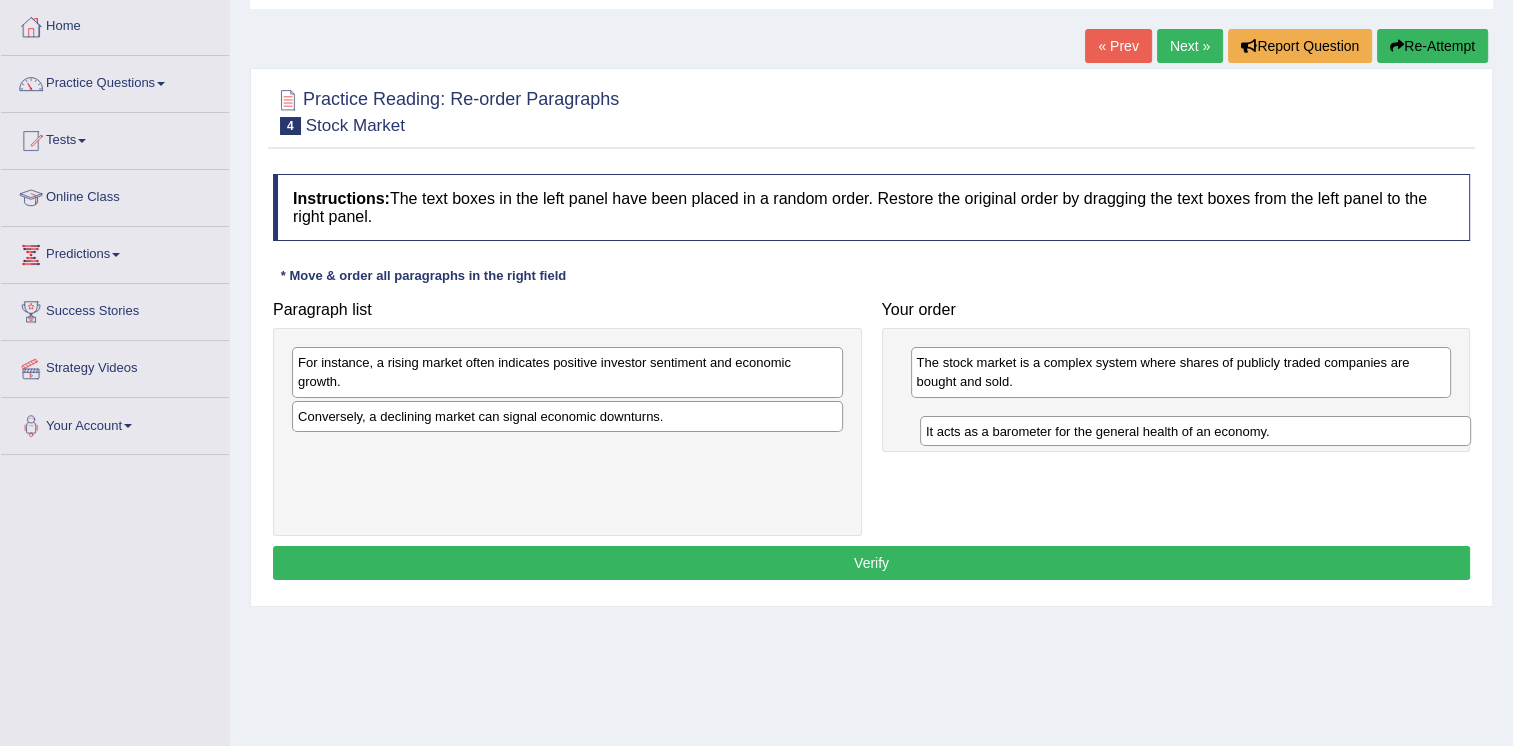 drag, startPoint x: 516, startPoint y: 456, endPoint x: 1146, endPoint y: 437, distance: 630.28644 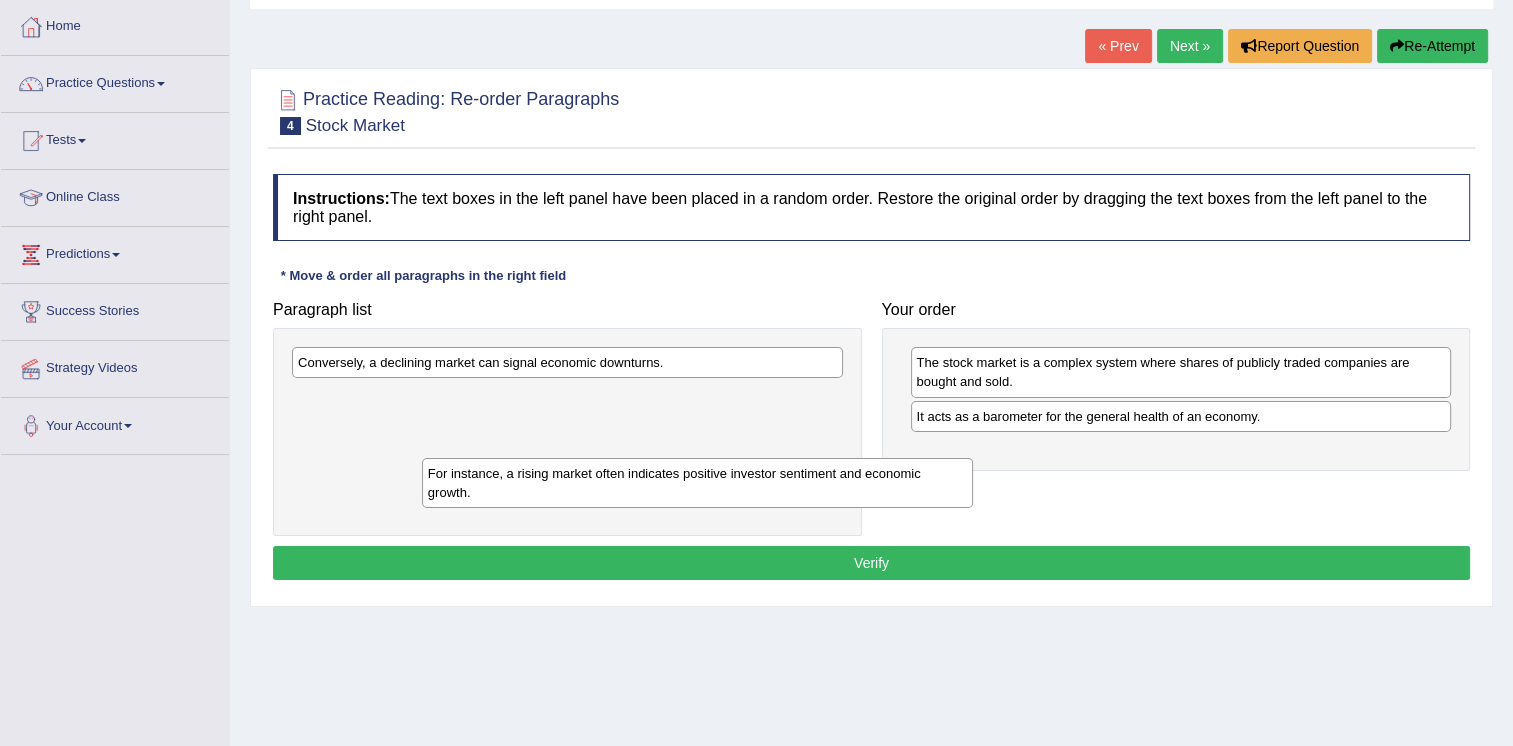 drag, startPoint x: 776, startPoint y: 374, endPoint x: 1096, endPoint y: 490, distance: 340.37625 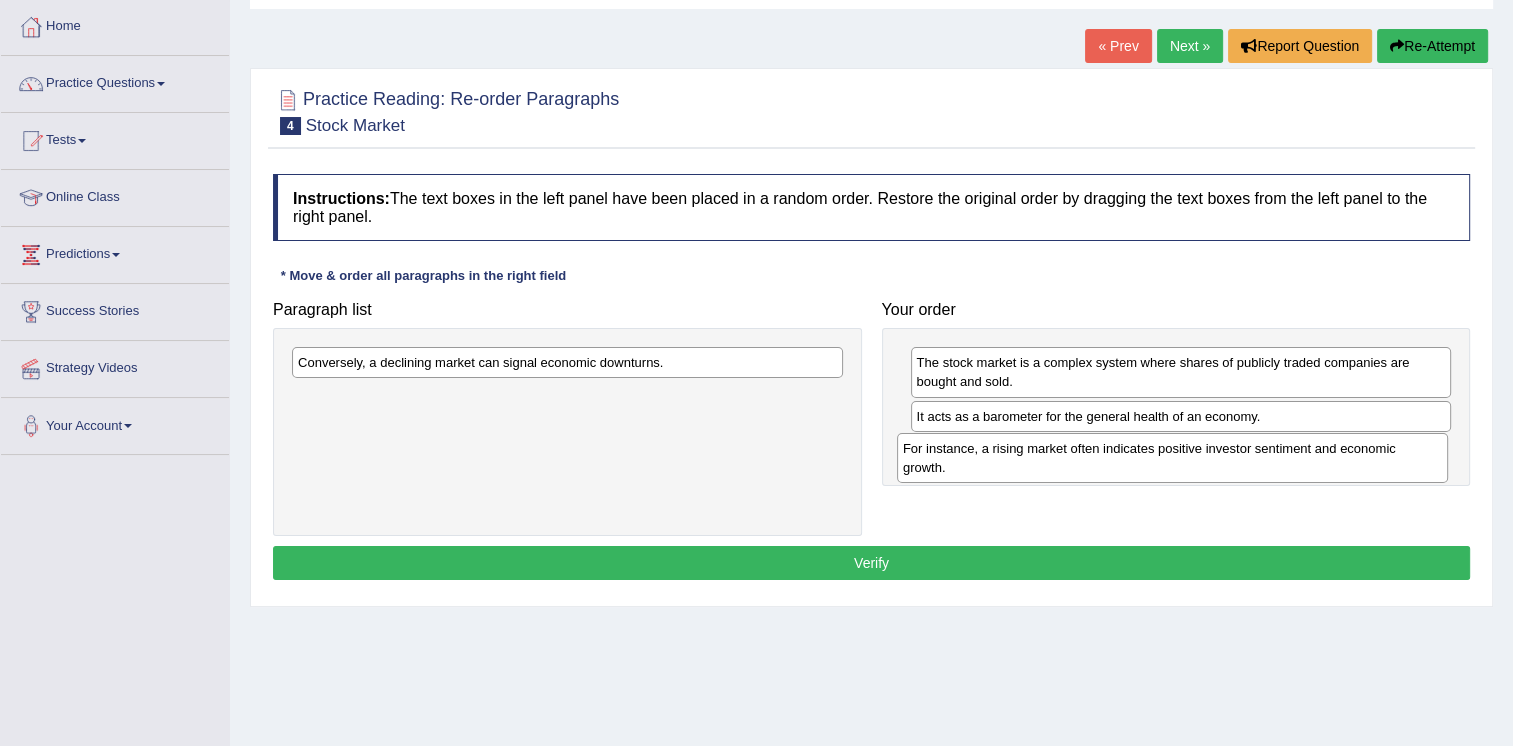 drag, startPoint x: 563, startPoint y: 406, endPoint x: 1170, endPoint y: 457, distance: 609.13873 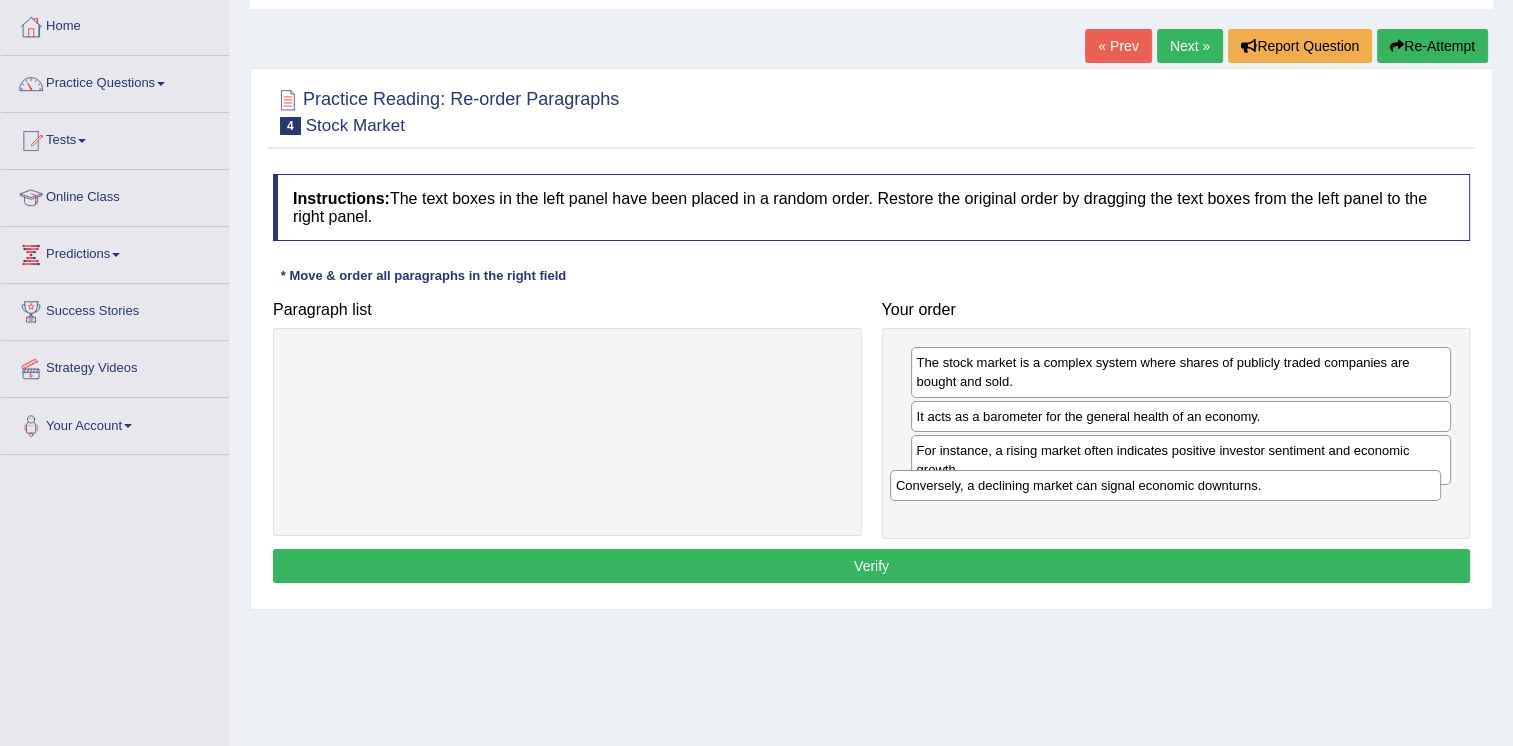 drag, startPoint x: 606, startPoint y: 367, endPoint x: 1207, endPoint y: 488, distance: 613.0596 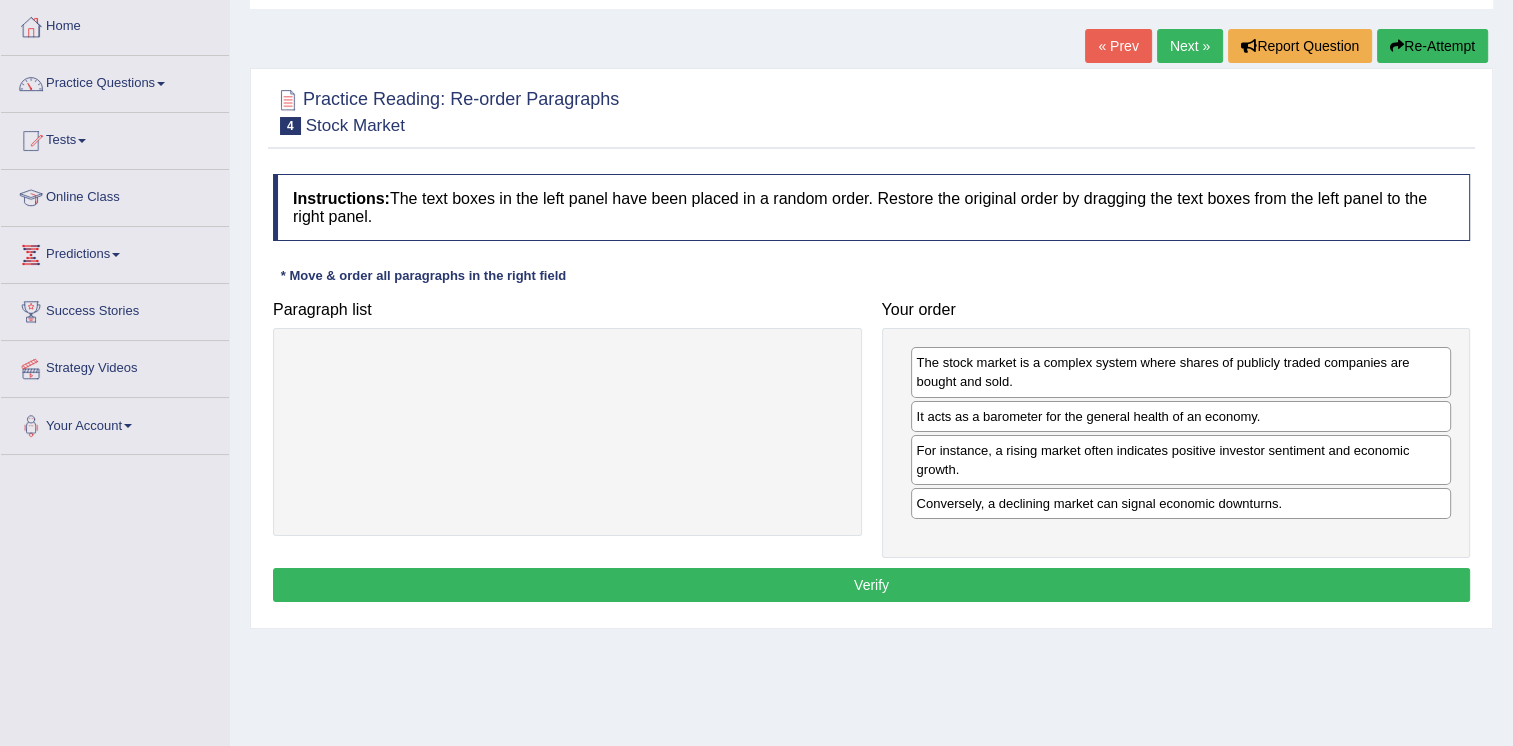scroll, scrollTop: 200, scrollLeft: 0, axis: vertical 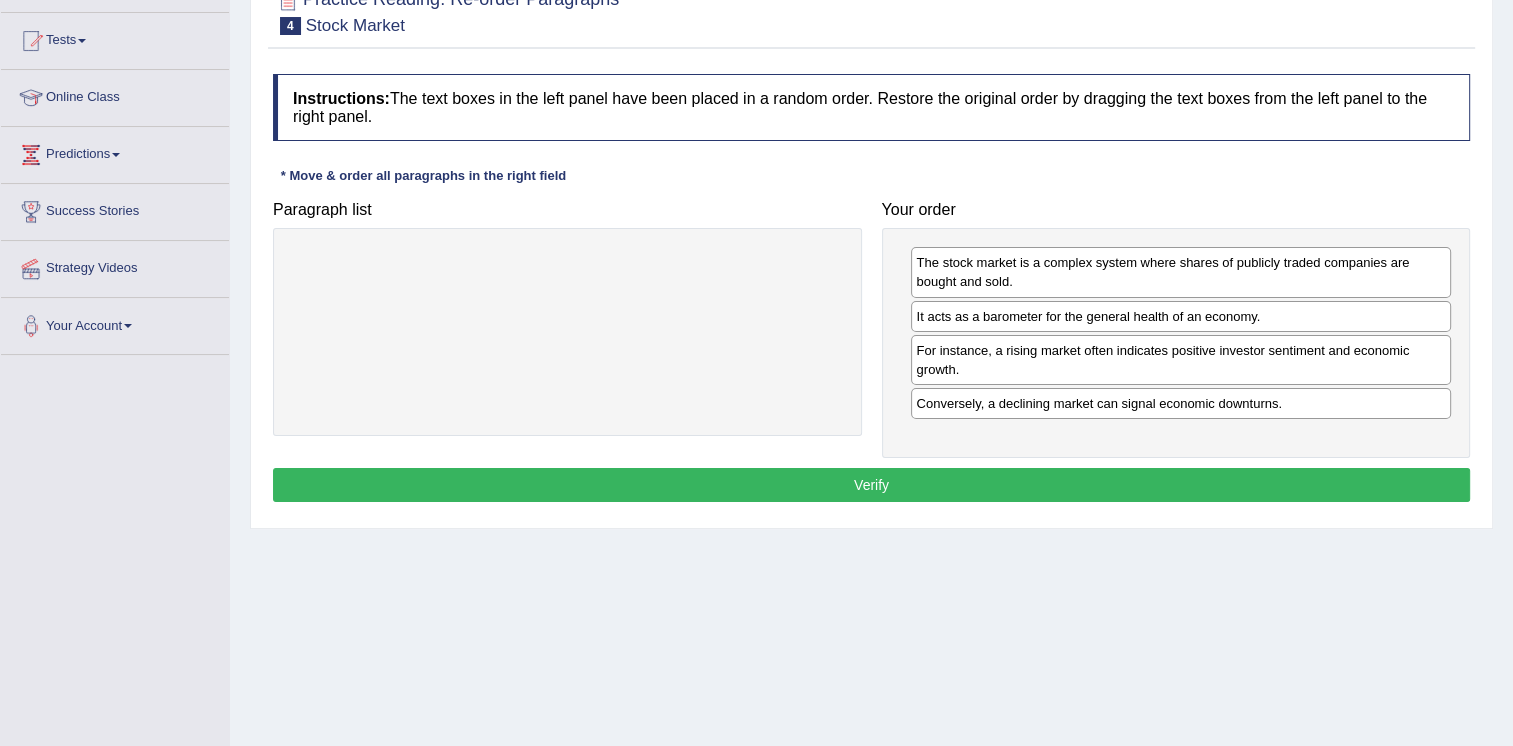 click on "Verify" at bounding box center (871, 485) 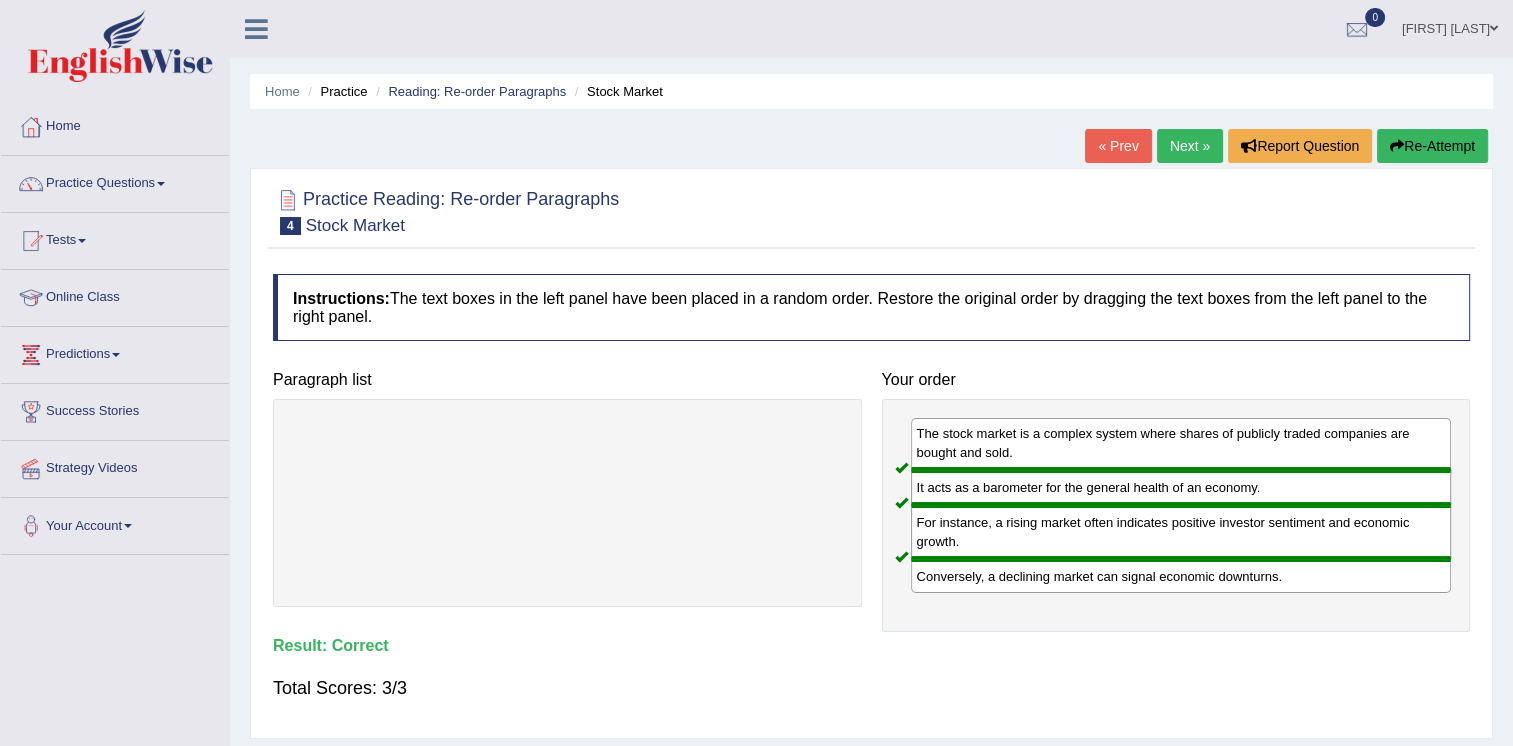 scroll, scrollTop: 0, scrollLeft: 0, axis: both 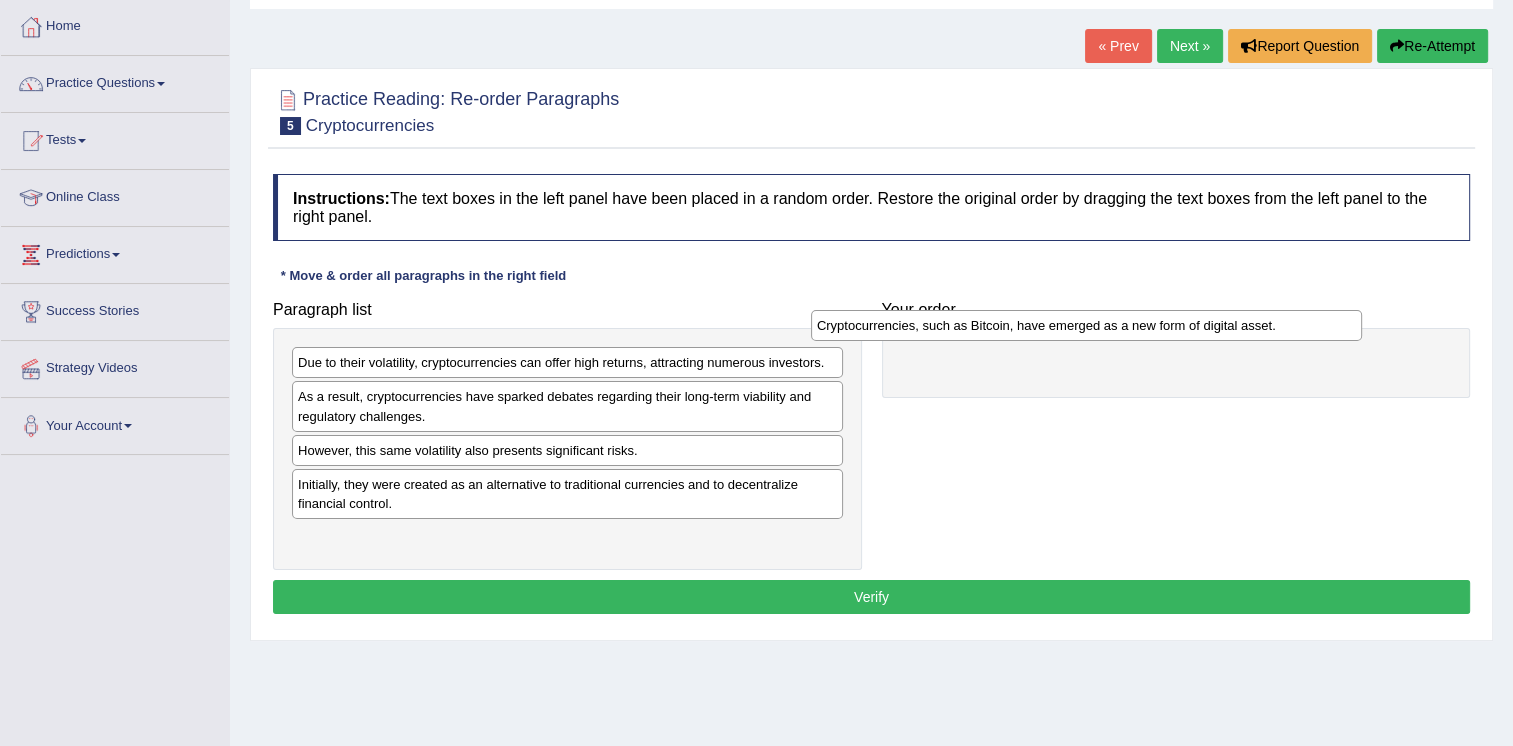 drag, startPoint x: 577, startPoint y: 396, endPoint x: 1115, endPoint y: 341, distance: 540.804 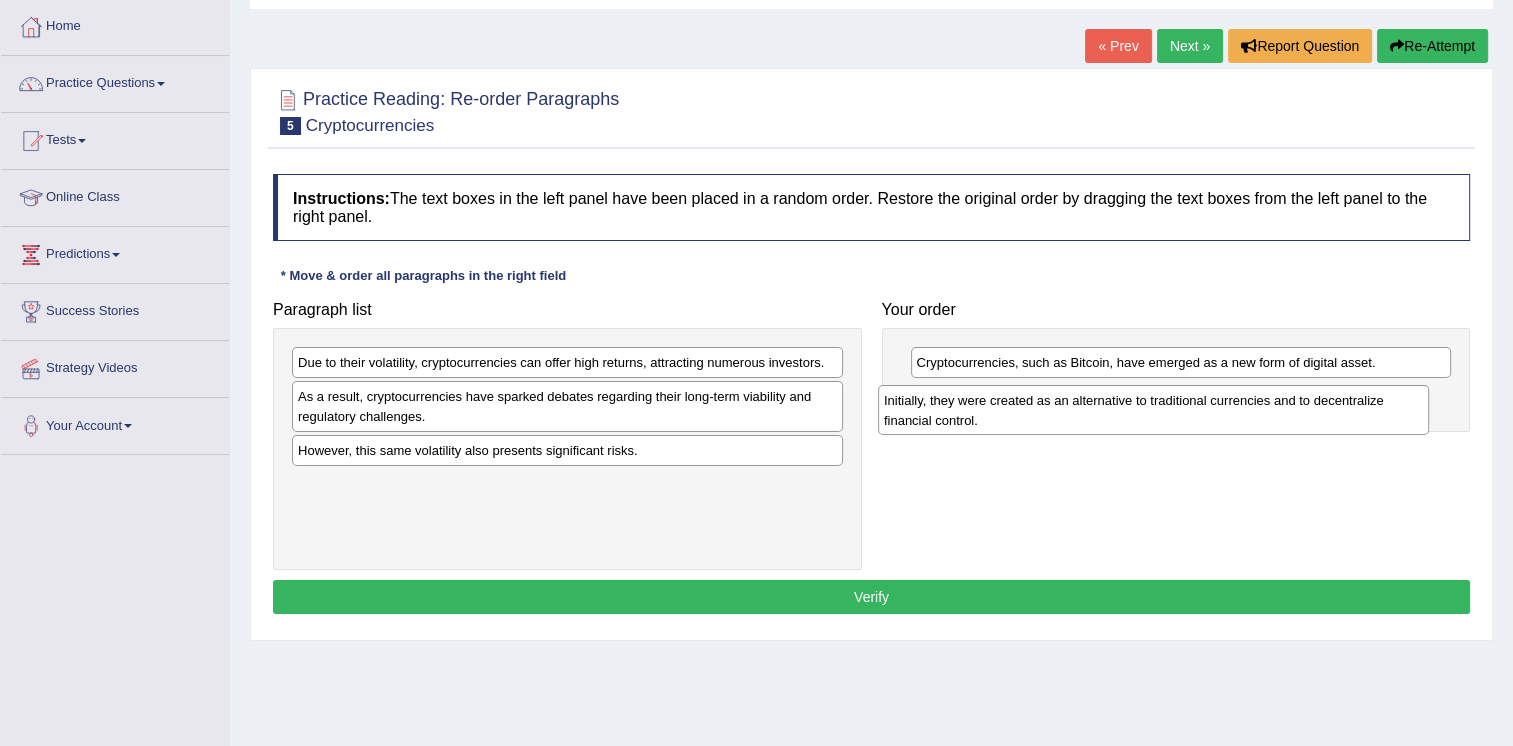 drag, startPoint x: 673, startPoint y: 504, endPoint x: 1259, endPoint y: 422, distance: 591.7094 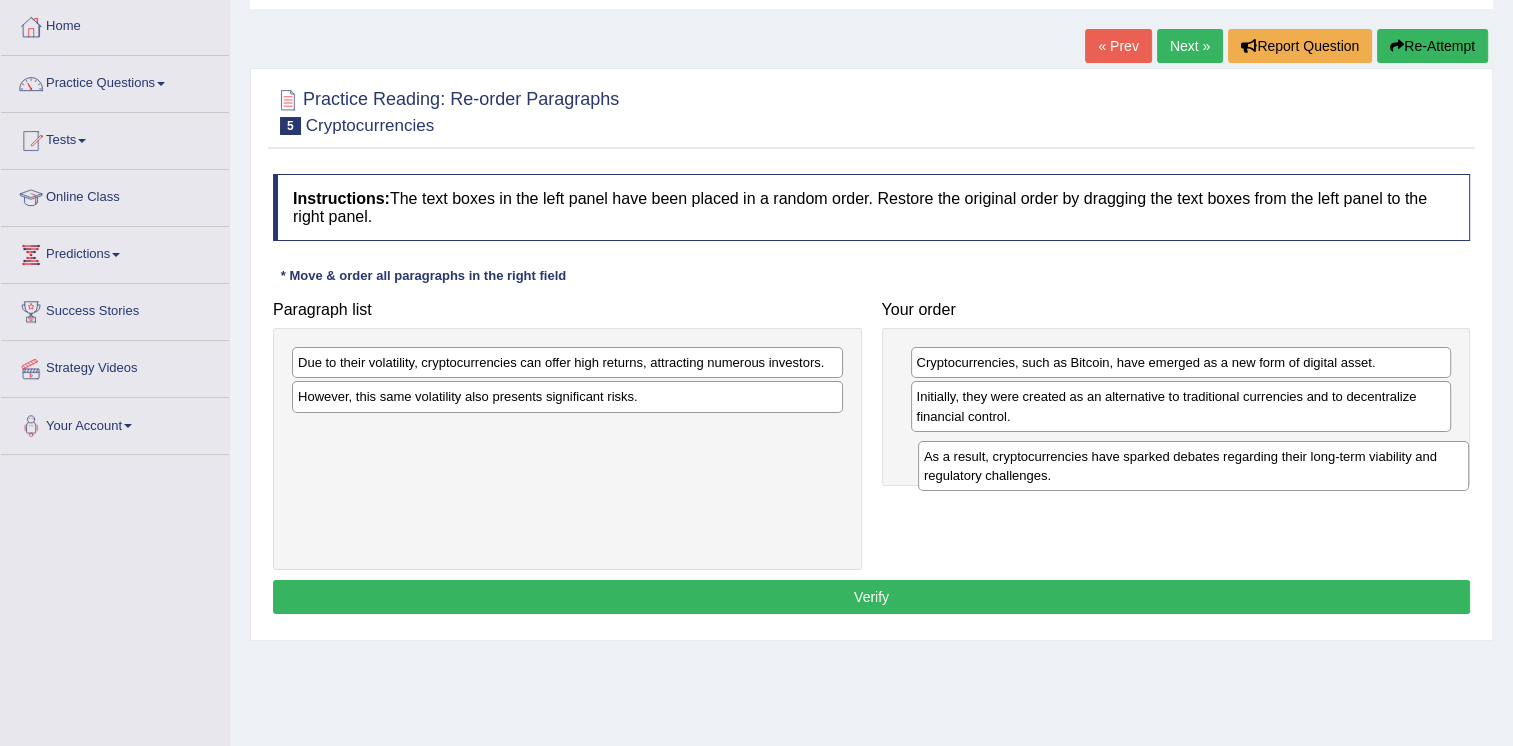 drag, startPoint x: 670, startPoint y: 399, endPoint x: 1296, endPoint y: 458, distance: 628.77423 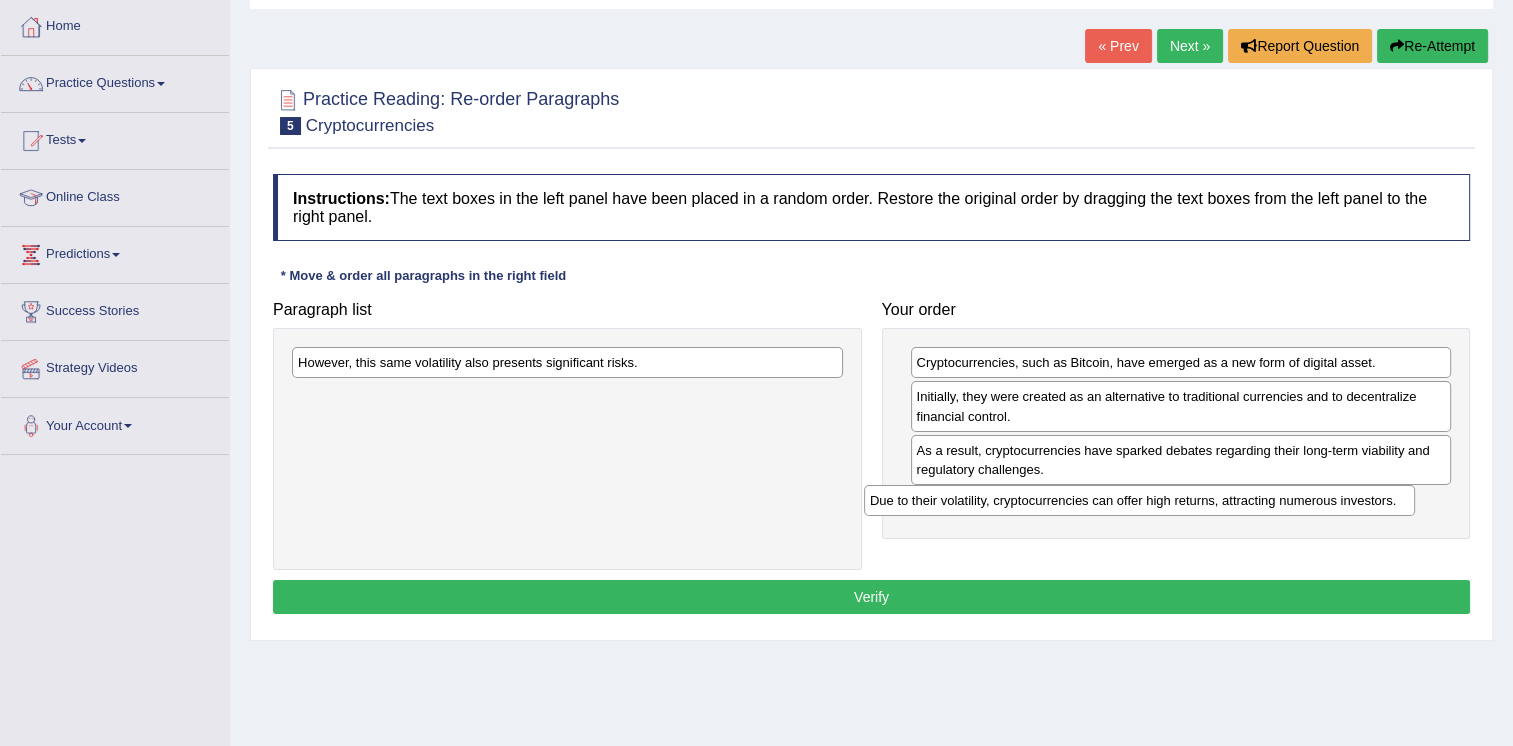 drag, startPoint x: 627, startPoint y: 364, endPoint x: 1199, endPoint y: 501, distance: 588.1777 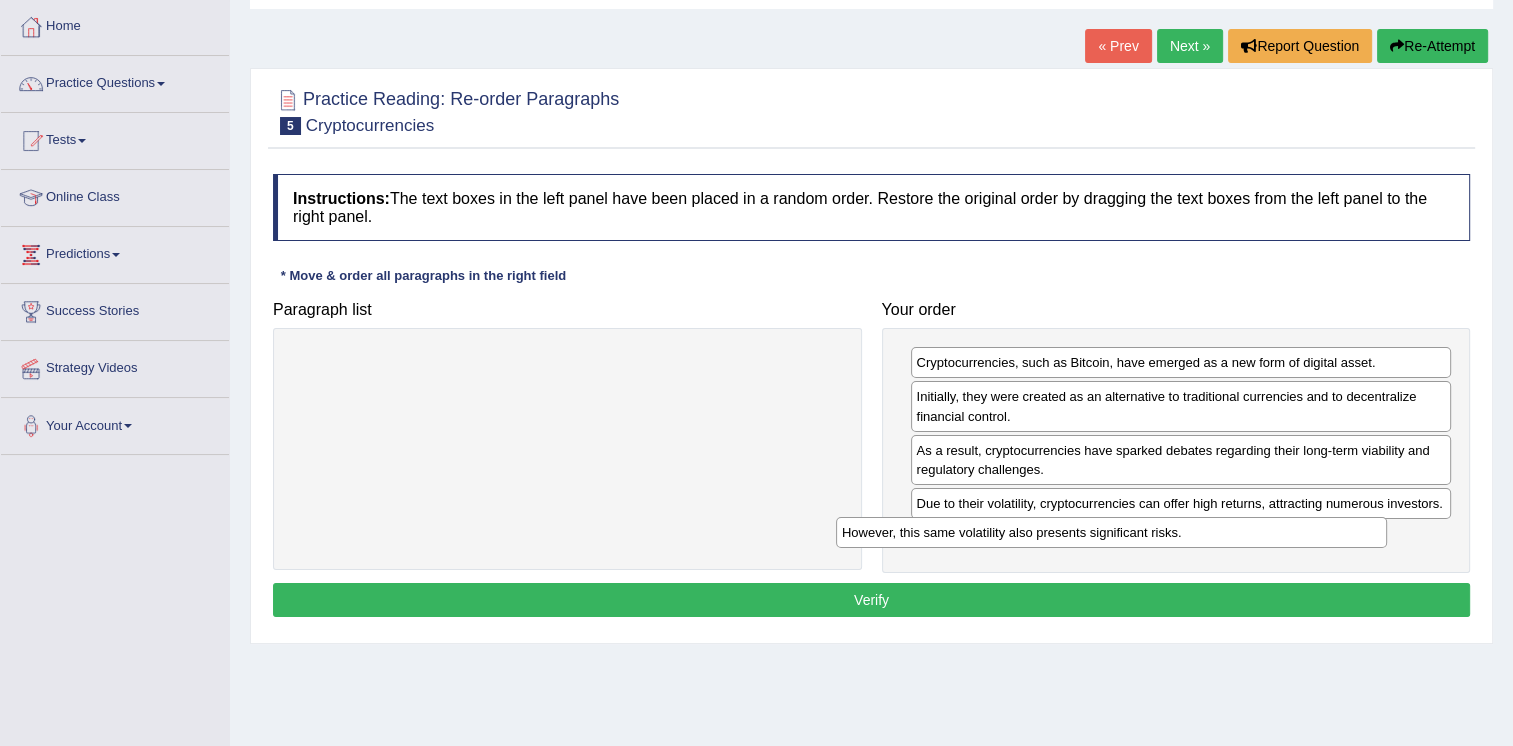 drag, startPoint x: 612, startPoint y: 372, endPoint x: 1156, endPoint y: 542, distance: 569.94385 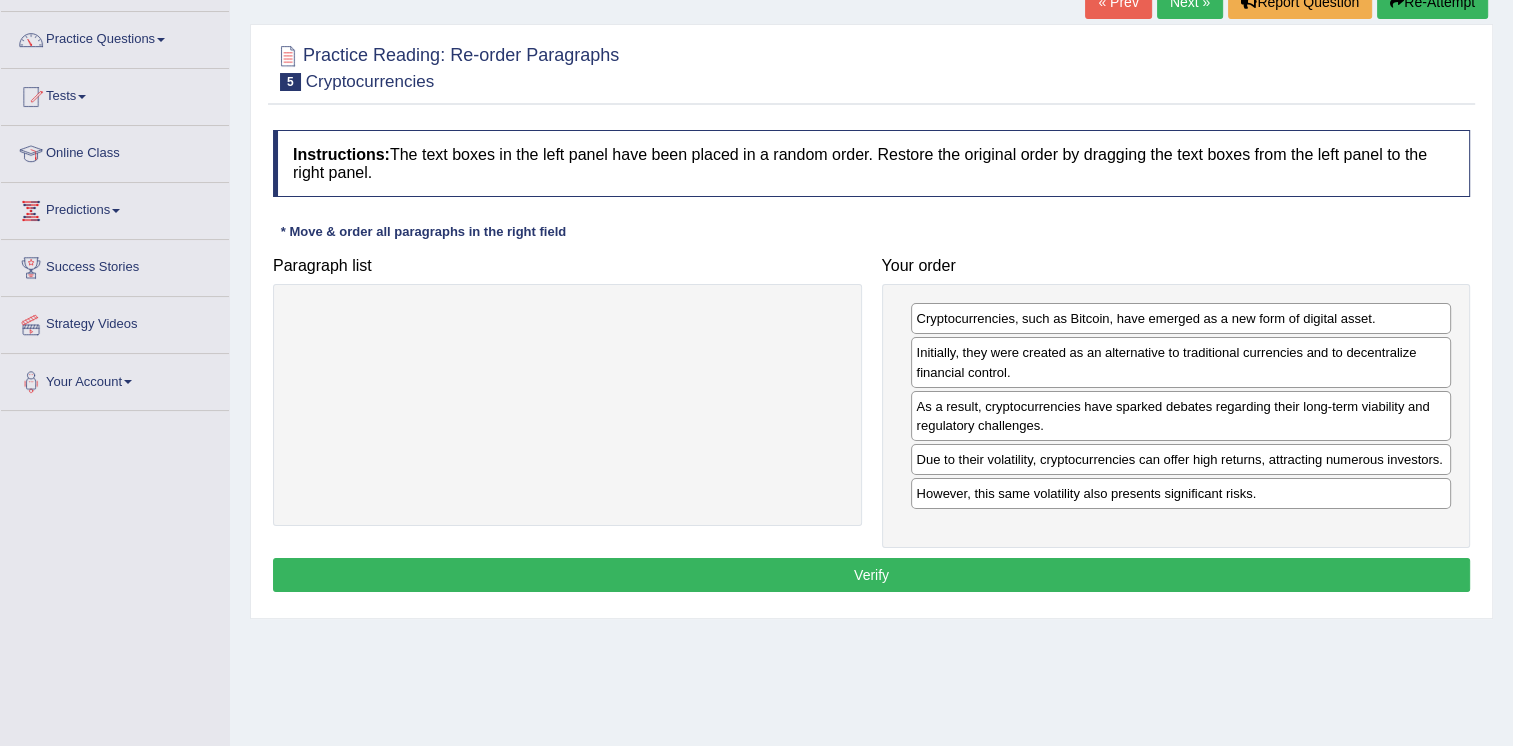 scroll, scrollTop: 100, scrollLeft: 0, axis: vertical 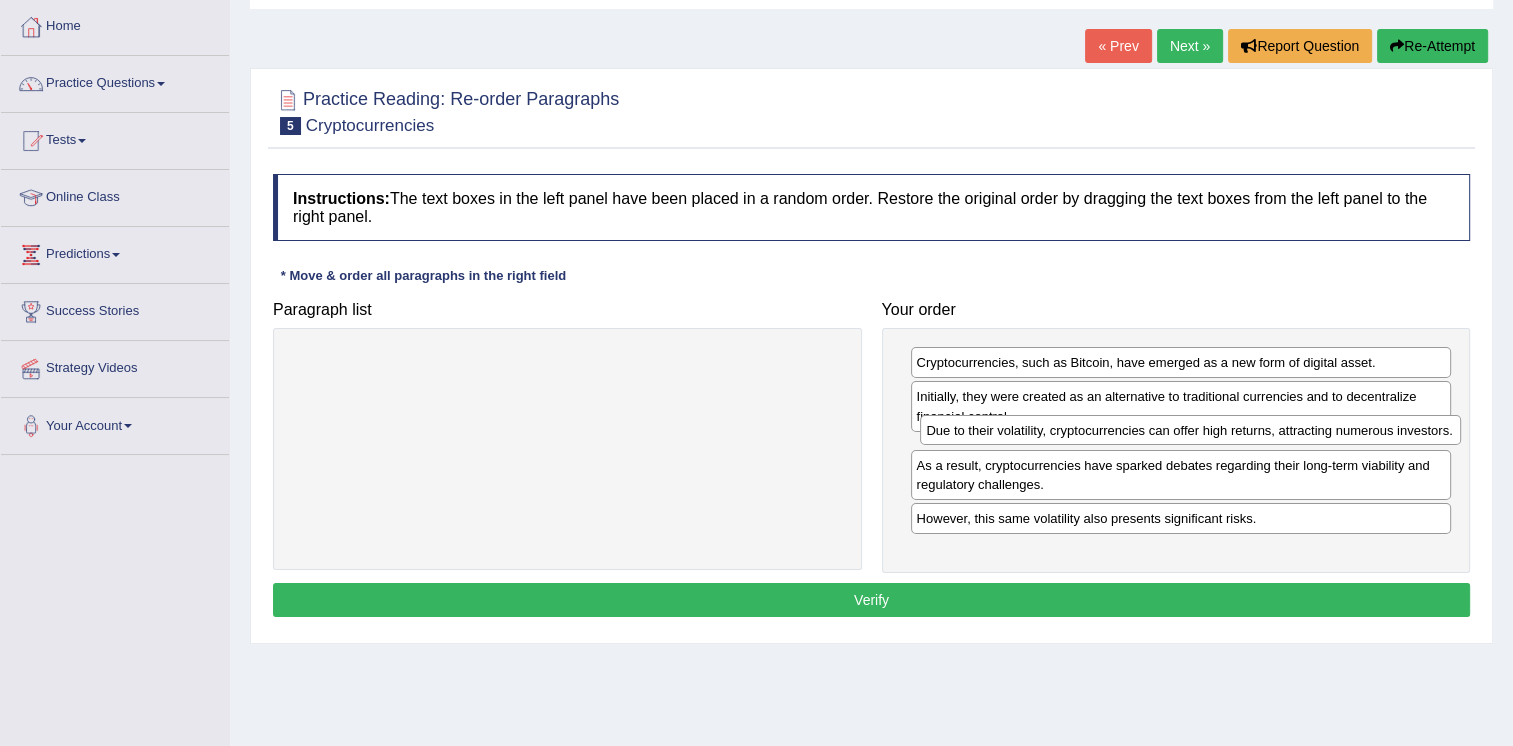 drag, startPoint x: 946, startPoint y: 511, endPoint x: 956, endPoint y: 440, distance: 71.70077 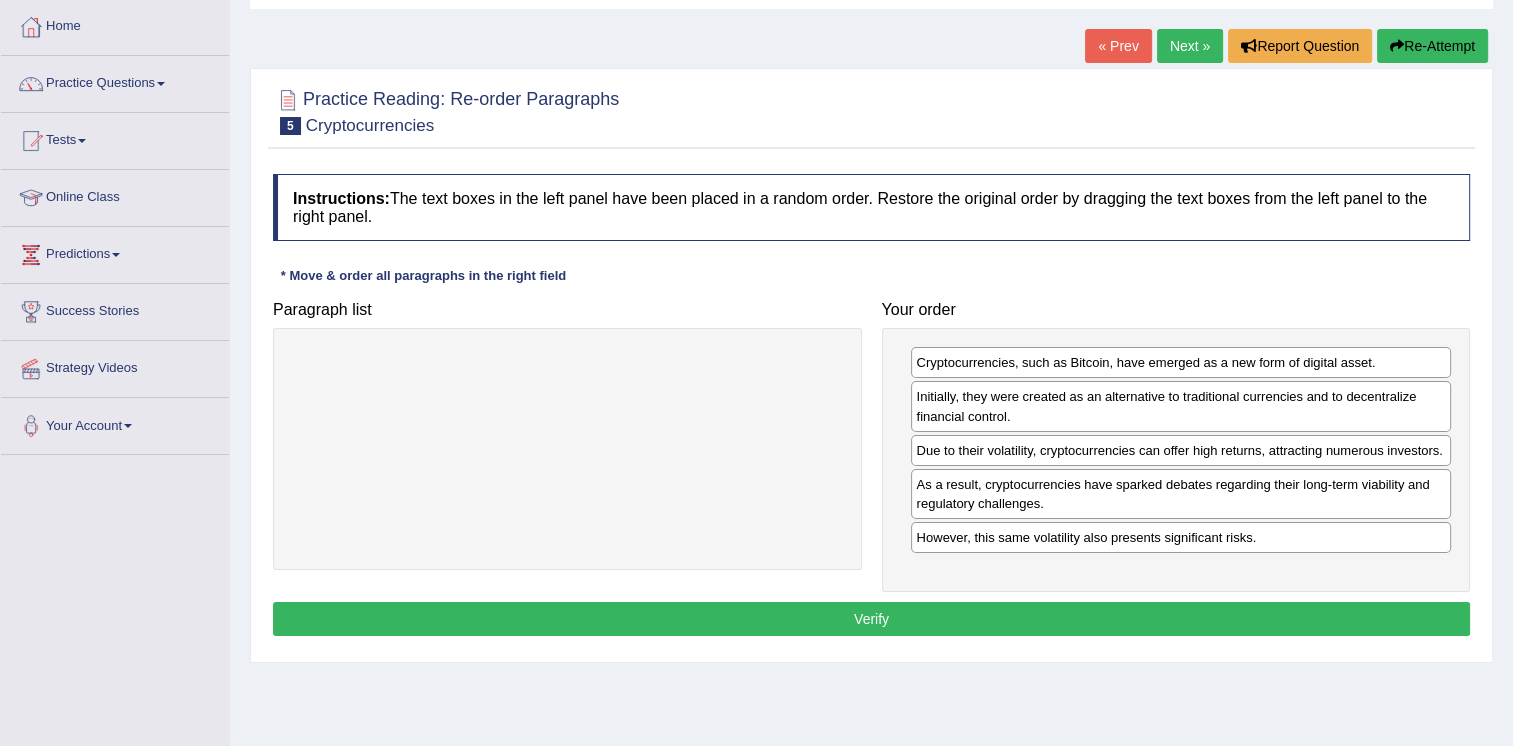 click on "Verify" at bounding box center [871, 619] 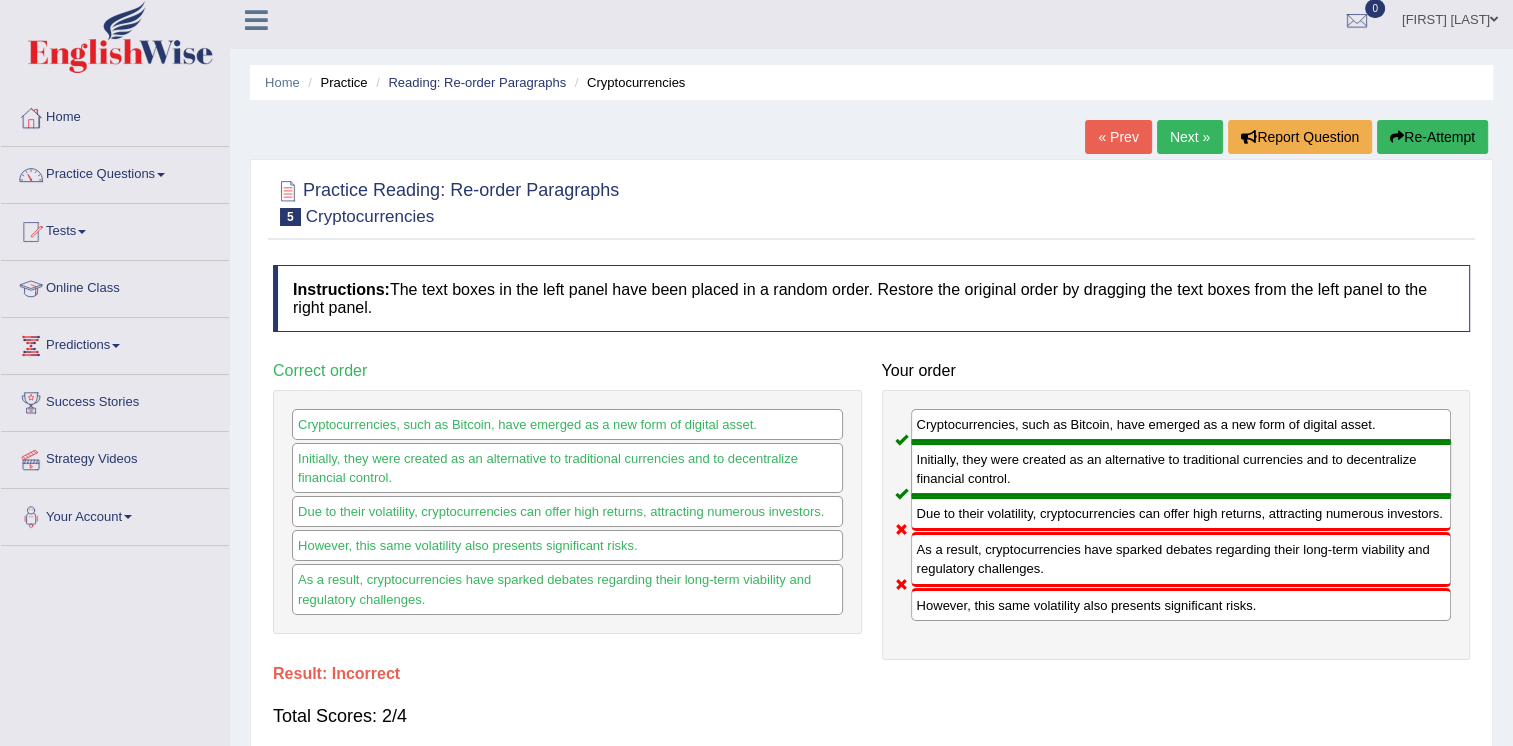 scroll, scrollTop: 0, scrollLeft: 0, axis: both 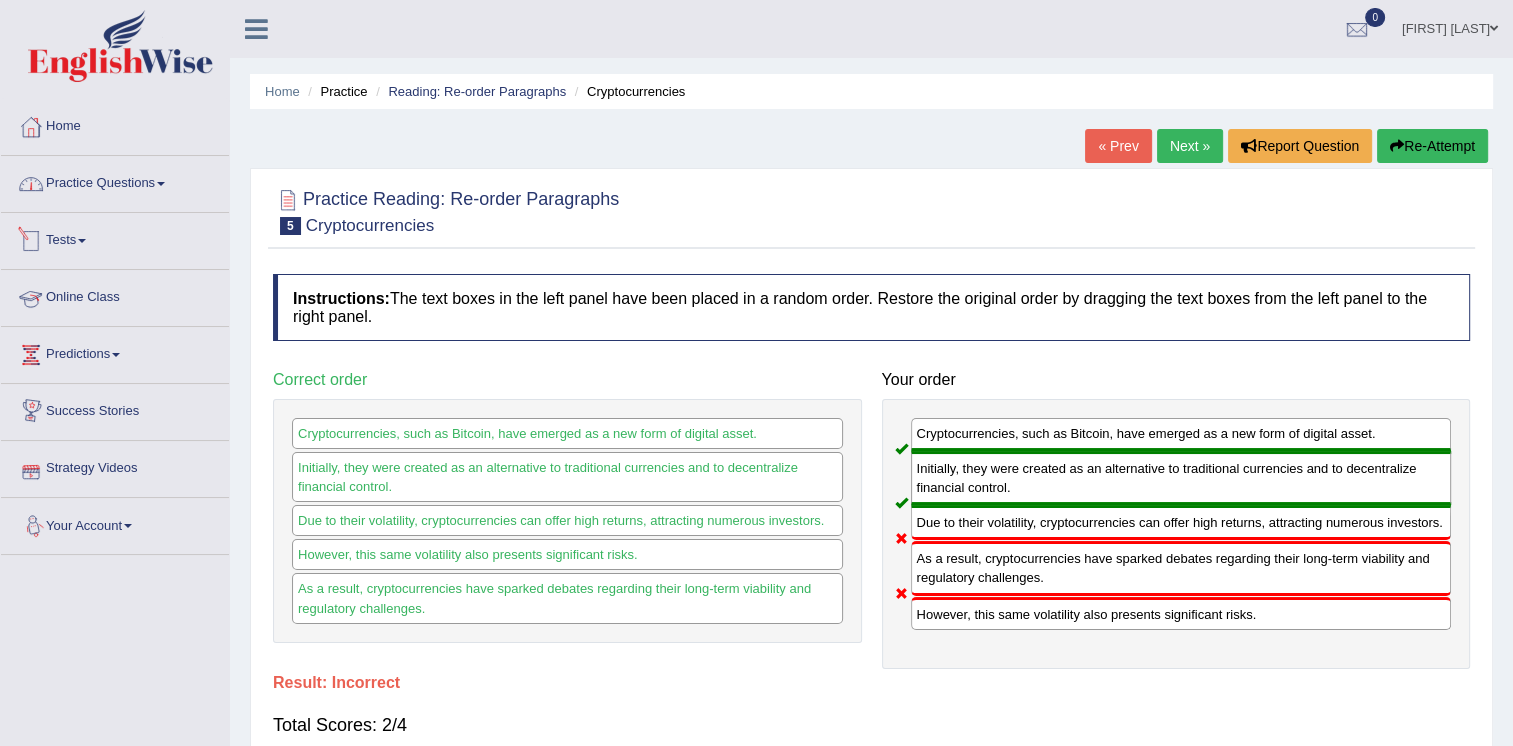 click on "Practice Questions" at bounding box center (115, 181) 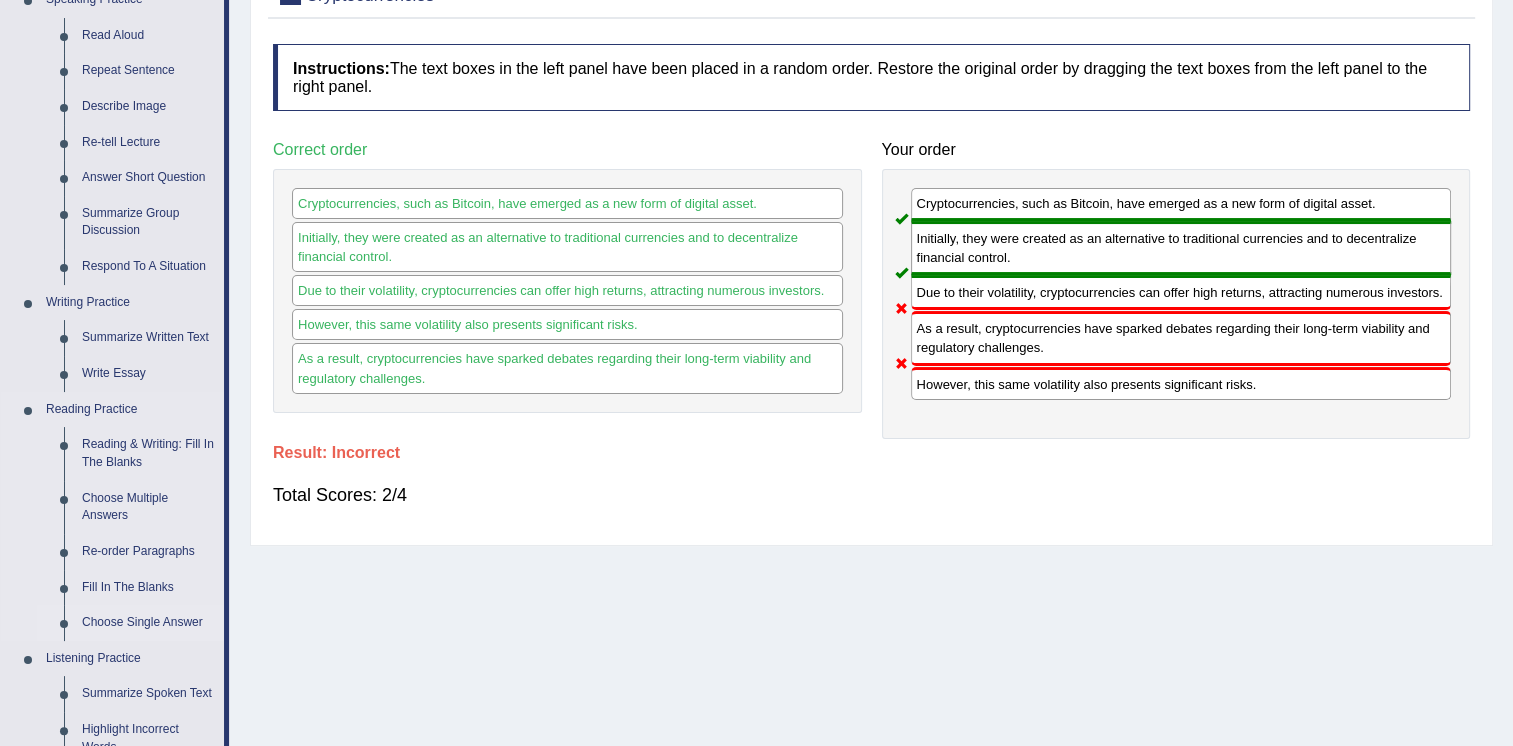 scroll, scrollTop: 400, scrollLeft: 0, axis: vertical 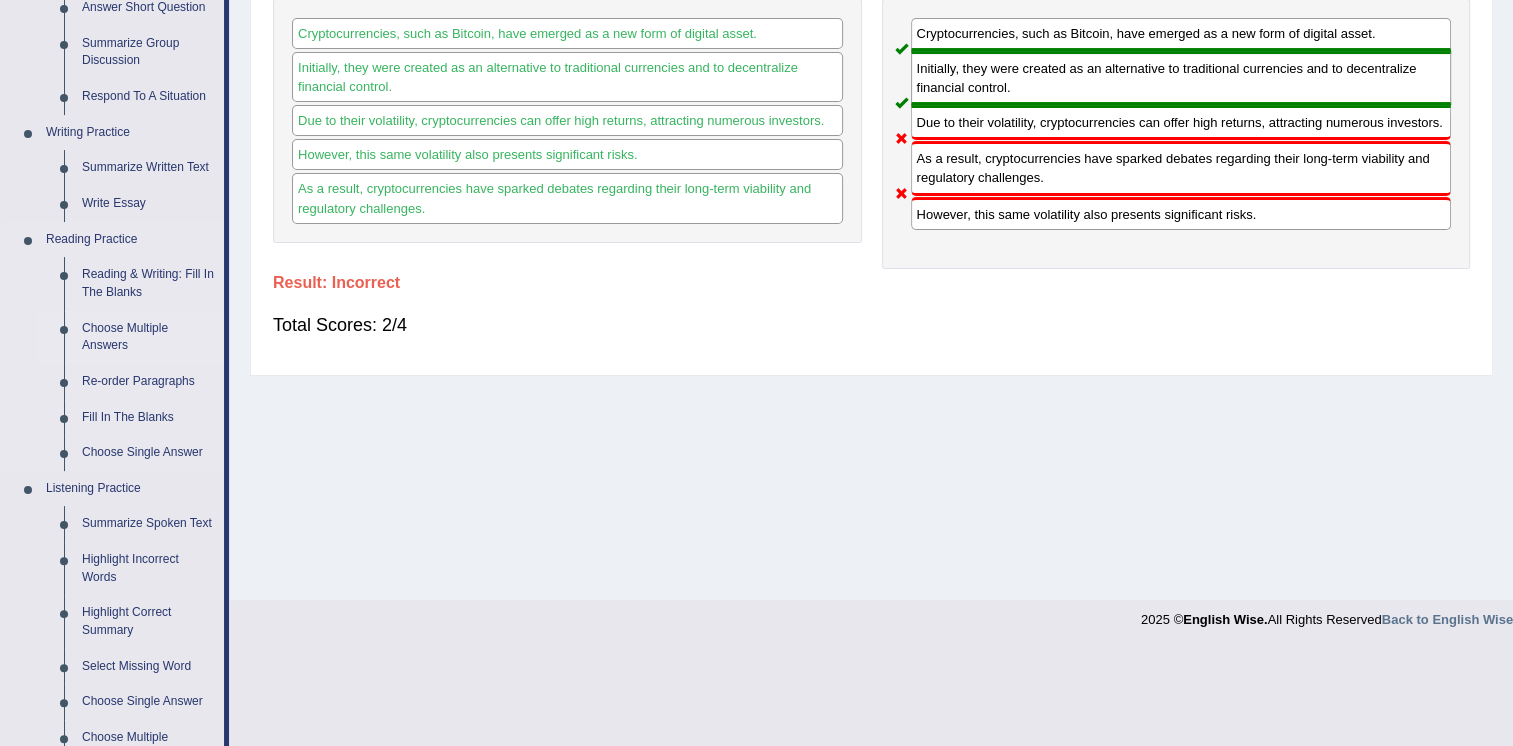 click on "Choose Multiple Answers" at bounding box center (148, 337) 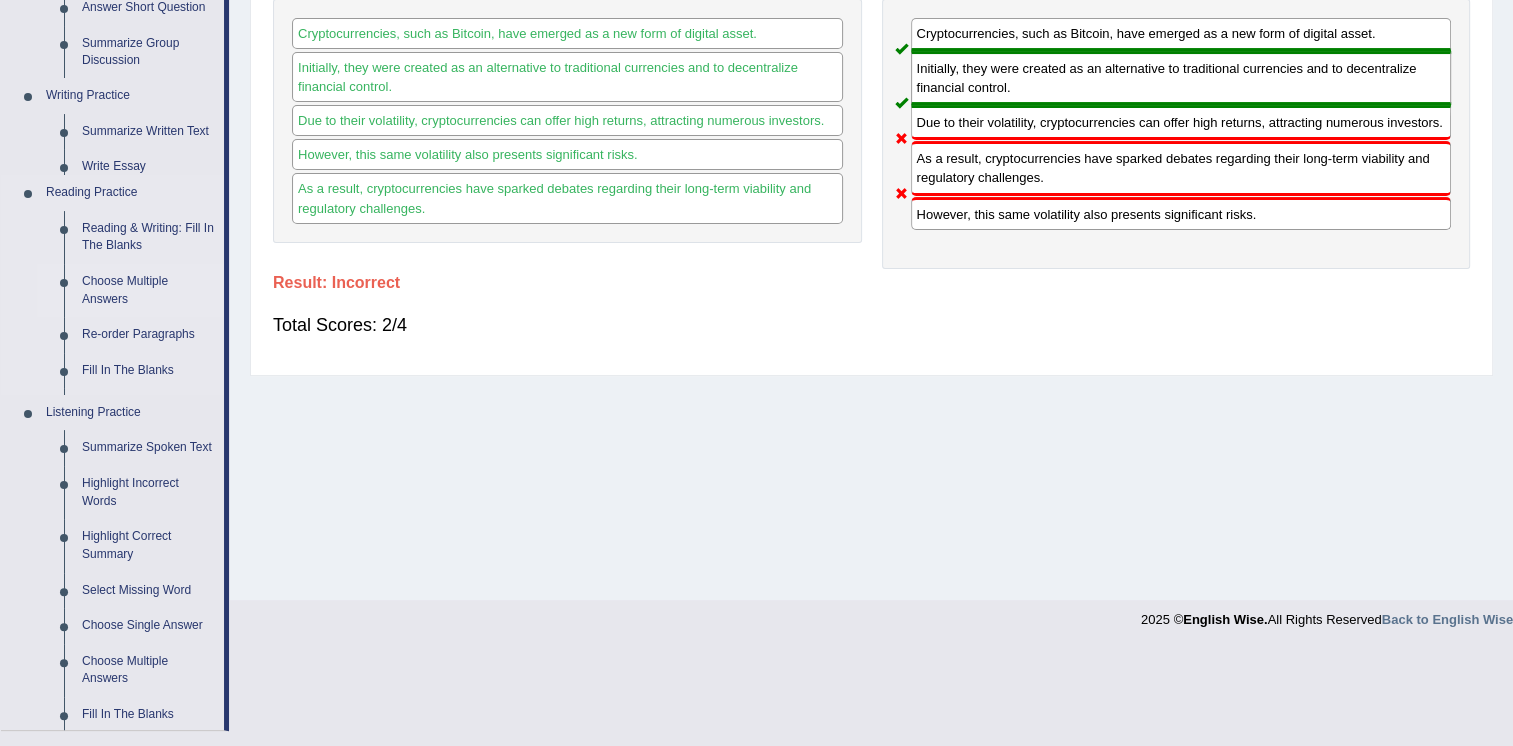 scroll, scrollTop: 304, scrollLeft: 0, axis: vertical 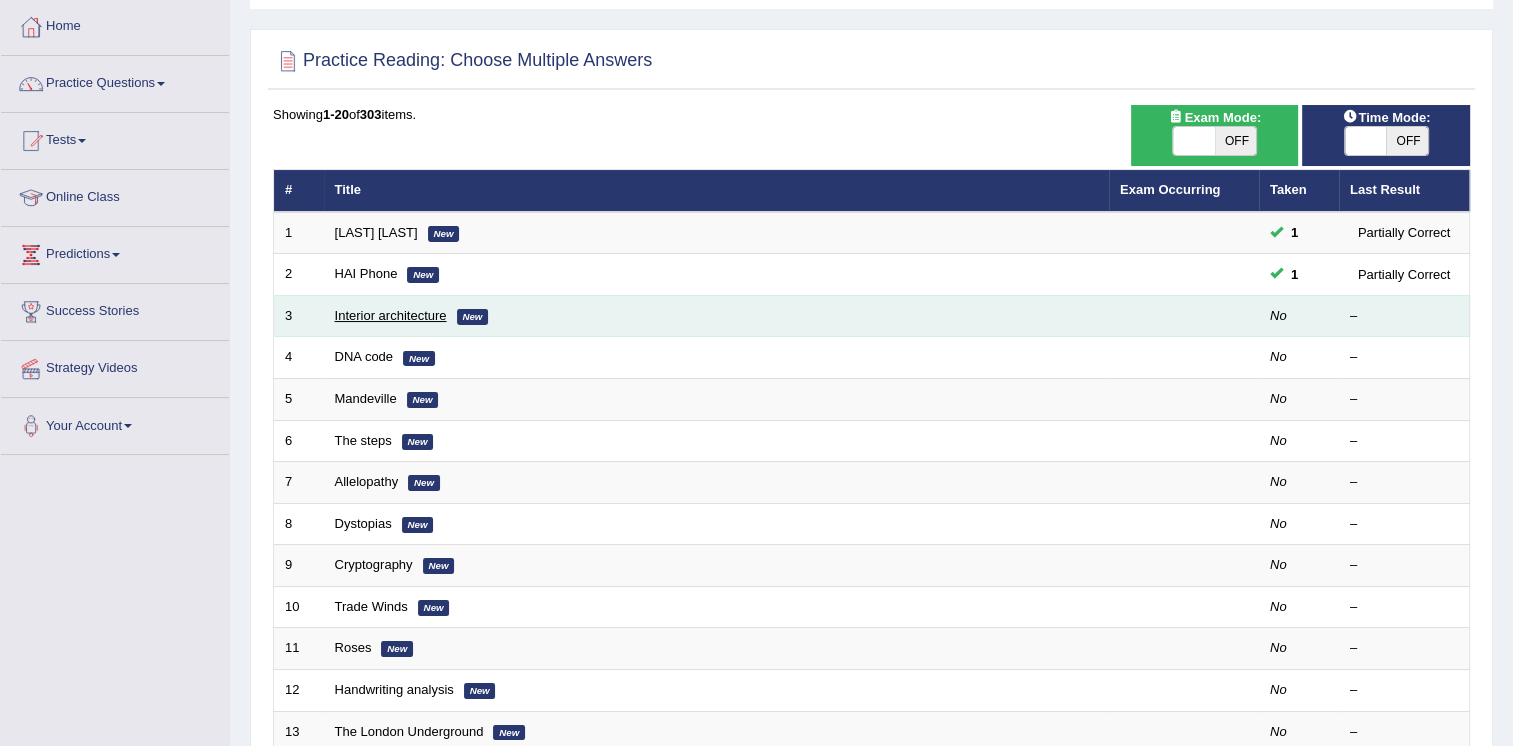click on "Interior architecture" at bounding box center (391, 315) 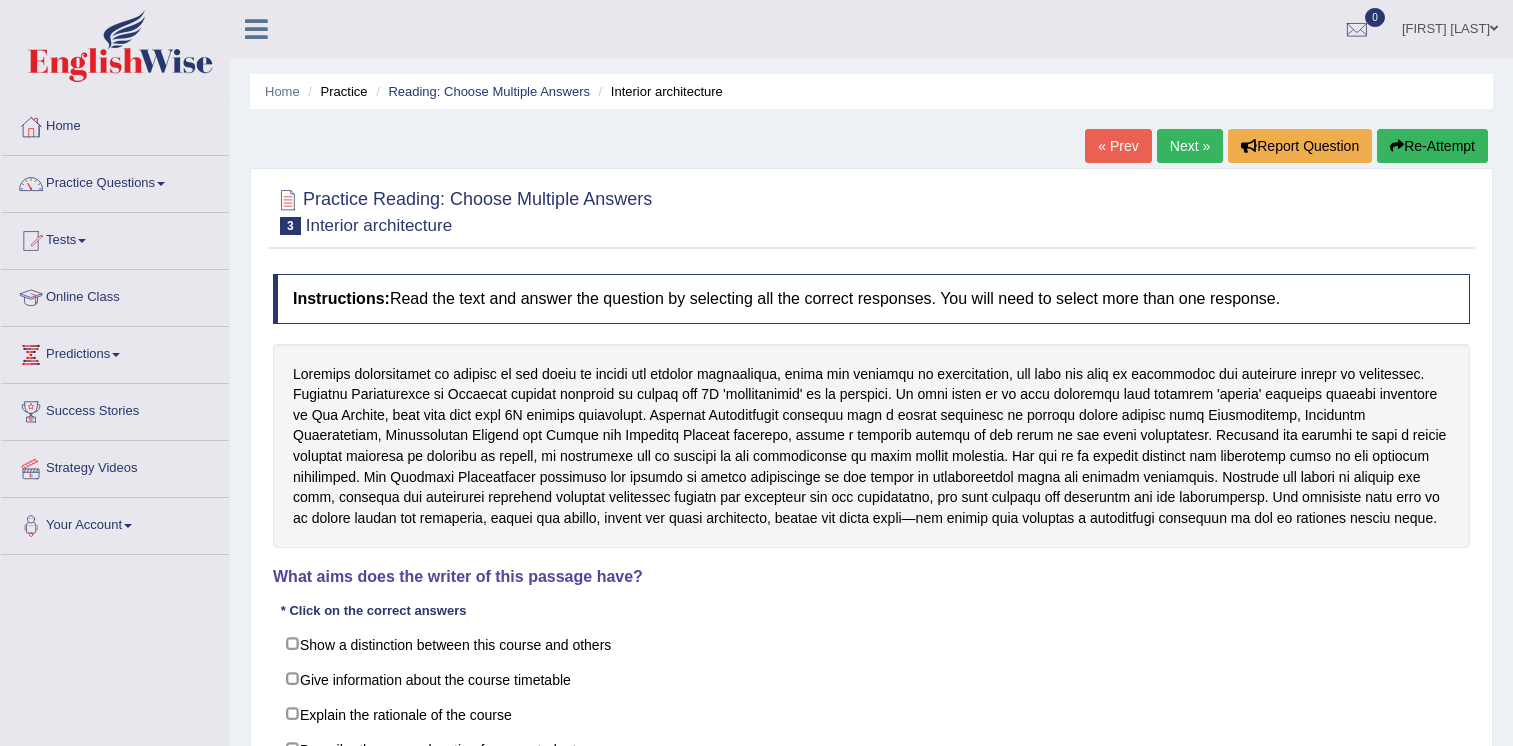 scroll, scrollTop: 200, scrollLeft: 0, axis: vertical 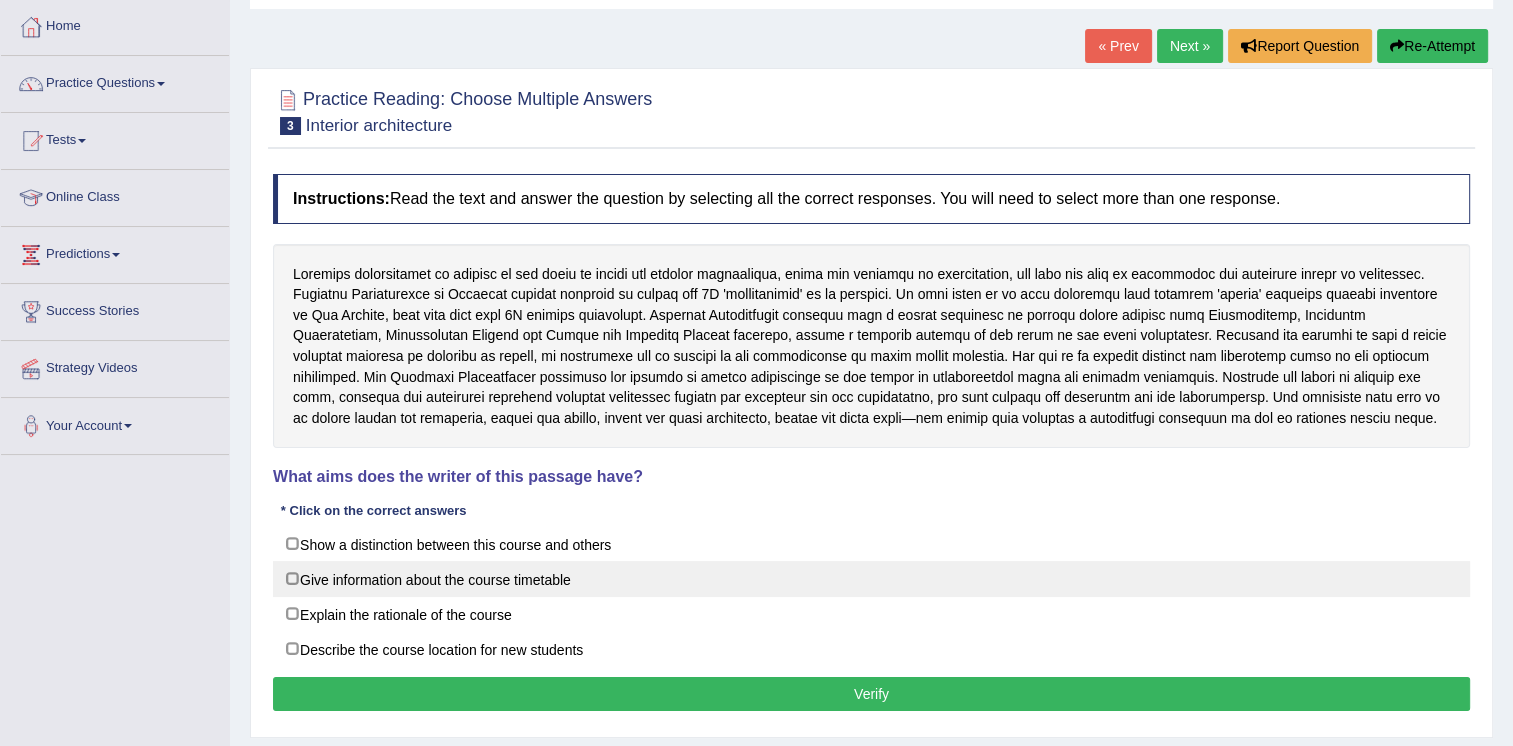 click on "Give information about the course timetable" at bounding box center [871, 579] 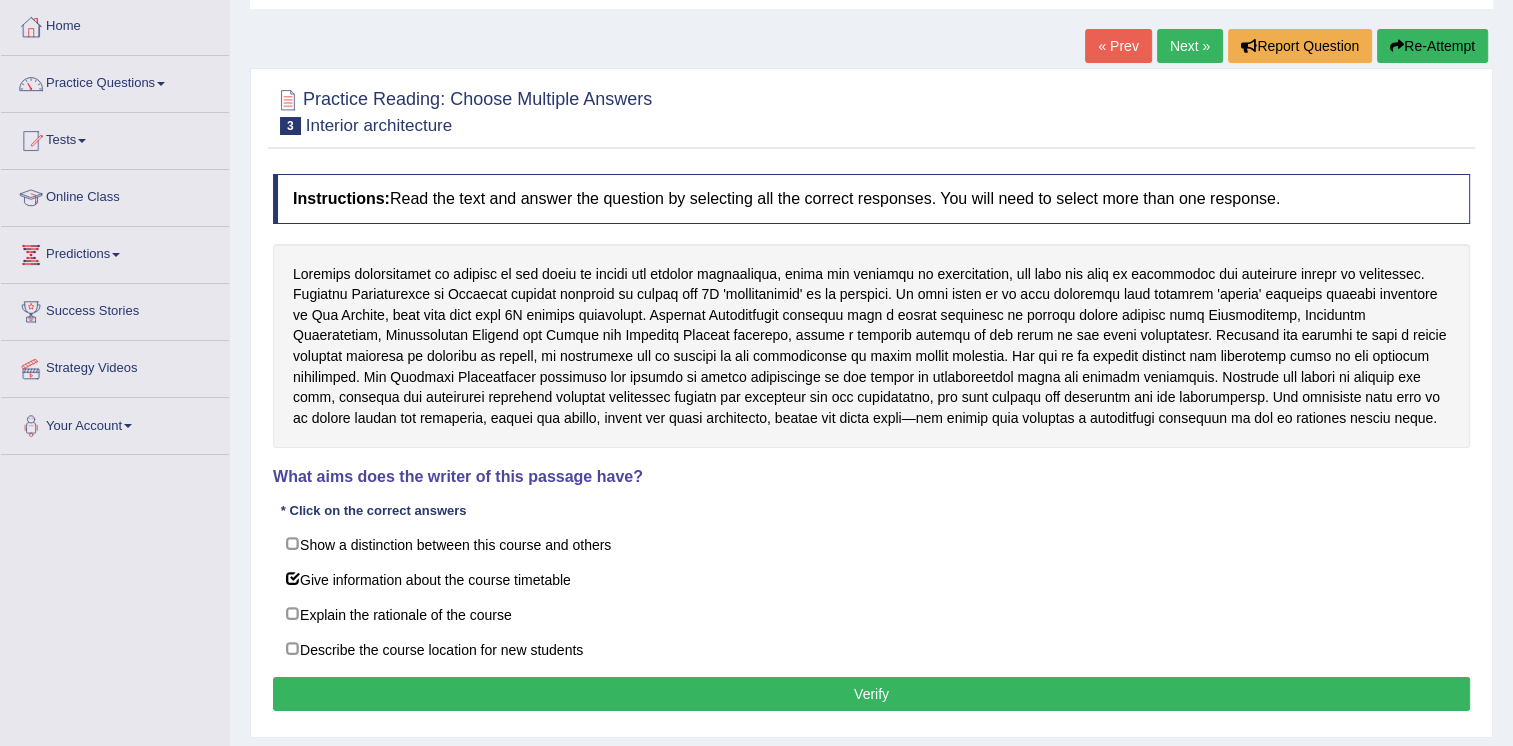 scroll, scrollTop: 100, scrollLeft: 0, axis: vertical 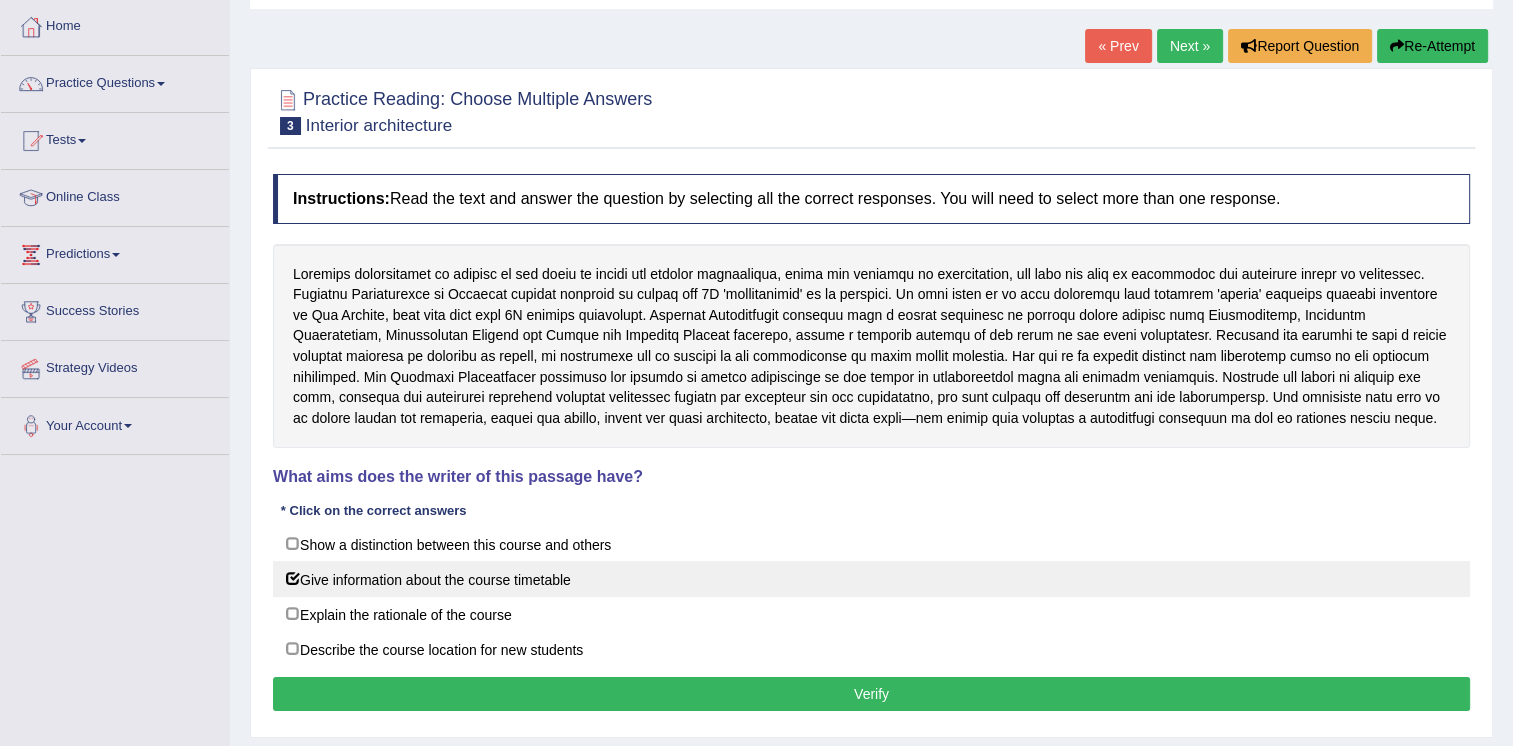 click on "Give information about the course timetable" at bounding box center [871, 579] 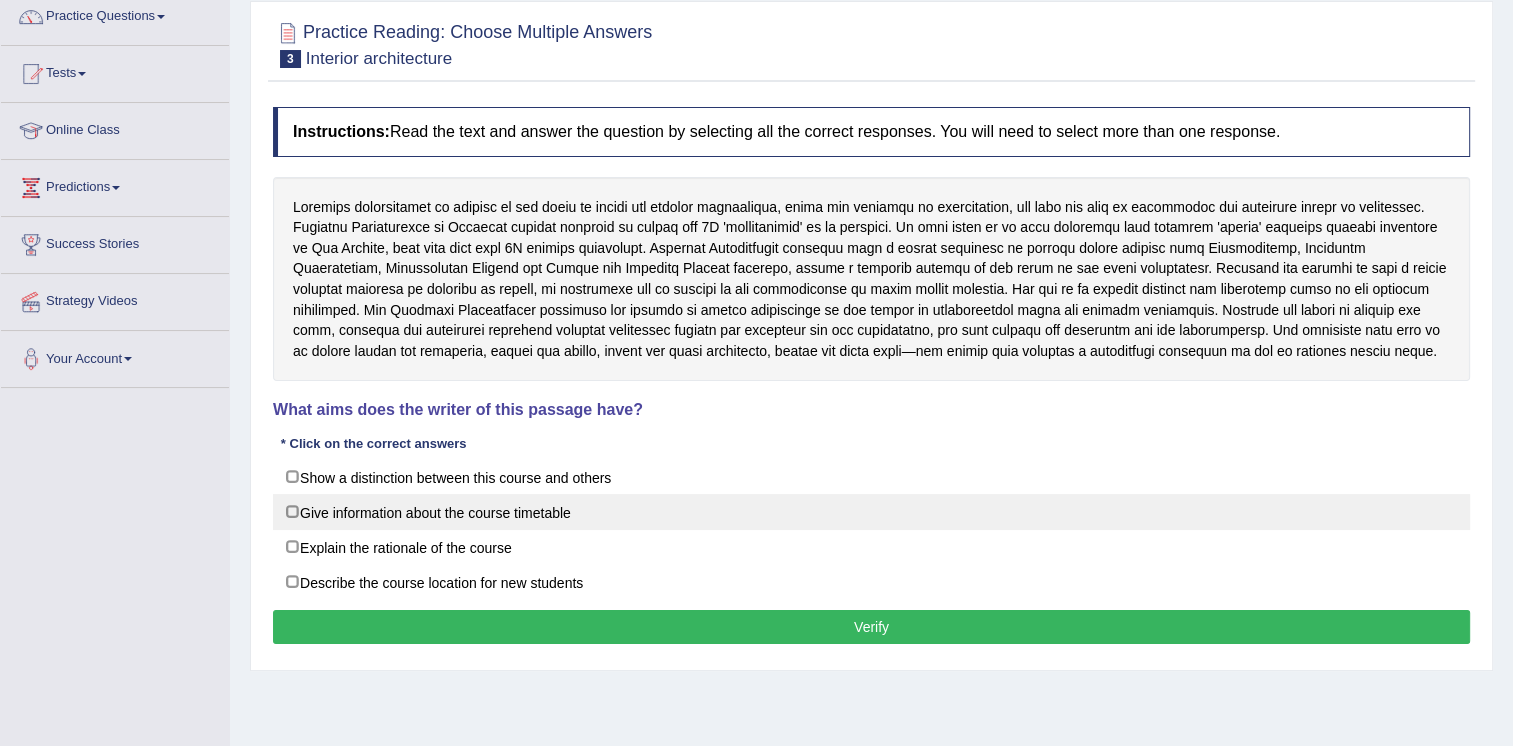 scroll, scrollTop: 200, scrollLeft: 0, axis: vertical 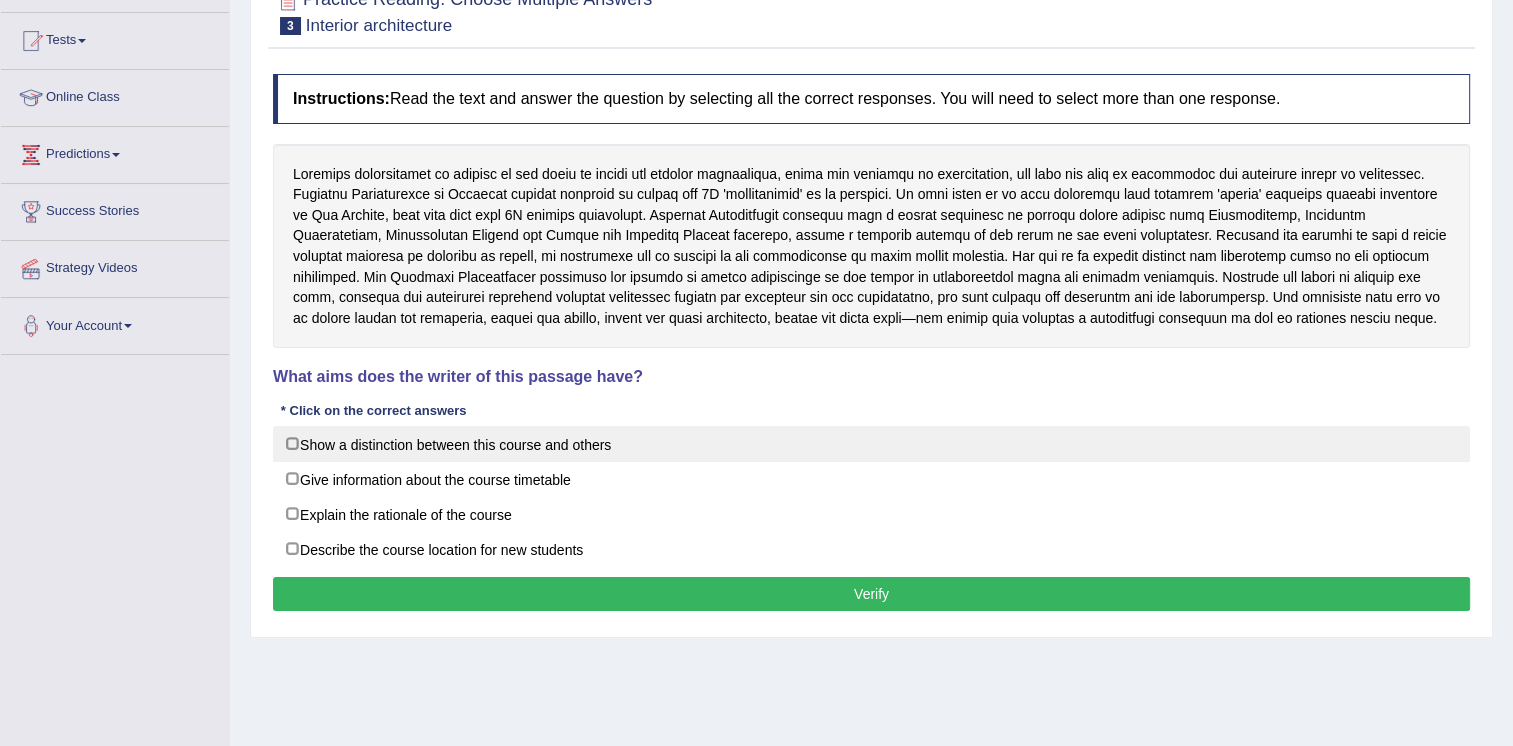 click on "Show a distinction between this course and others" at bounding box center (871, 444) 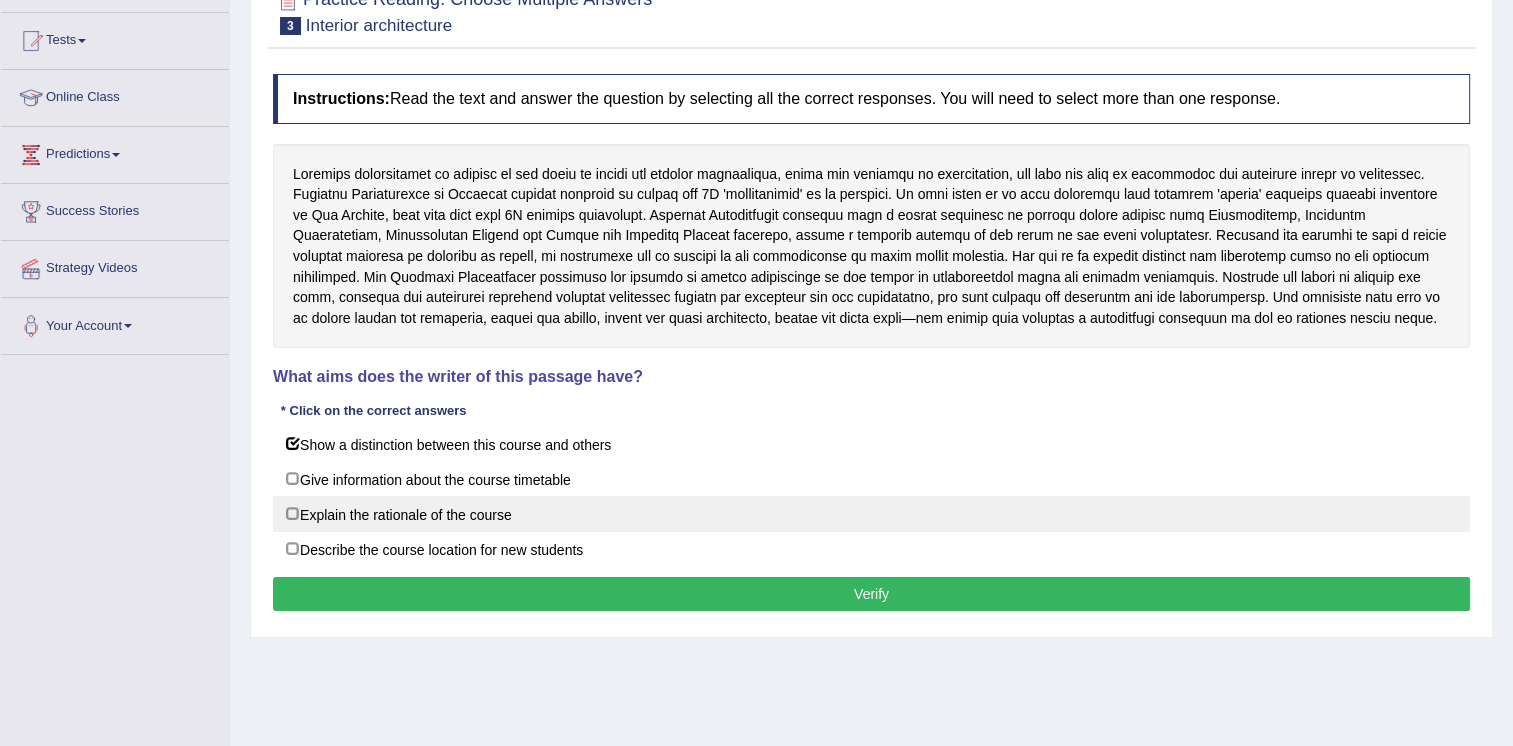 click on "Explain the rationale of the course" at bounding box center [871, 514] 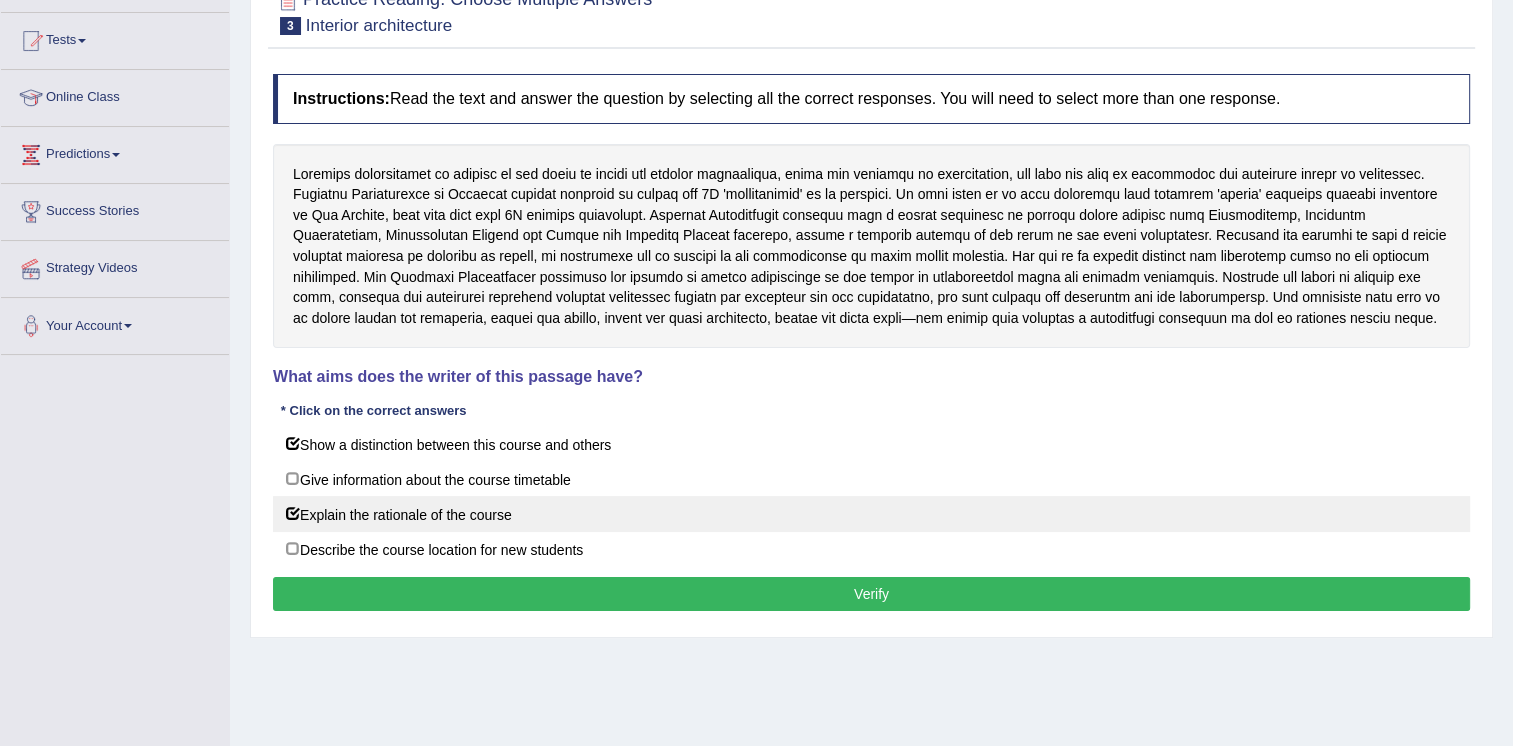 click on "Explain the rationale of the course" at bounding box center [871, 514] 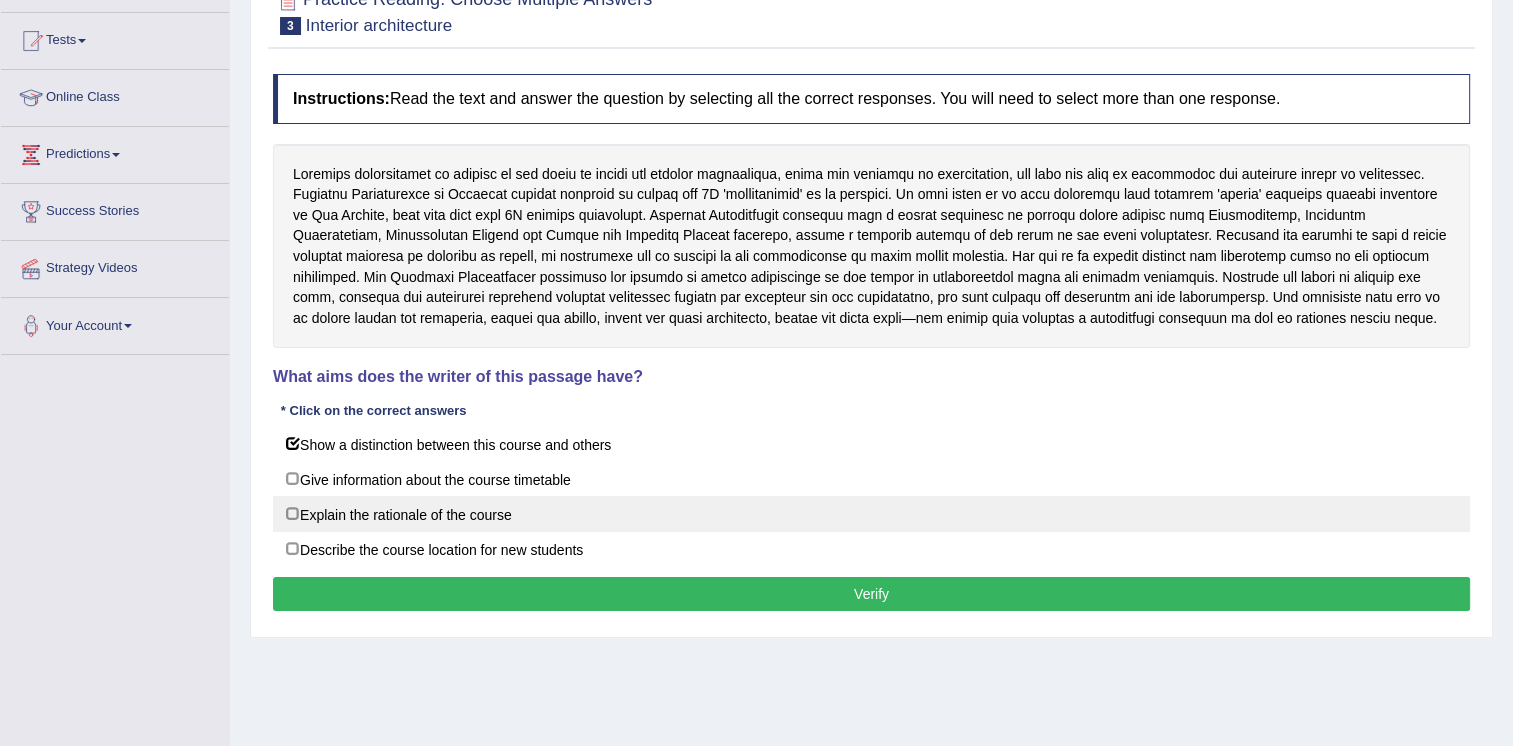 click on "Explain the rationale of the course" at bounding box center [871, 514] 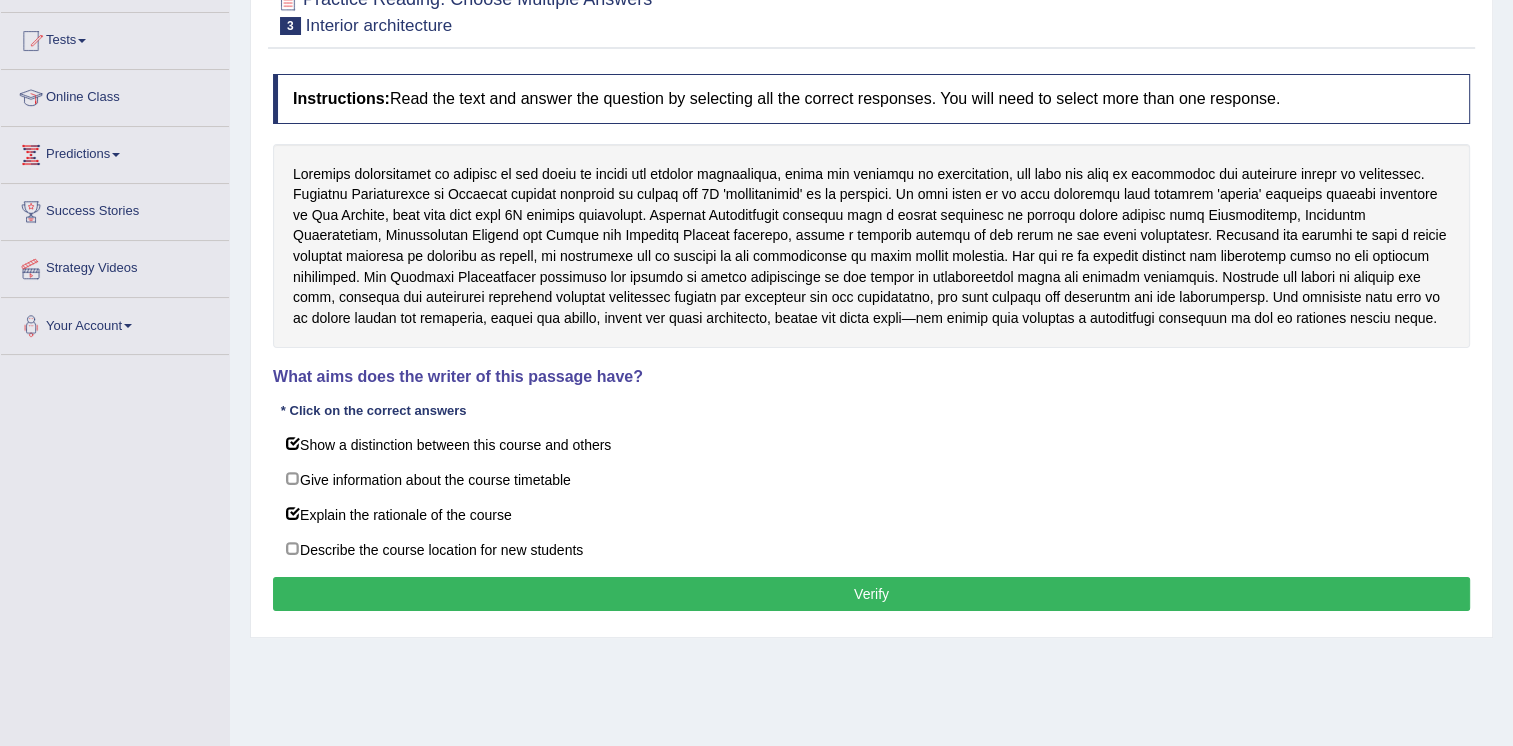 click on "Verify" at bounding box center [871, 594] 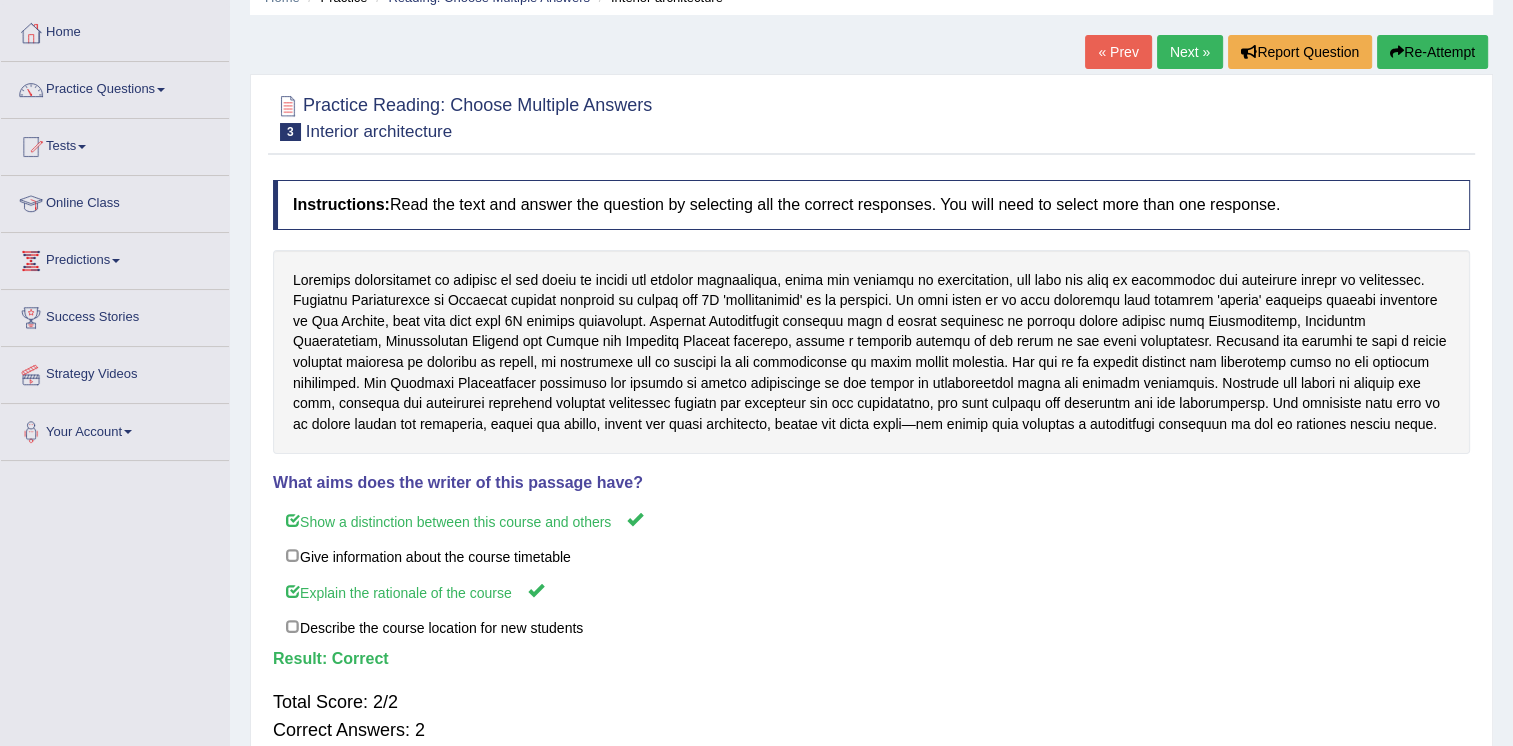 scroll, scrollTop: 0, scrollLeft: 0, axis: both 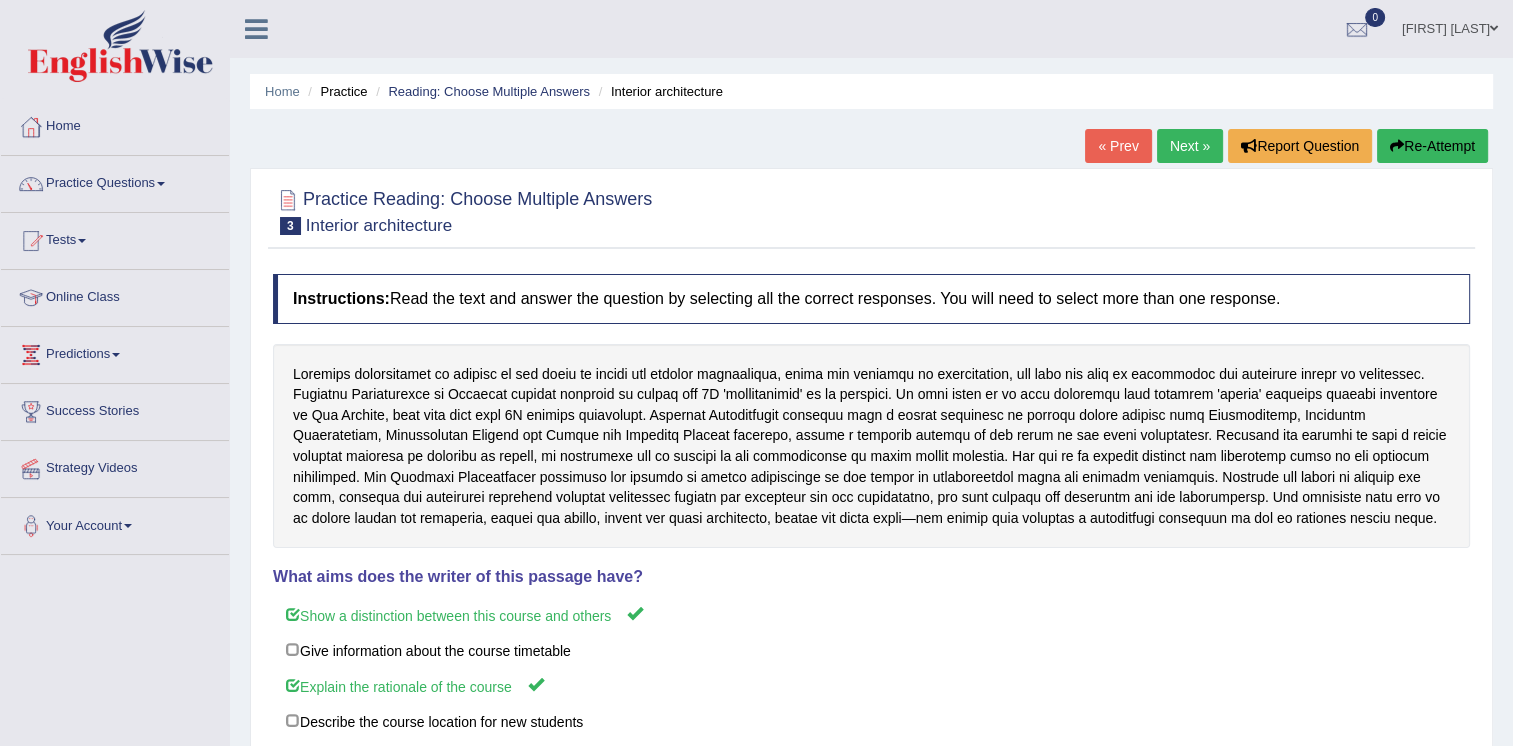 click on "Next »" at bounding box center [1190, 146] 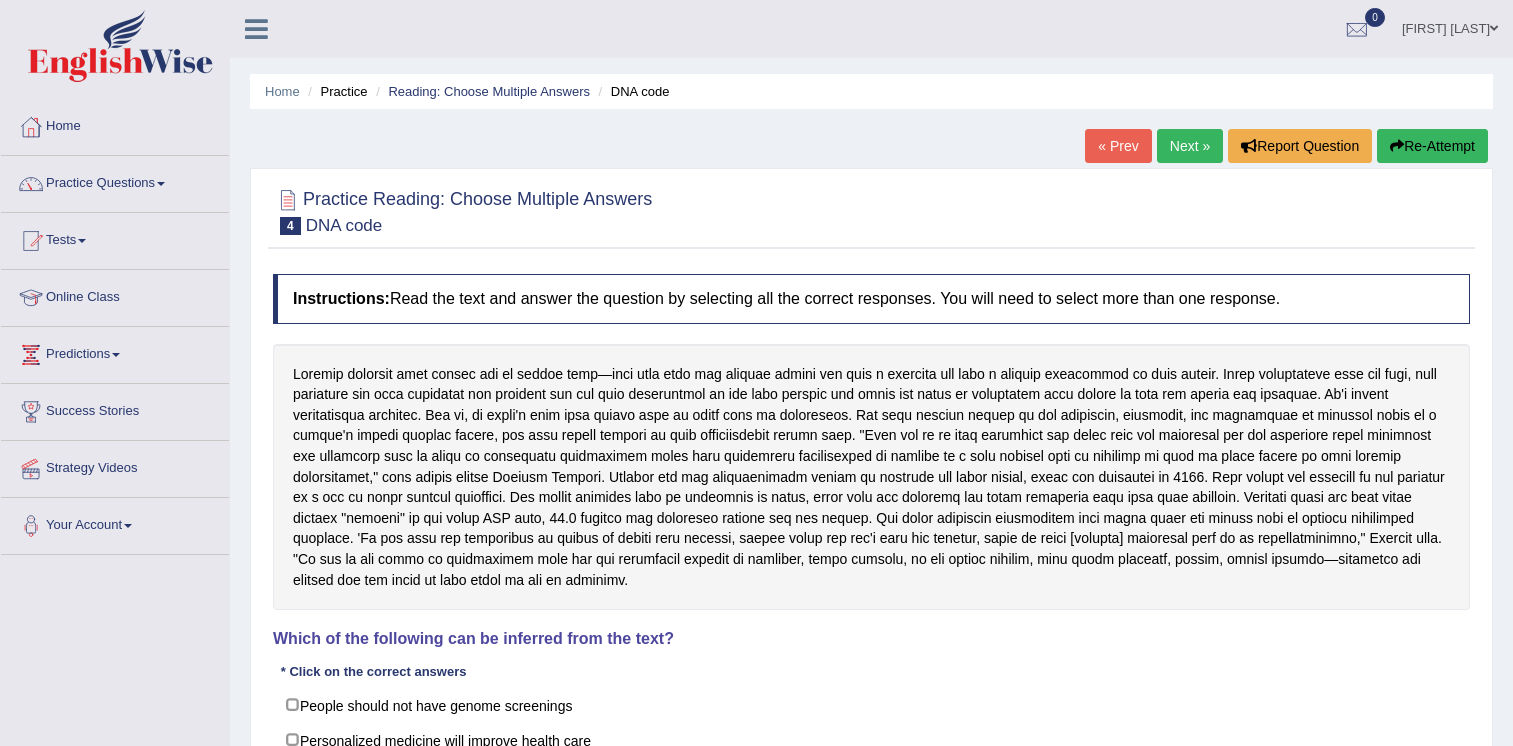 scroll, scrollTop: 200, scrollLeft: 0, axis: vertical 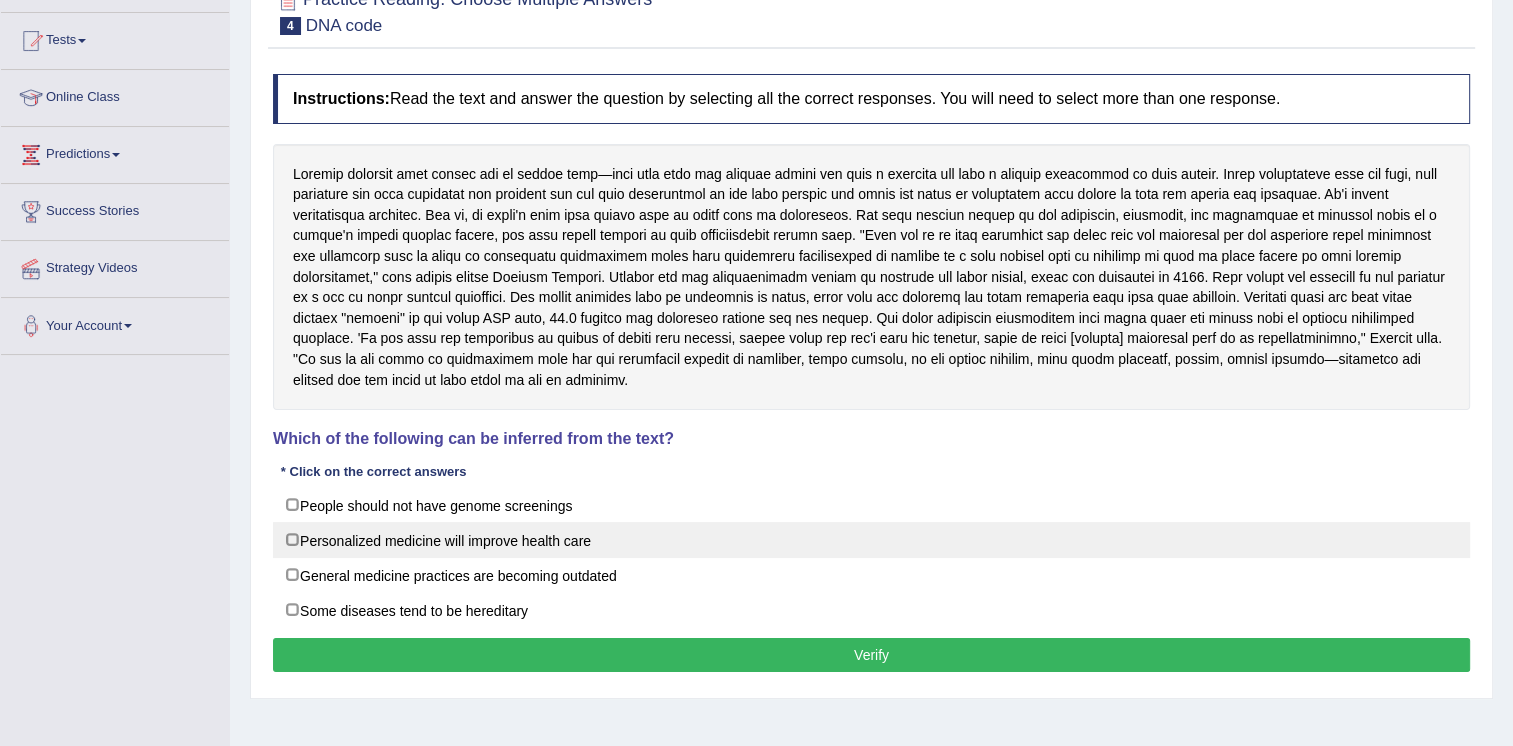 click on "Personalized medicine will improve health care" at bounding box center [871, 540] 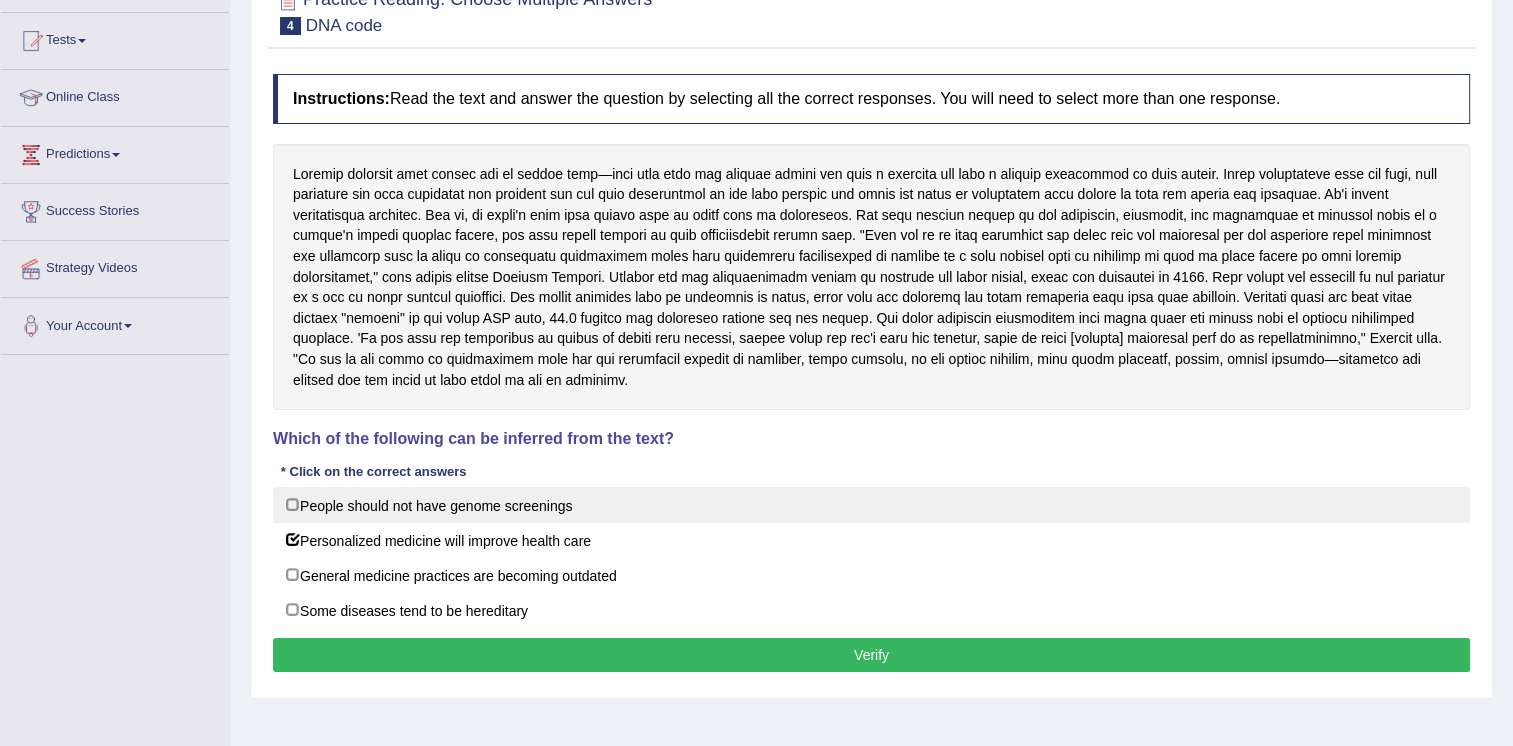 scroll, scrollTop: 200, scrollLeft: 0, axis: vertical 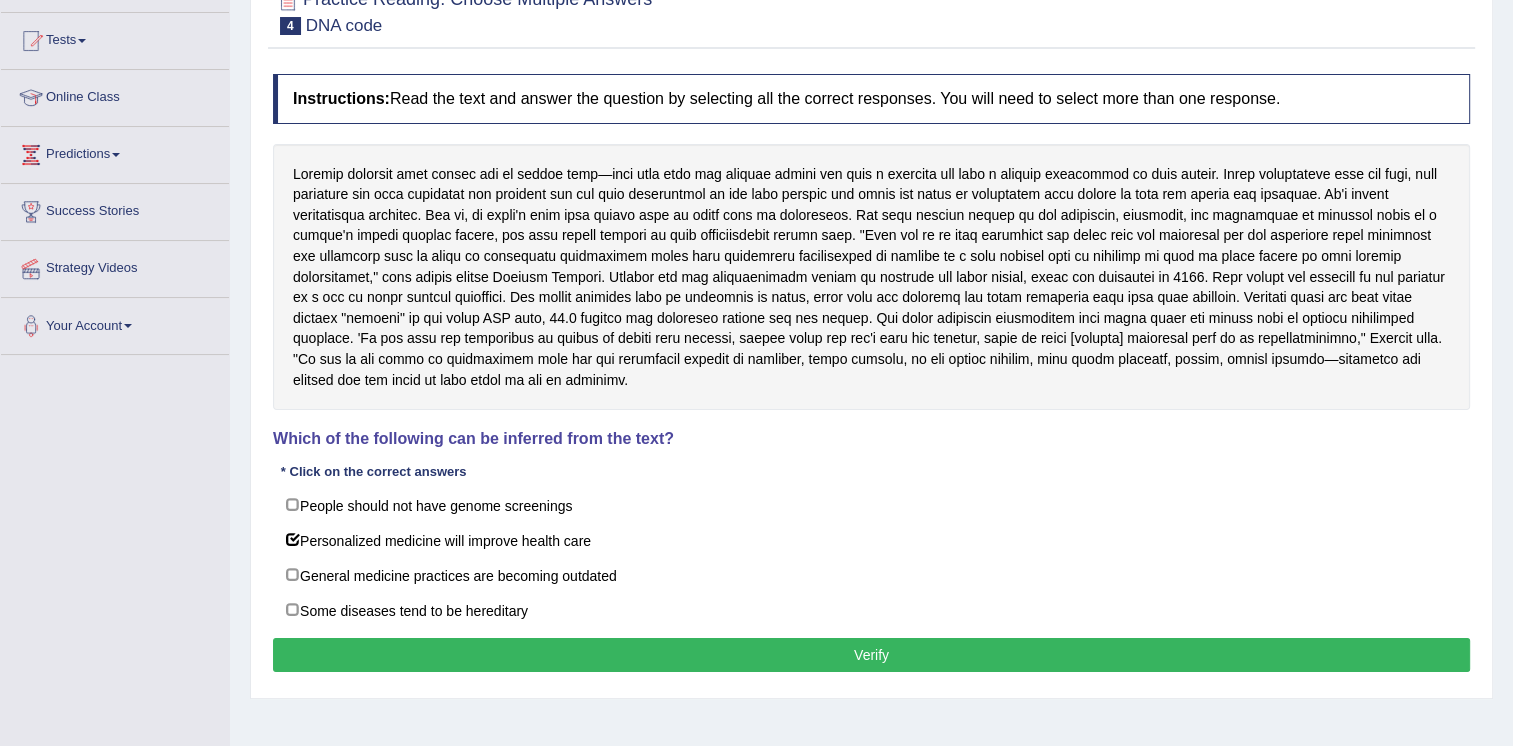 click on "Verify" at bounding box center [871, 655] 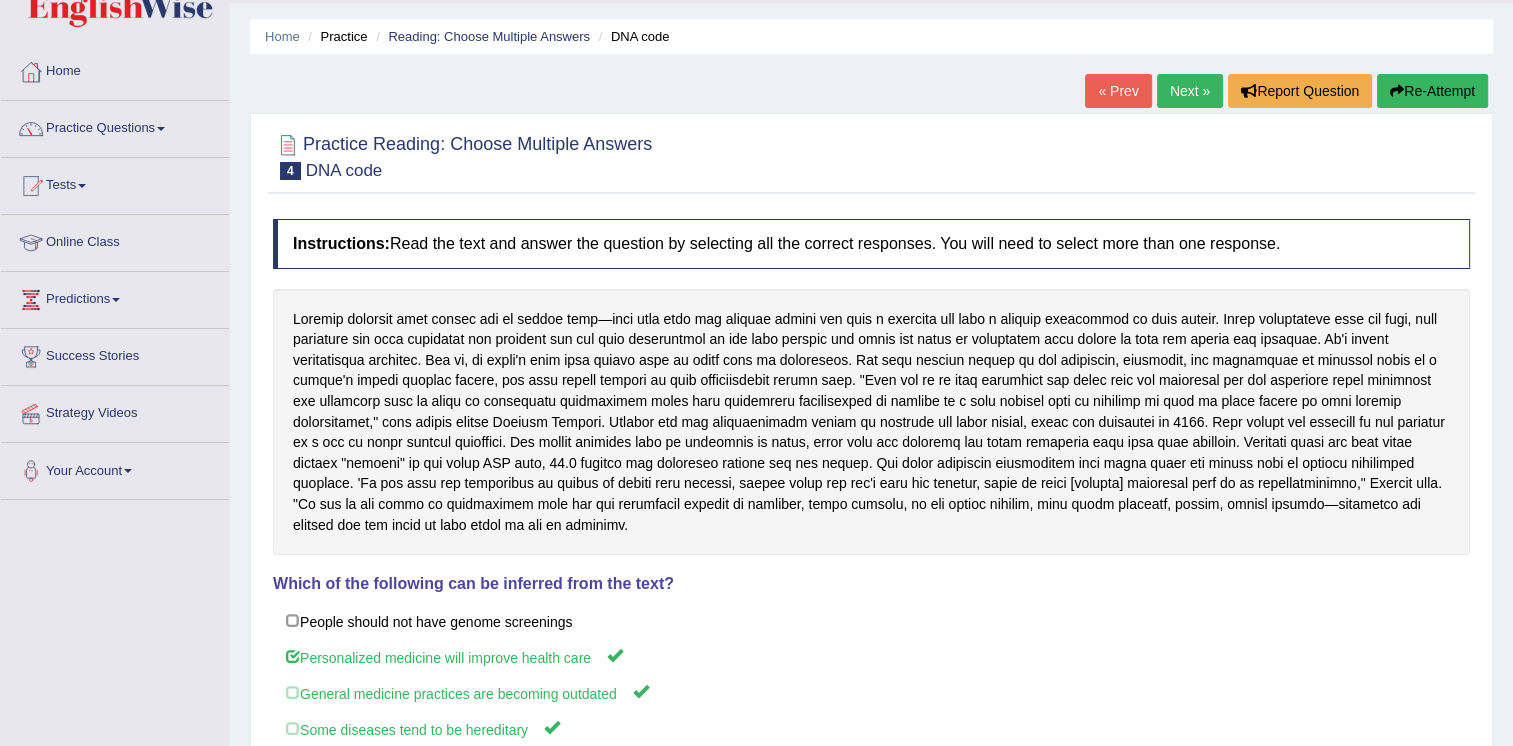 scroll, scrollTop: 100, scrollLeft: 0, axis: vertical 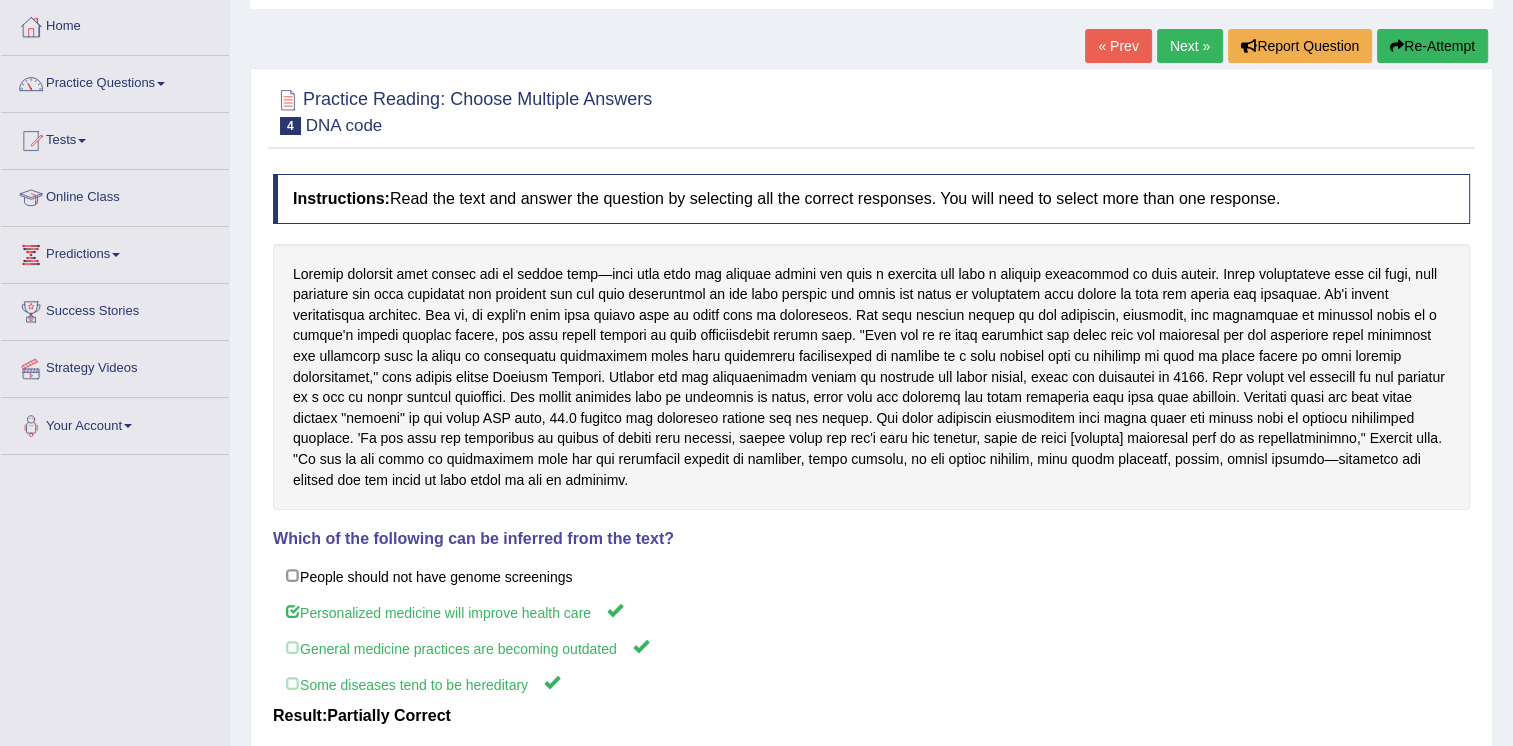 click on "Next »" at bounding box center [1190, 46] 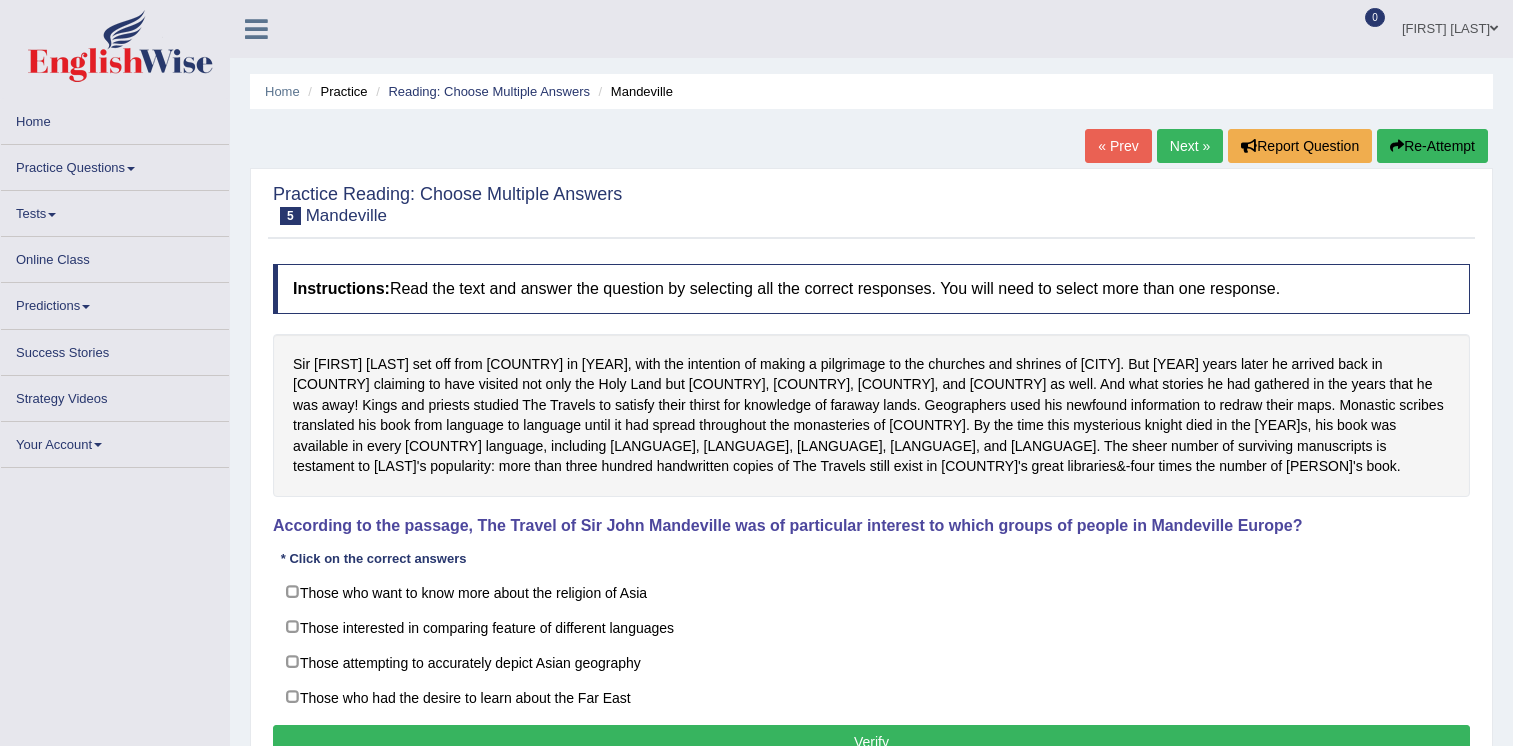 scroll, scrollTop: 100, scrollLeft: 0, axis: vertical 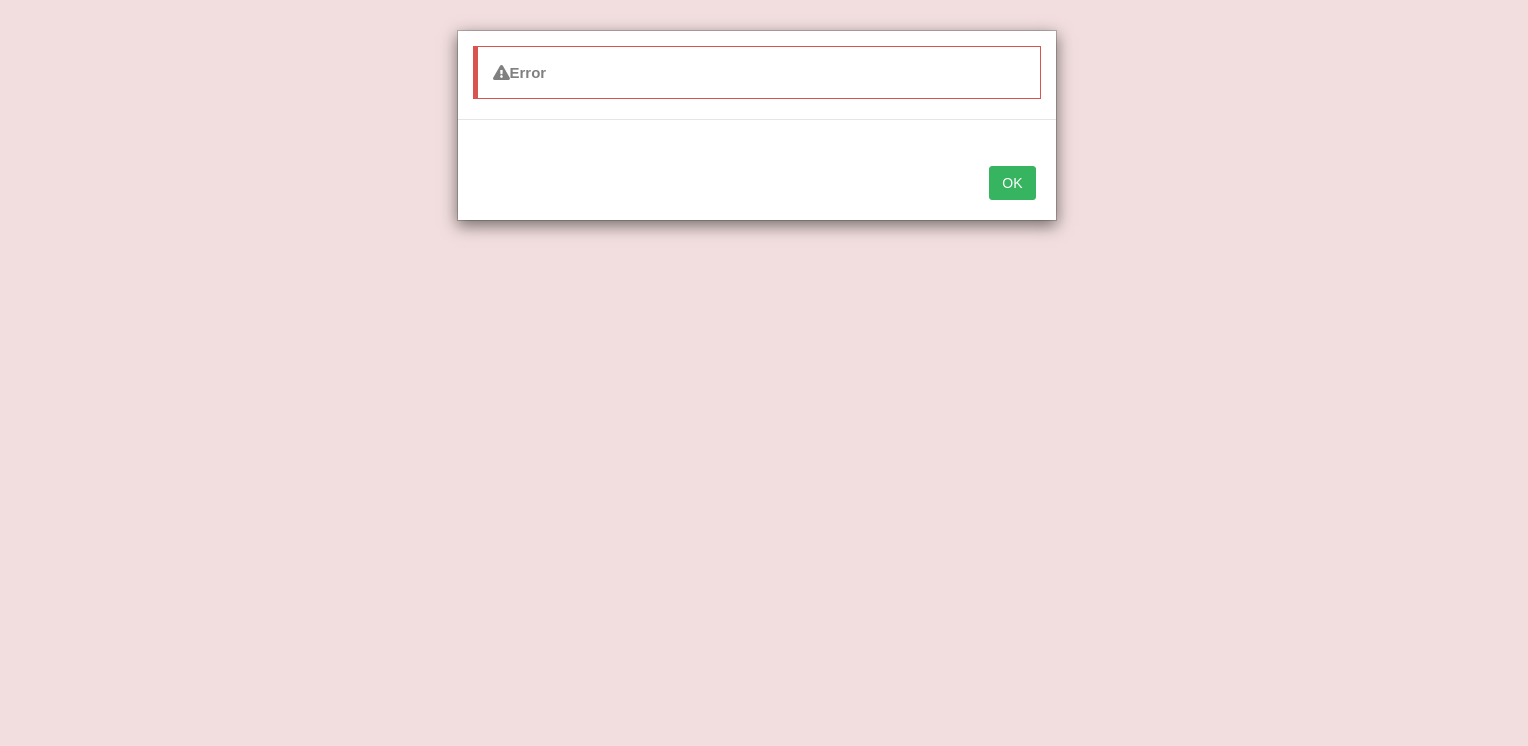 click on "OK" at bounding box center (1012, 183) 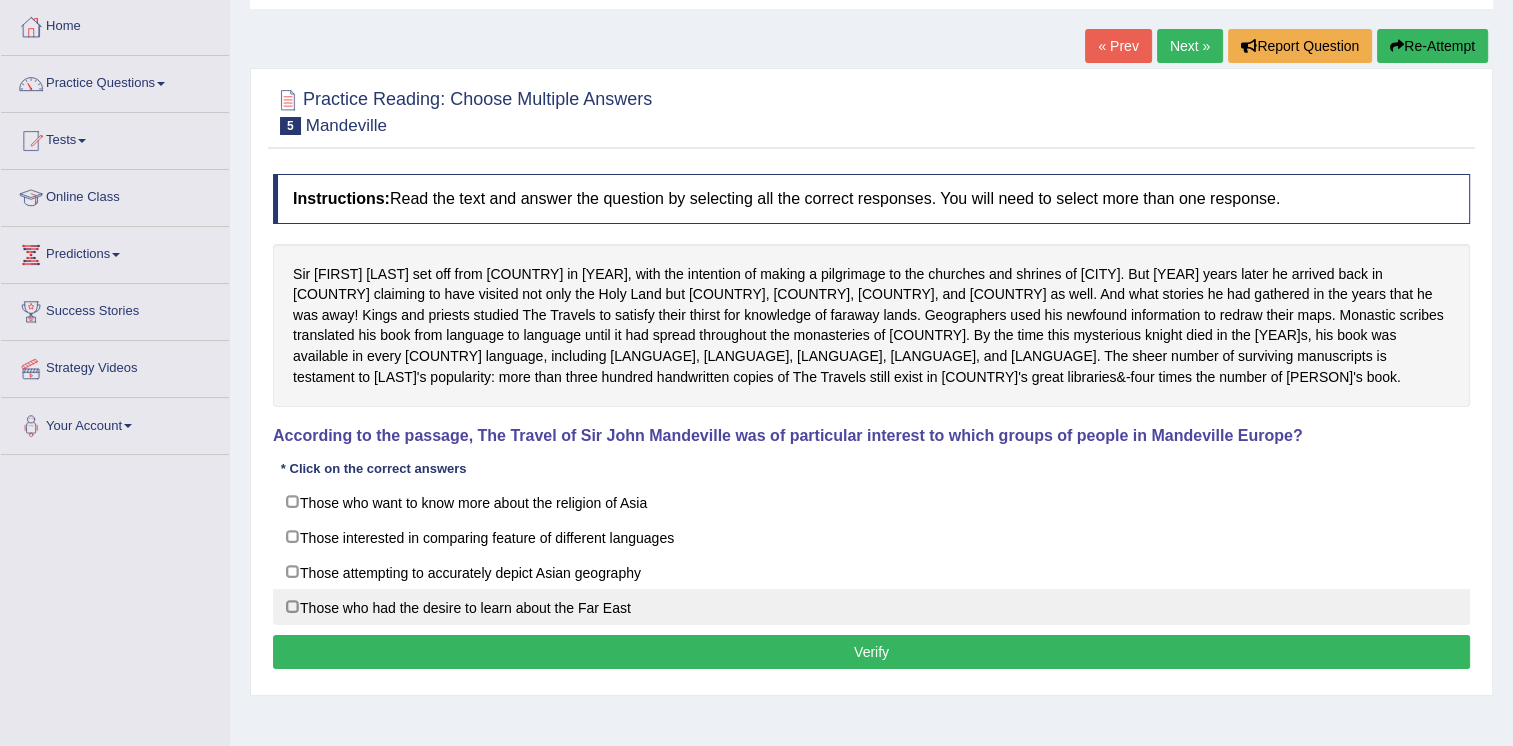click on "Those who had the desire to learn about the Far East" at bounding box center [871, 607] 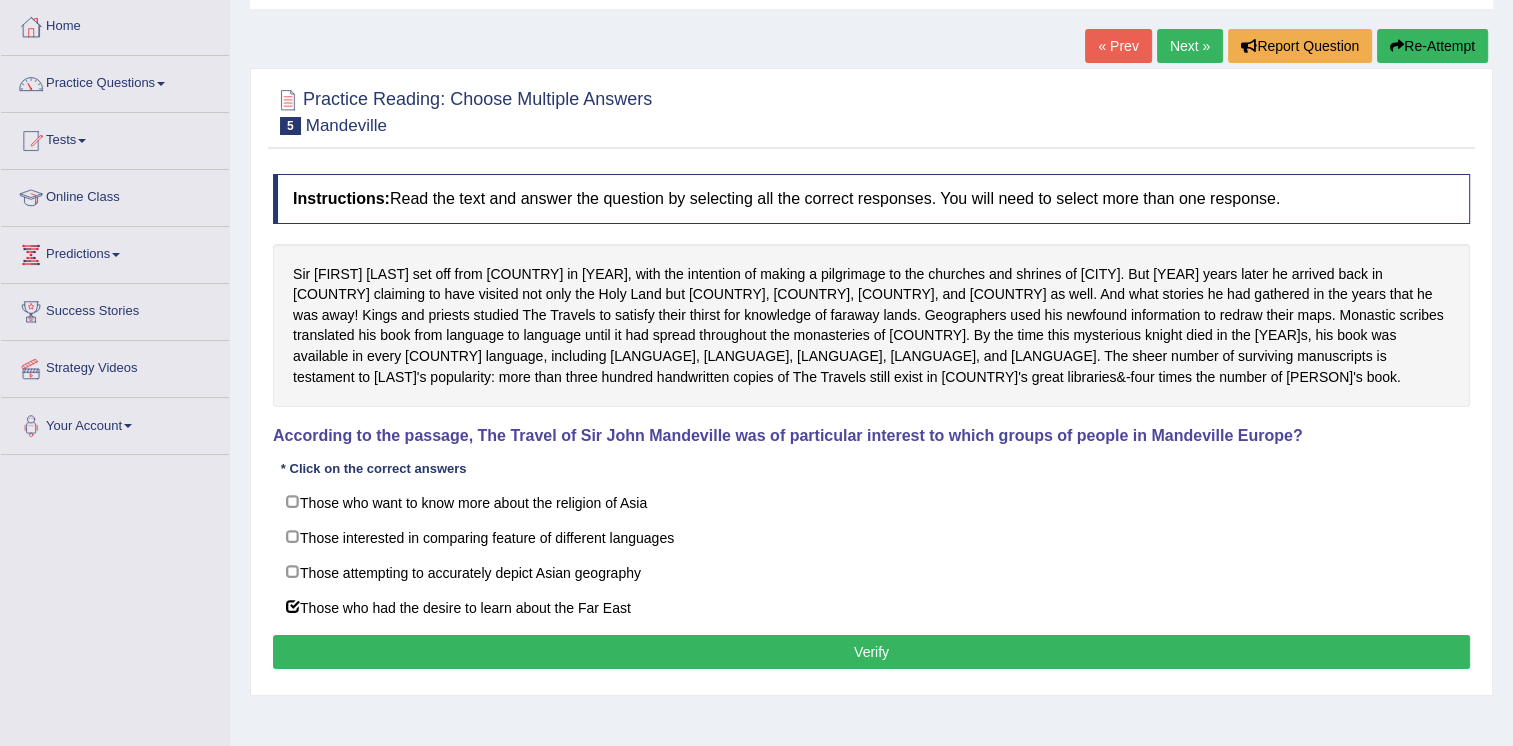 click on "Verify" at bounding box center (871, 652) 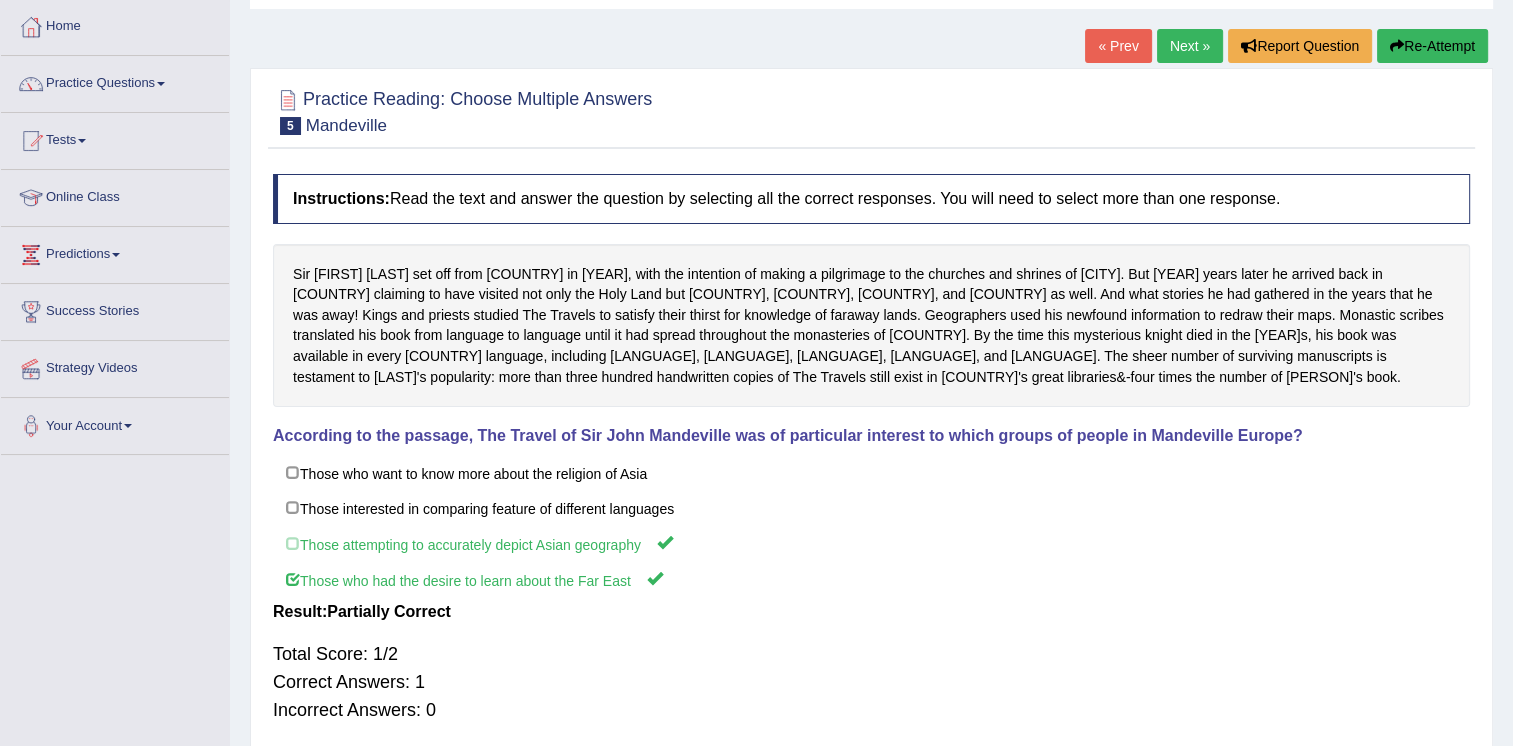 click on "Next »" at bounding box center [1190, 46] 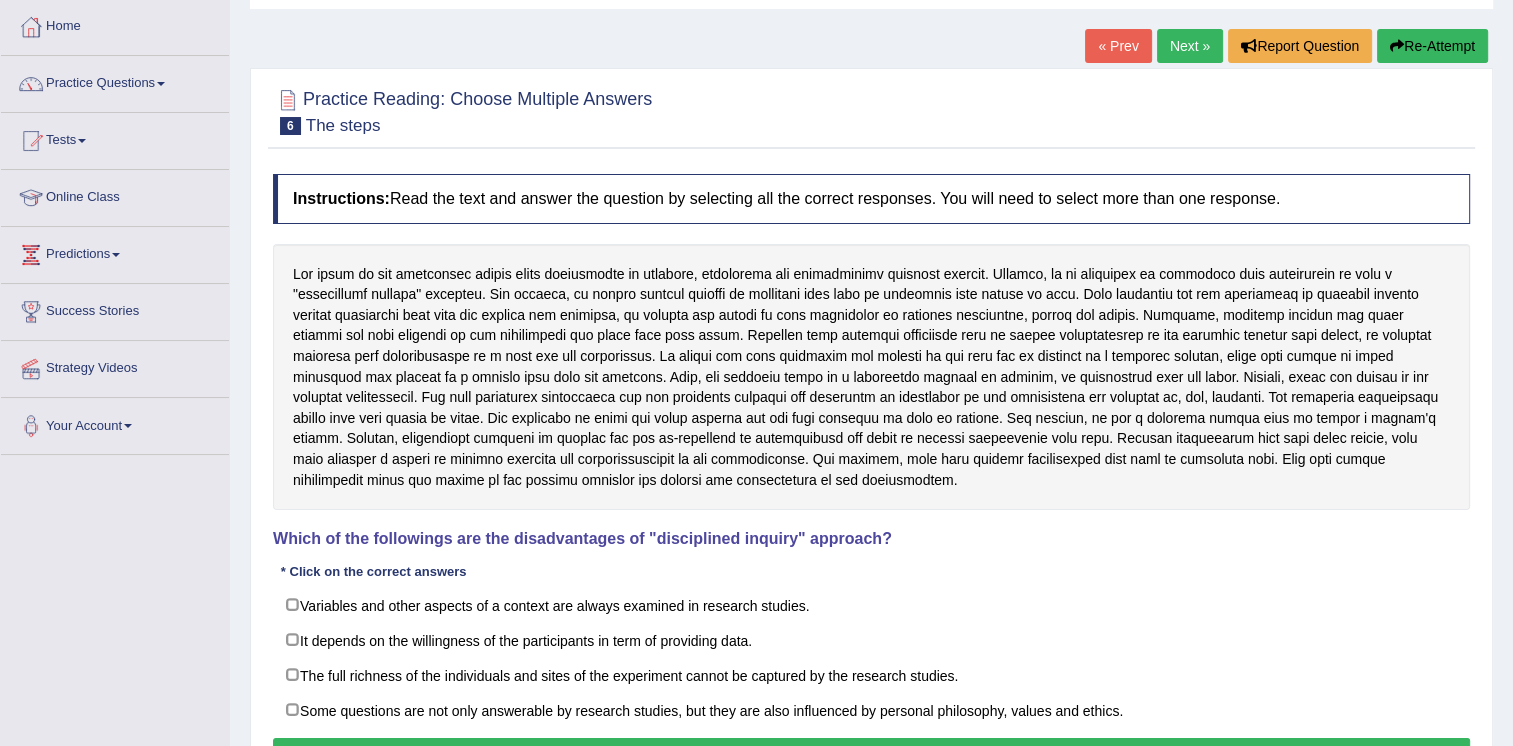 scroll, scrollTop: 100, scrollLeft: 0, axis: vertical 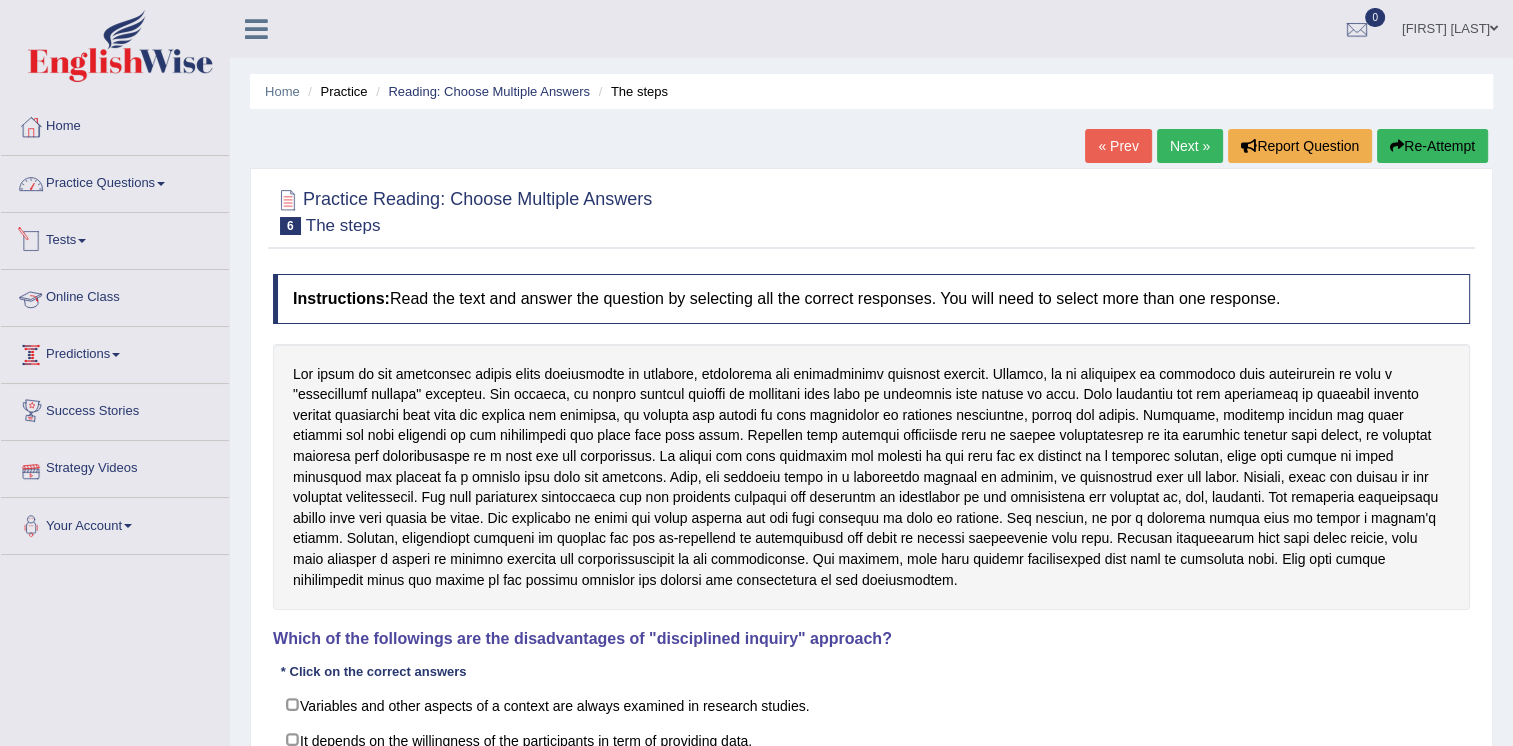 click on "Practice Questions" at bounding box center (115, 181) 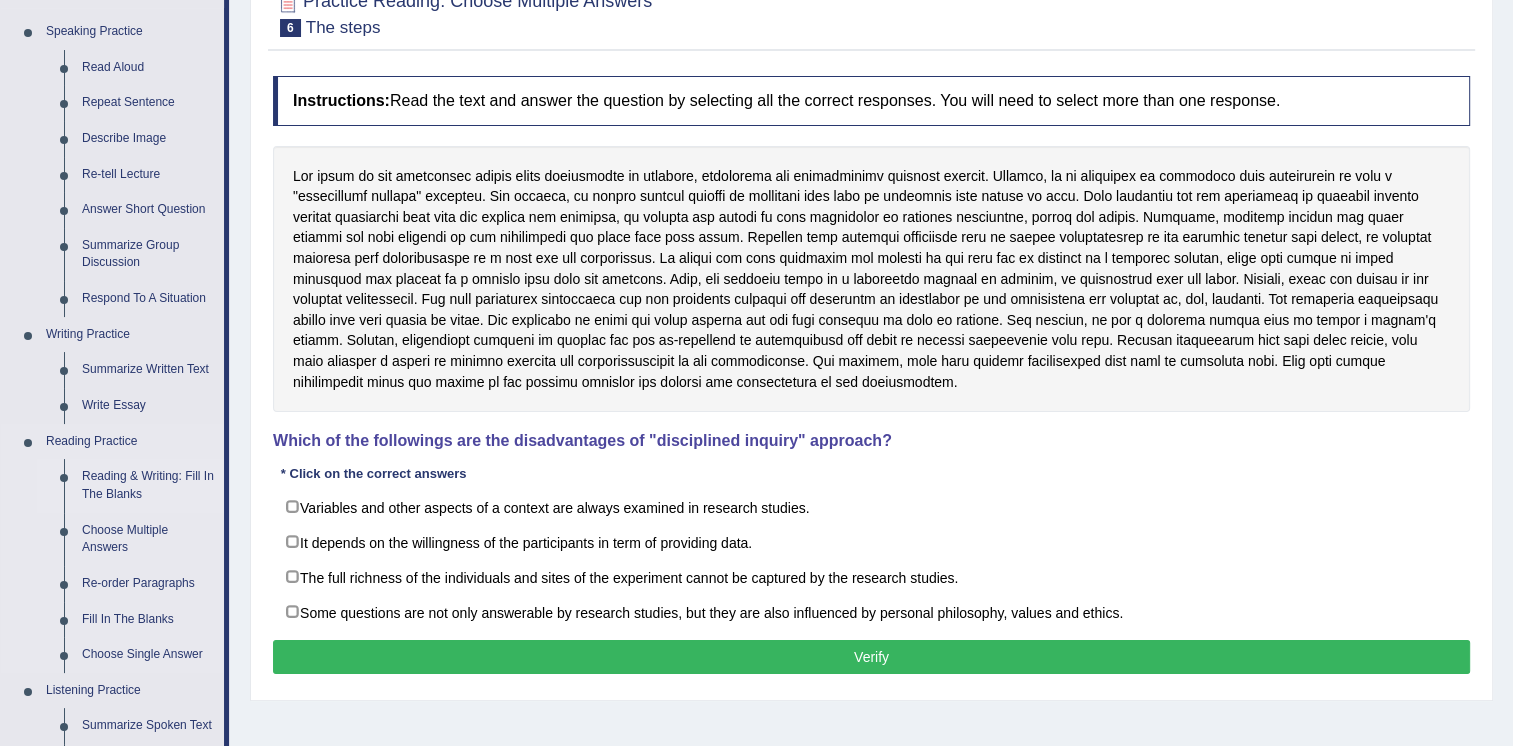scroll, scrollTop: 200, scrollLeft: 0, axis: vertical 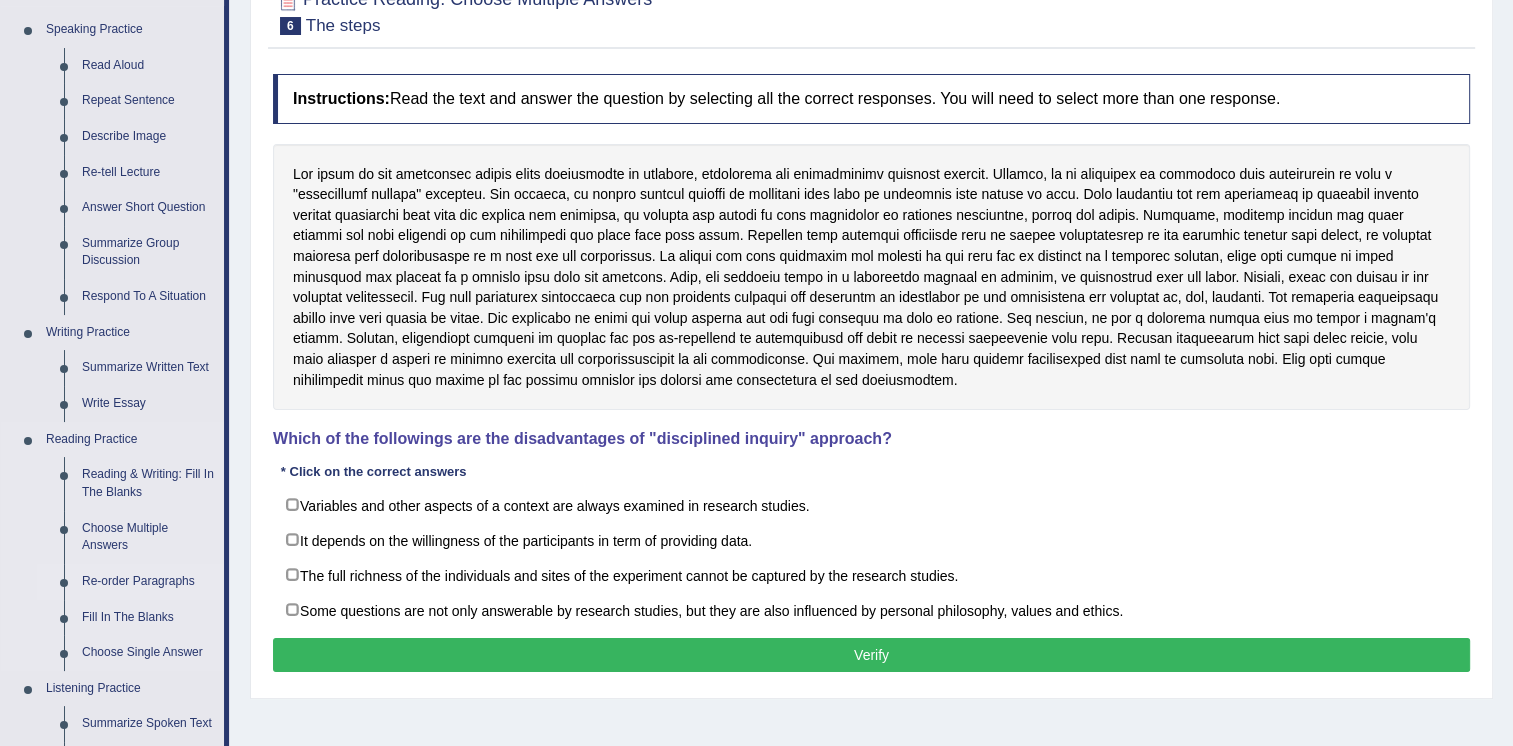click on "Re-order Paragraphs" at bounding box center [148, 582] 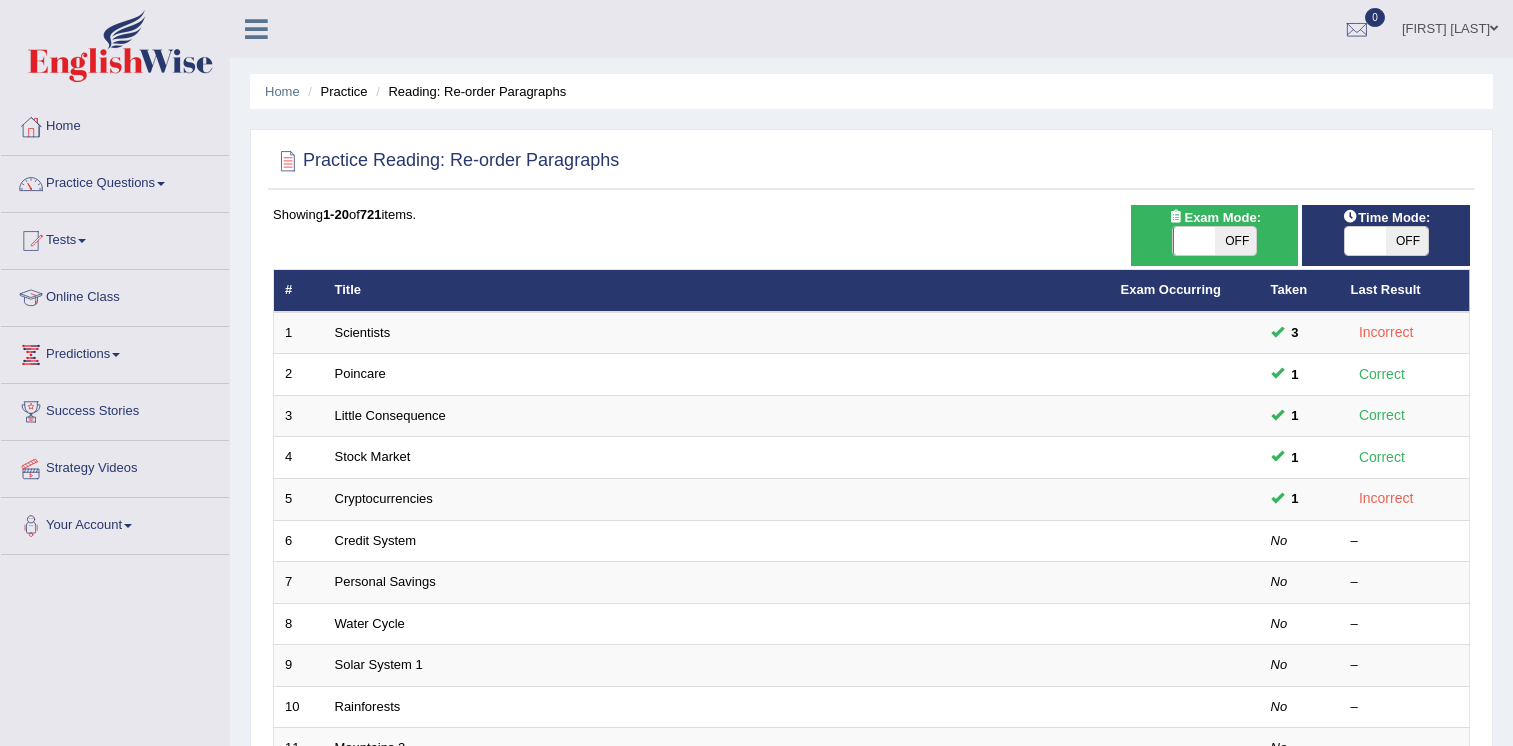 scroll, scrollTop: 0, scrollLeft: 0, axis: both 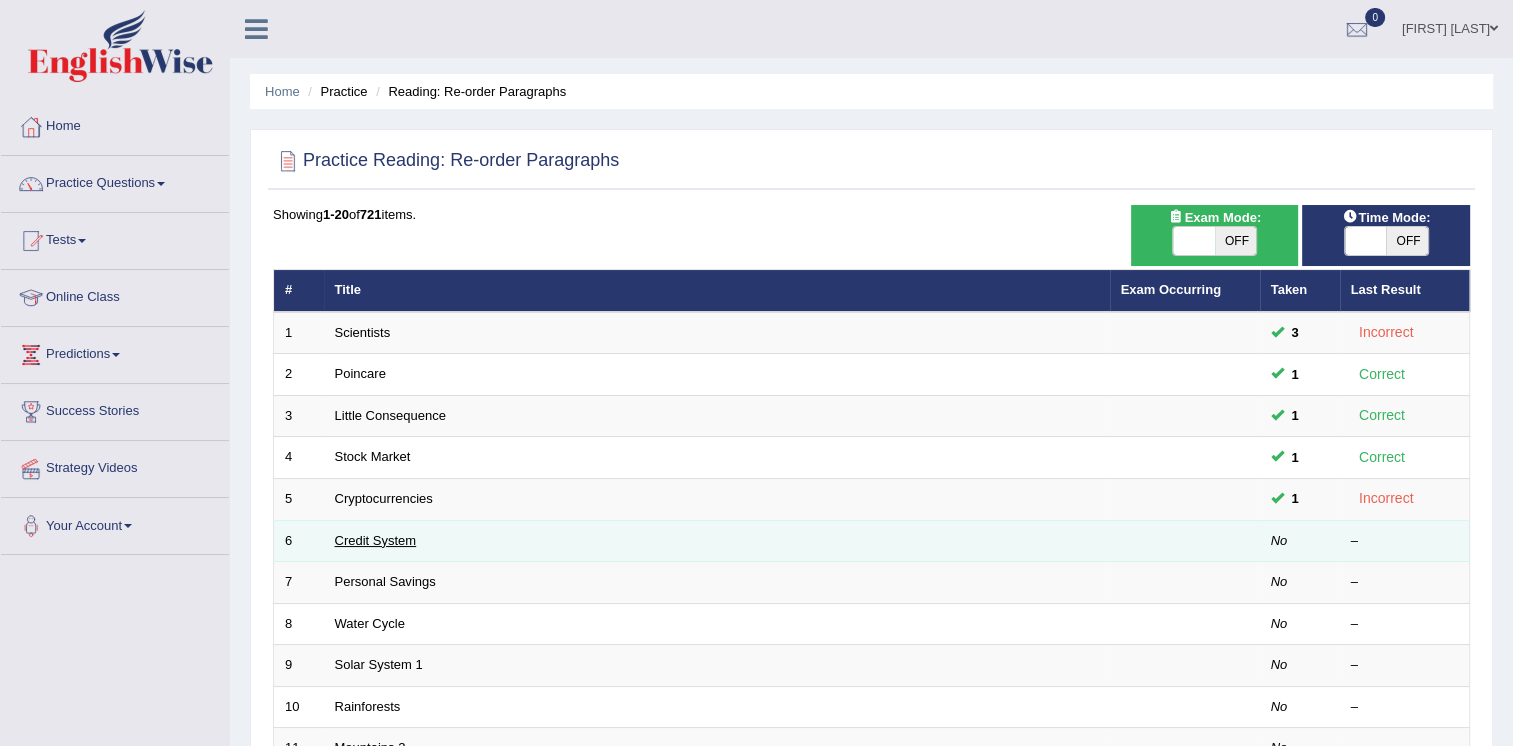 click on "Credit System" at bounding box center [376, 540] 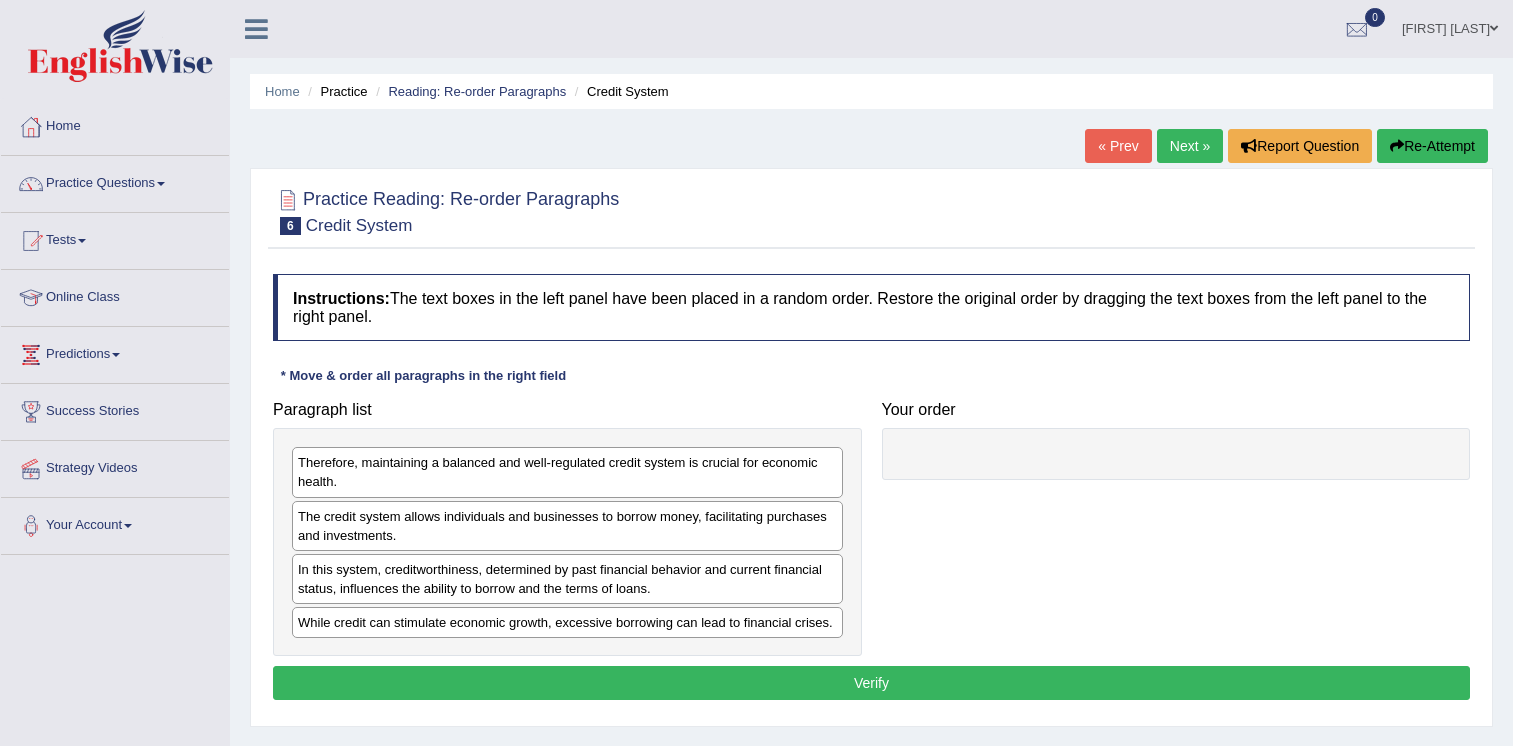 scroll, scrollTop: 95, scrollLeft: 0, axis: vertical 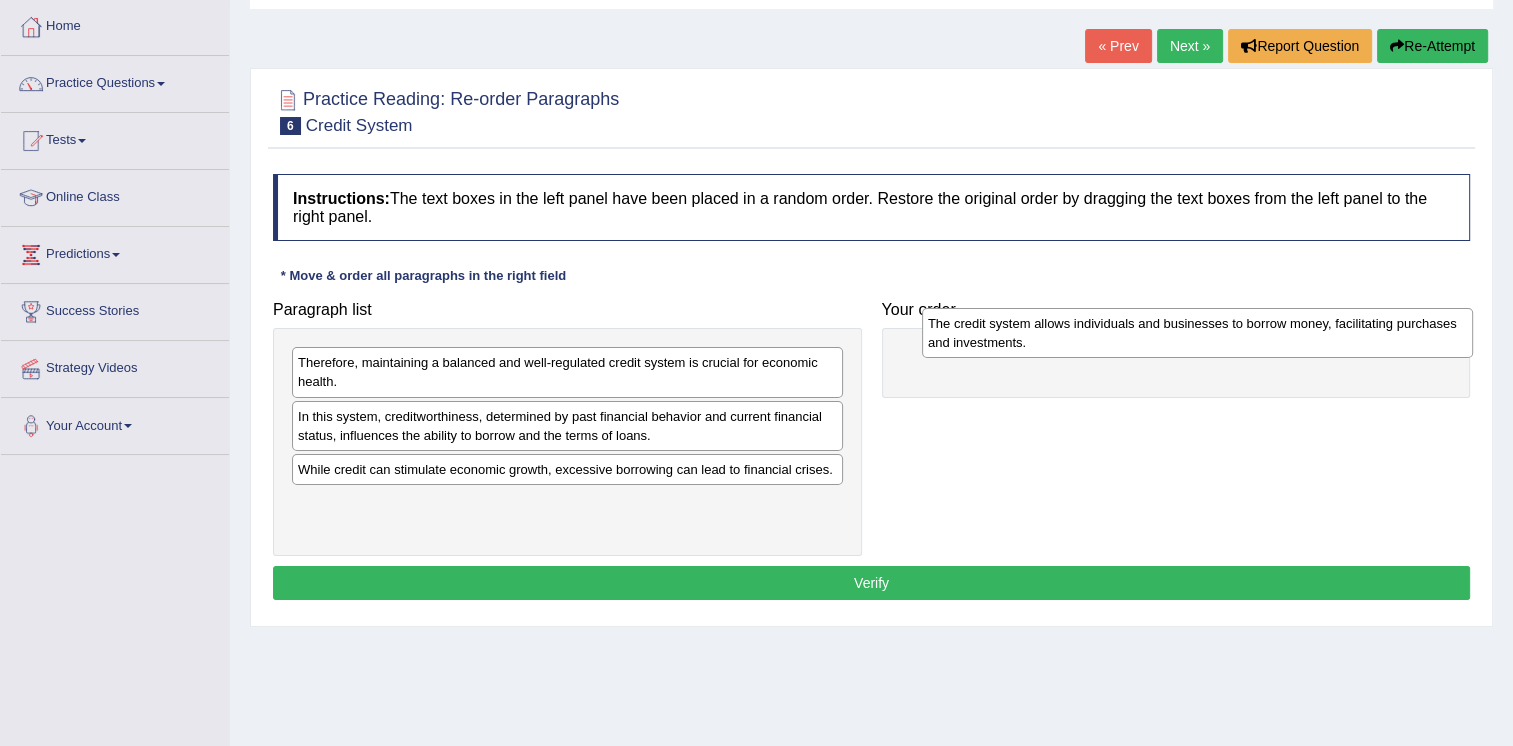 drag, startPoint x: 527, startPoint y: 436, endPoint x: 1157, endPoint y: 344, distance: 636.682 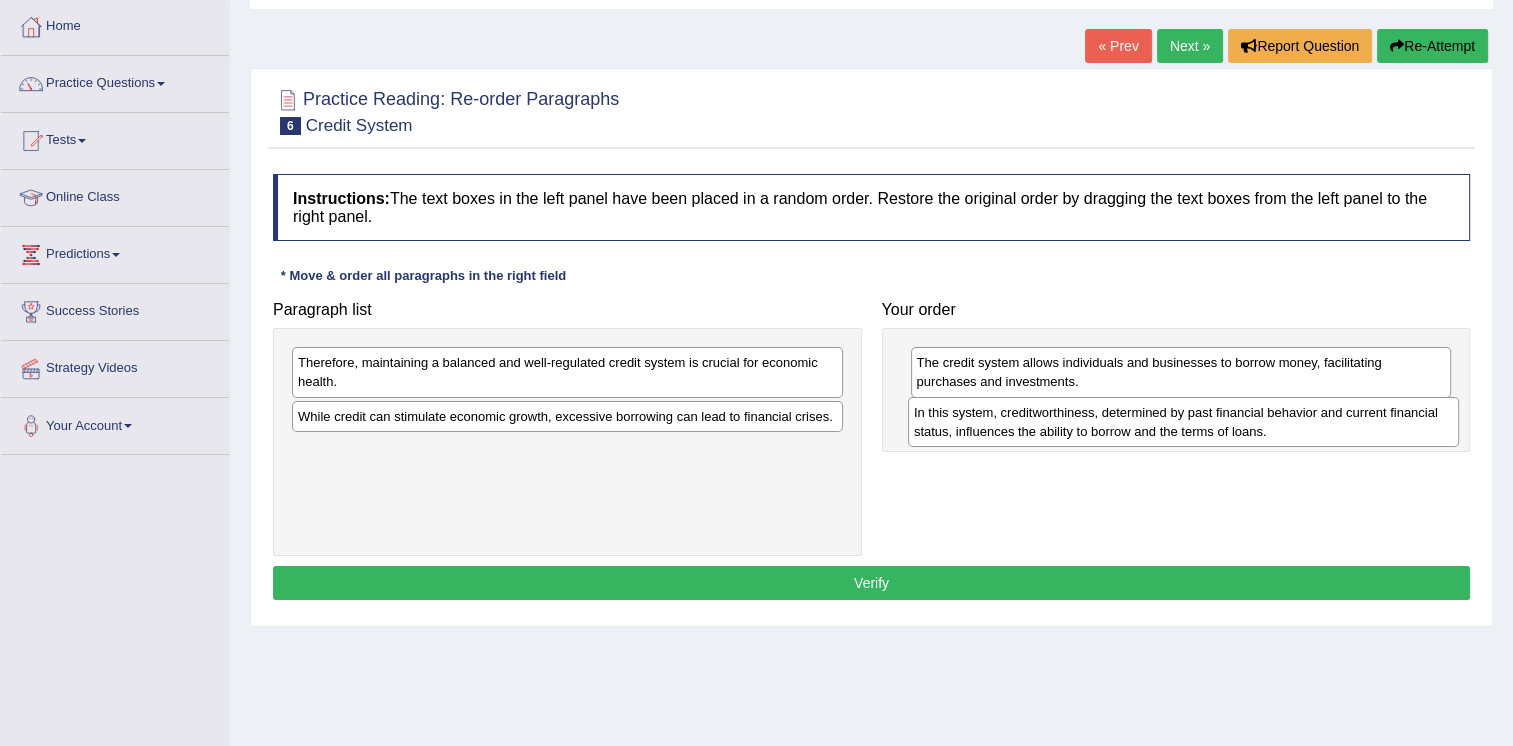 drag, startPoint x: 528, startPoint y: 429, endPoint x: 1144, endPoint y: 426, distance: 616.0073 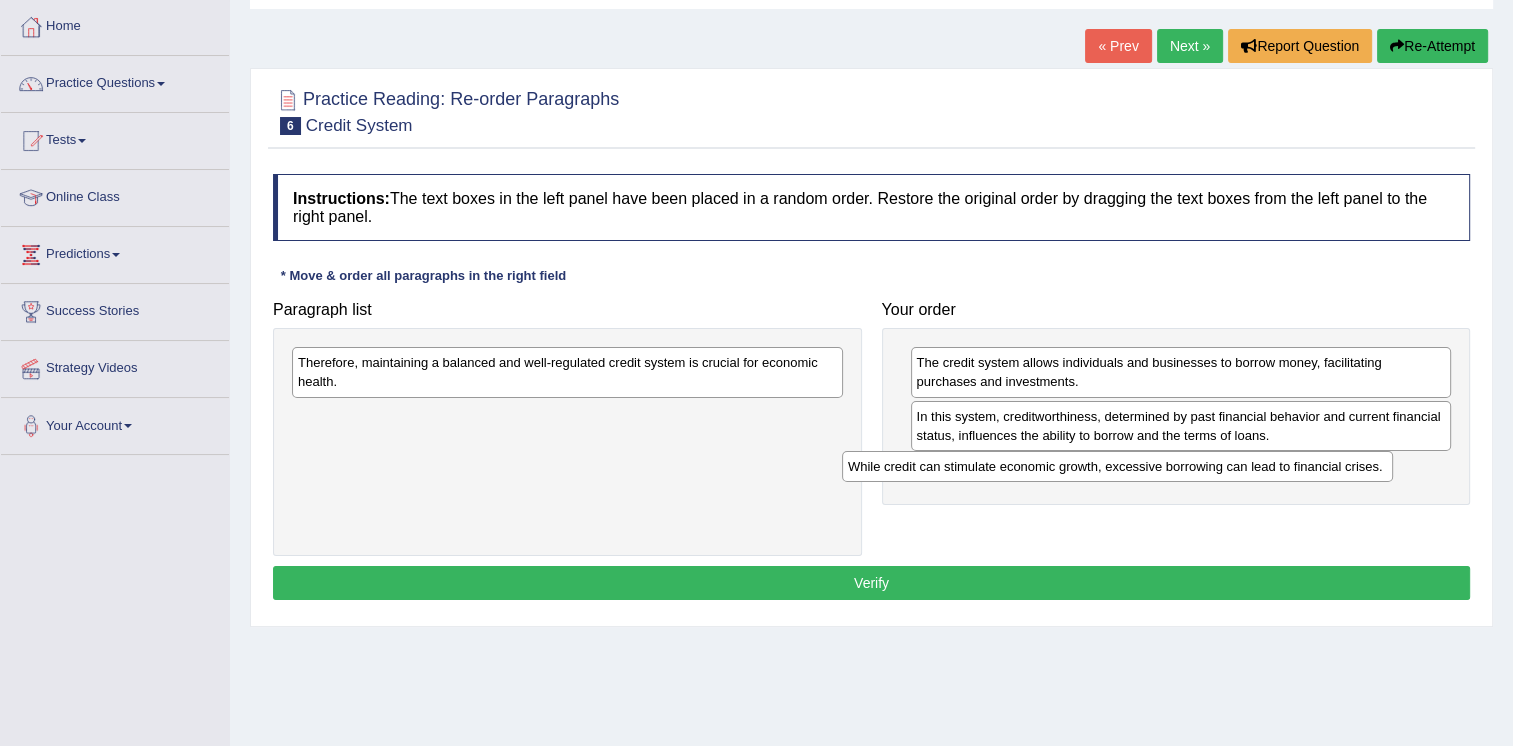 drag, startPoint x: 773, startPoint y: 417, endPoint x: 1391, endPoint y: 462, distance: 619.63617 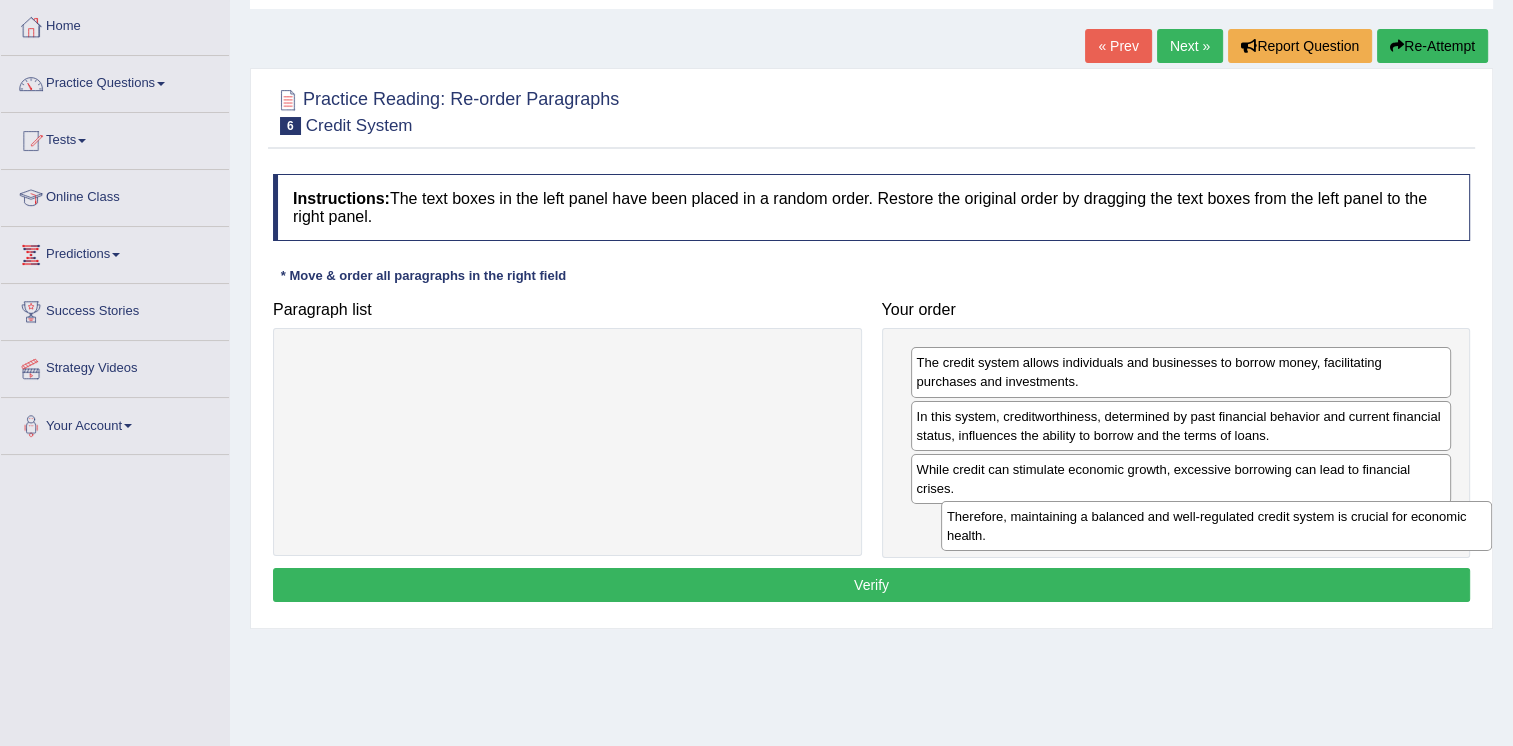 drag, startPoint x: 694, startPoint y: 362, endPoint x: 1343, endPoint y: 514, distance: 666.5621 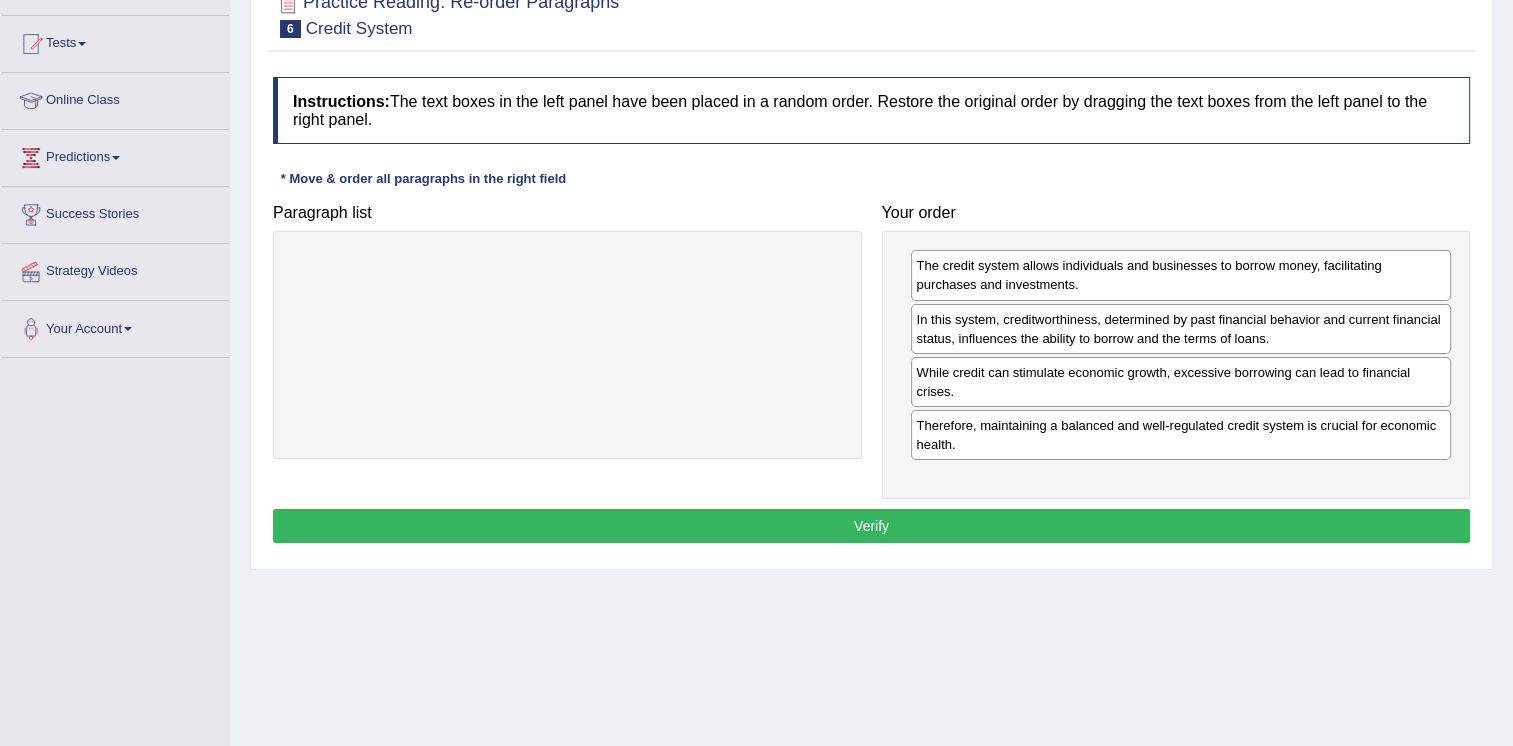 scroll, scrollTop: 200, scrollLeft: 0, axis: vertical 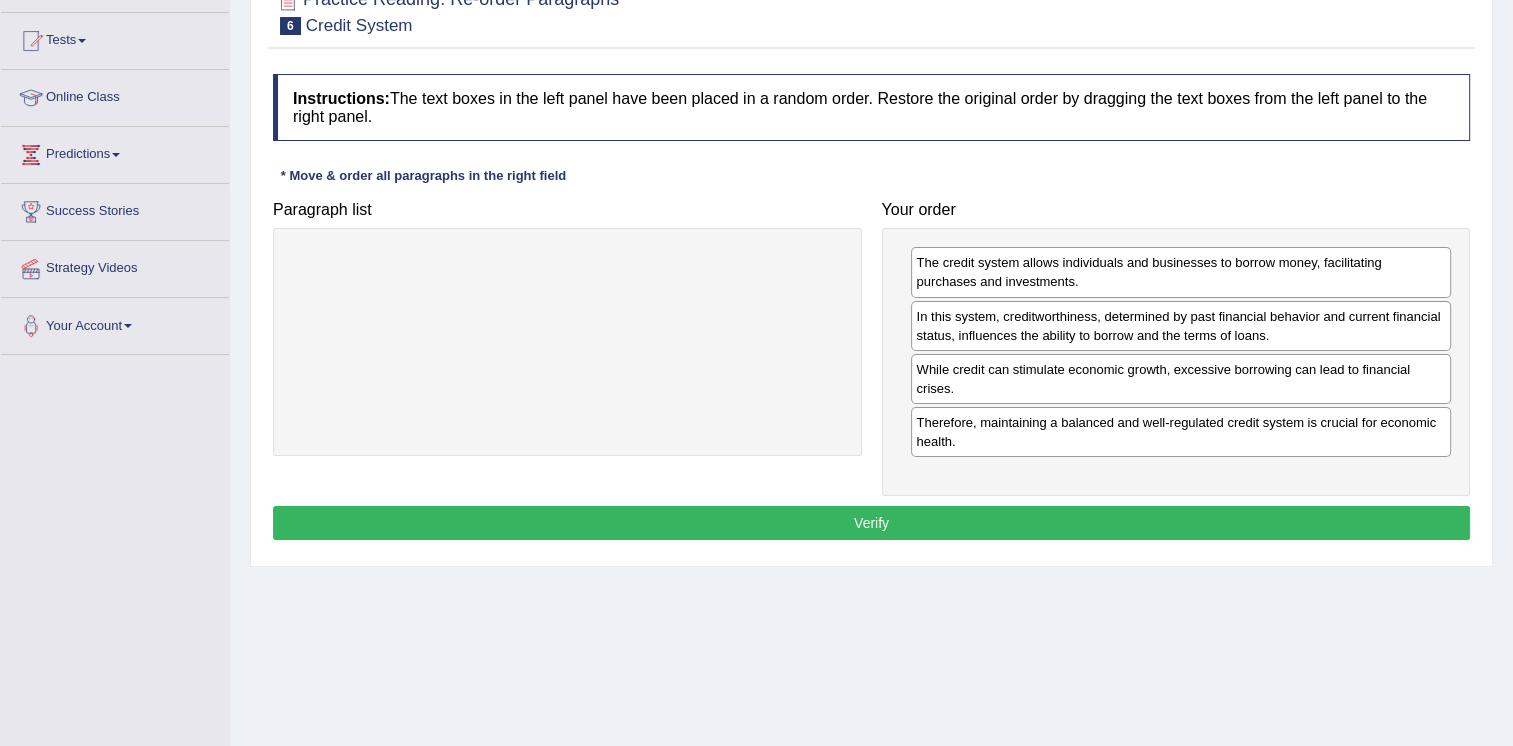 click on "While credit can stimulate economic growth, excessive borrowing can lead to financial crises." at bounding box center (1181, 379) 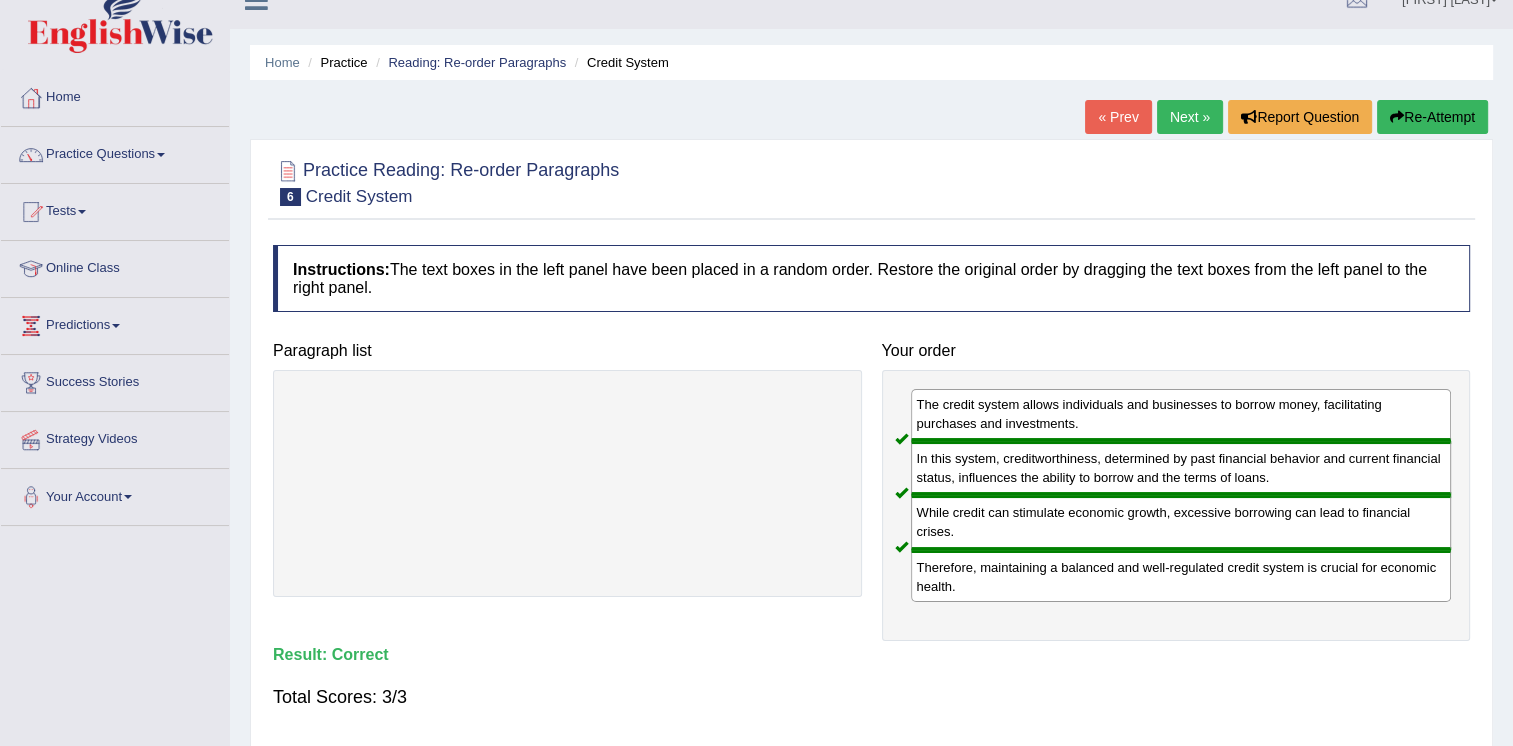 scroll, scrollTop: 0, scrollLeft: 0, axis: both 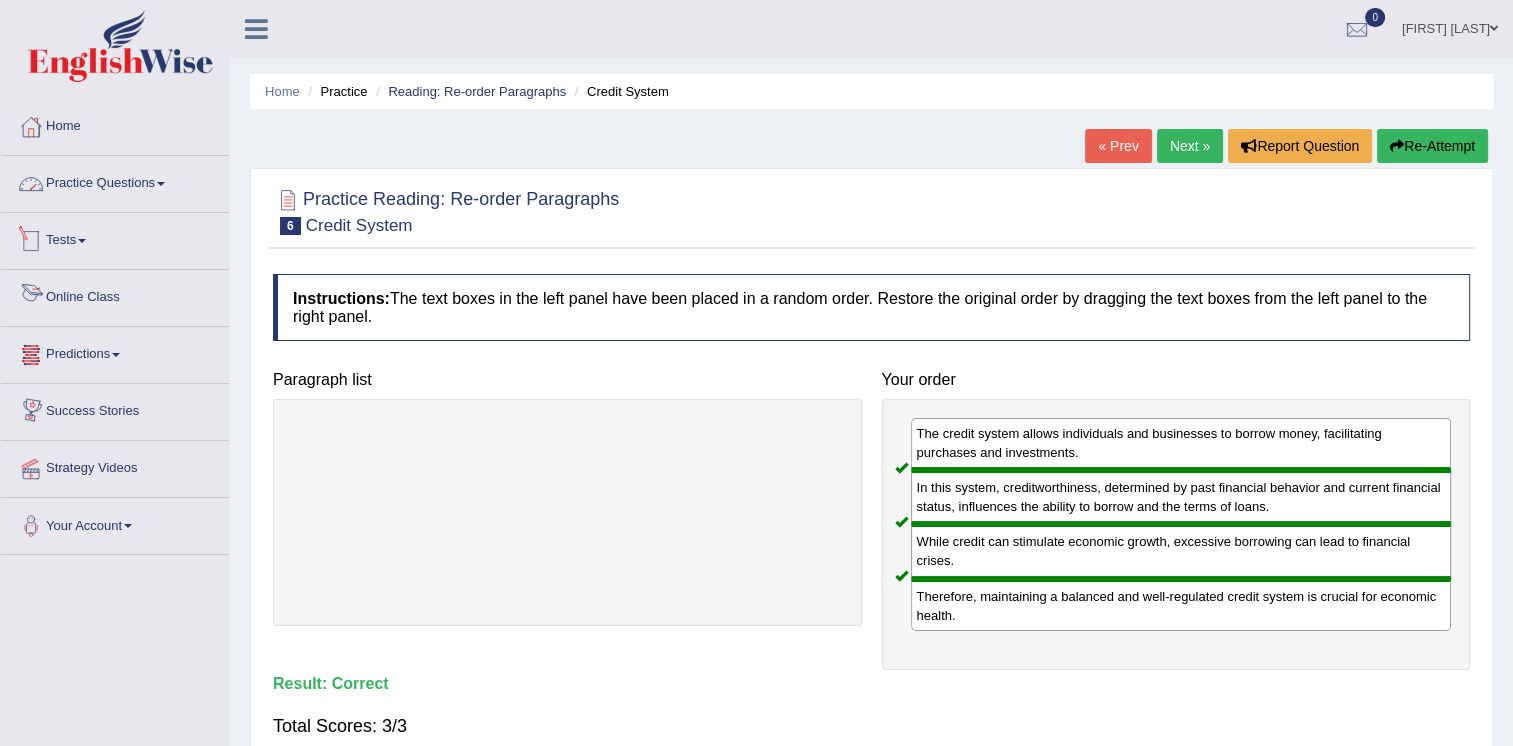 click on "Practice Questions" at bounding box center [115, 181] 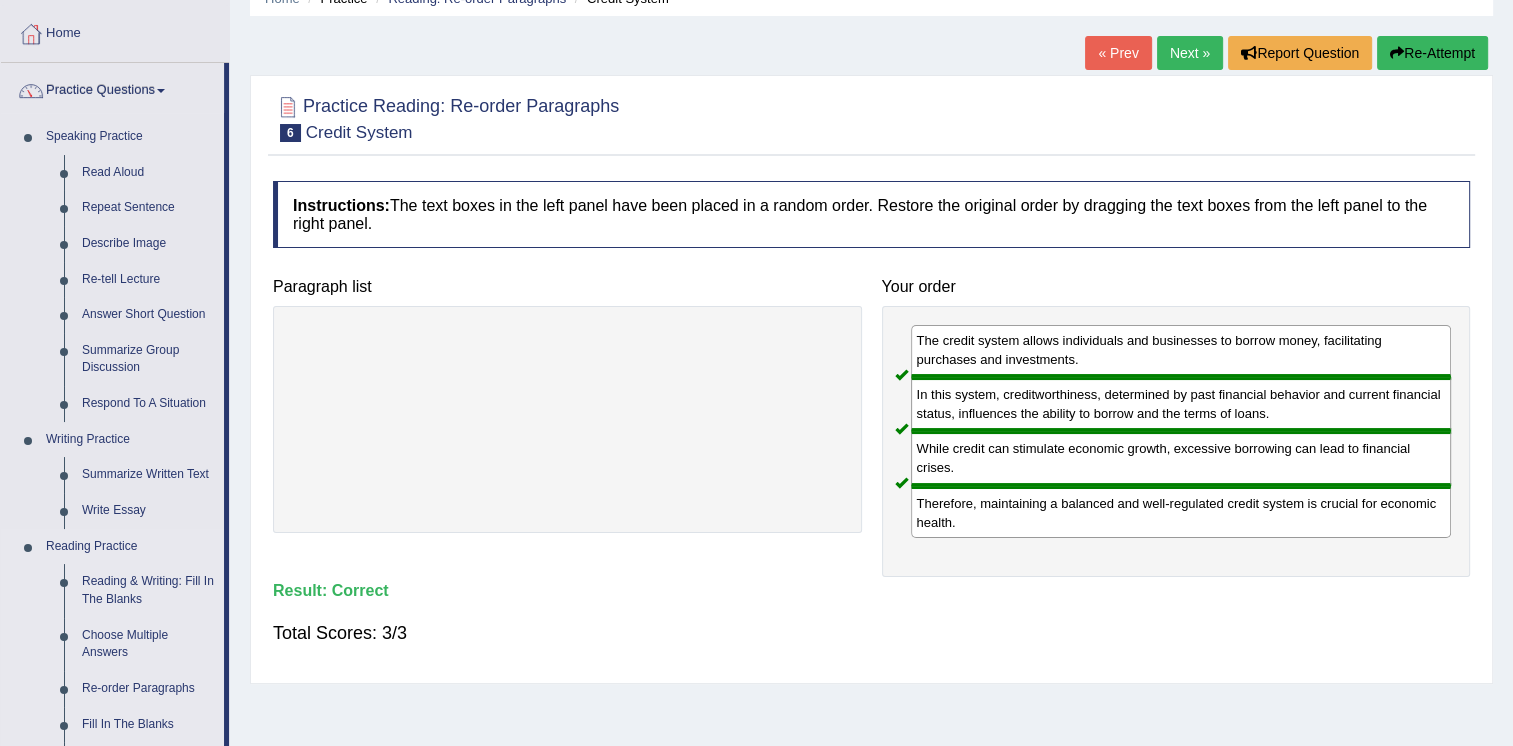 scroll, scrollTop: 200, scrollLeft: 0, axis: vertical 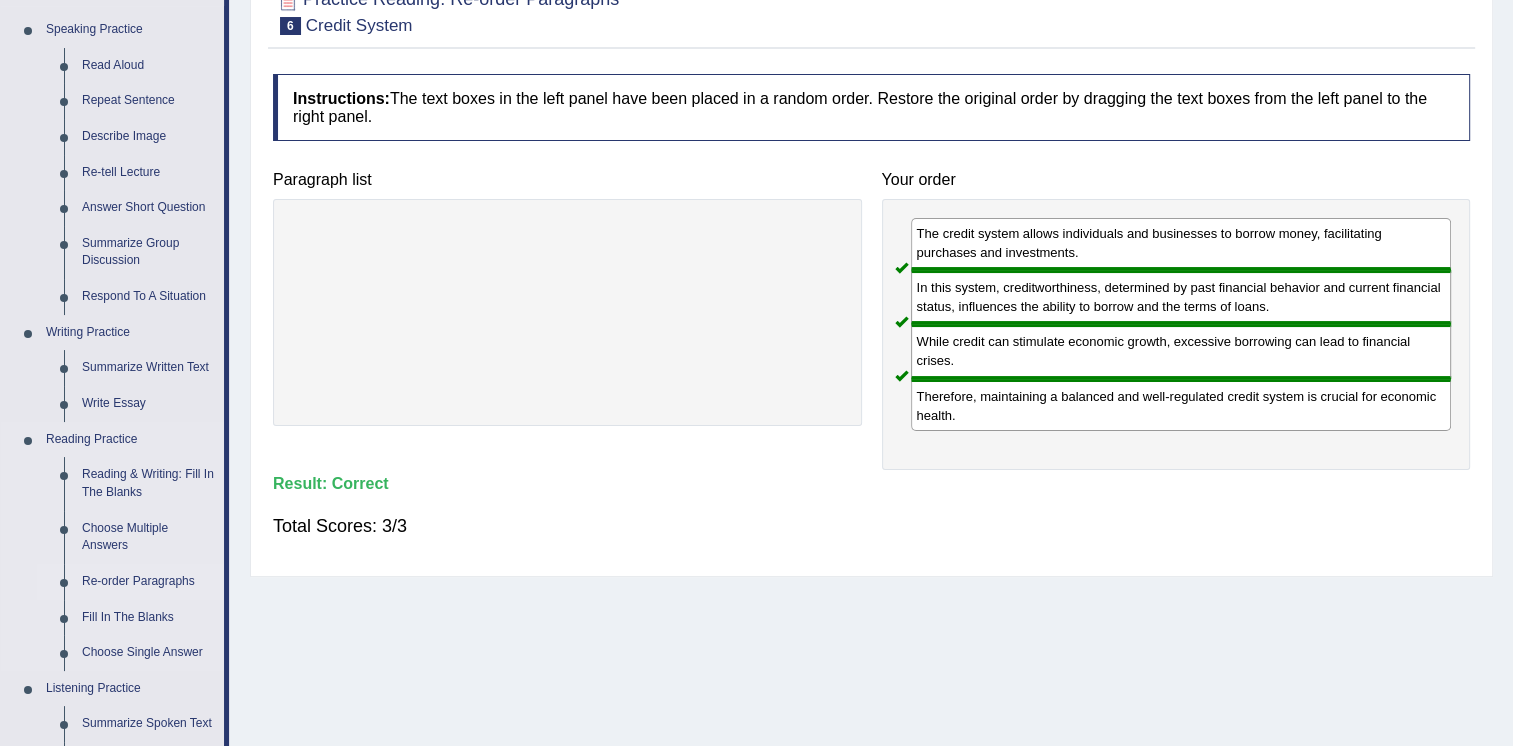 click on "Re-order Paragraphs" at bounding box center [148, 582] 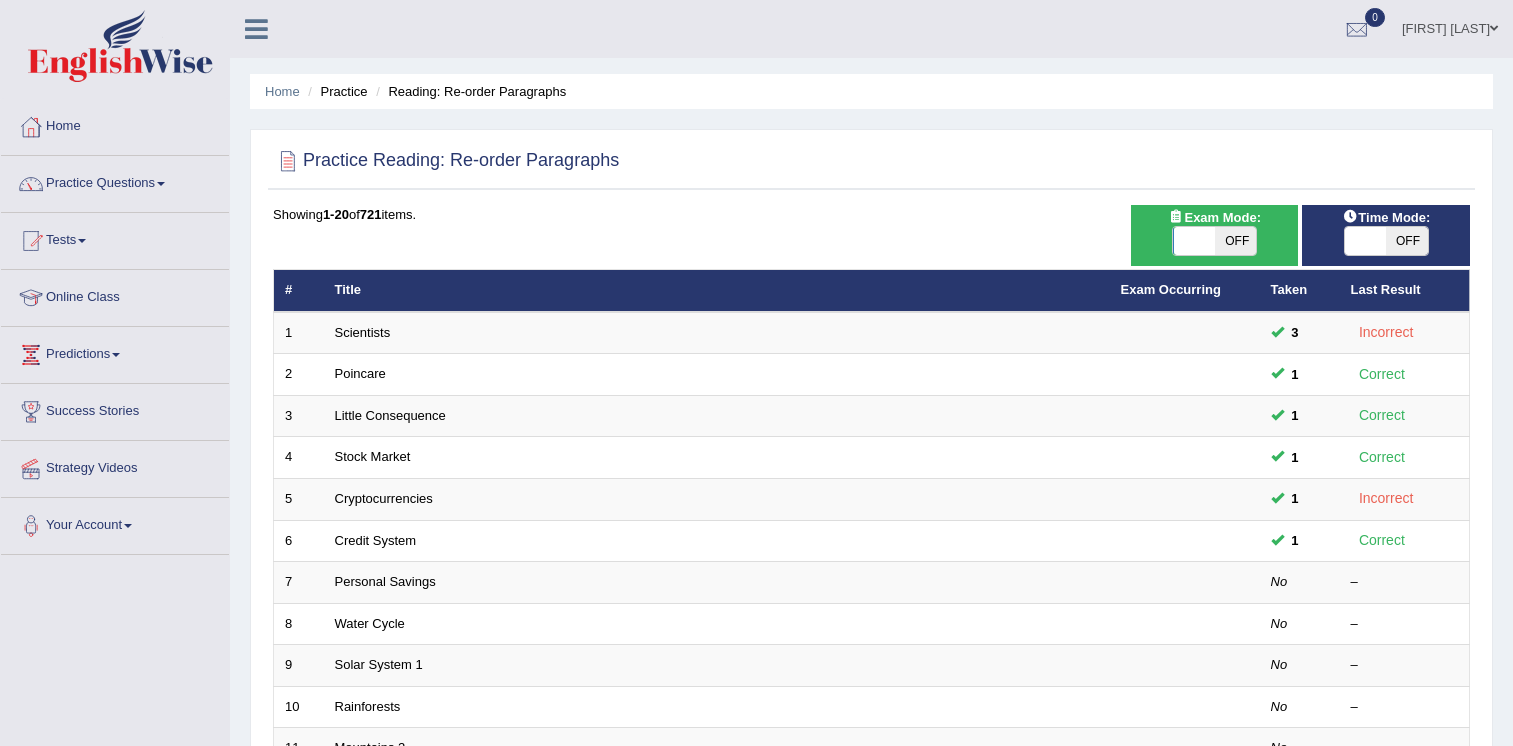 click on "OFF" at bounding box center (1236, 241) 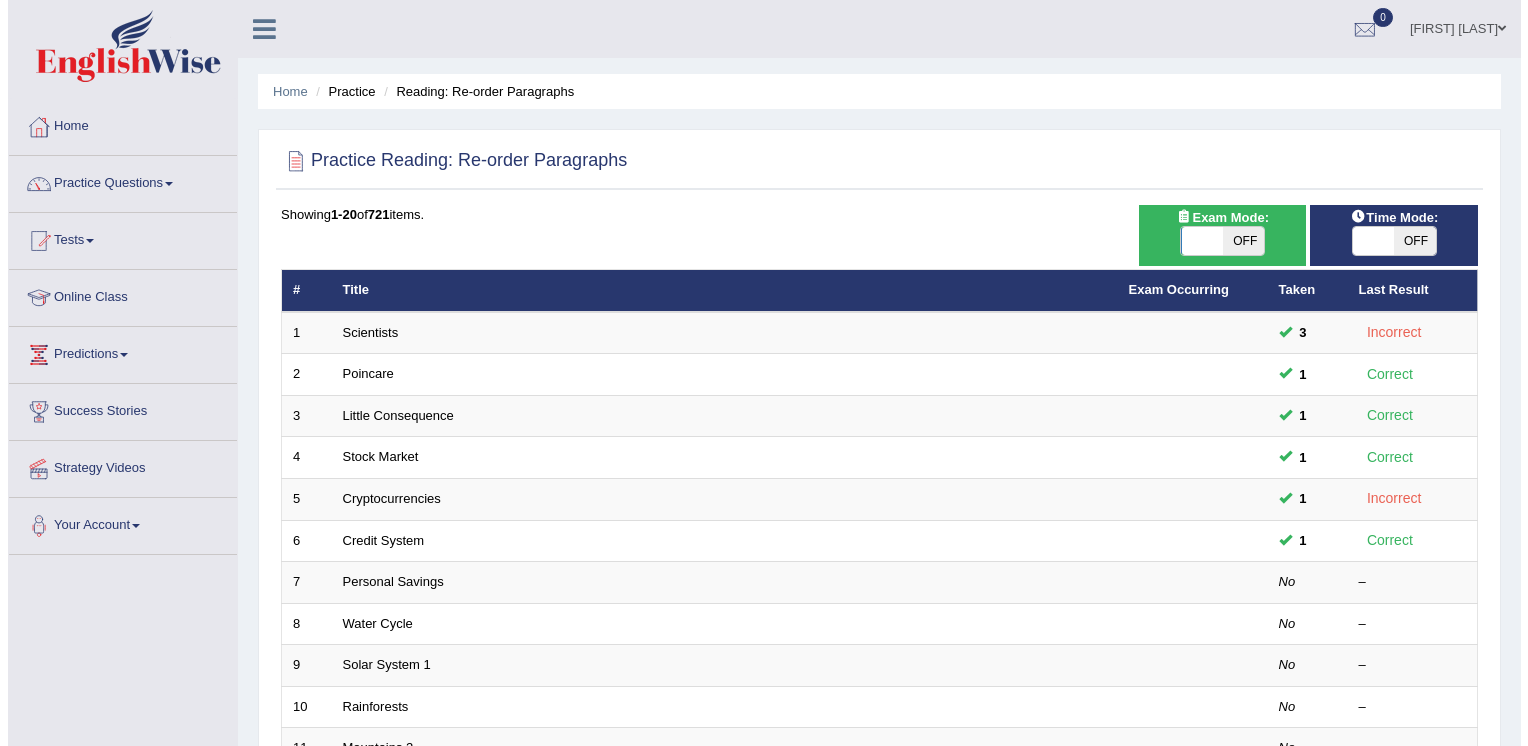 scroll, scrollTop: 0, scrollLeft: 0, axis: both 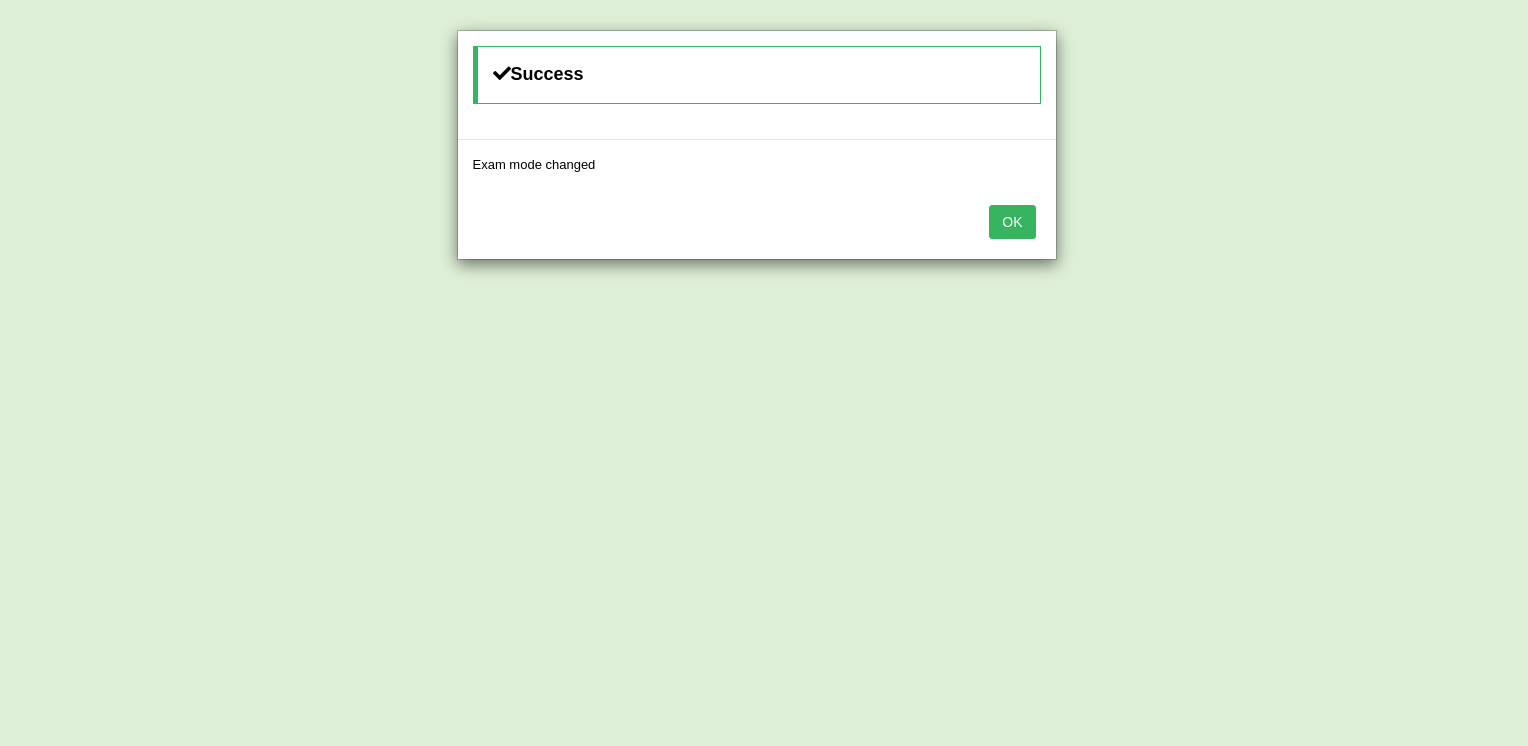 click on "OK" at bounding box center [1012, 222] 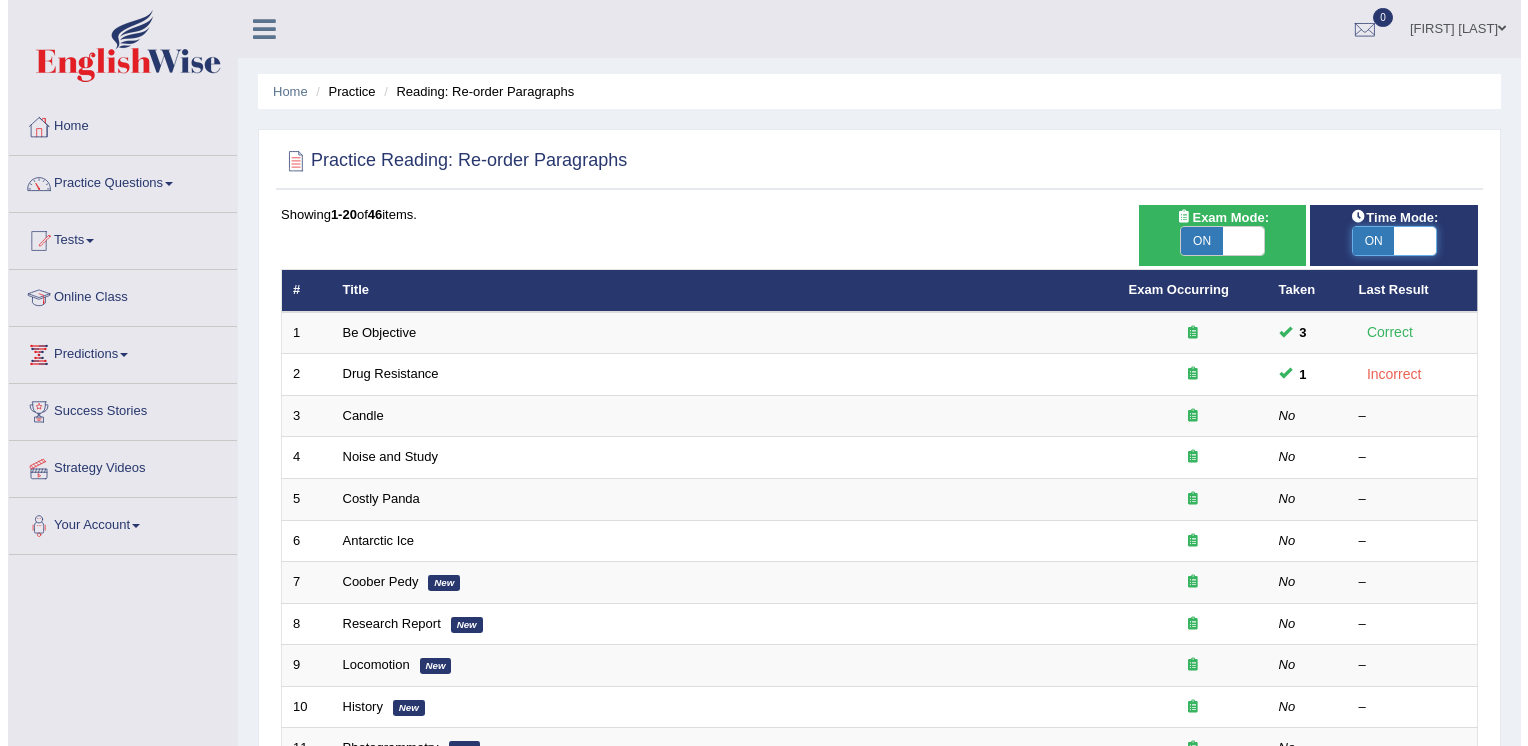 scroll, scrollTop: 0, scrollLeft: 0, axis: both 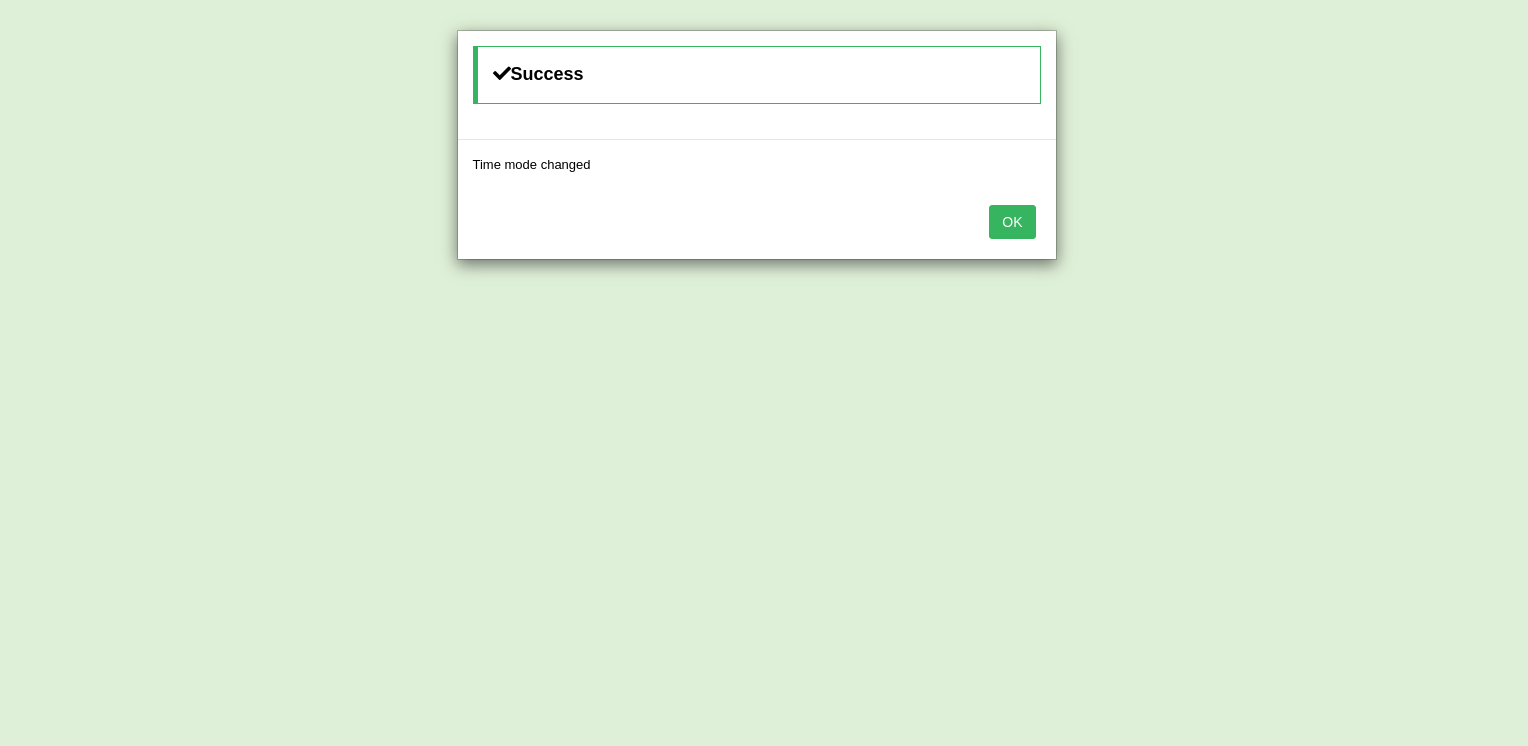 click on "OK" at bounding box center (757, 224) 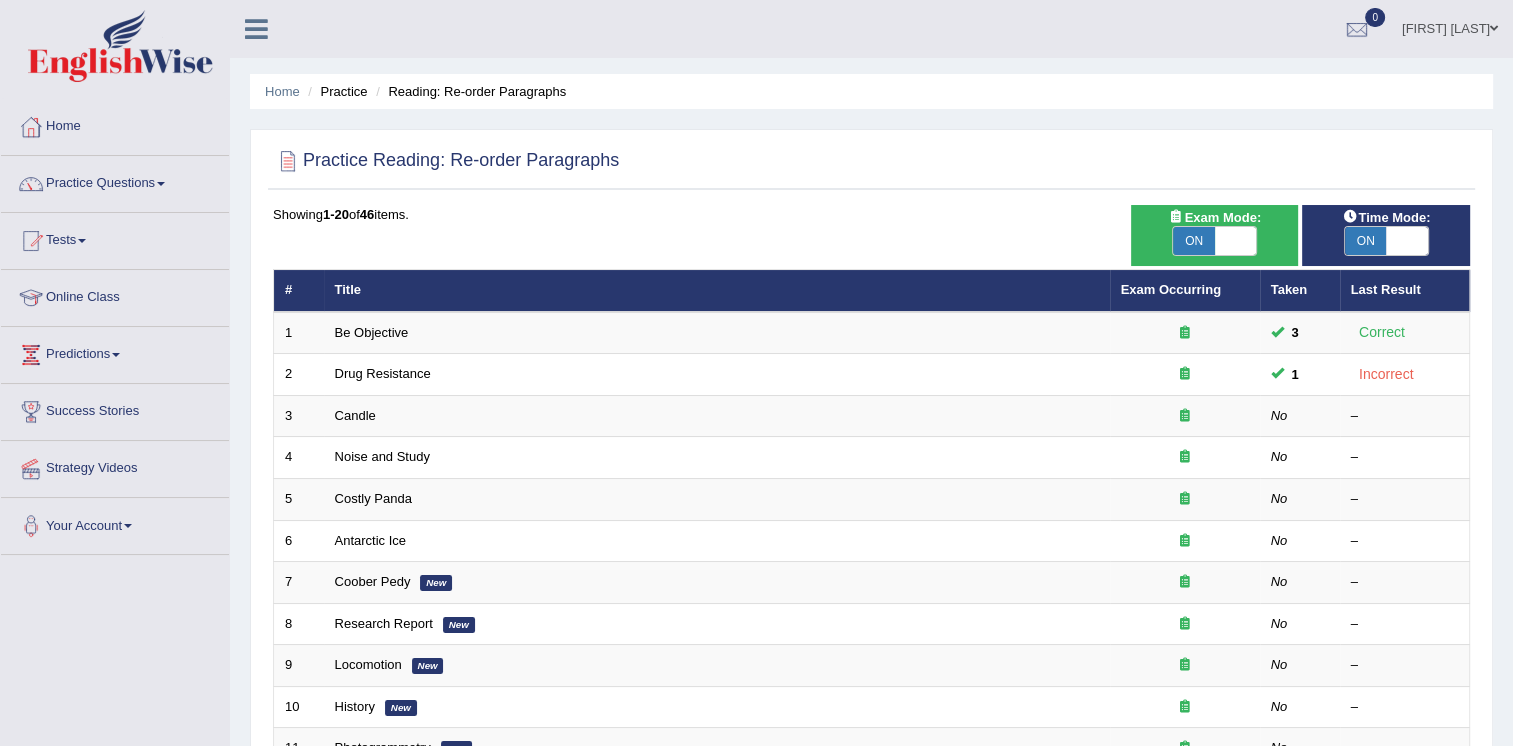 scroll, scrollTop: 100, scrollLeft: 0, axis: vertical 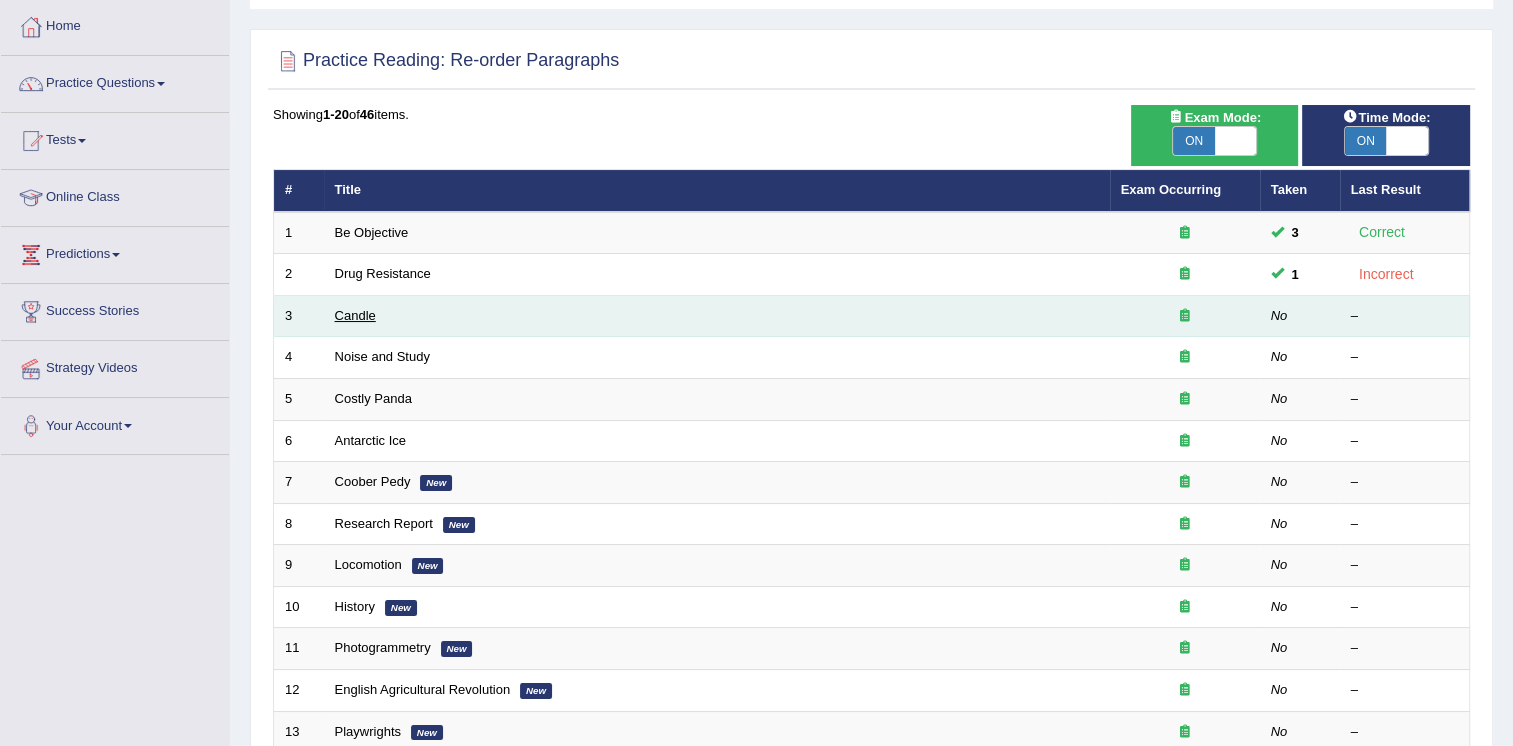 click on "Candle" at bounding box center (355, 315) 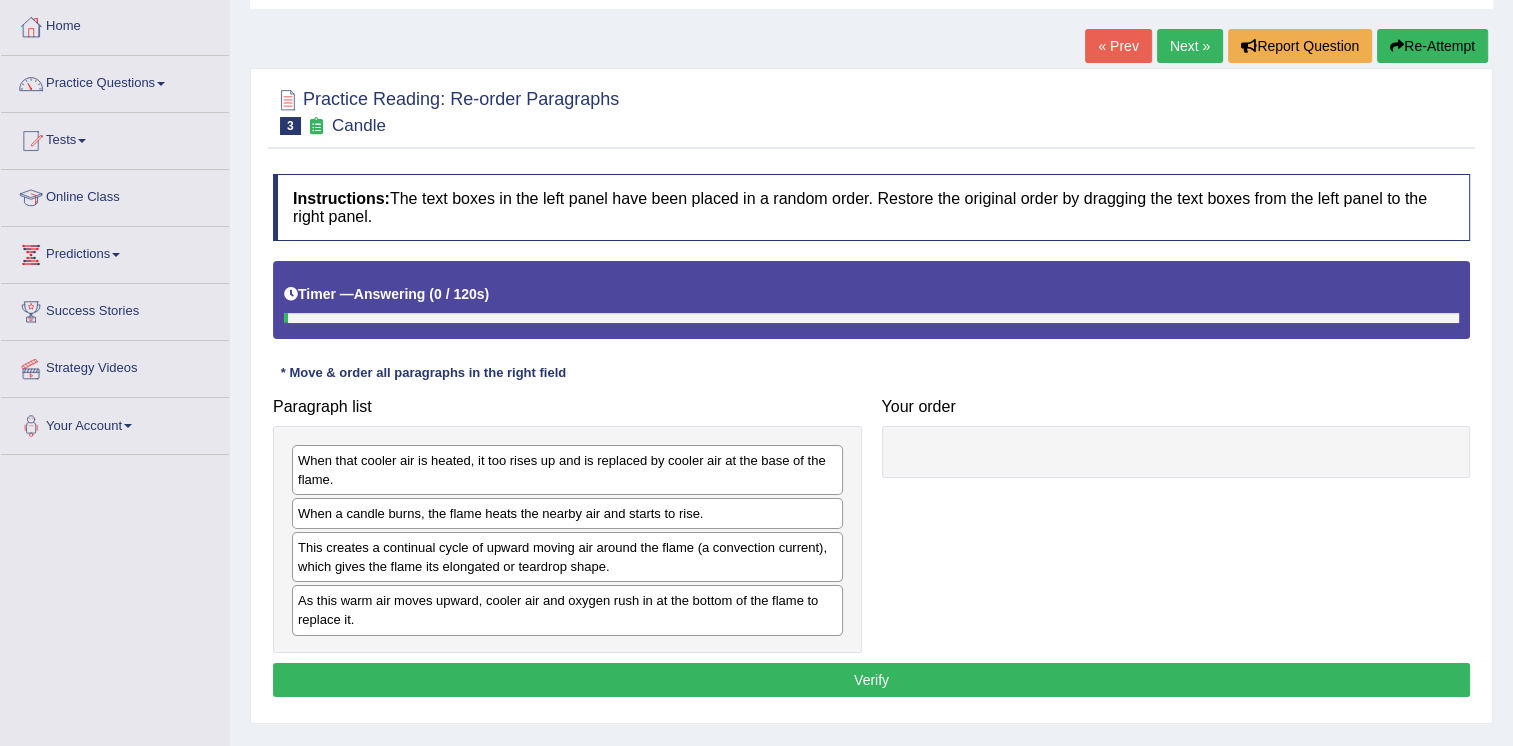 scroll, scrollTop: 0, scrollLeft: 0, axis: both 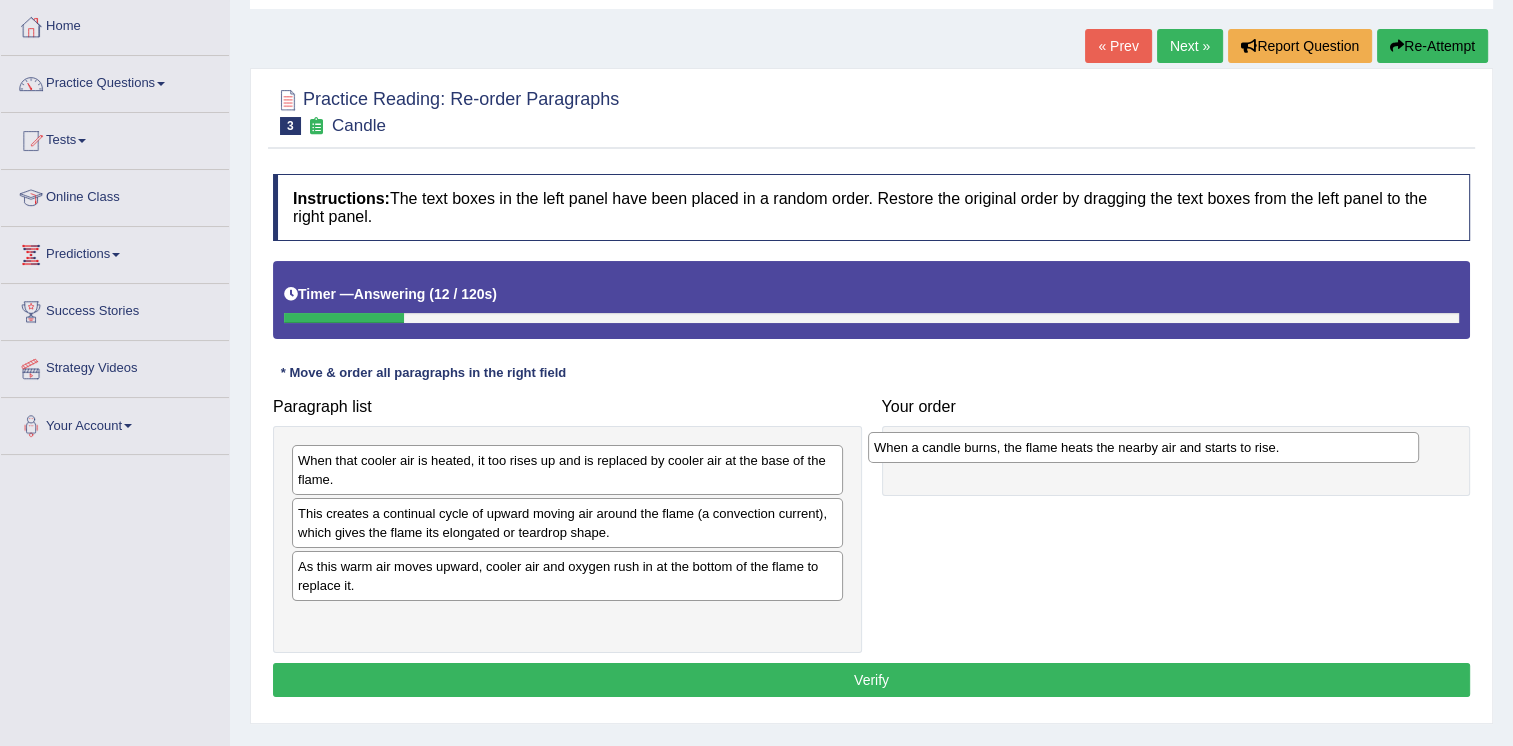 drag, startPoint x: 511, startPoint y: 522, endPoint x: 1087, endPoint y: 457, distance: 579.65594 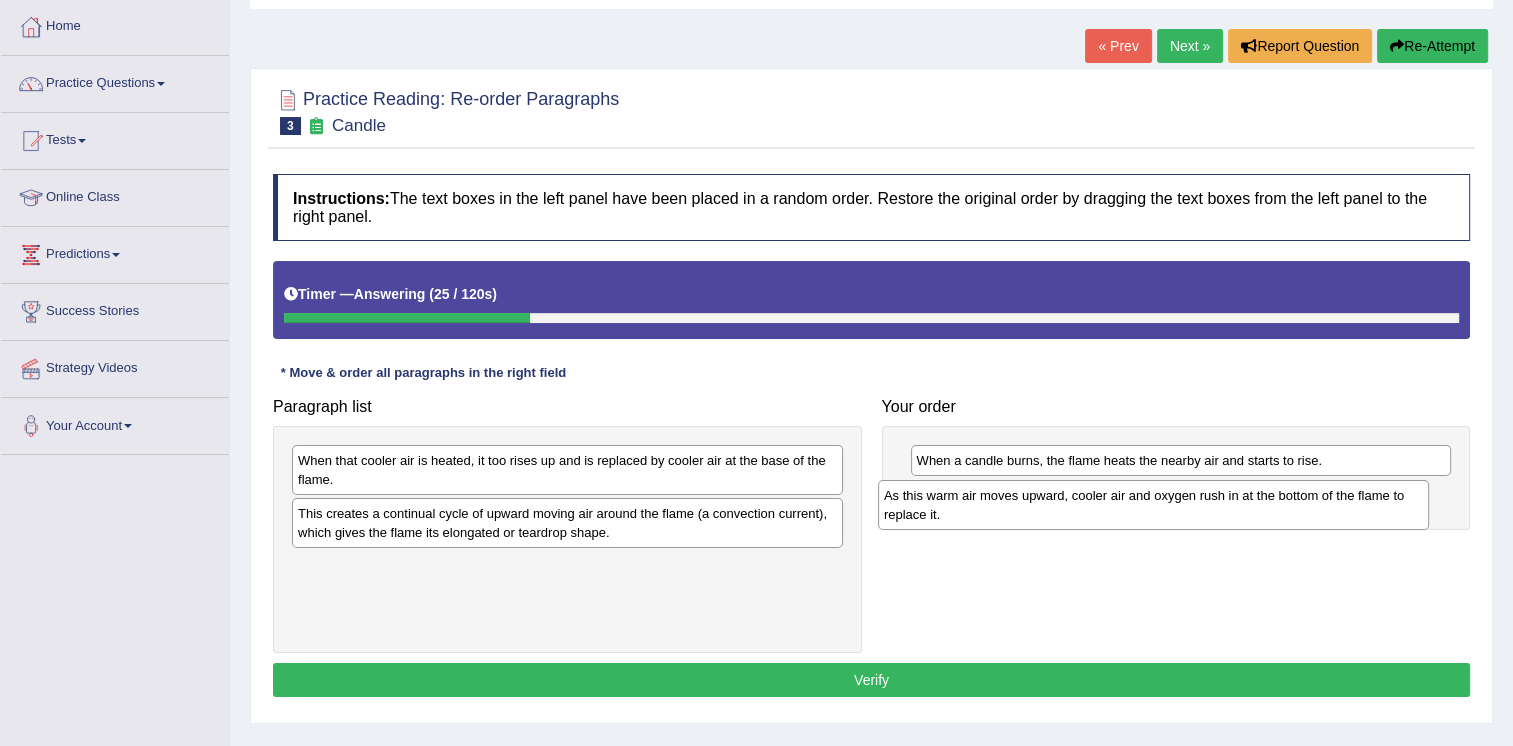 drag, startPoint x: 758, startPoint y: 579, endPoint x: 1346, endPoint y: 508, distance: 592.27106 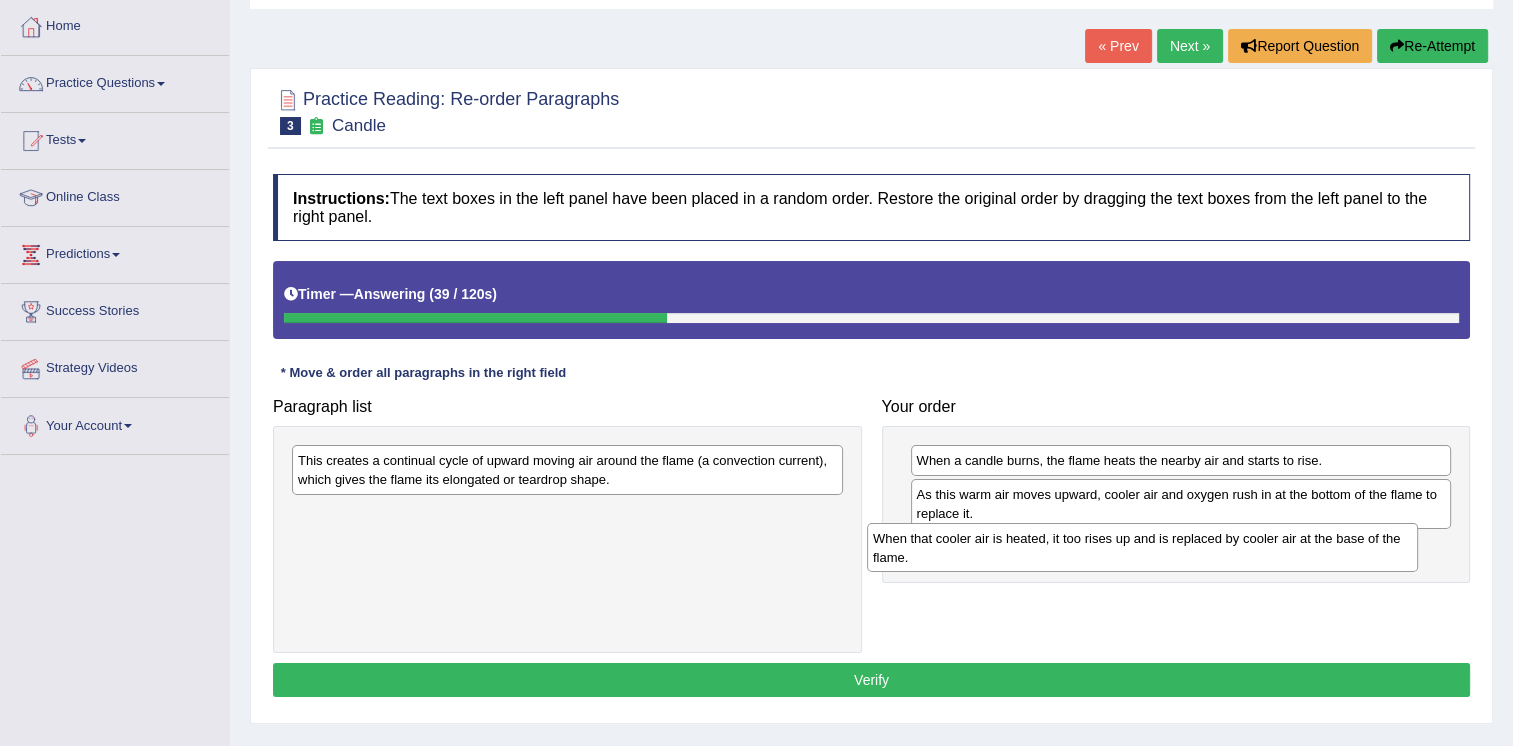 drag, startPoint x: 772, startPoint y: 465, endPoint x: 1416, endPoint y: 543, distance: 648.7064 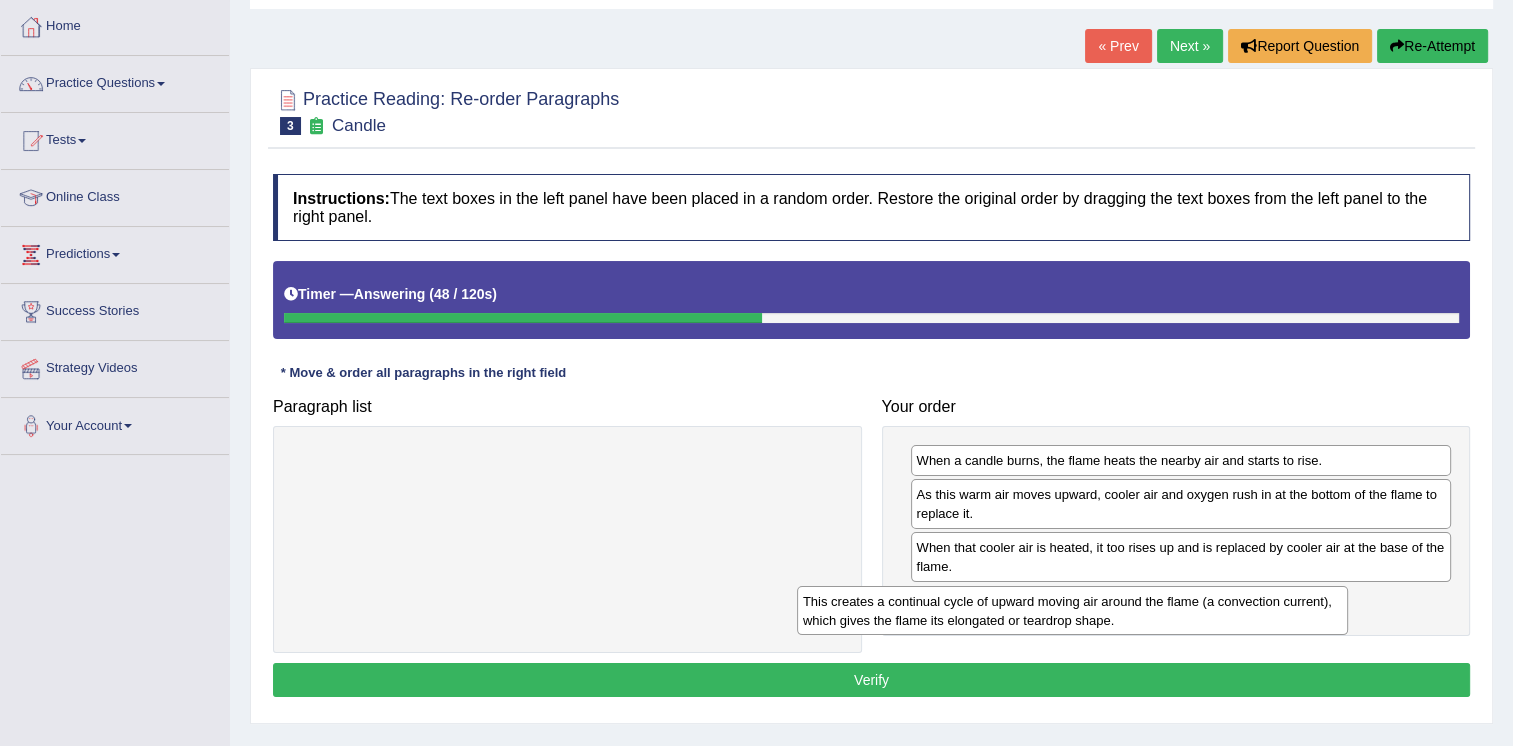 drag, startPoint x: 763, startPoint y: 471, endPoint x: 1325, endPoint y: 611, distance: 579.1753 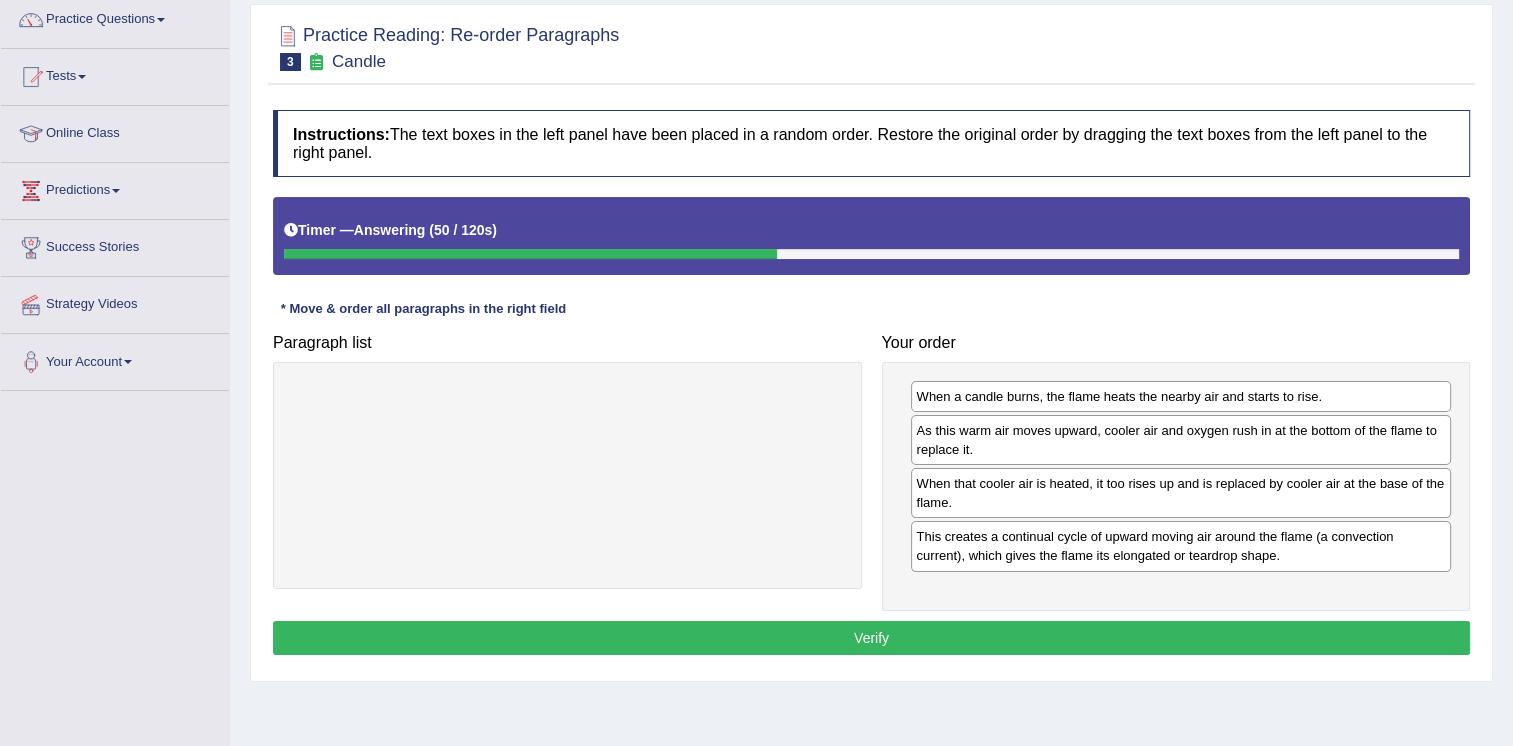 scroll, scrollTop: 200, scrollLeft: 0, axis: vertical 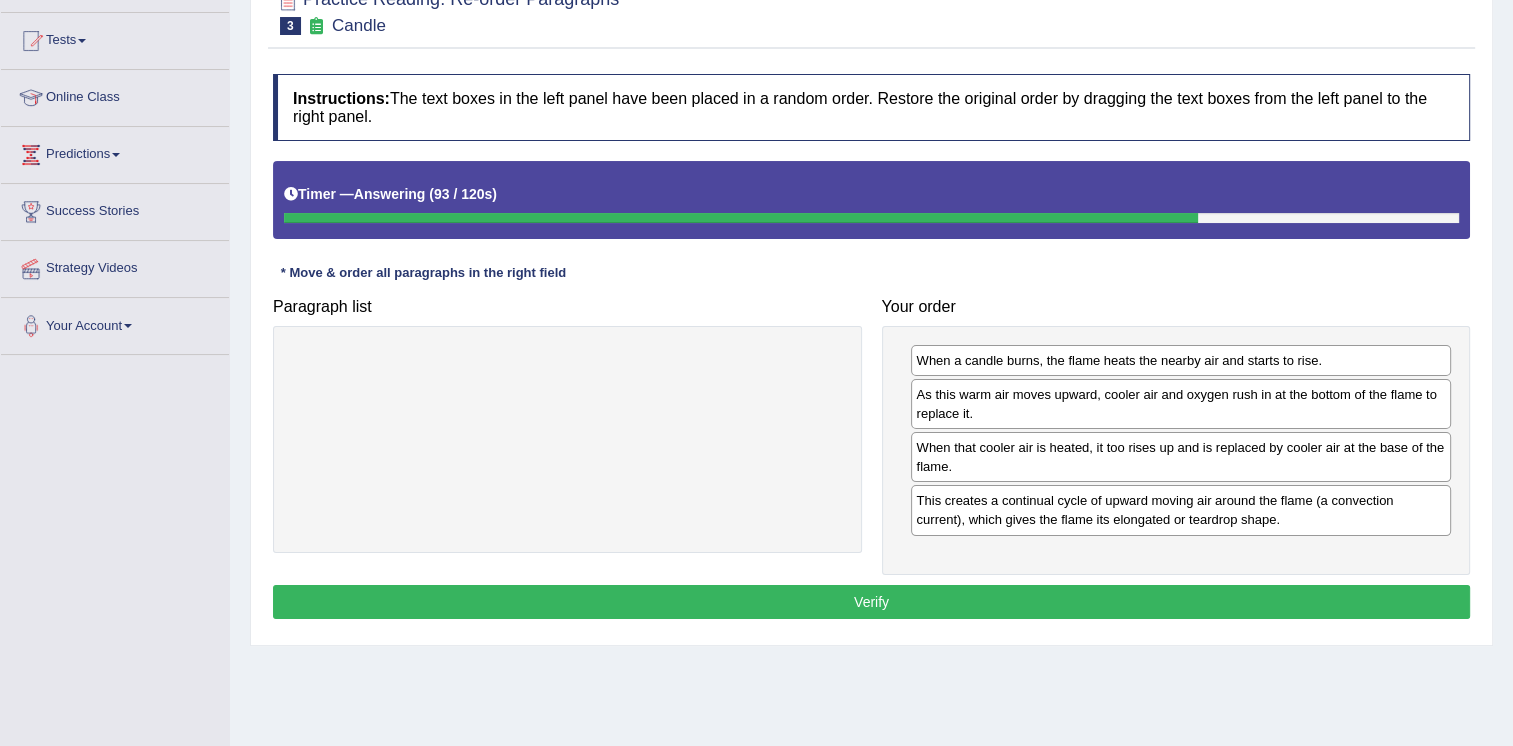 click on "Verify" at bounding box center [871, 602] 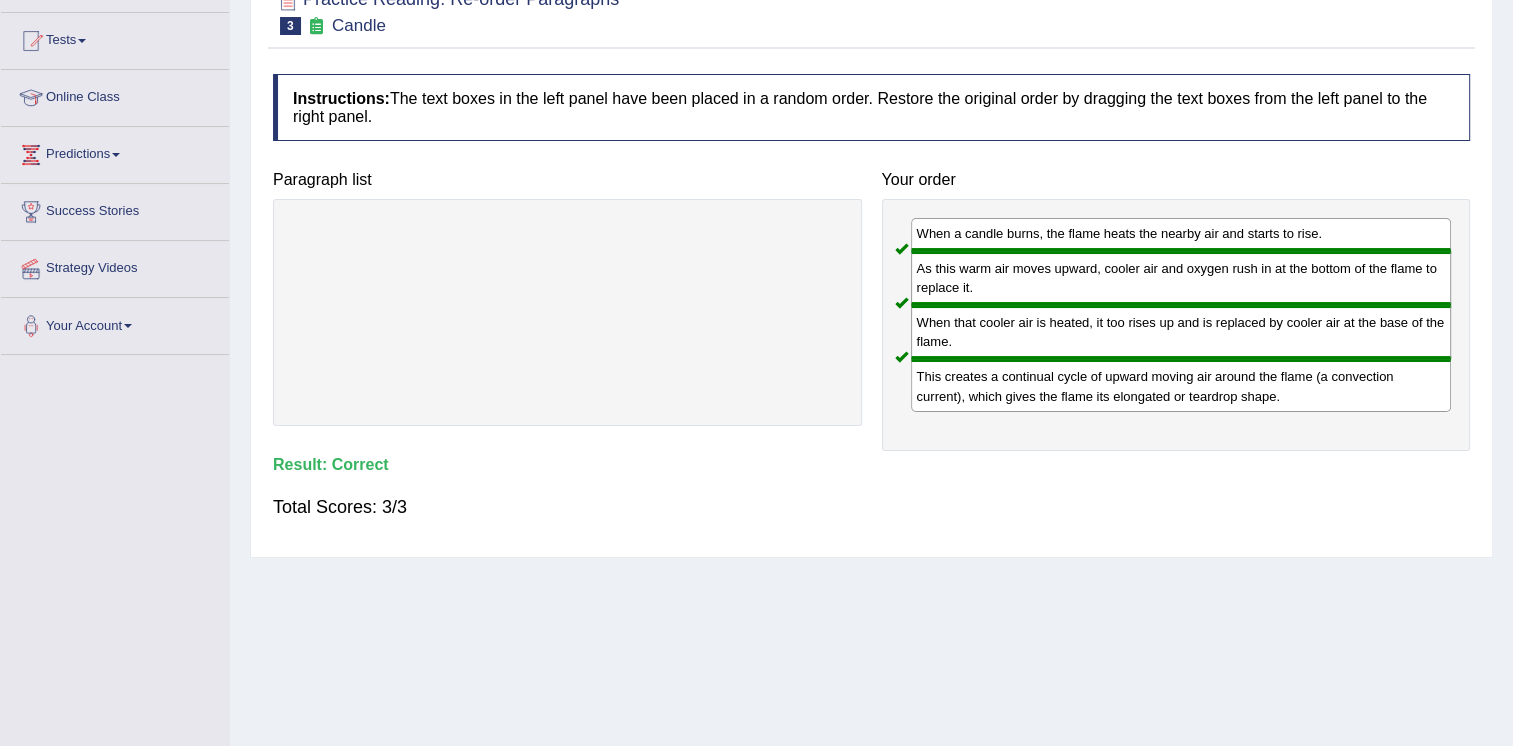scroll, scrollTop: 100, scrollLeft: 0, axis: vertical 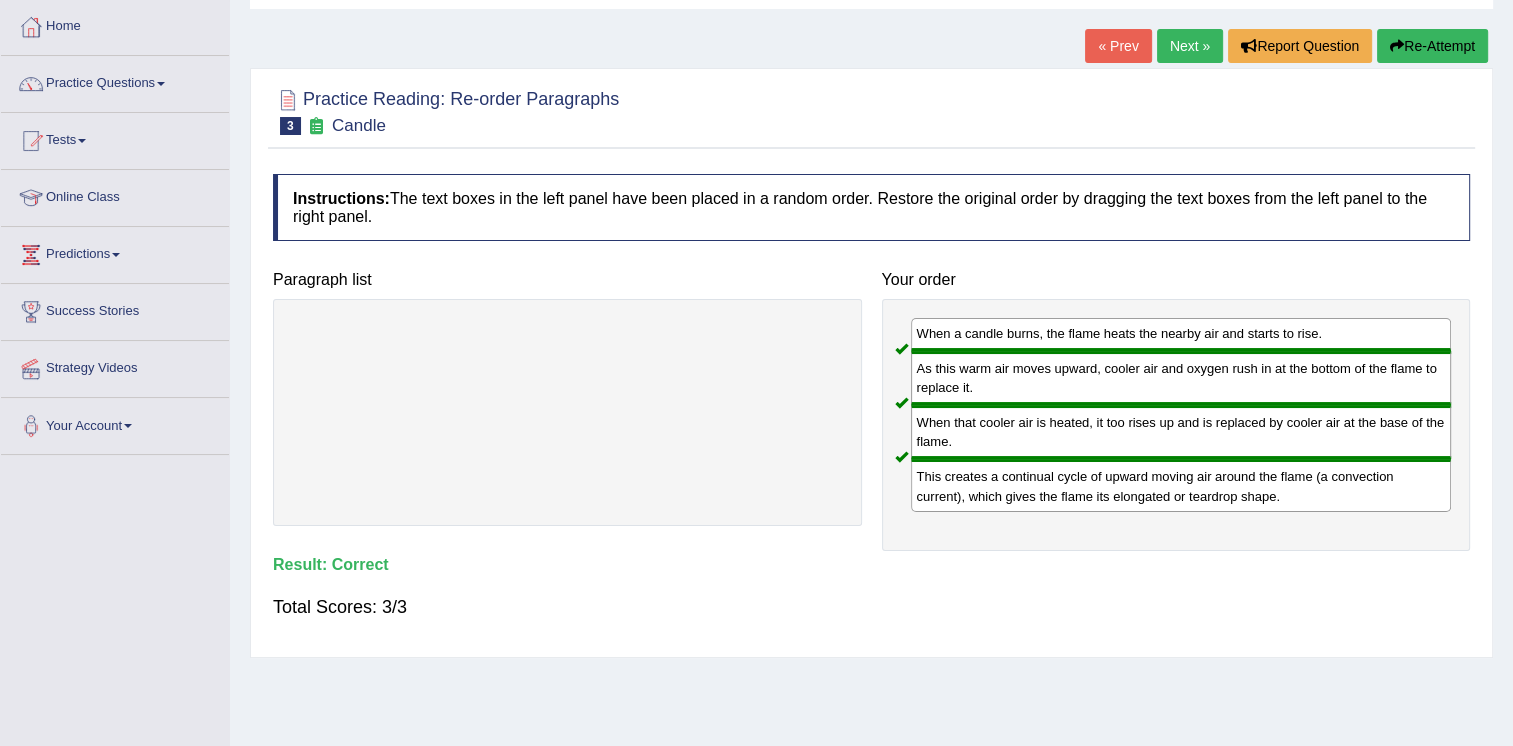 click on "Next »" at bounding box center [1190, 46] 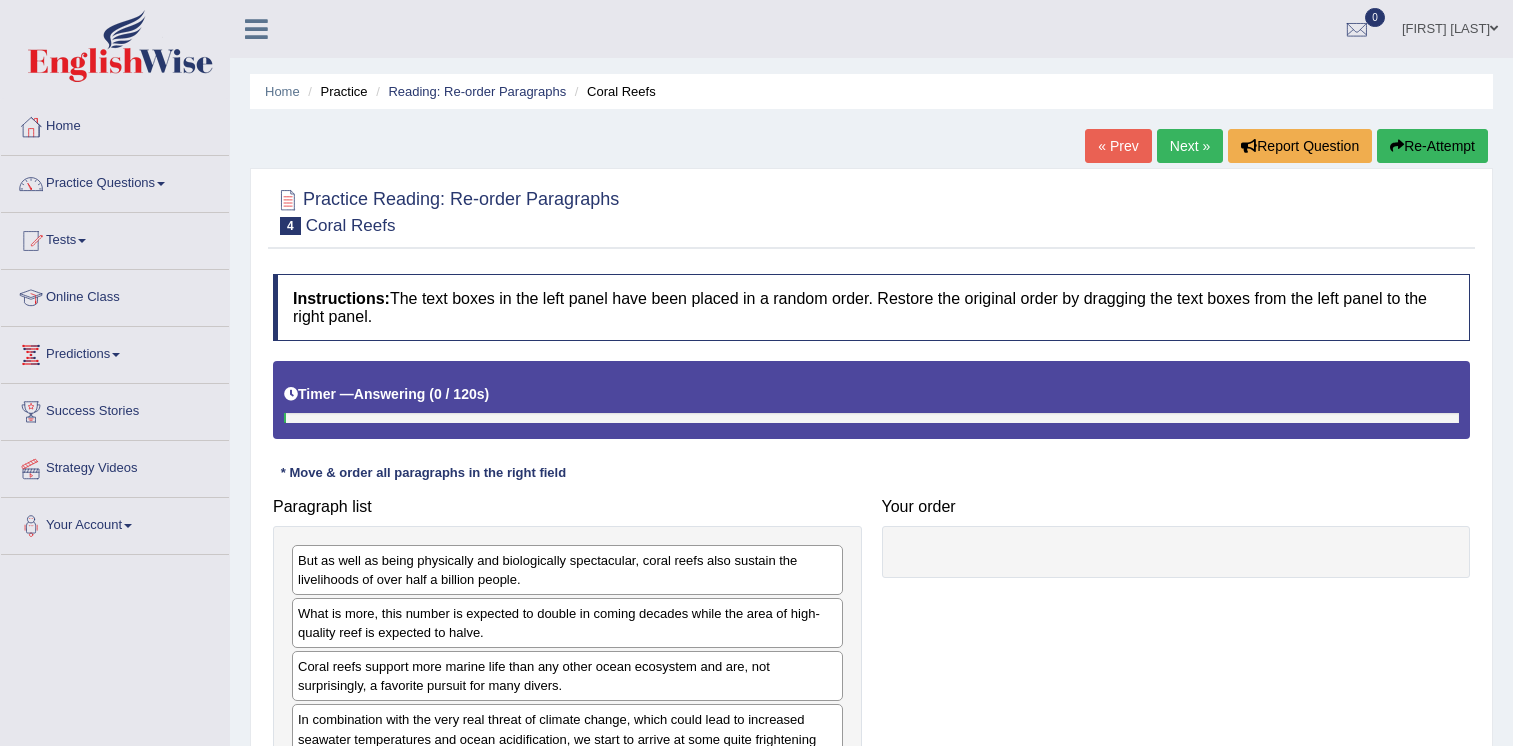 scroll, scrollTop: 0, scrollLeft: 0, axis: both 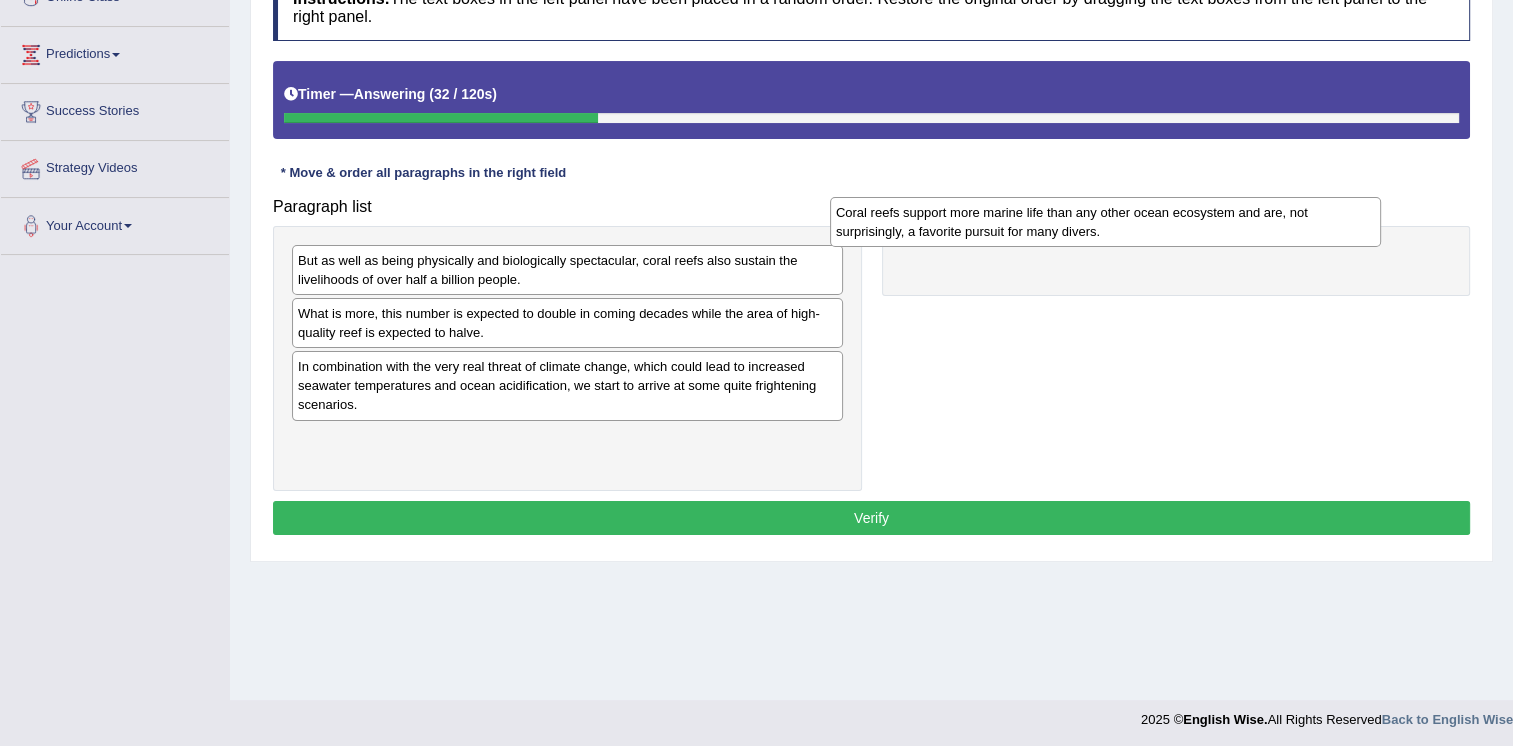 drag, startPoint x: 562, startPoint y: 384, endPoint x: 1100, endPoint y: 231, distance: 559.33264 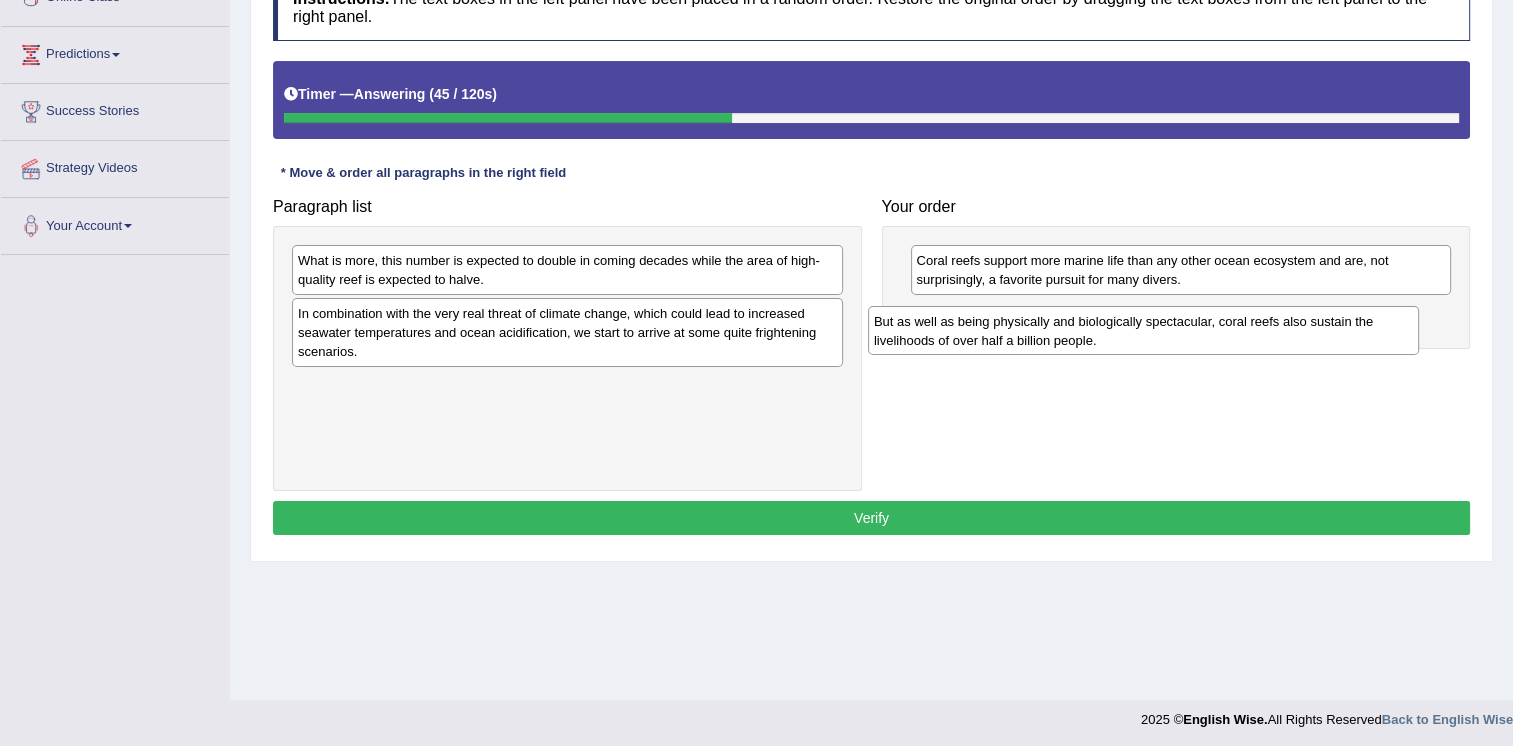 drag, startPoint x: 768, startPoint y: 282, endPoint x: 1345, endPoint y: 343, distance: 580.21545 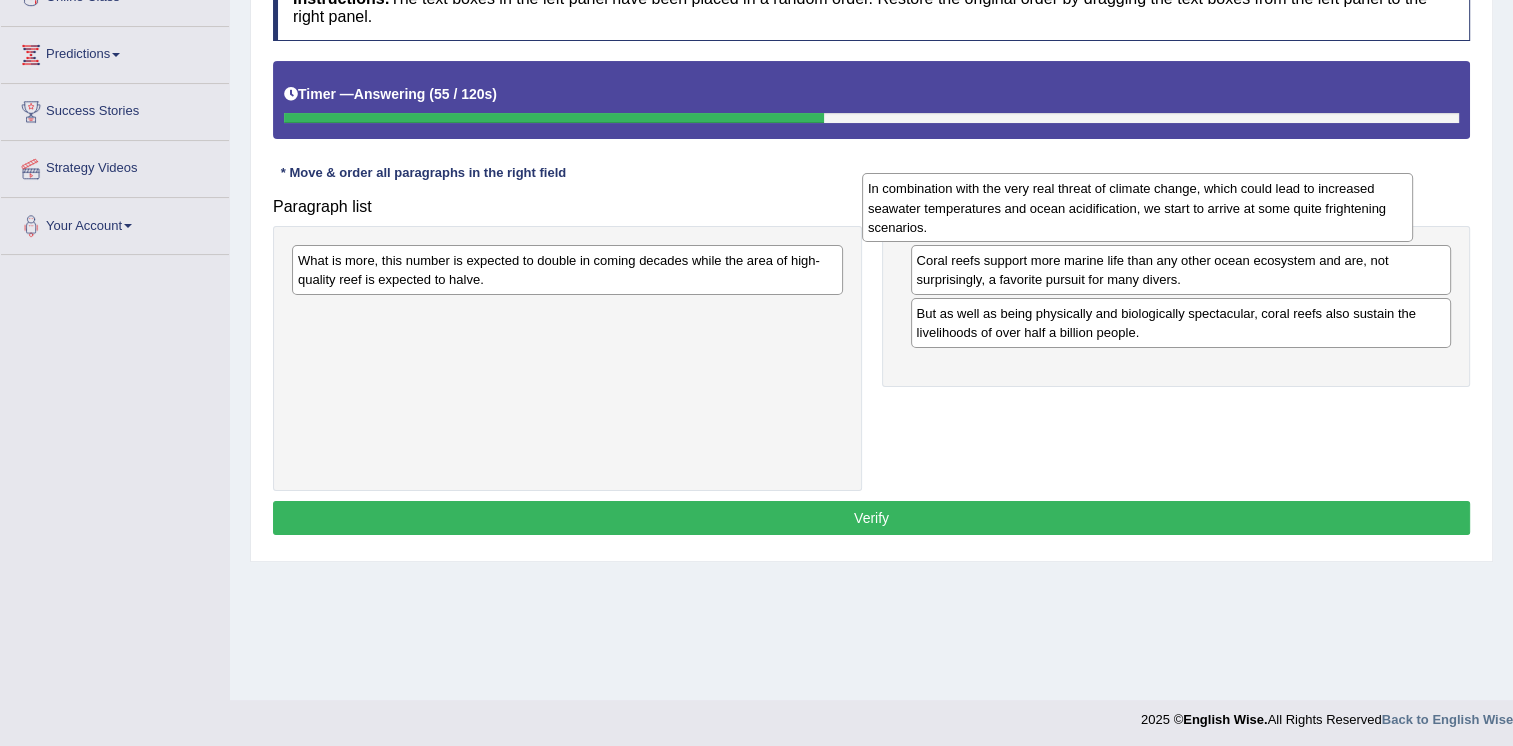 drag, startPoint x: 635, startPoint y: 342, endPoint x: 1215, endPoint y: 233, distance: 590.1534 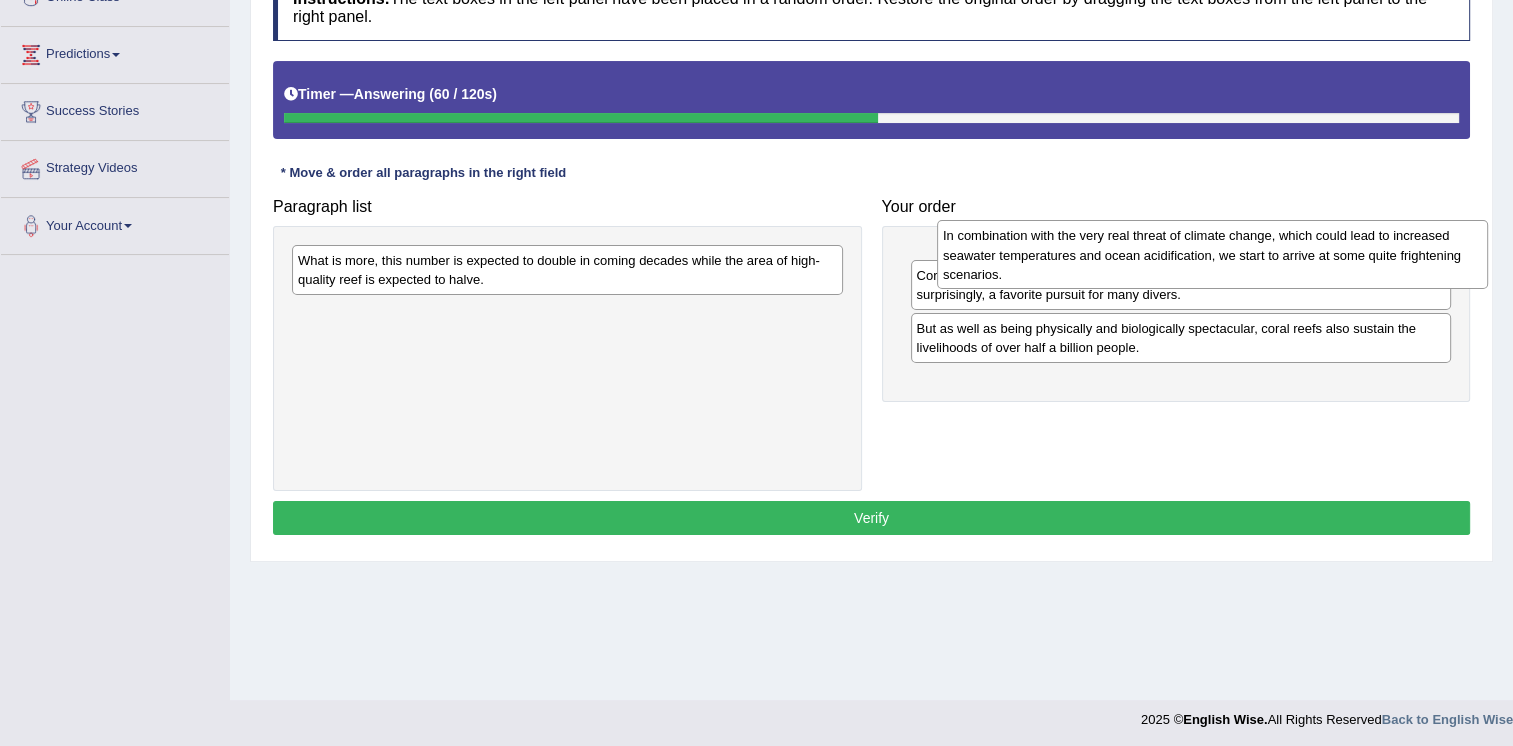 drag, startPoint x: 712, startPoint y: 328, endPoint x: 1357, endPoint y: 251, distance: 649.57983 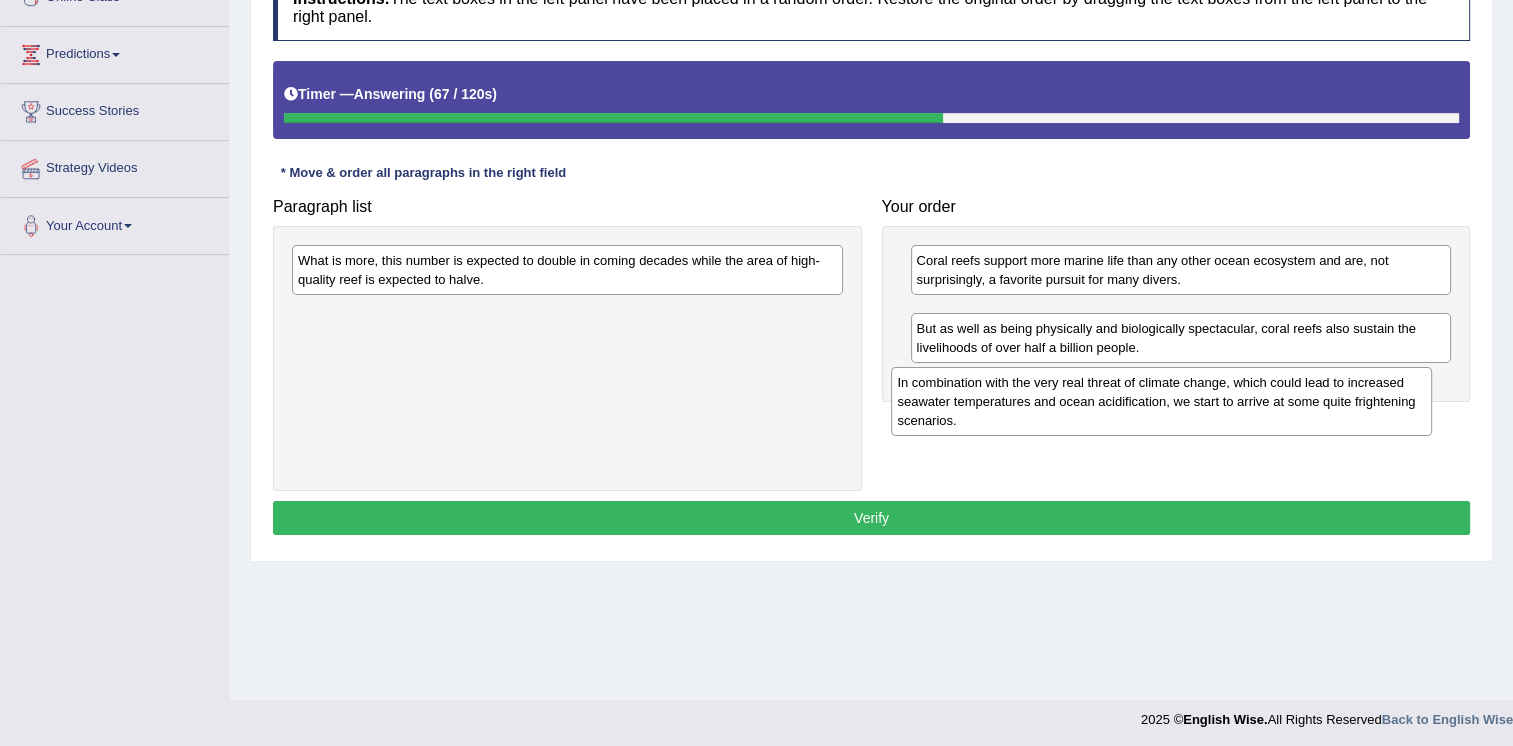 drag, startPoint x: 1259, startPoint y: 266, endPoint x: 1262, endPoint y: 375, distance: 109.041275 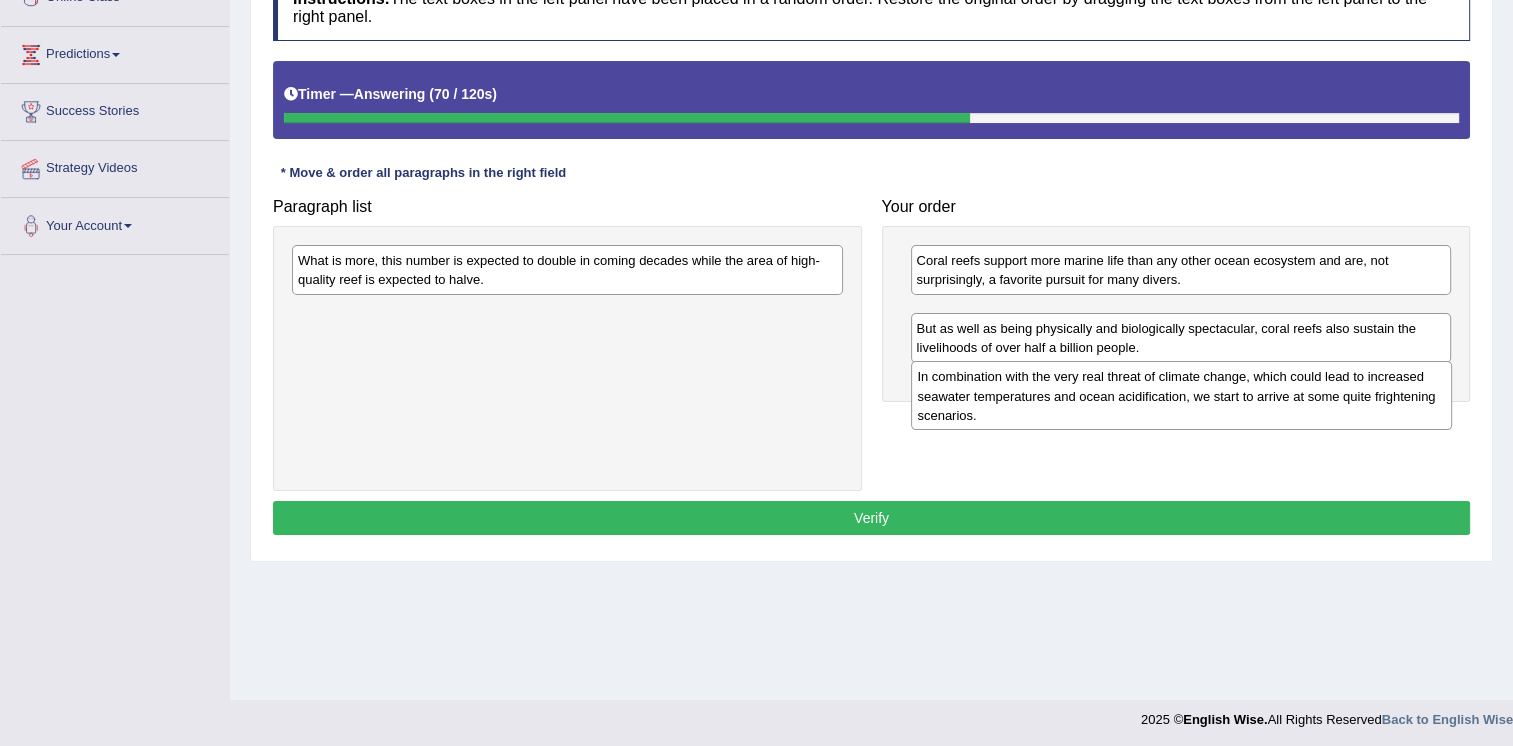 drag, startPoint x: 1052, startPoint y: 329, endPoint x: 1054, endPoint y: 394, distance: 65.03076 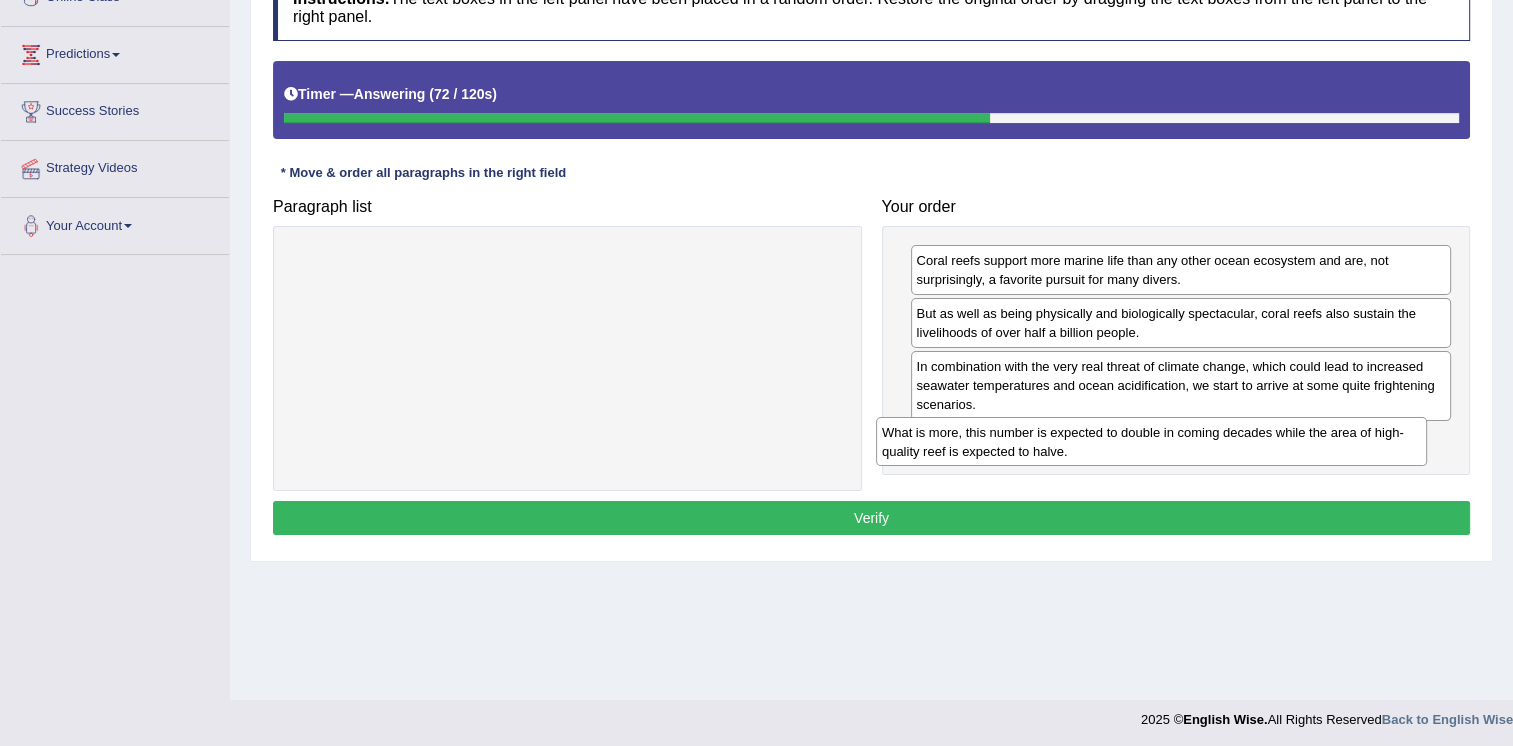 drag, startPoint x: 776, startPoint y: 266, endPoint x: 1365, endPoint y: 432, distance: 611.94525 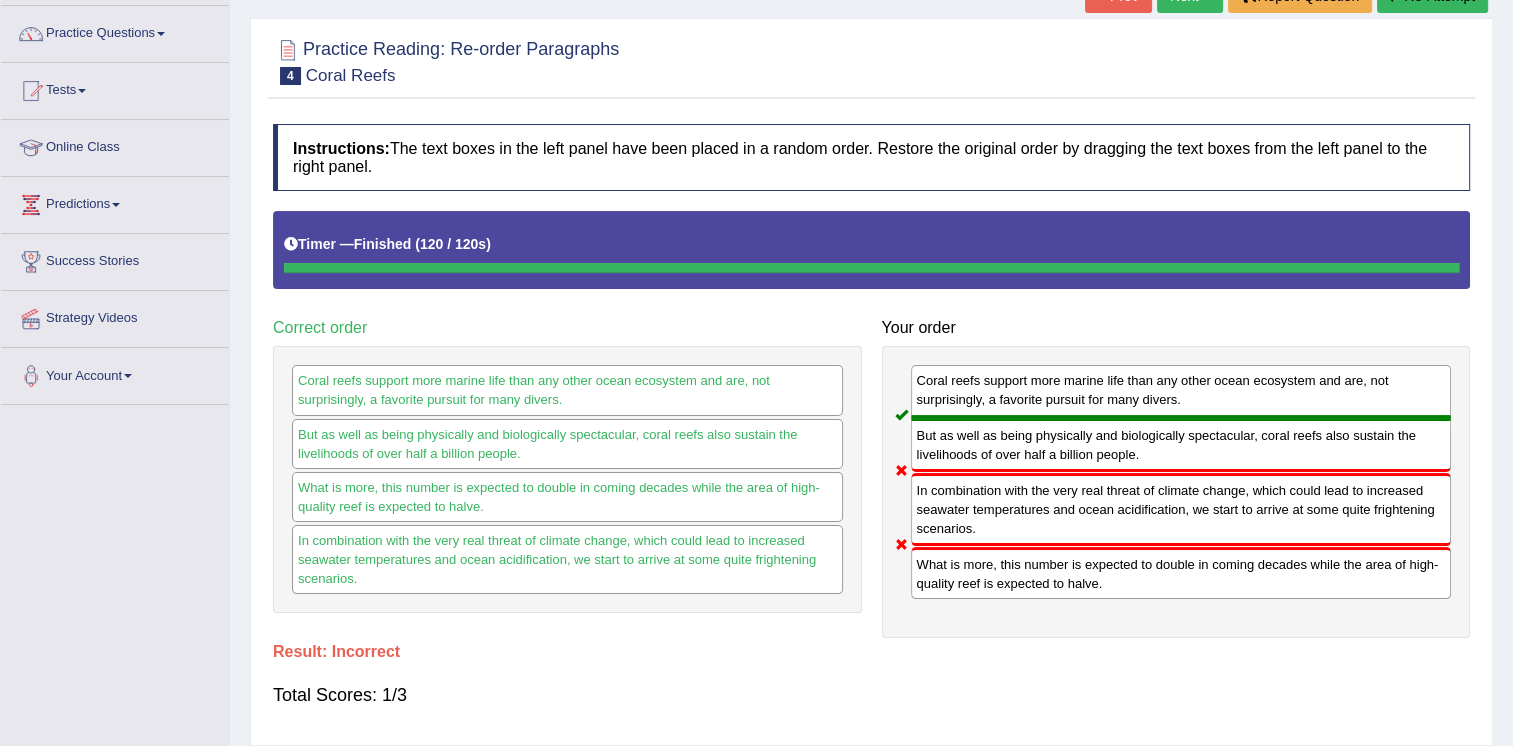 scroll, scrollTop: 4, scrollLeft: 0, axis: vertical 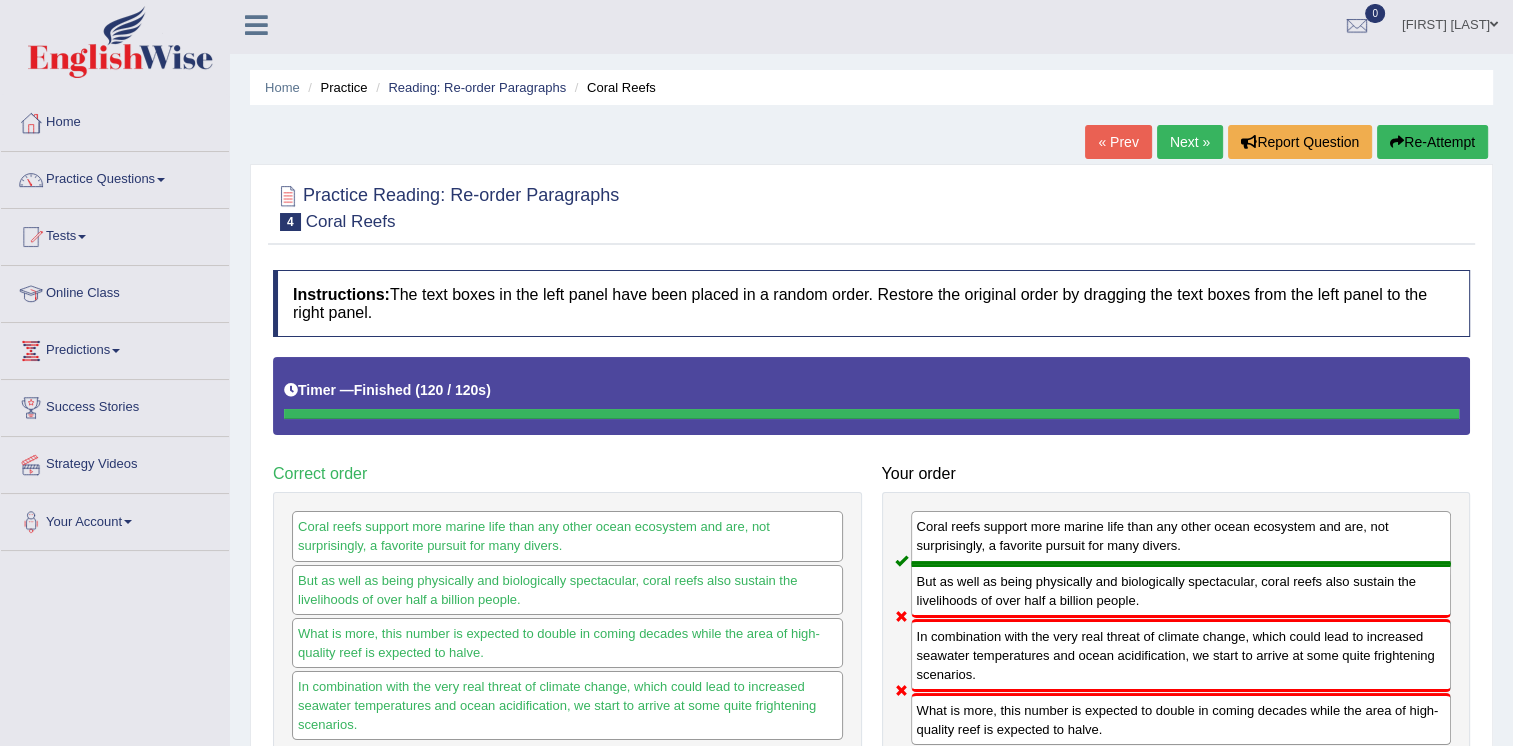 click on "Next »" at bounding box center [1190, 142] 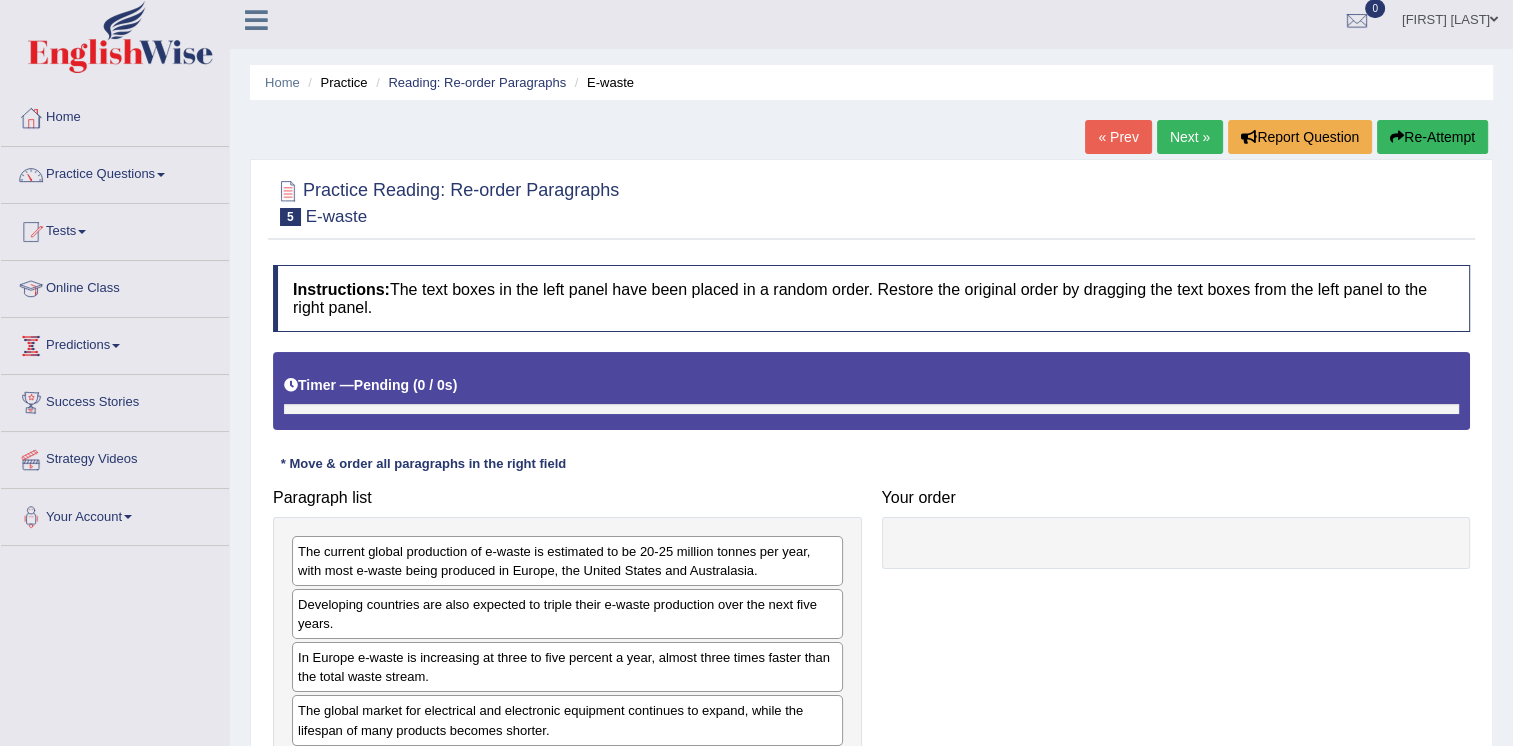 scroll, scrollTop: 0, scrollLeft: 0, axis: both 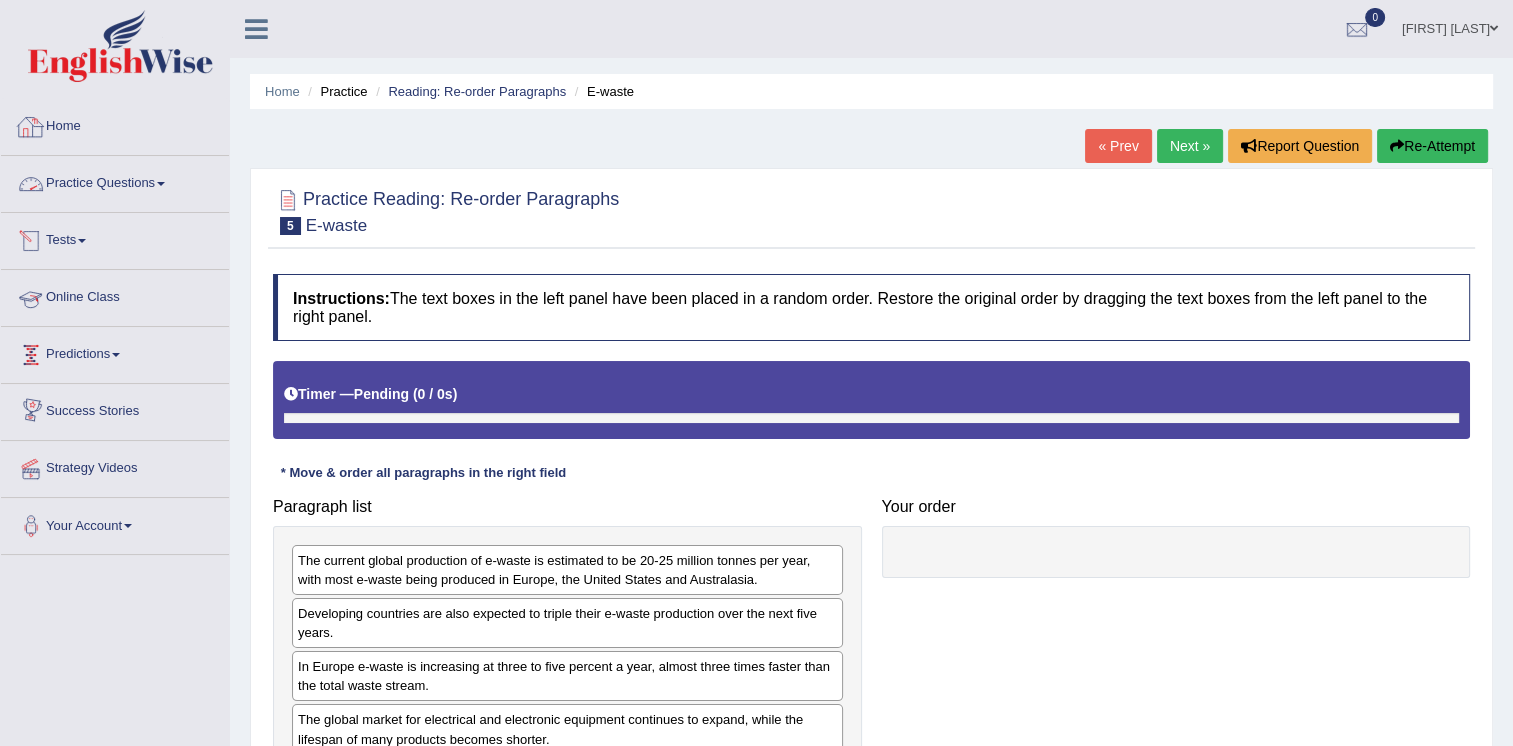 click on "Practice Questions" at bounding box center [115, 181] 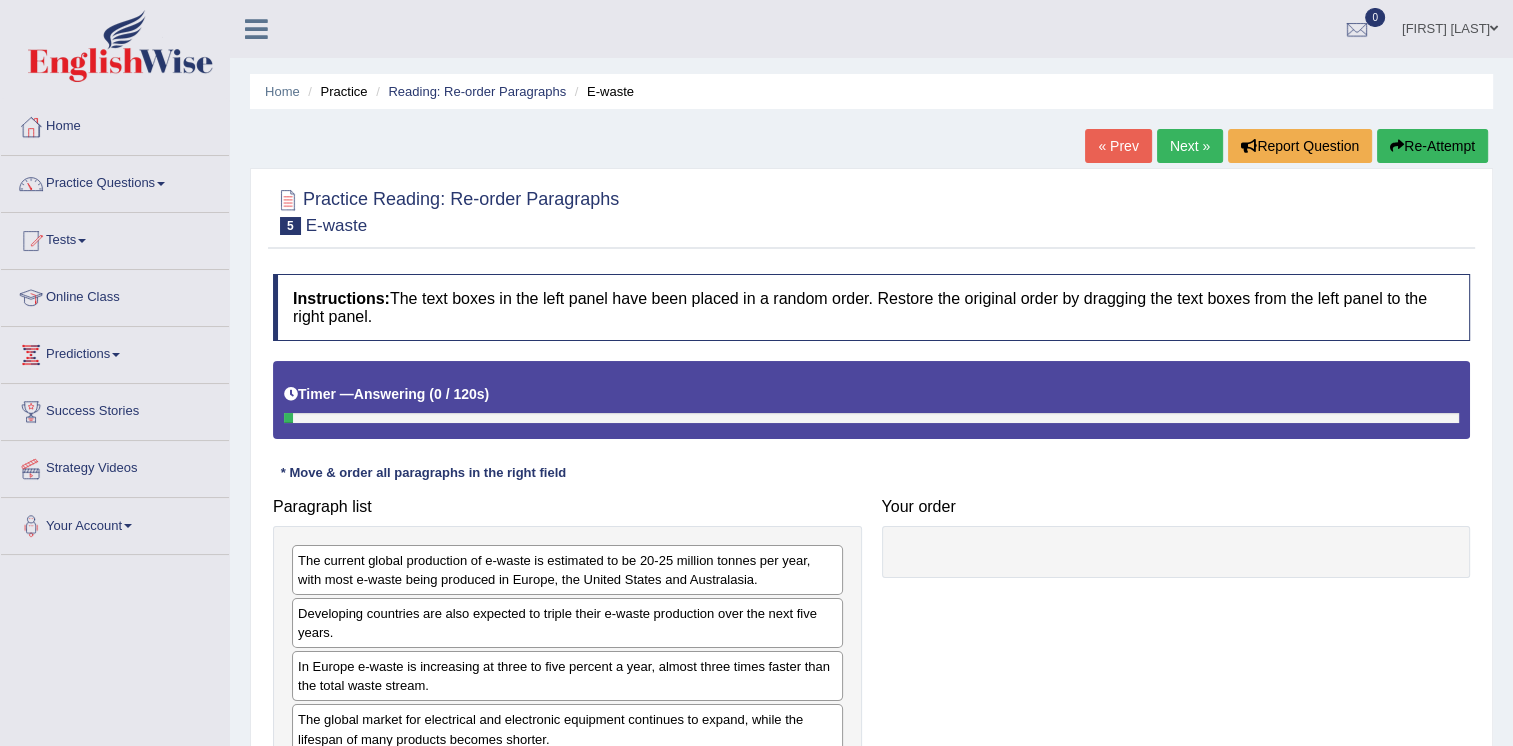click on "Practice Questions" at bounding box center (115, 181) 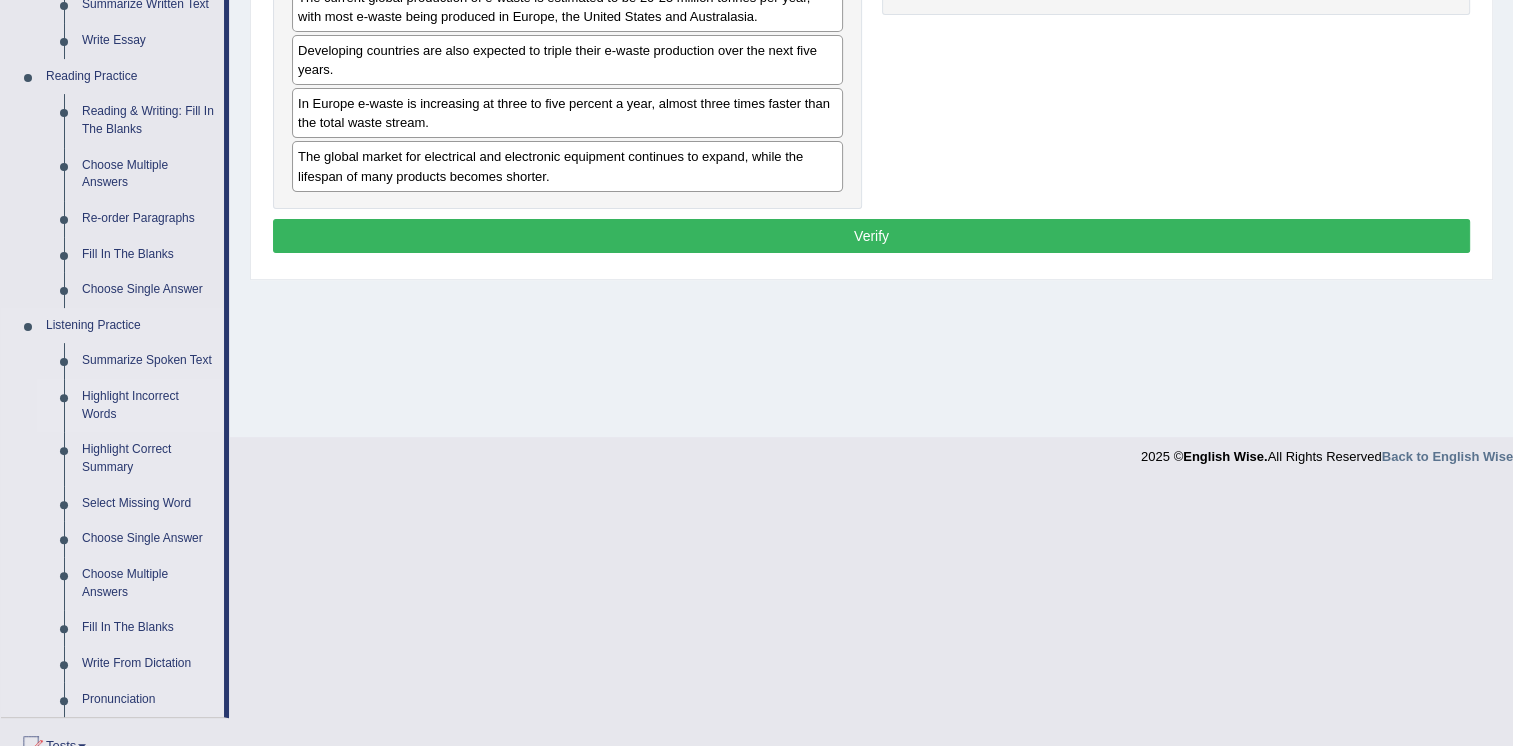 scroll, scrollTop: 500, scrollLeft: 0, axis: vertical 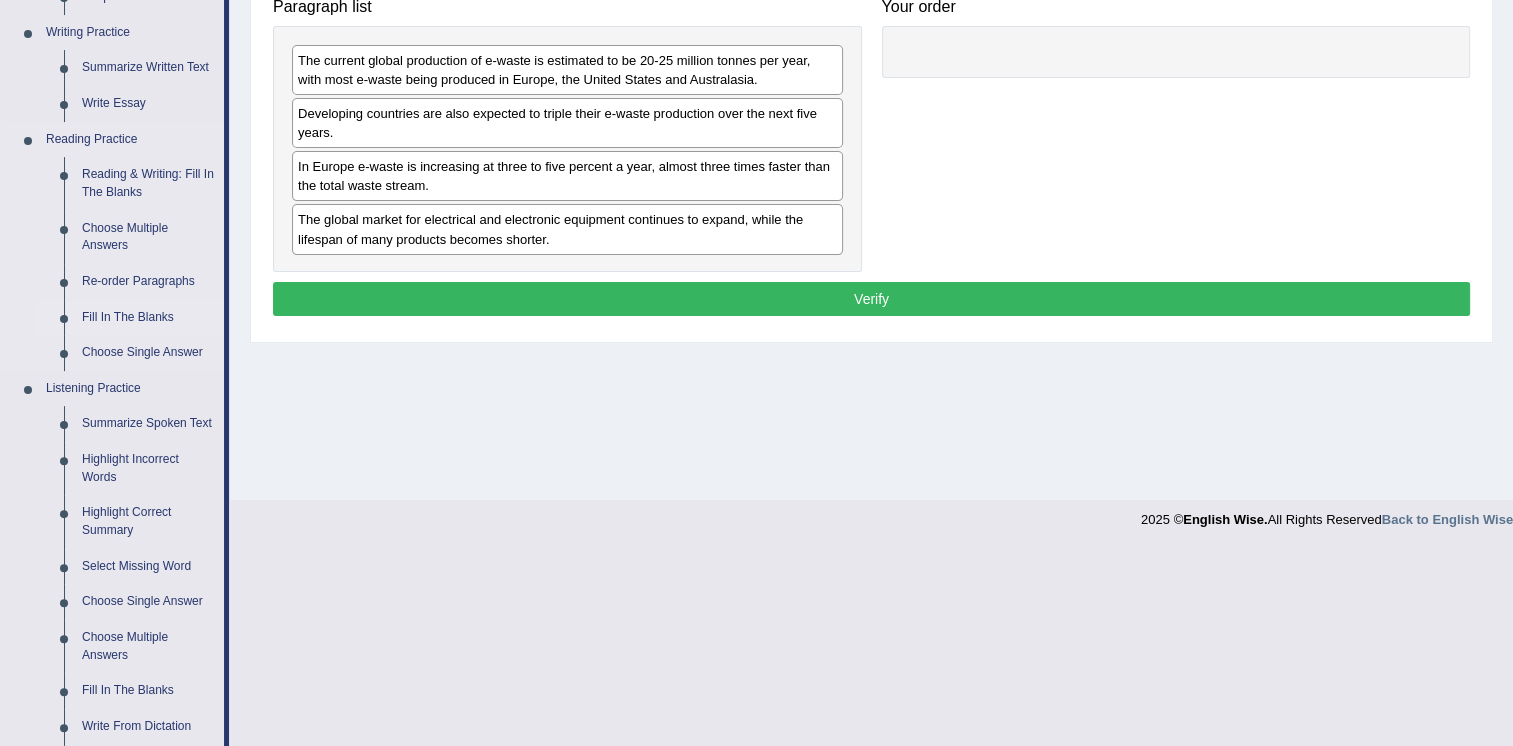 click on "Fill In The Blanks" at bounding box center (148, 318) 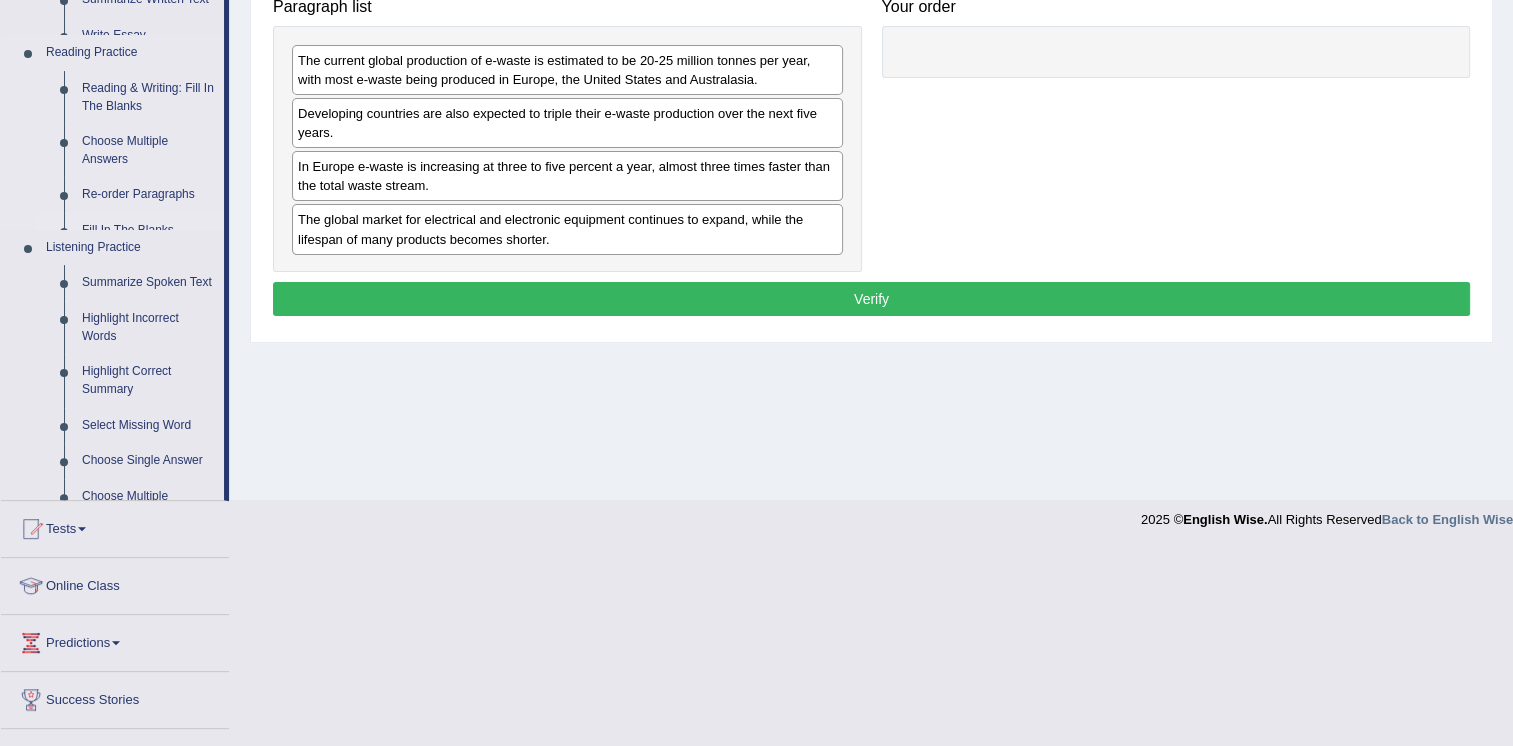 scroll, scrollTop: 304, scrollLeft: 0, axis: vertical 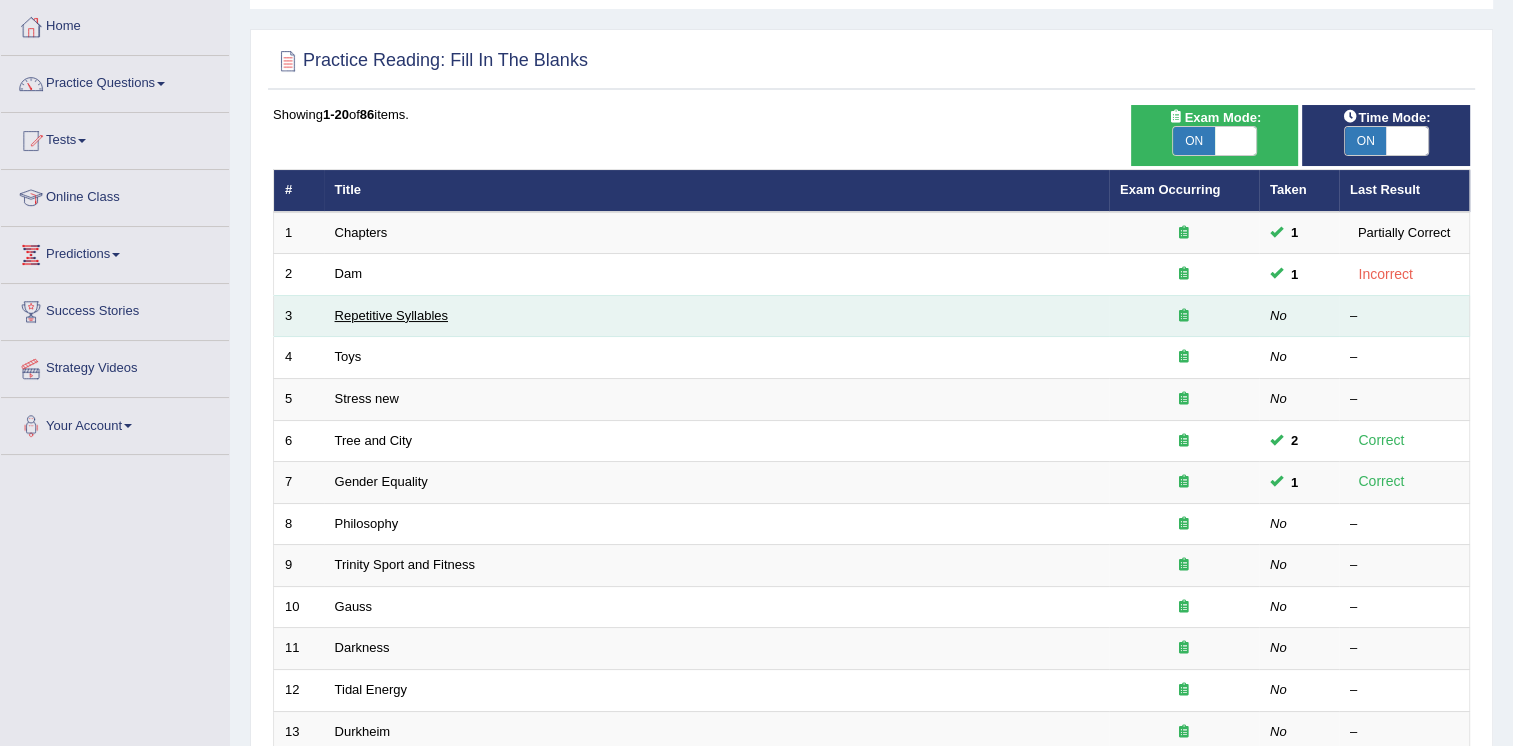 click on "Repetitive Syllables" at bounding box center [391, 315] 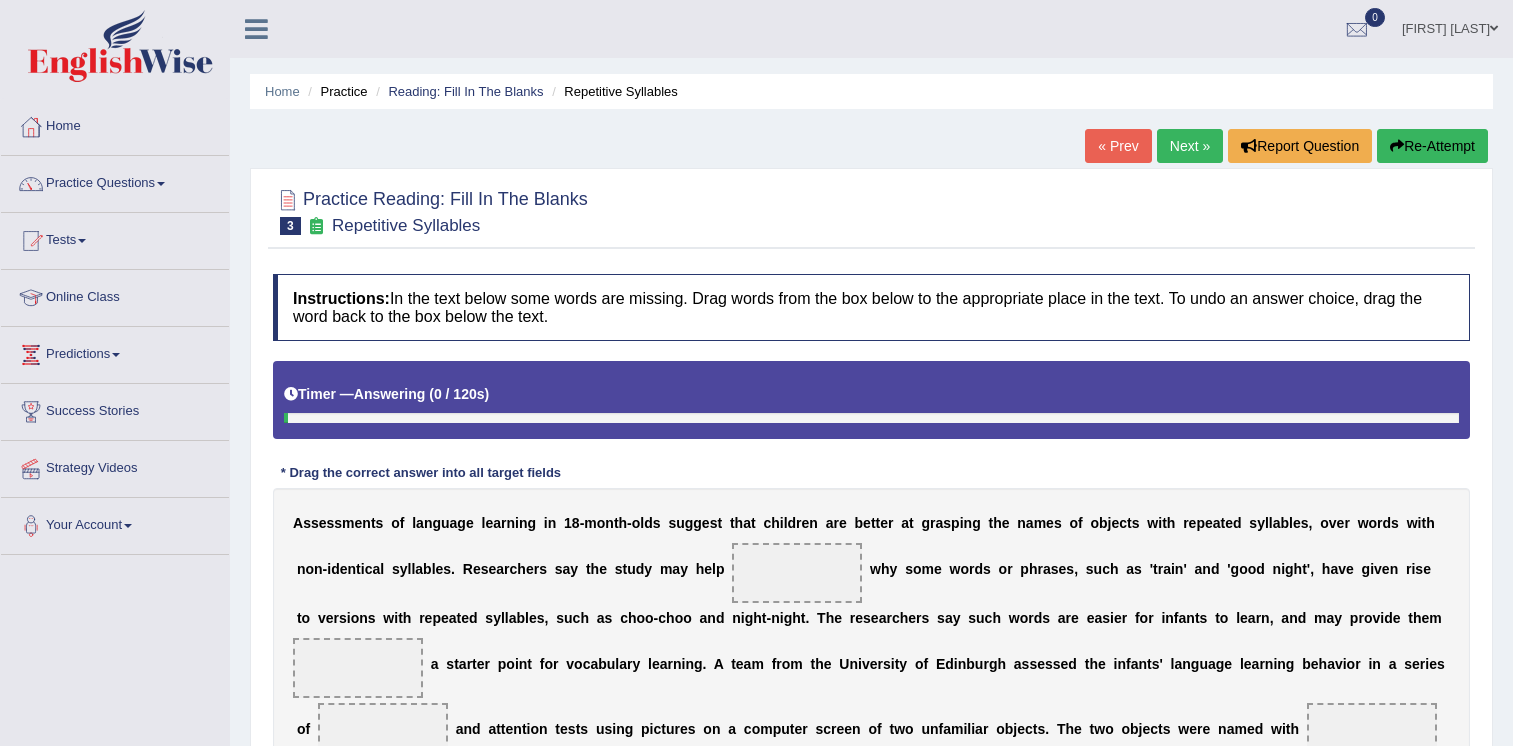 scroll, scrollTop: 0, scrollLeft: 0, axis: both 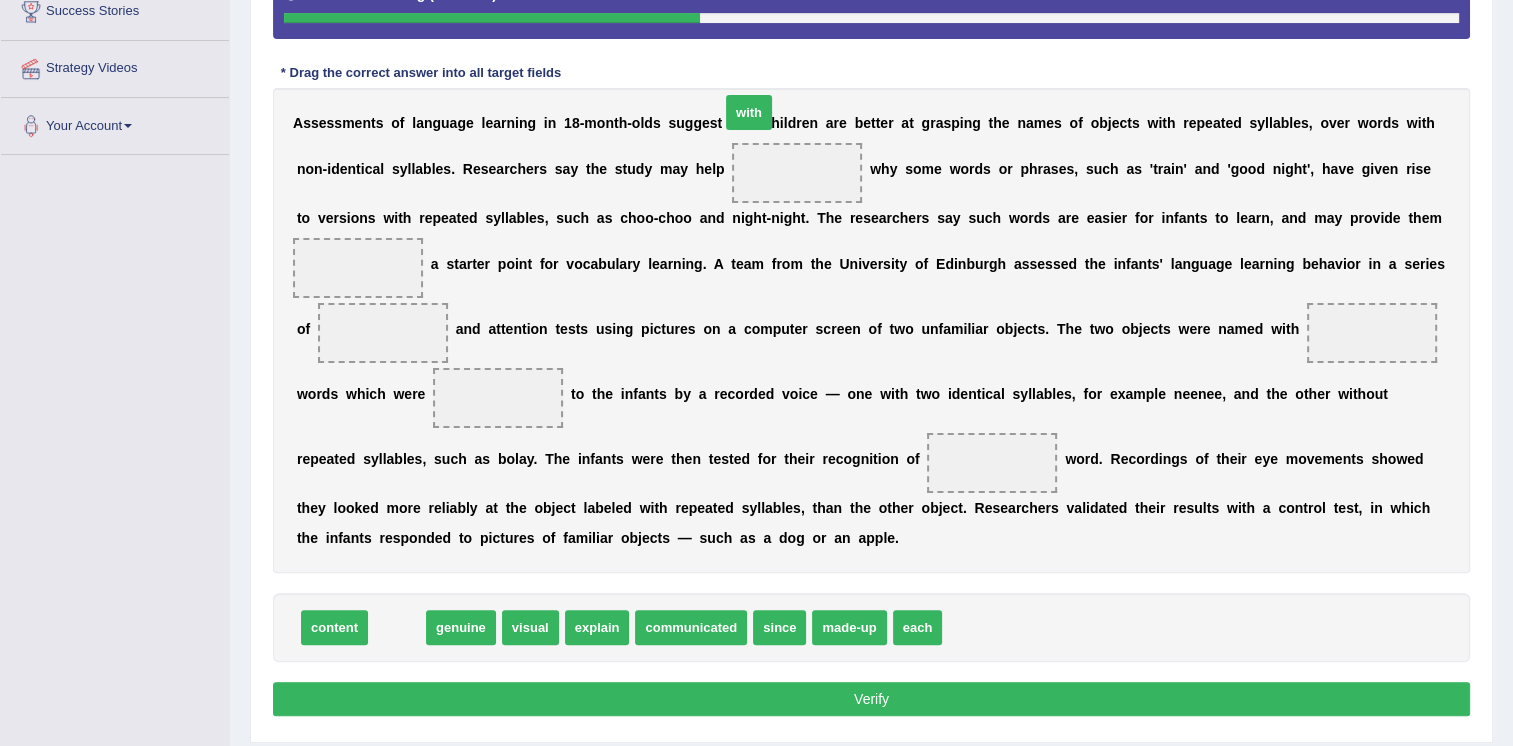 drag, startPoint x: 408, startPoint y: 667, endPoint x: 753, endPoint y: 179, distance: 597.63617 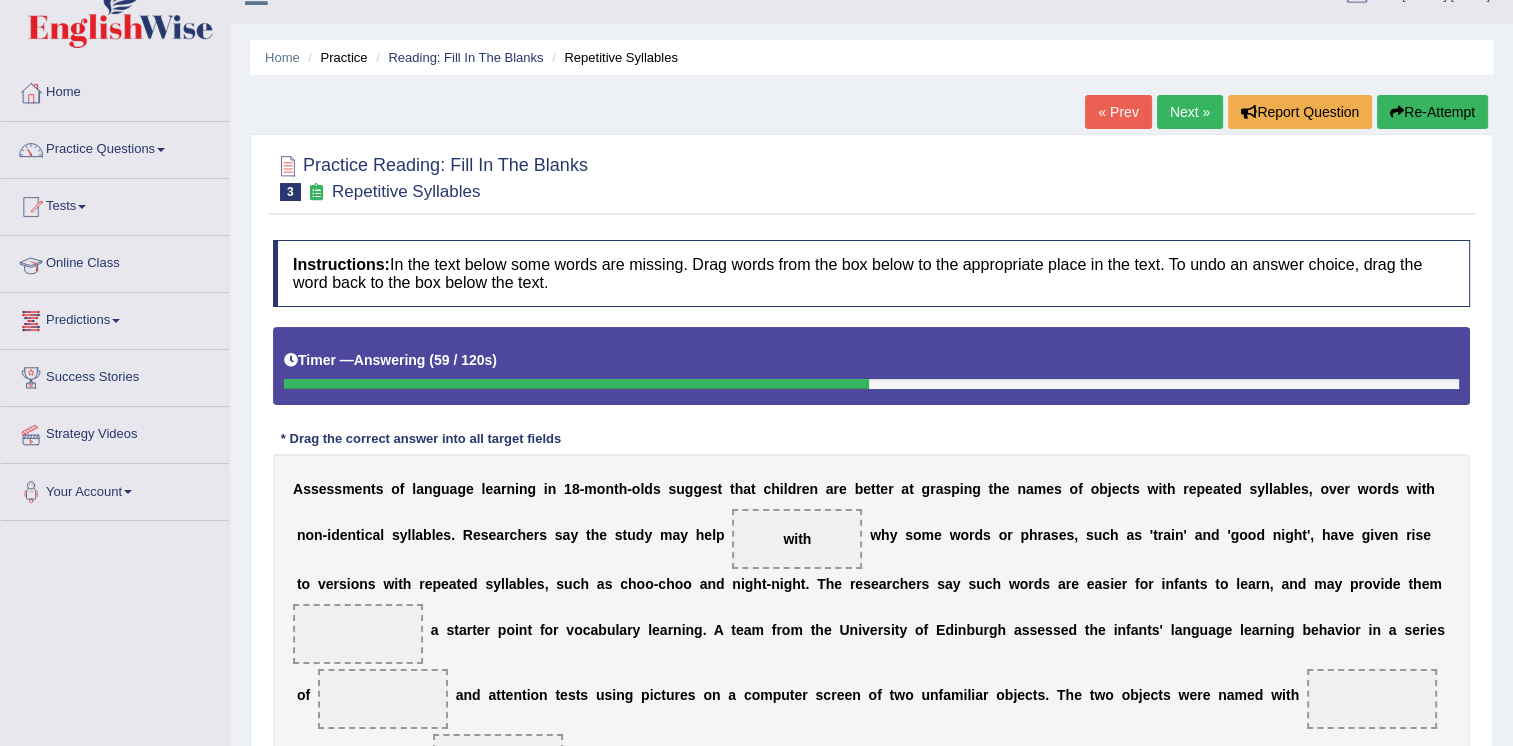 scroll, scrollTop: 0, scrollLeft: 0, axis: both 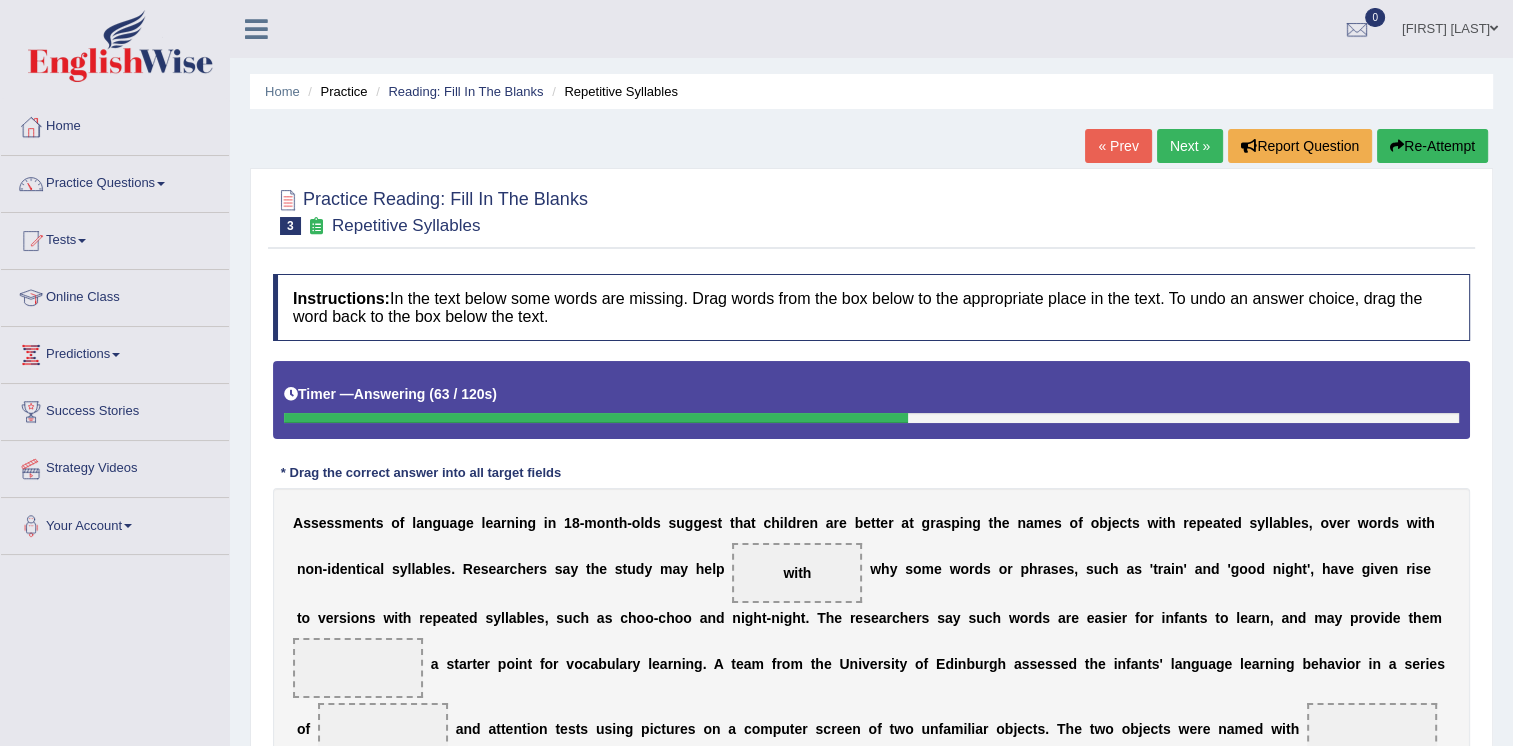 click on "Practice Questions" at bounding box center [115, 181] 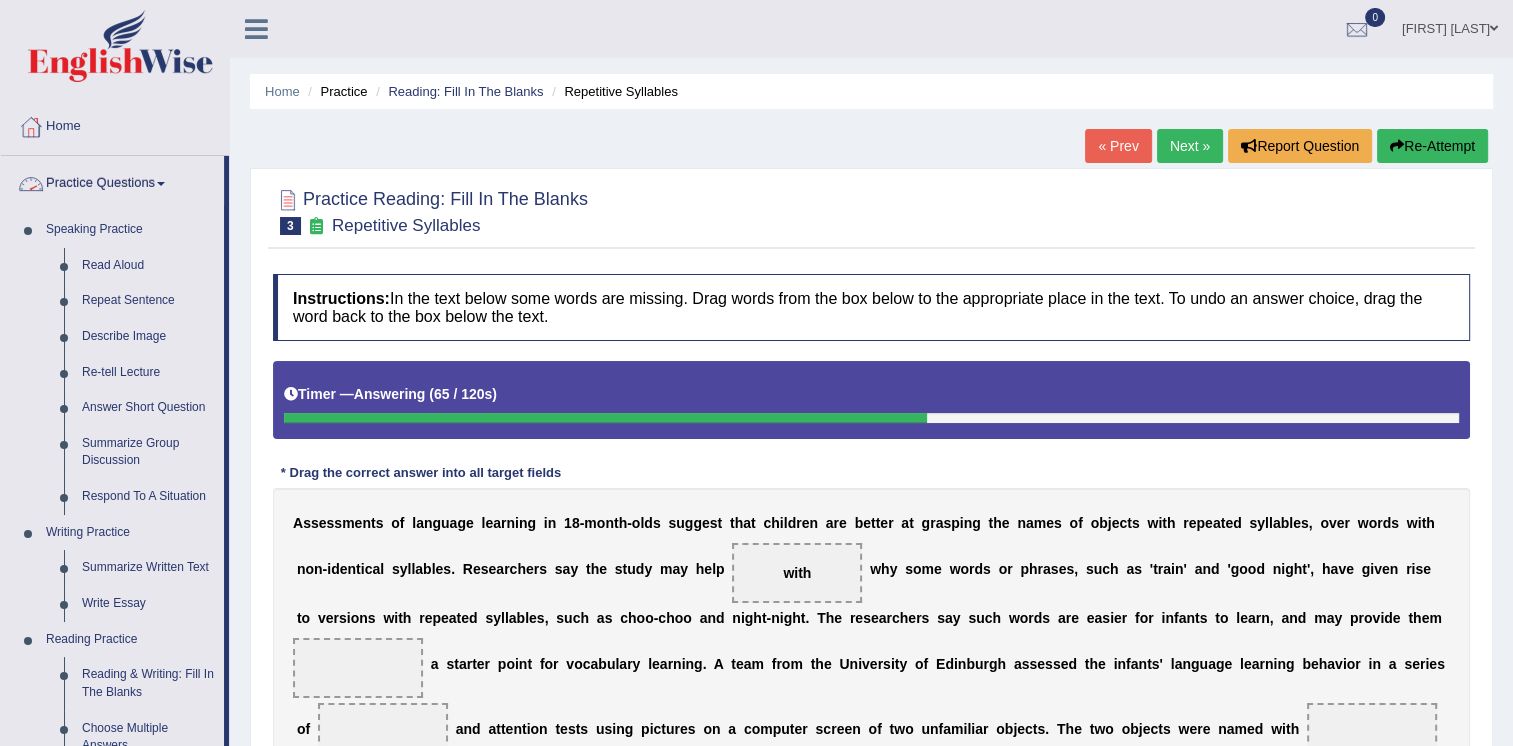 click on "Practice Questions" at bounding box center [112, 181] 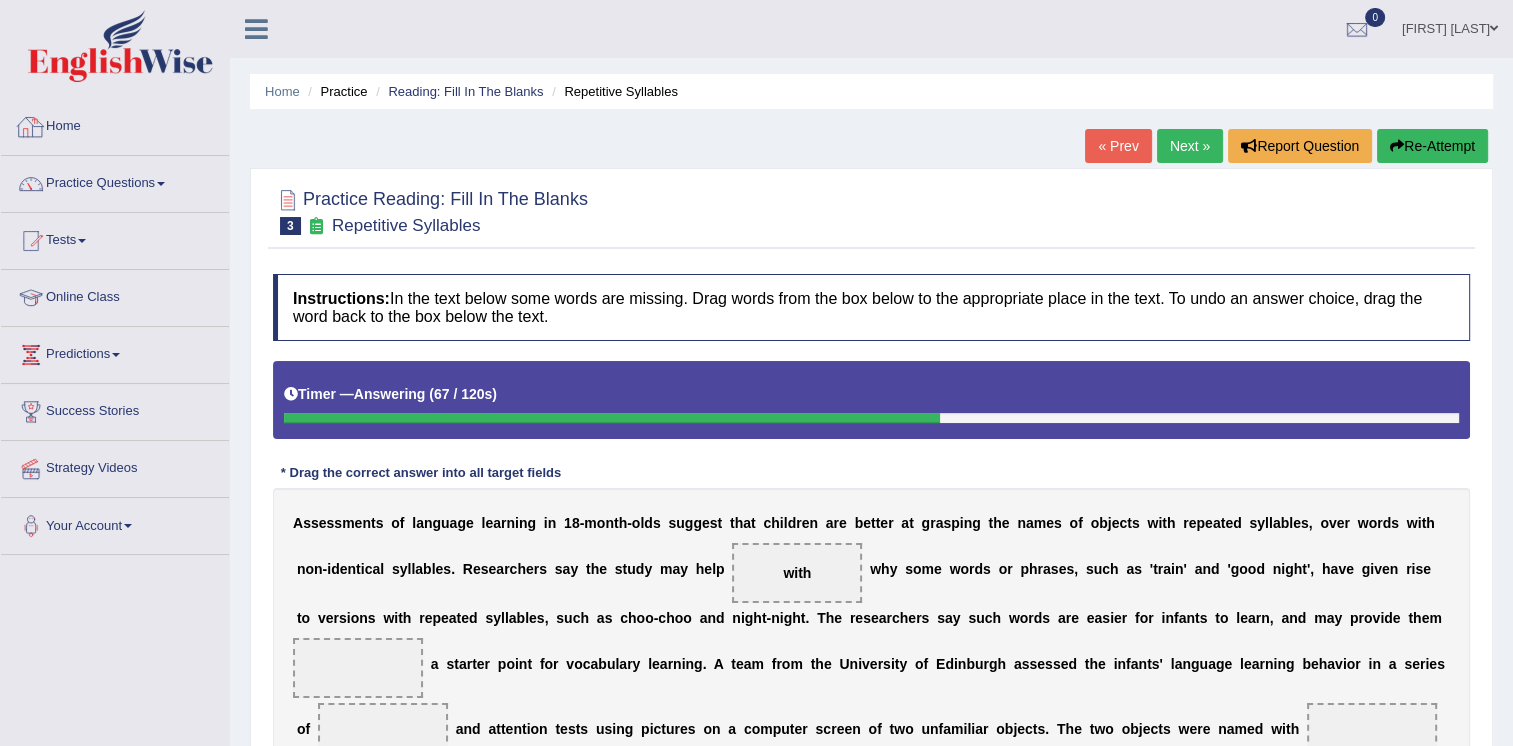 click at bounding box center [31, 127] 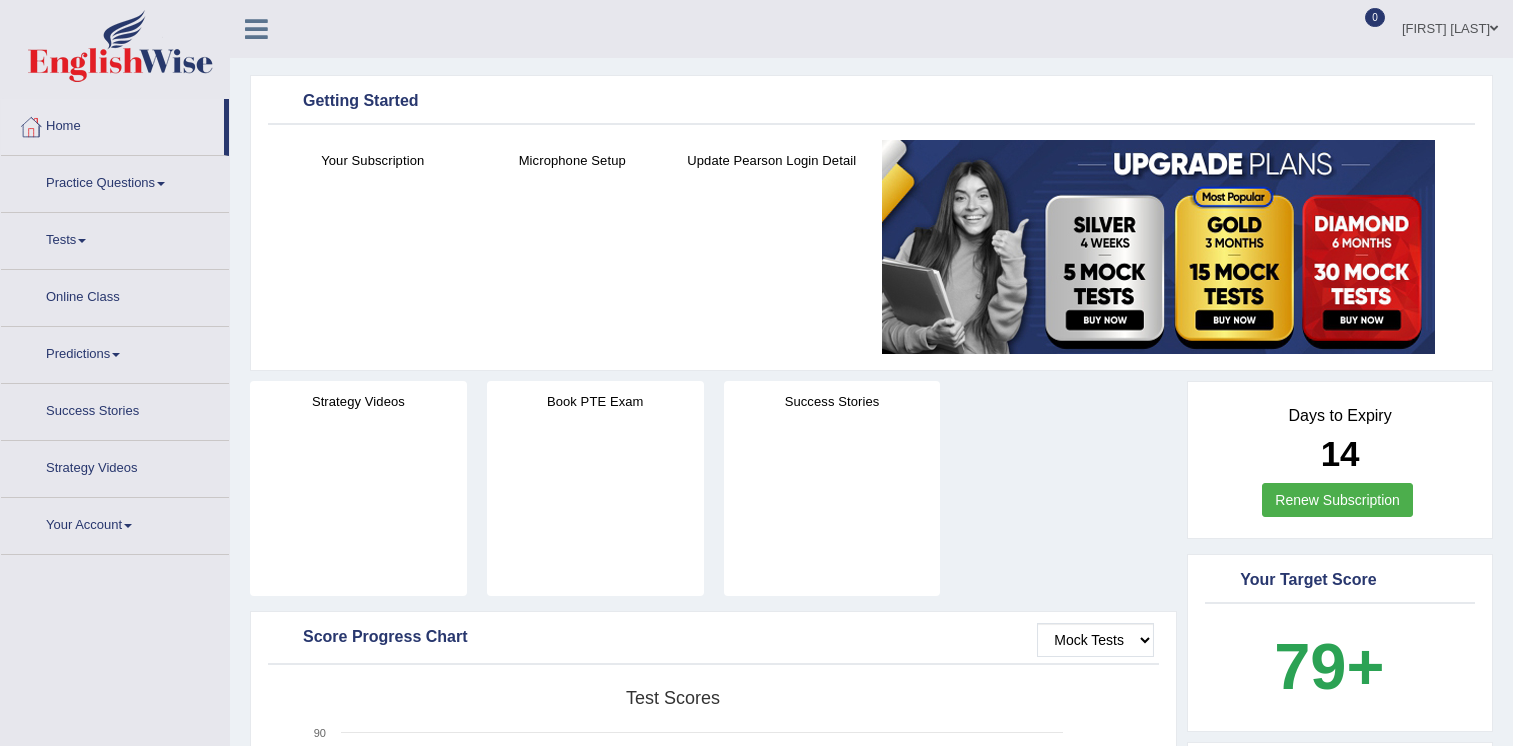 scroll, scrollTop: 0, scrollLeft: 0, axis: both 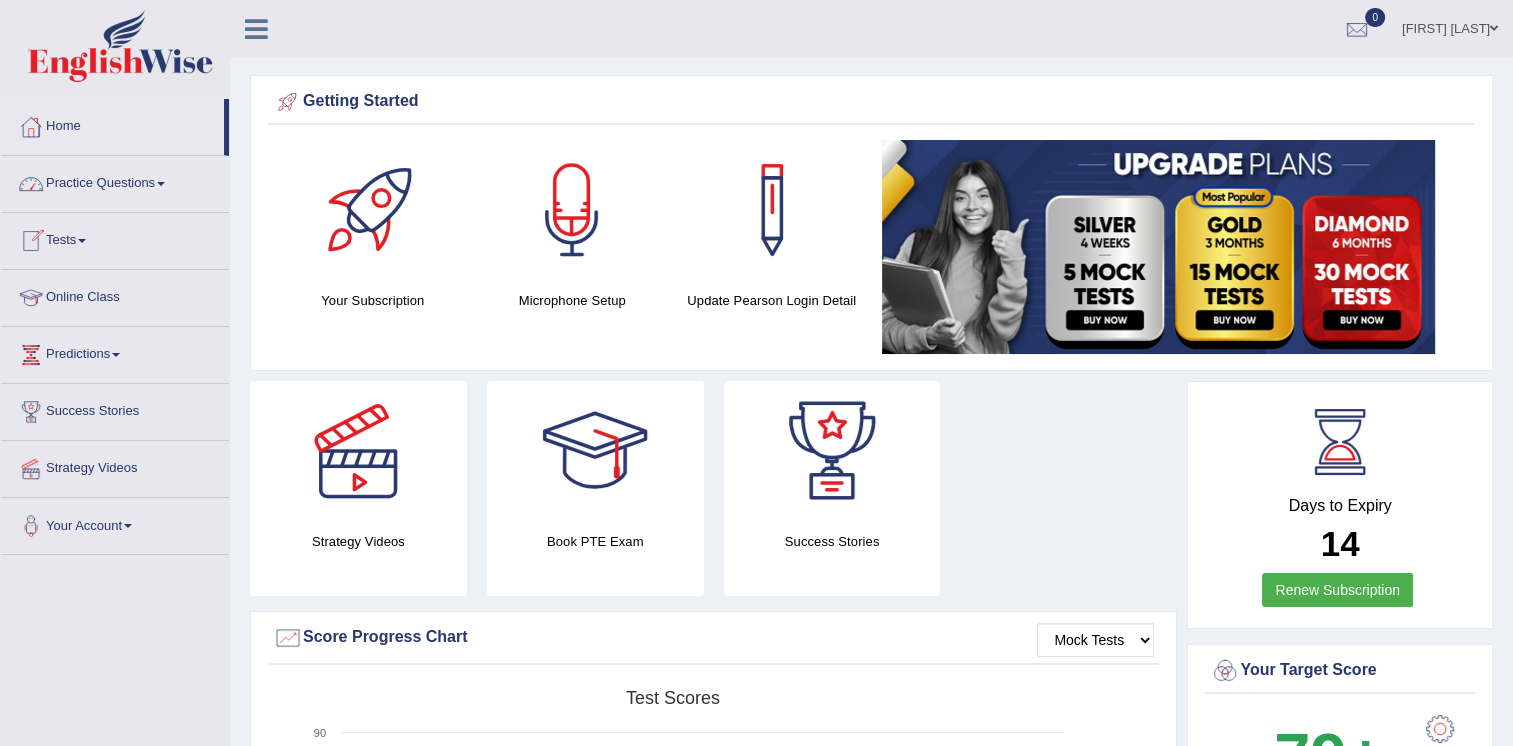 click on "Practice Questions" at bounding box center (115, 181) 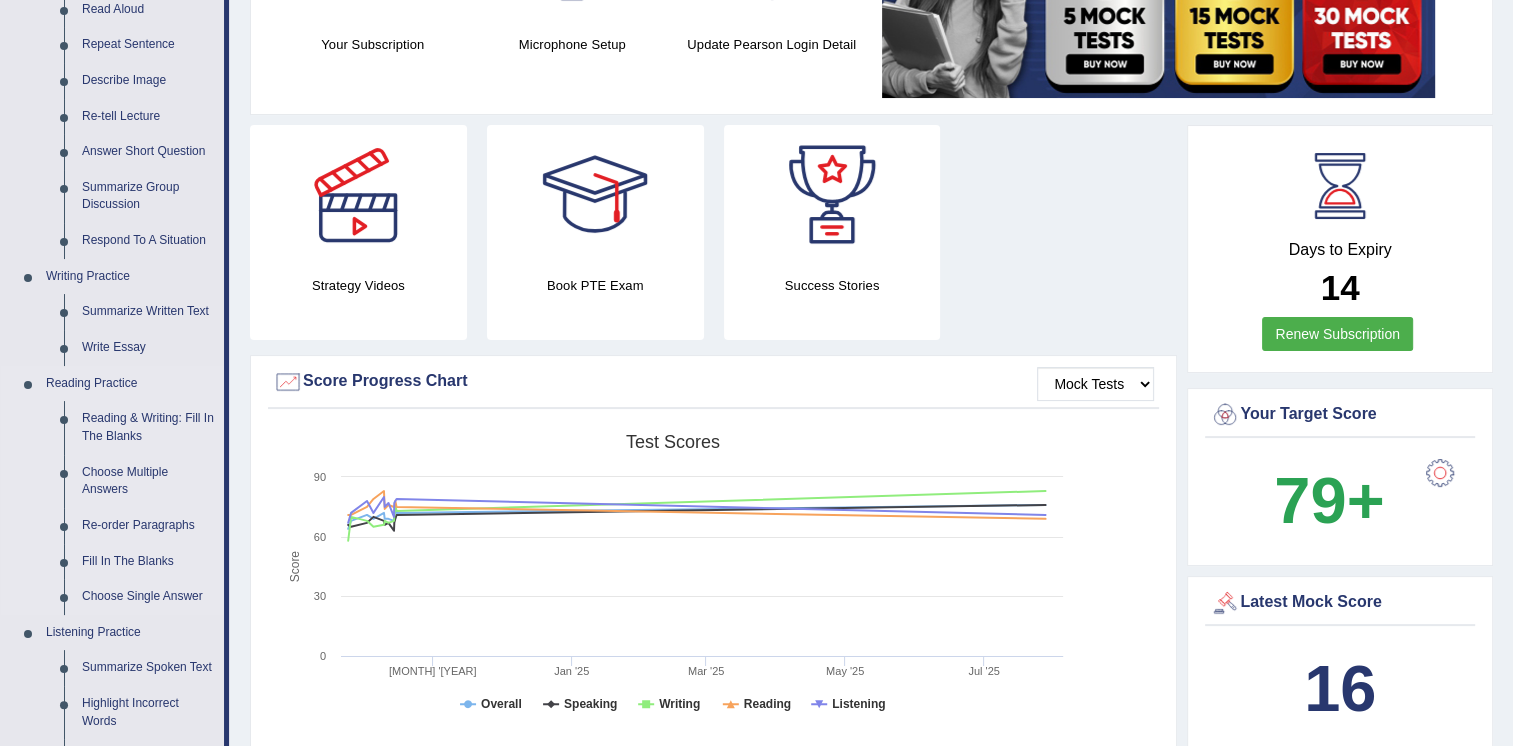 scroll, scrollTop: 300, scrollLeft: 0, axis: vertical 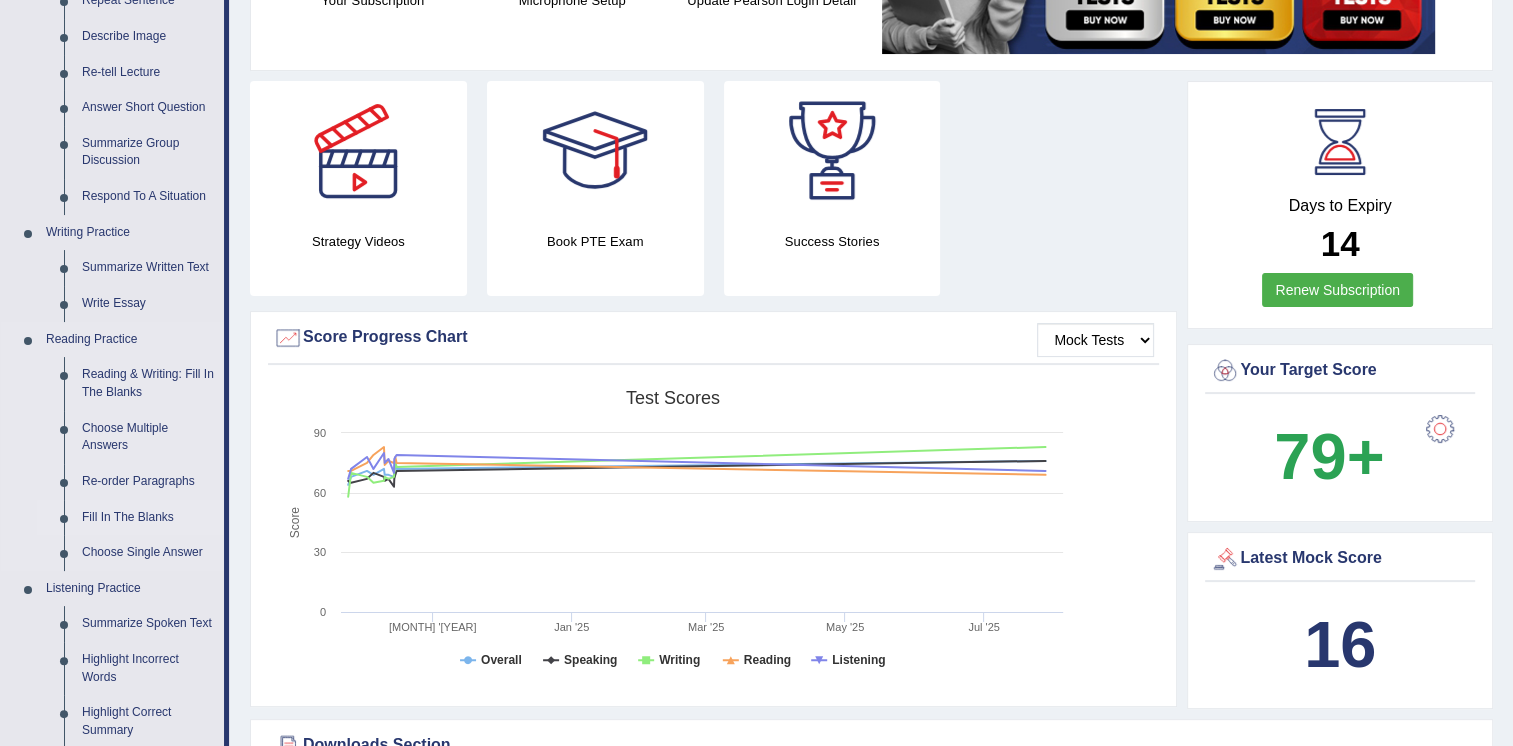click on "Fill In The Blanks" at bounding box center (148, 518) 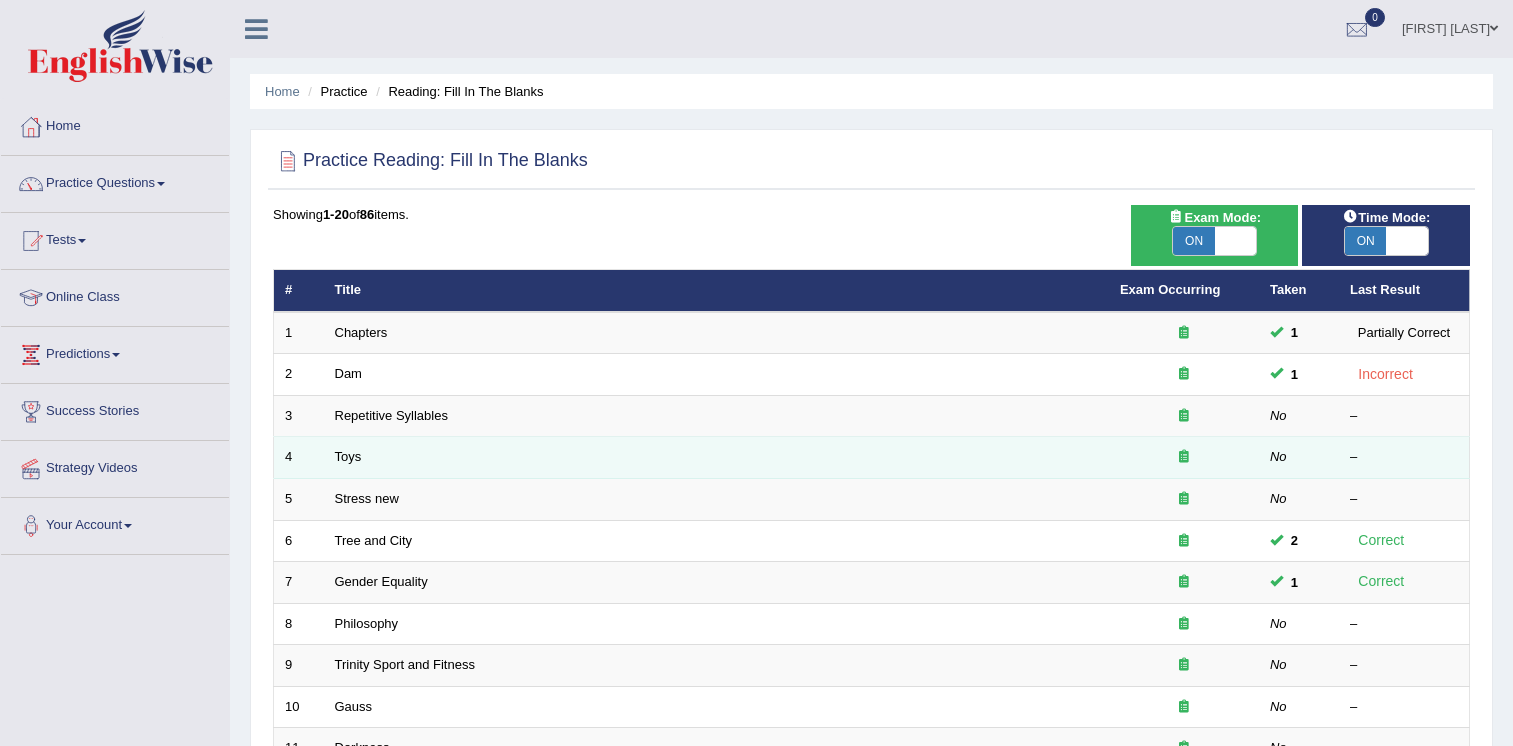 scroll, scrollTop: 0, scrollLeft: 0, axis: both 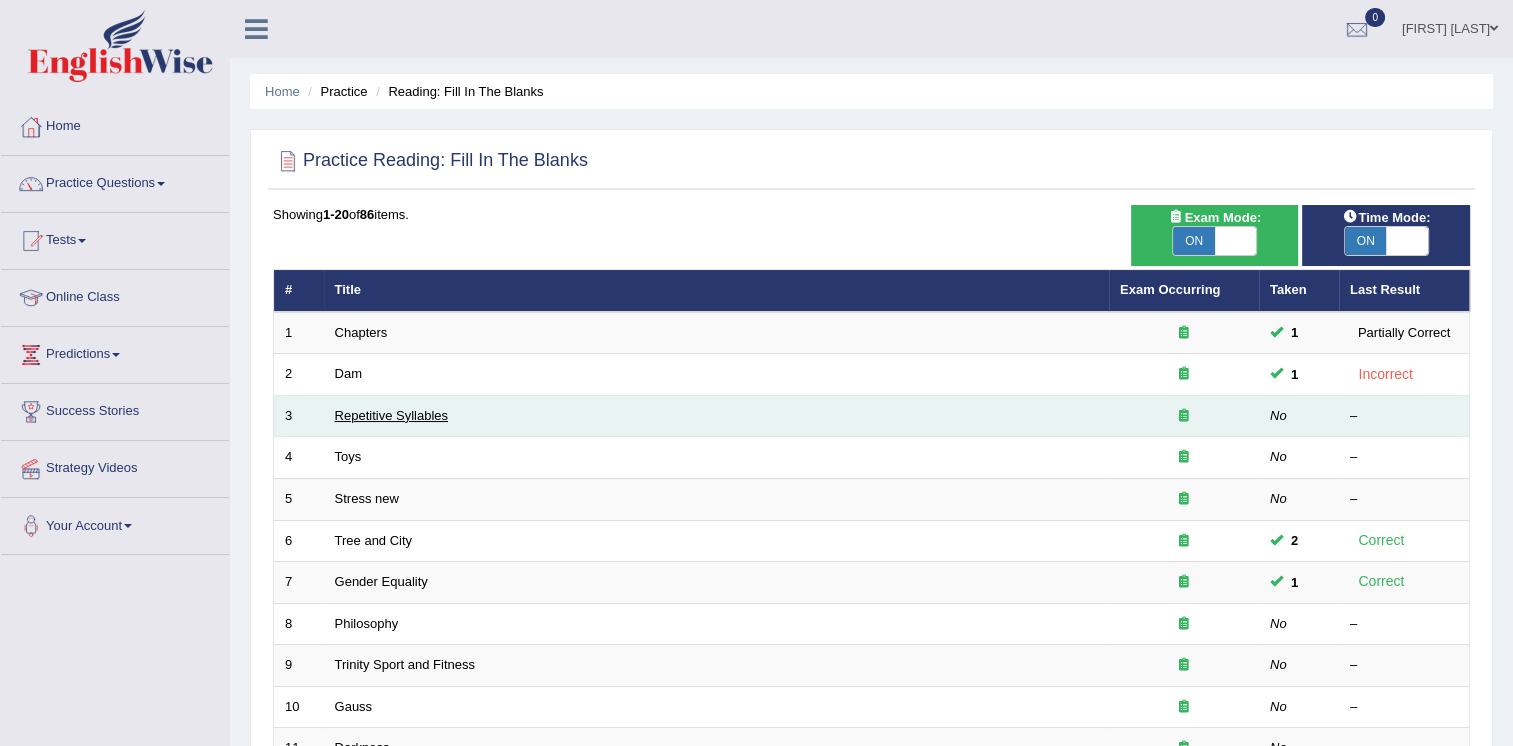 click on "Repetitive Syllables" at bounding box center (391, 415) 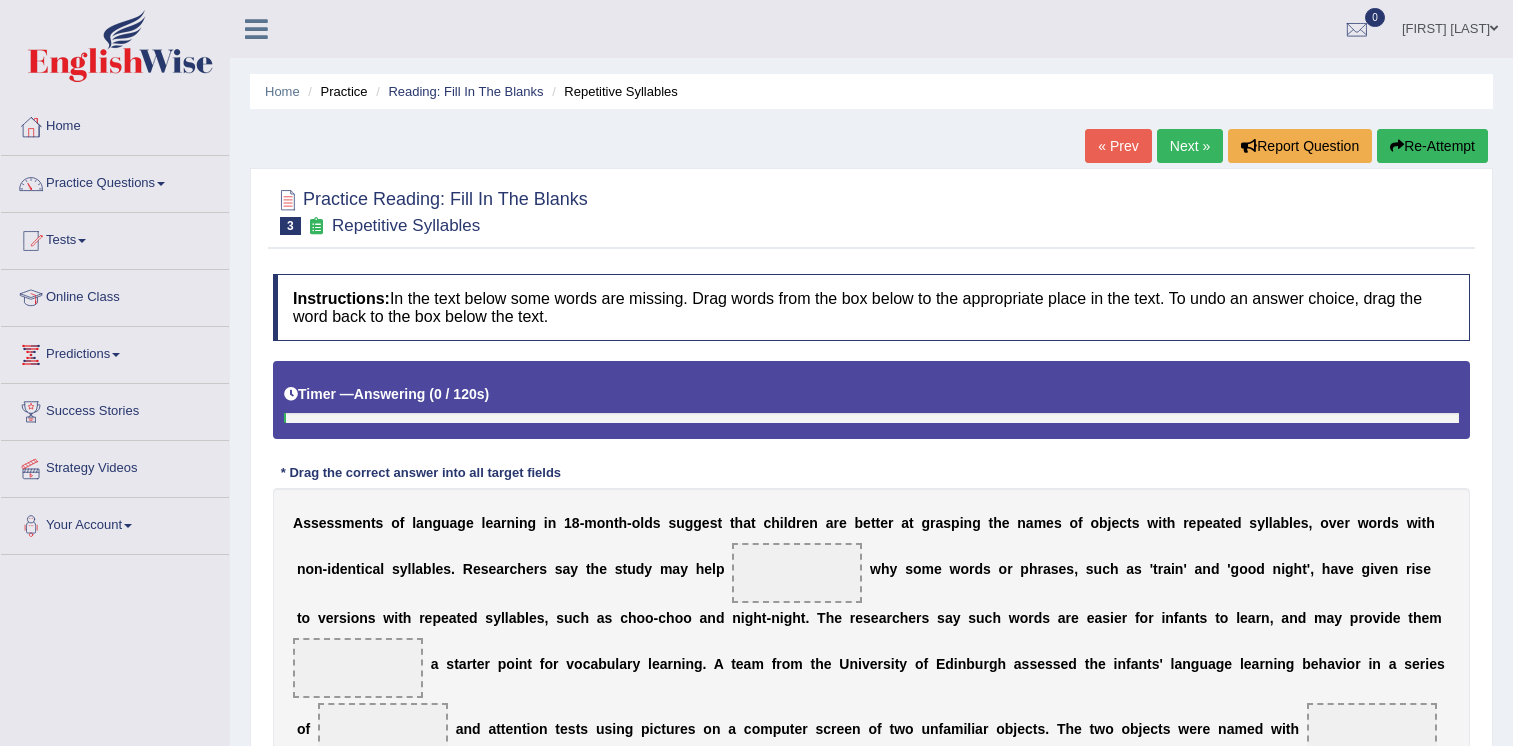 scroll, scrollTop: 0, scrollLeft: 0, axis: both 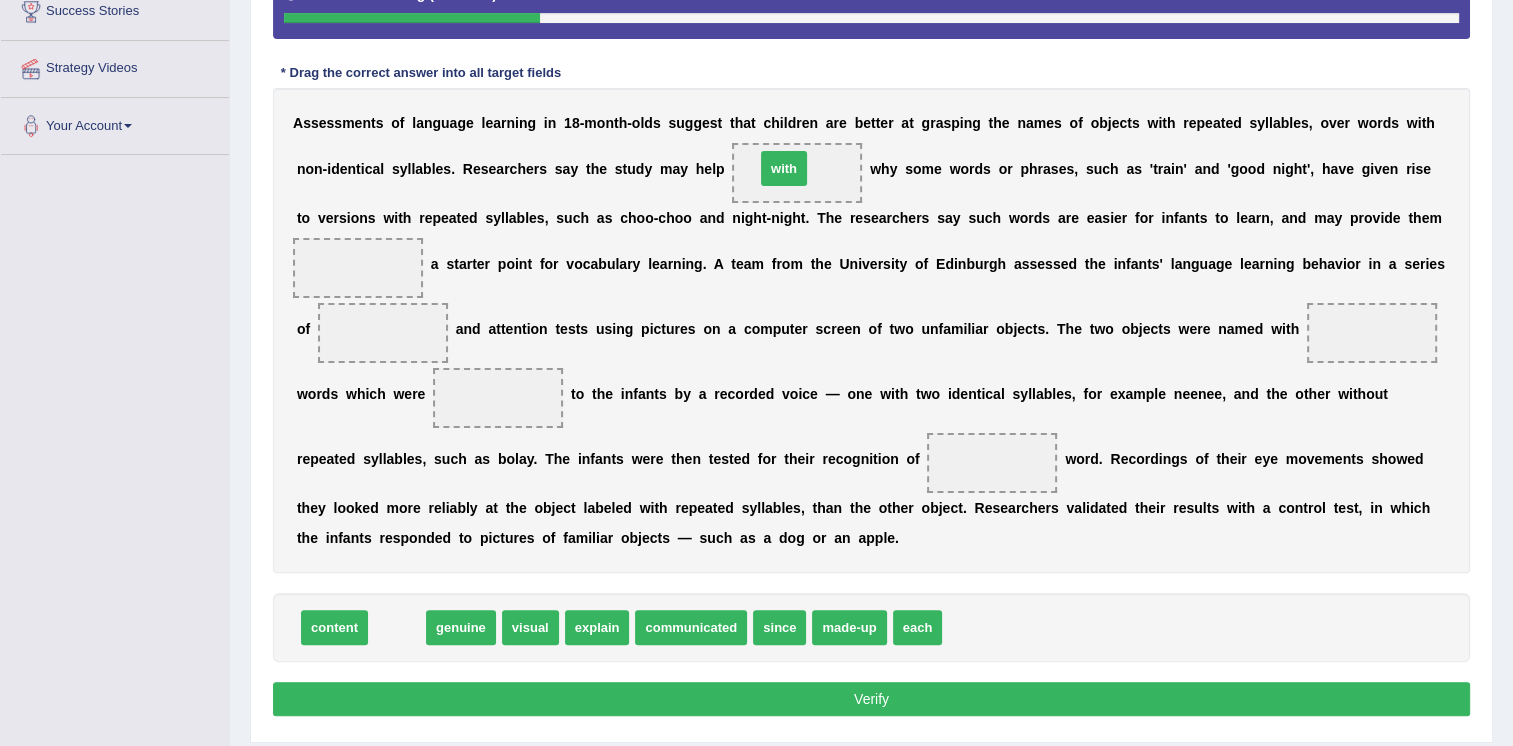 drag, startPoint x: 398, startPoint y: 663, endPoint x: 786, endPoint y: 203, distance: 601.784 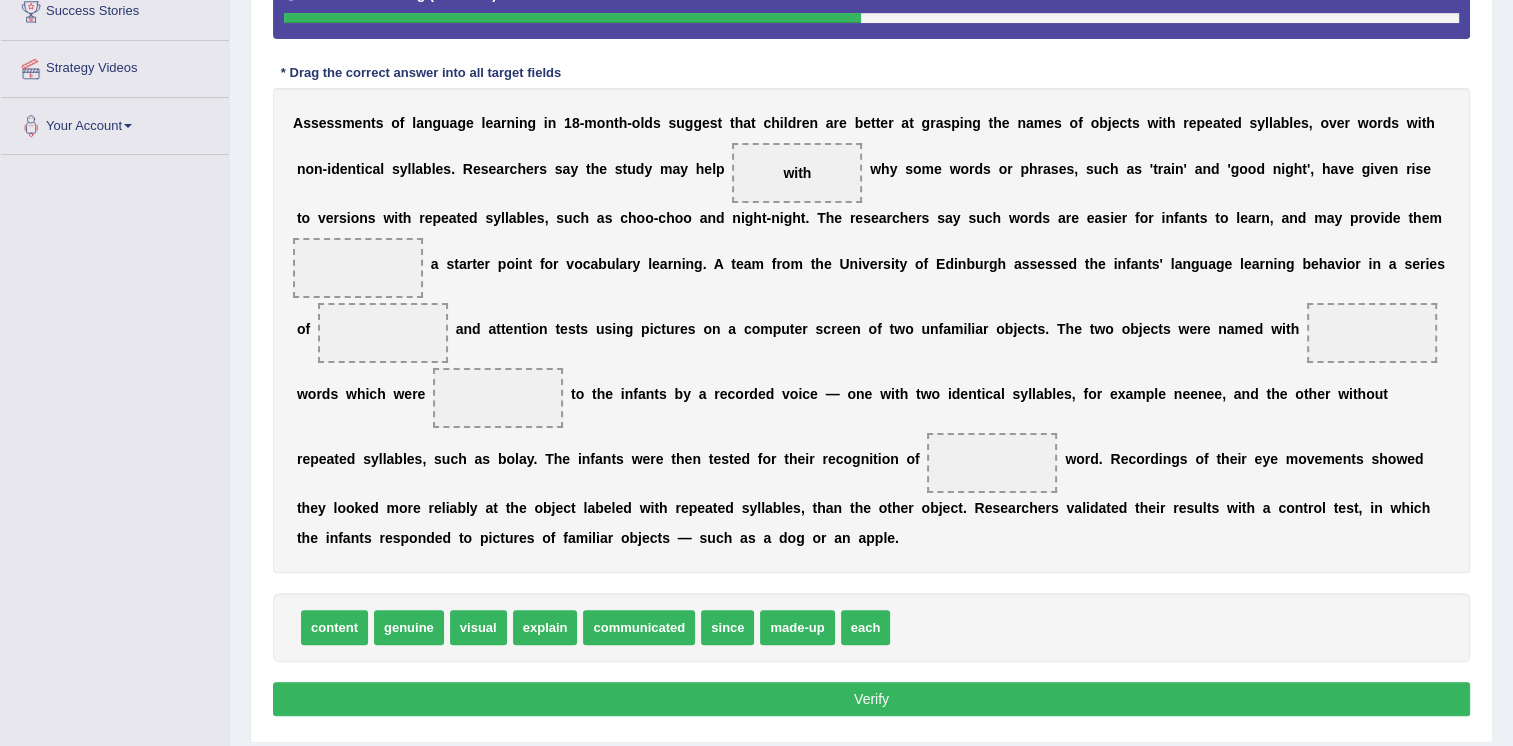 click on "with" at bounding box center [797, 173] 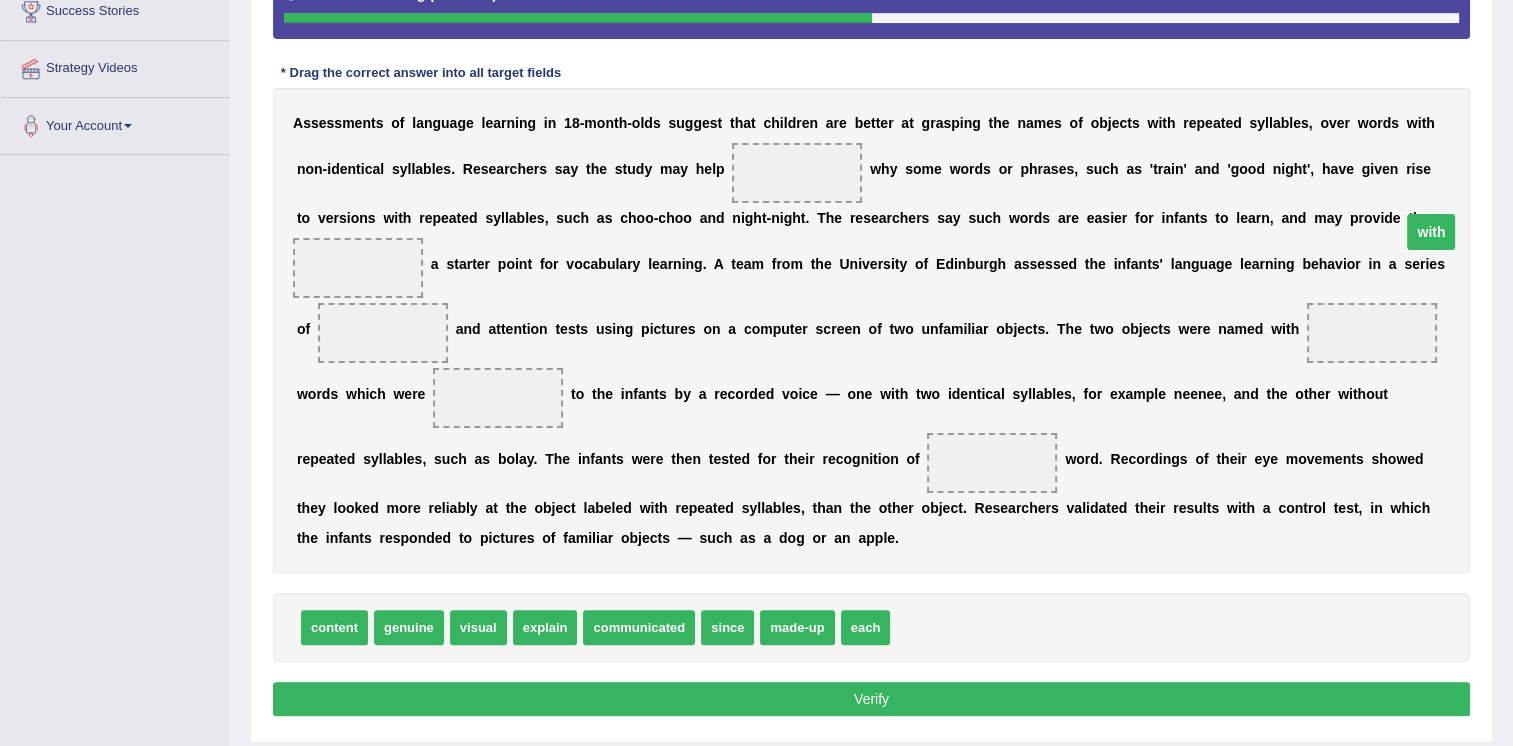 drag, startPoint x: 738, startPoint y: 175, endPoint x: 1372, endPoint y: 234, distance: 636.7394 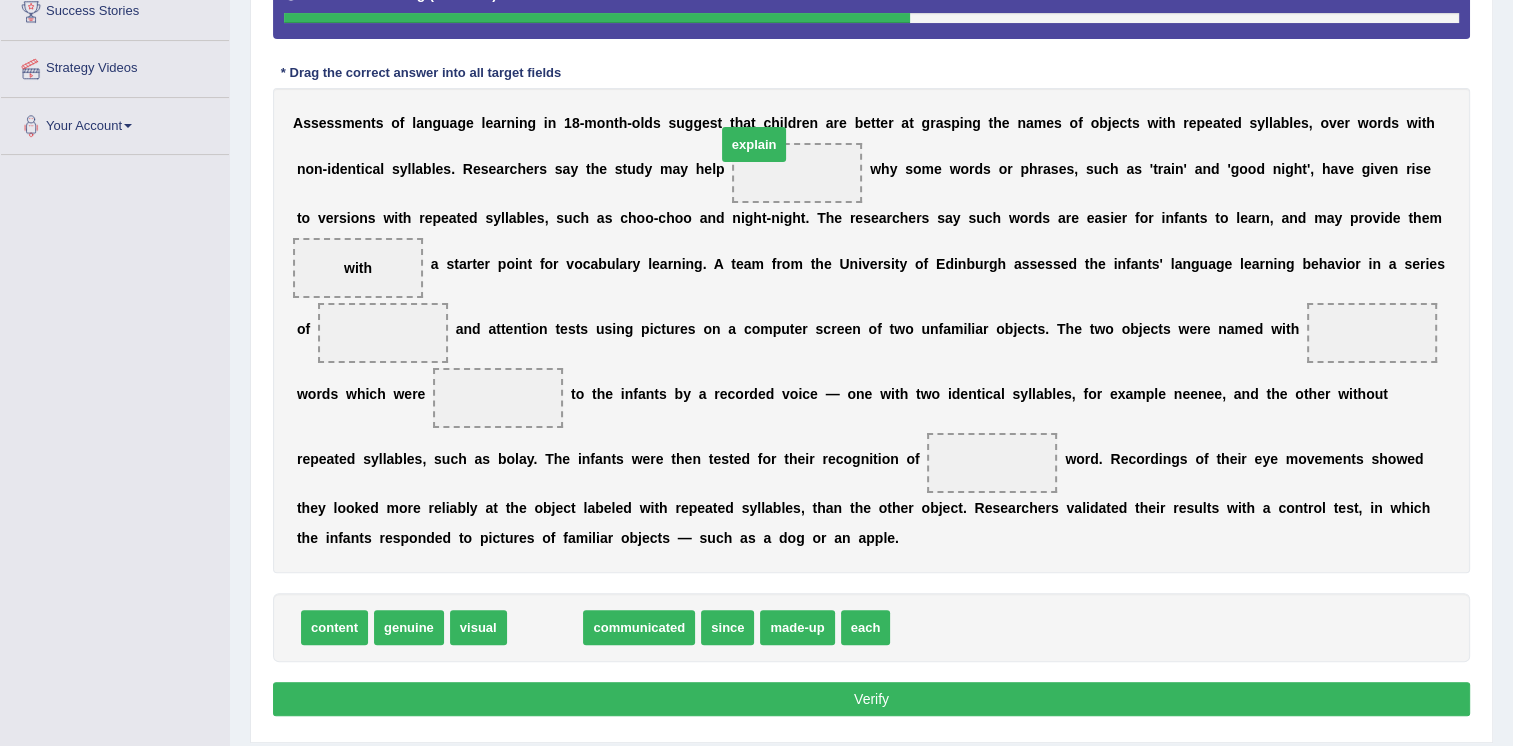 drag, startPoint x: 531, startPoint y: 654, endPoint x: 740, endPoint y: 171, distance: 526.2794 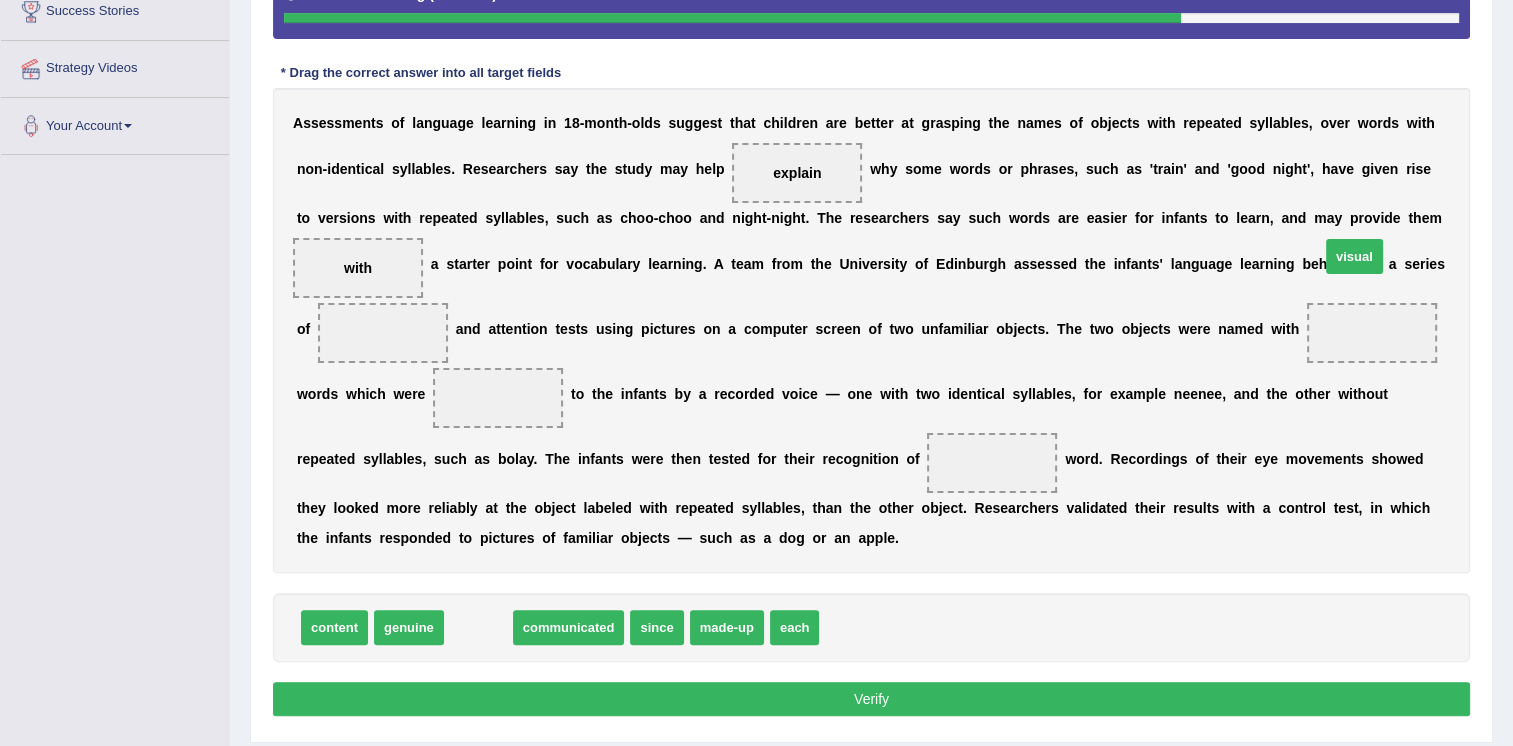 drag, startPoint x: 480, startPoint y: 663, endPoint x: 1356, endPoint y: 292, distance: 951.3238 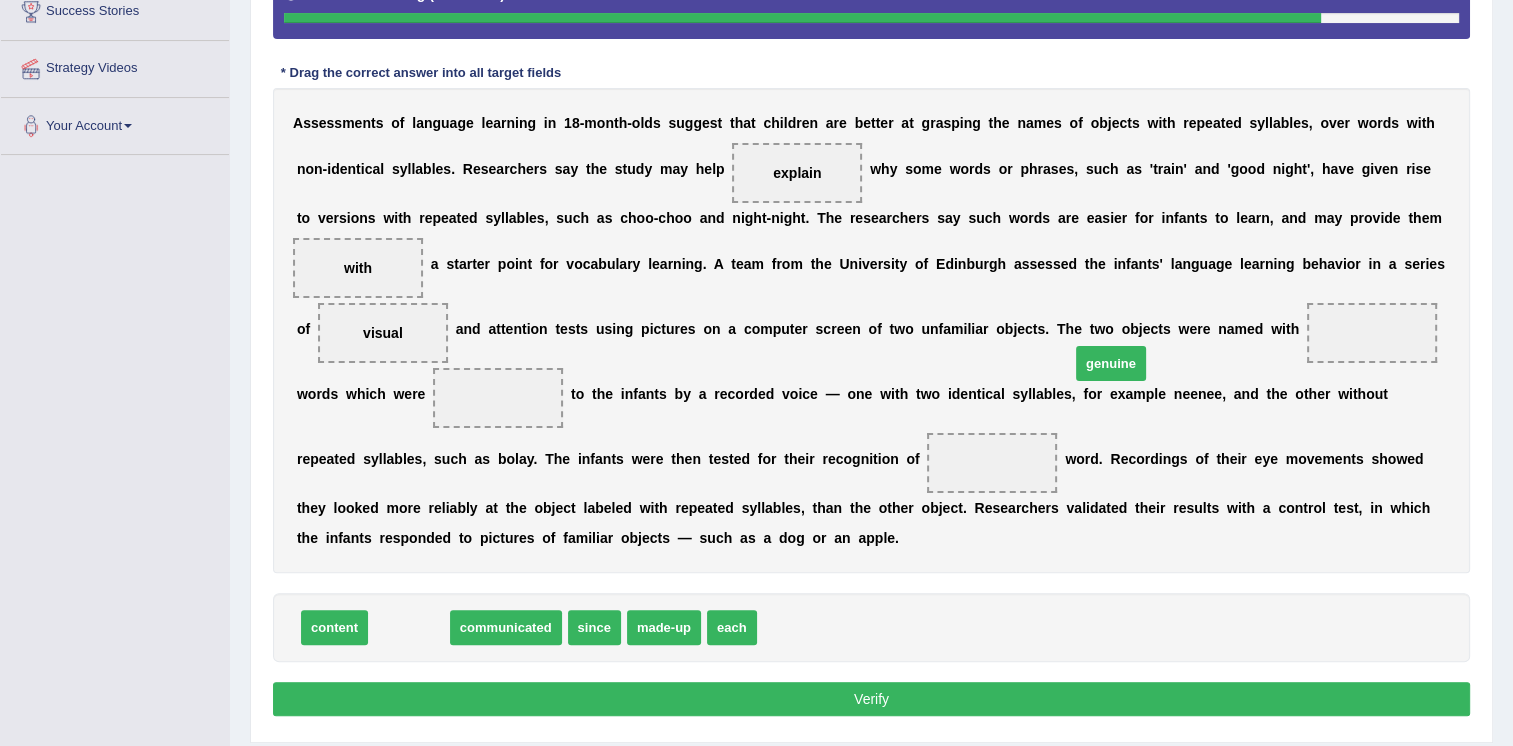 drag, startPoint x: 416, startPoint y: 658, endPoint x: 1125, endPoint y: 390, distance: 757.96106 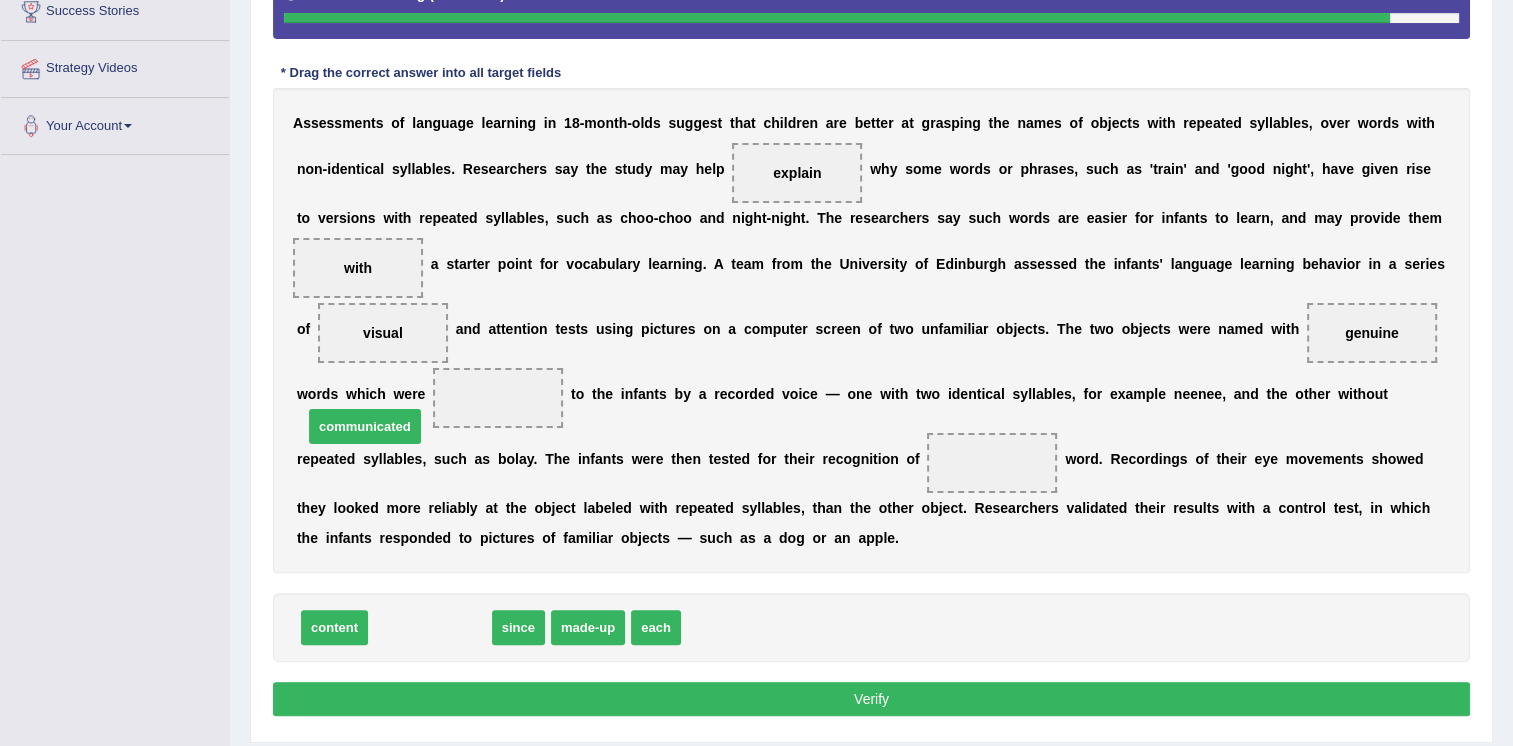 drag, startPoint x: 431, startPoint y: 655, endPoint x: 363, endPoint y: 431, distance: 234.094 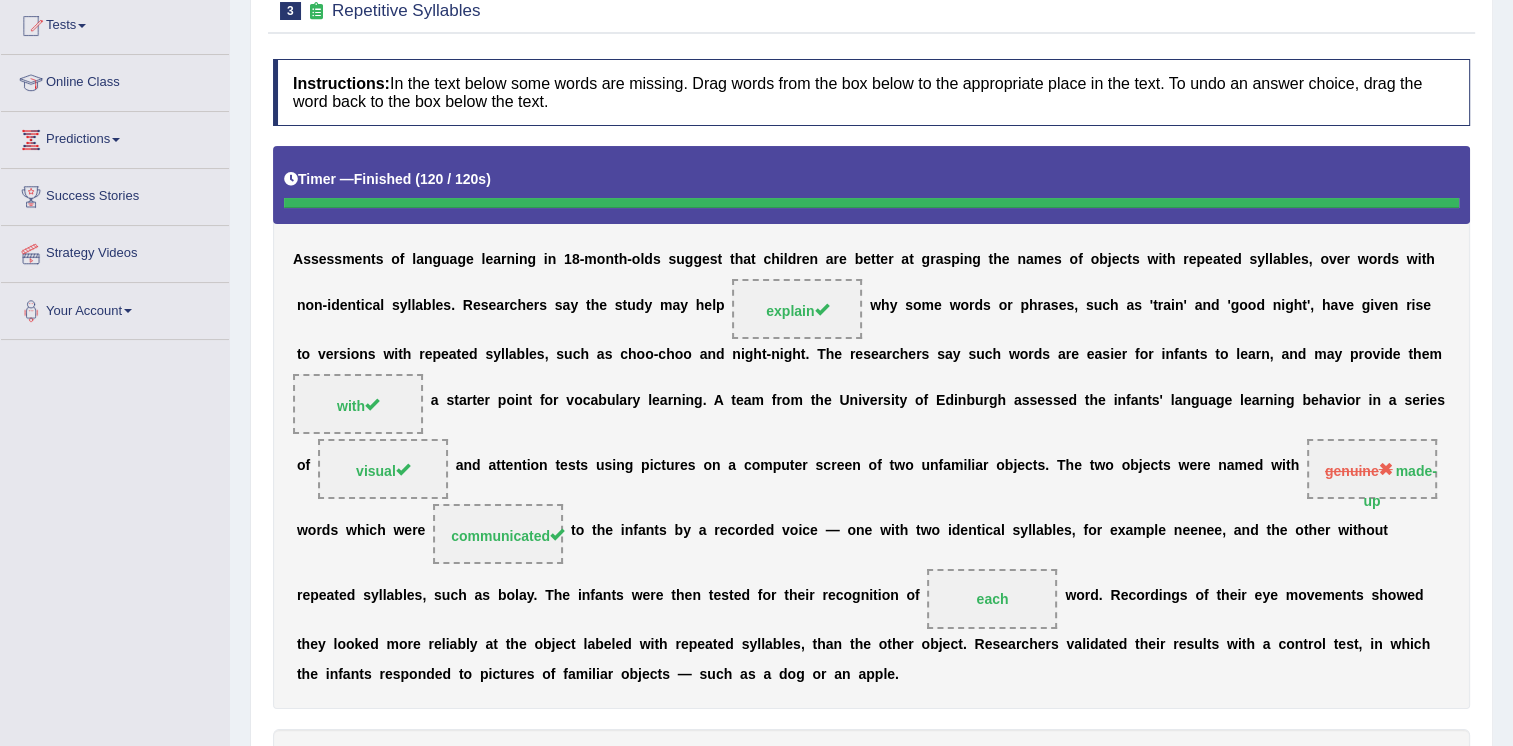 scroll, scrollTop: 100, scrollLeft: 0, axis: vertical 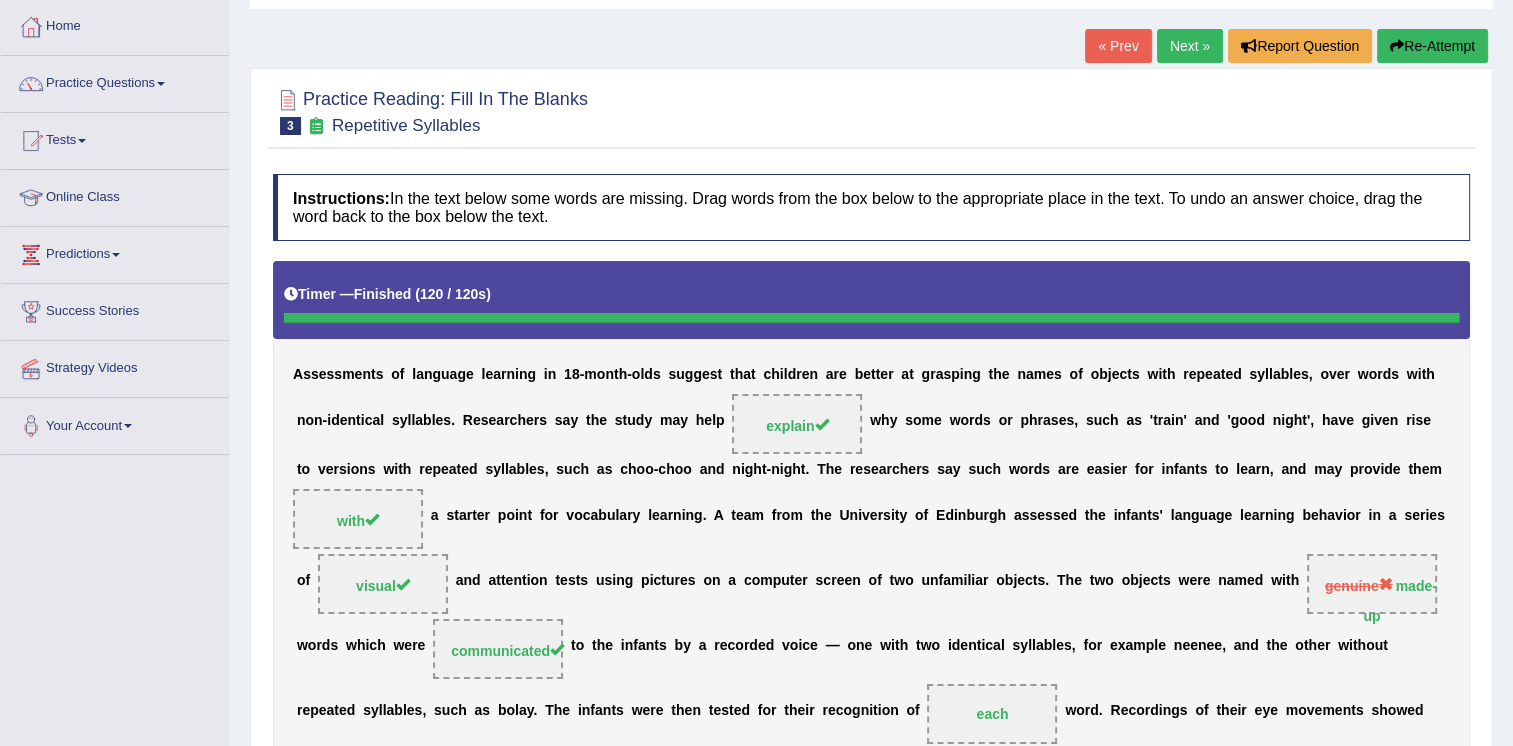 click on "Next »" at bounding box center (1190, 46) 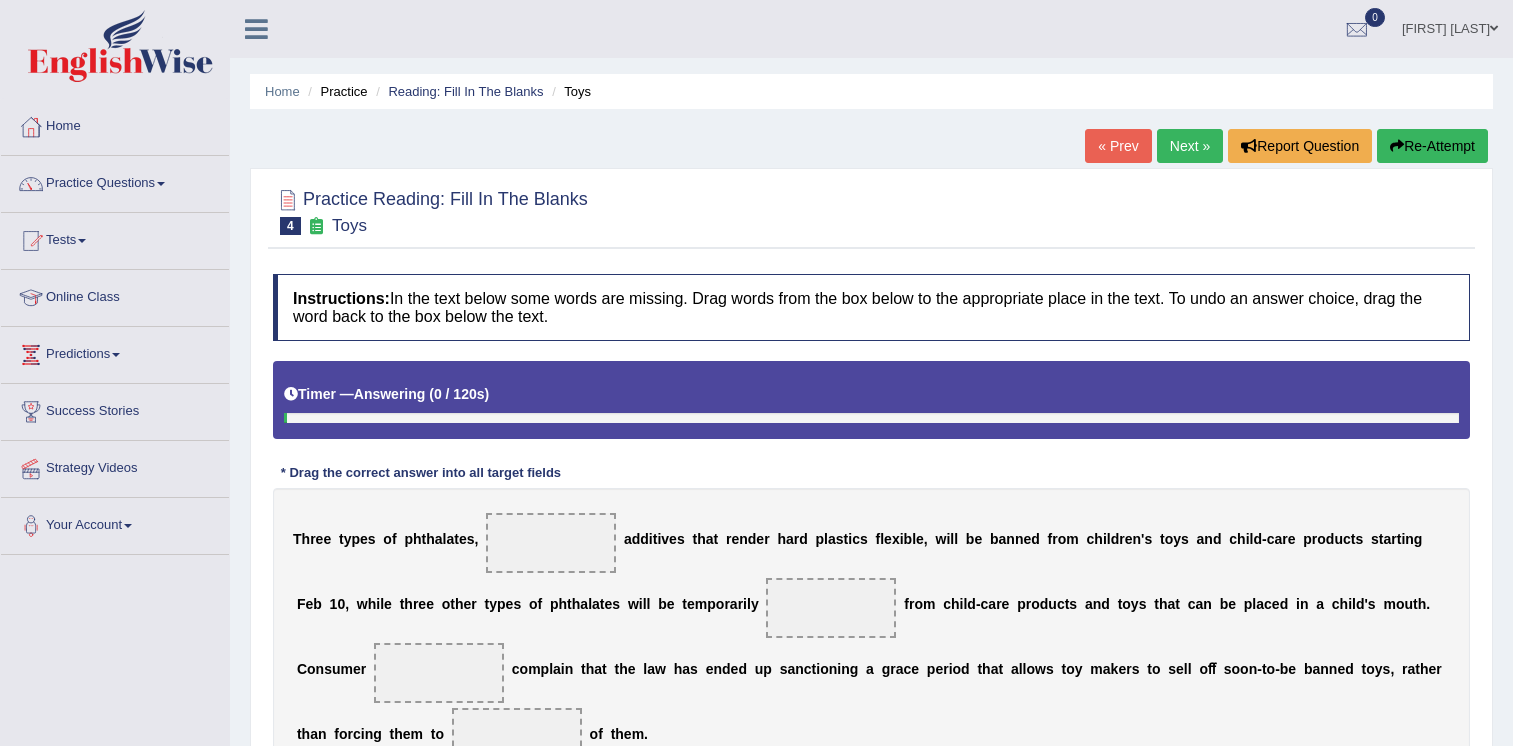 scroll, scrollTop: 304, scrollLeft: 0, axis: vertical 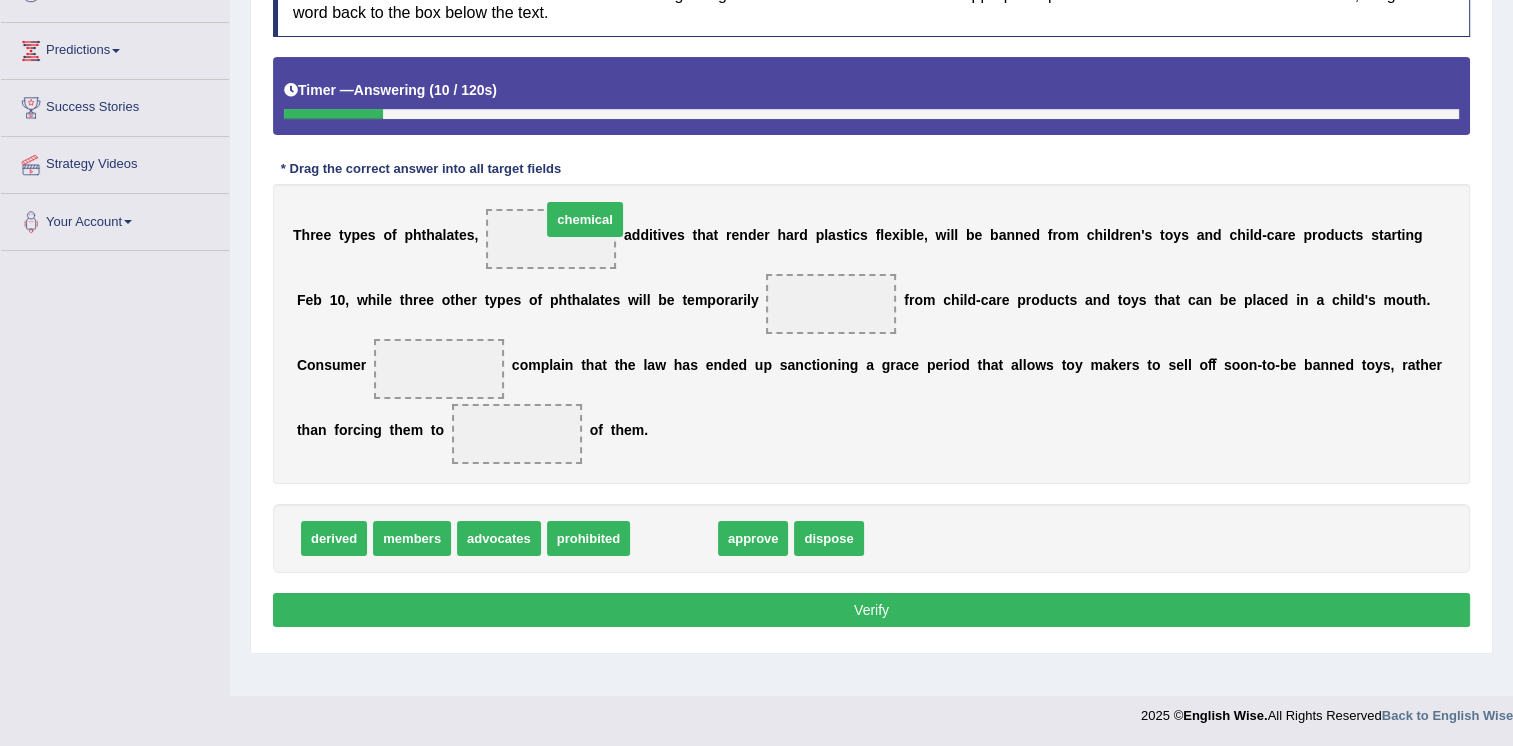 drag, startPoint x: 658, startPoint y: 509, endPoint x: 564, endPoint y: 215, distance: 308.66162 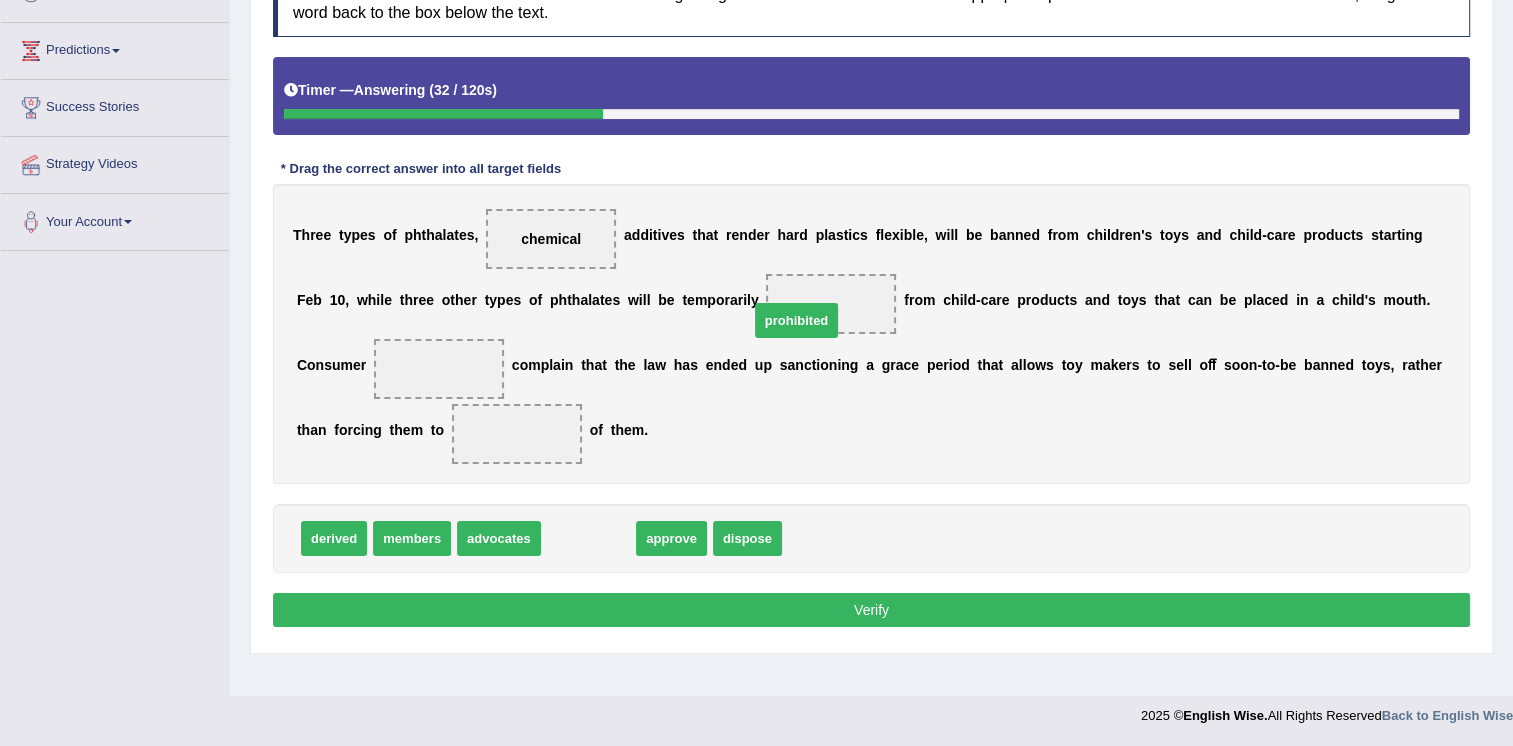 drag, startPoint x: 588, startPoint y: 537, endPoint x: 796, endPoint y: 318, distance: 302.03476 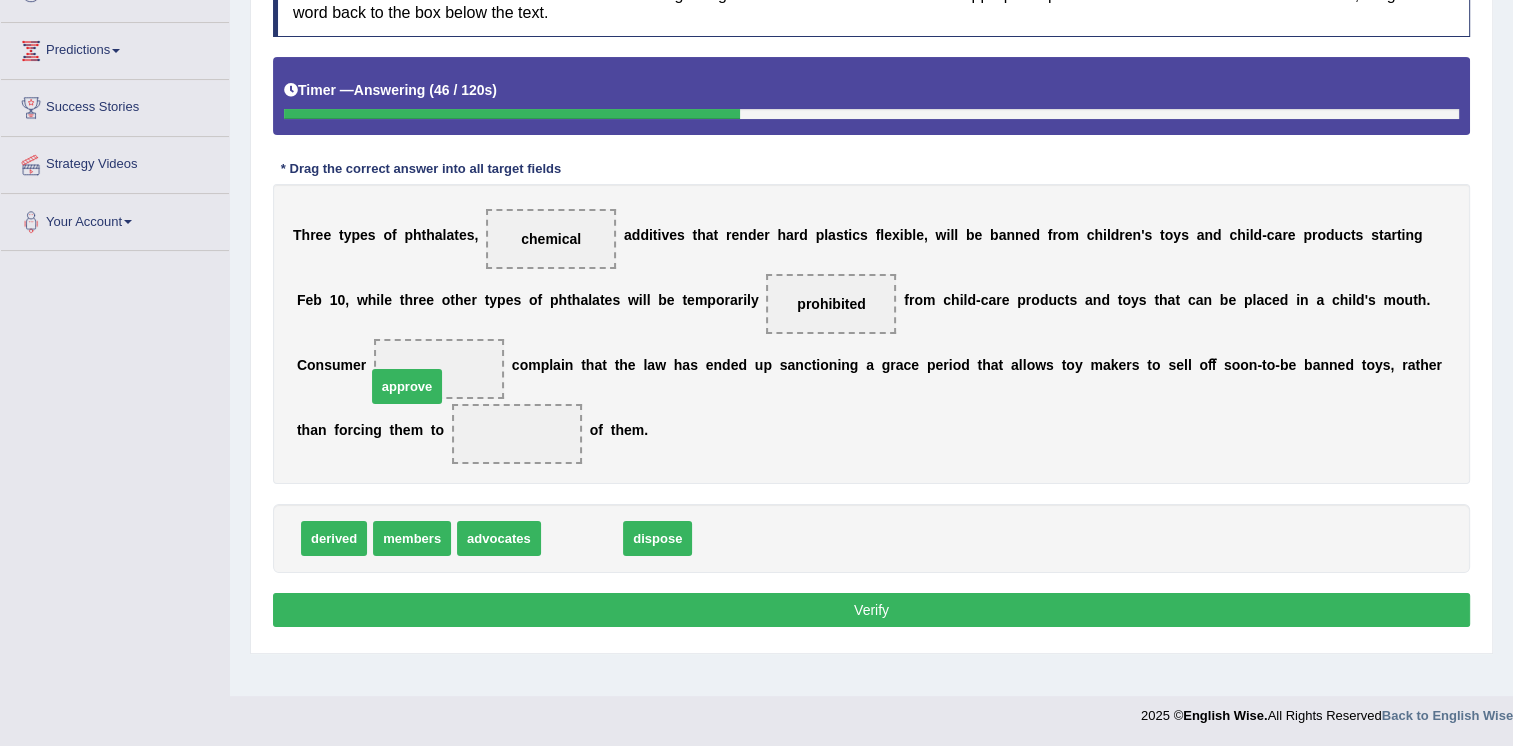 drag, startPoint x: 581, startPoint y: 535, endPoint x: 401, endPoint y: 382, distance: 236.23929 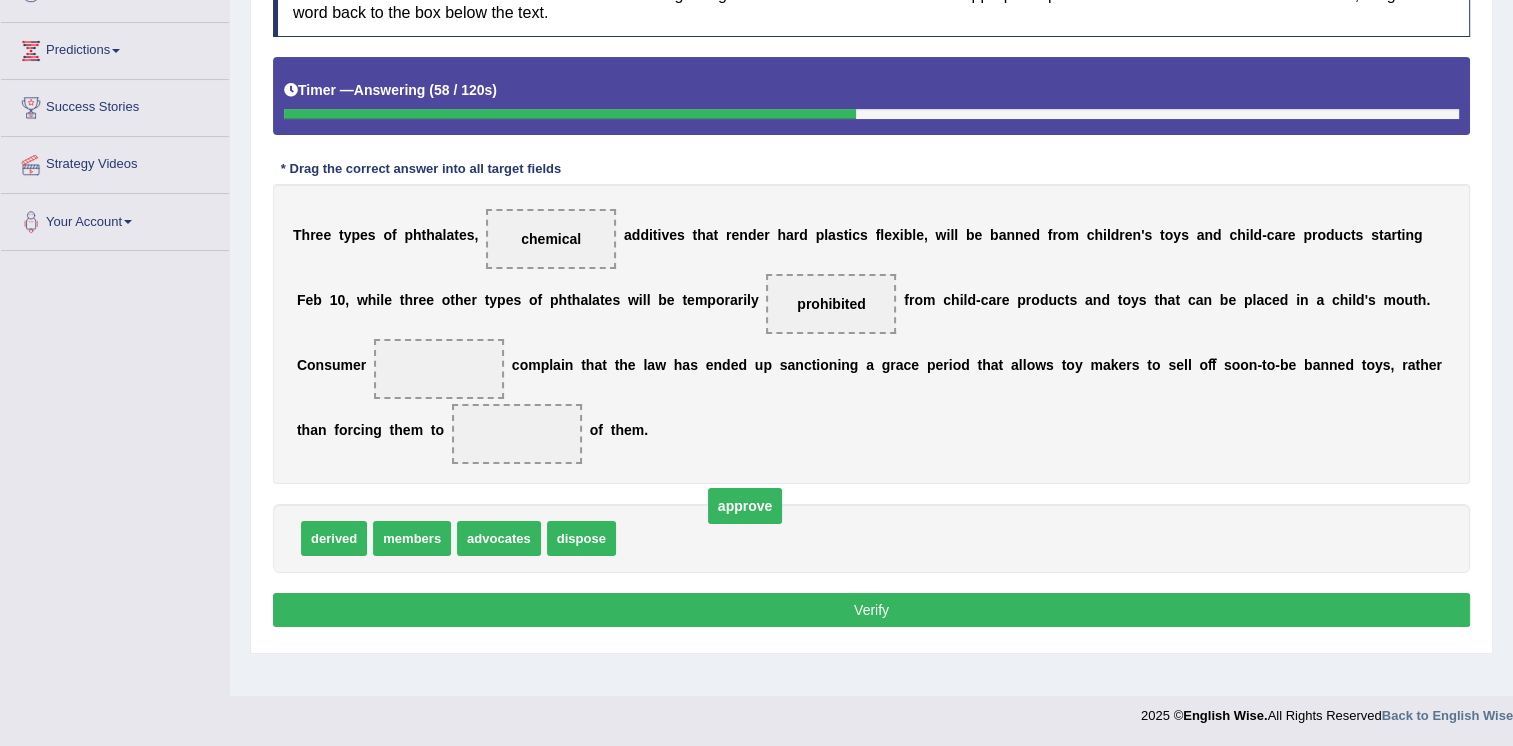drag, startPoint x: 369, startPoint y: 373, endPoint x: 676, endPoint y: 512, distance: 337.0015 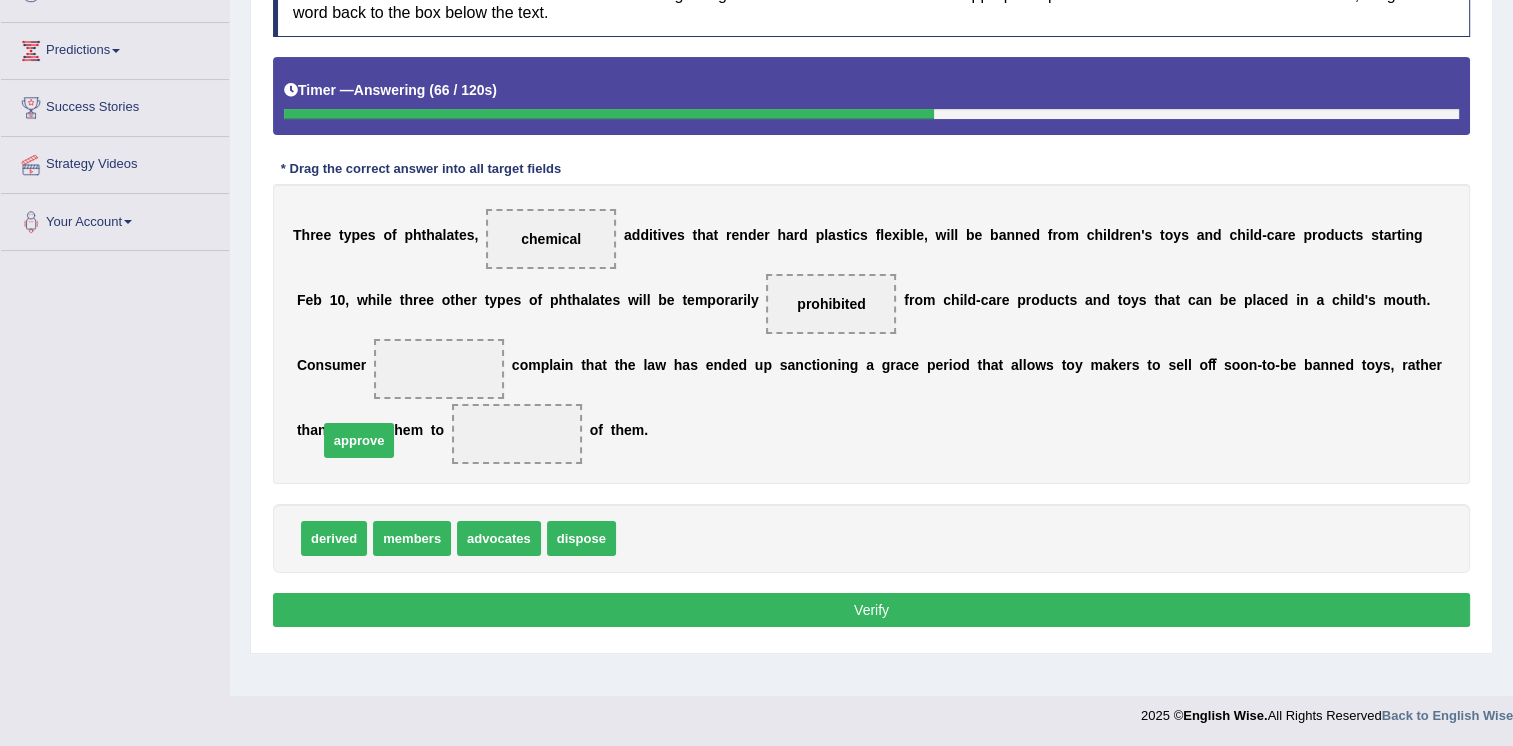 drag, startPoint x: 649, startPoint y: 537, endPoint x: 352, endPoint y: 439, distance: 312.7507 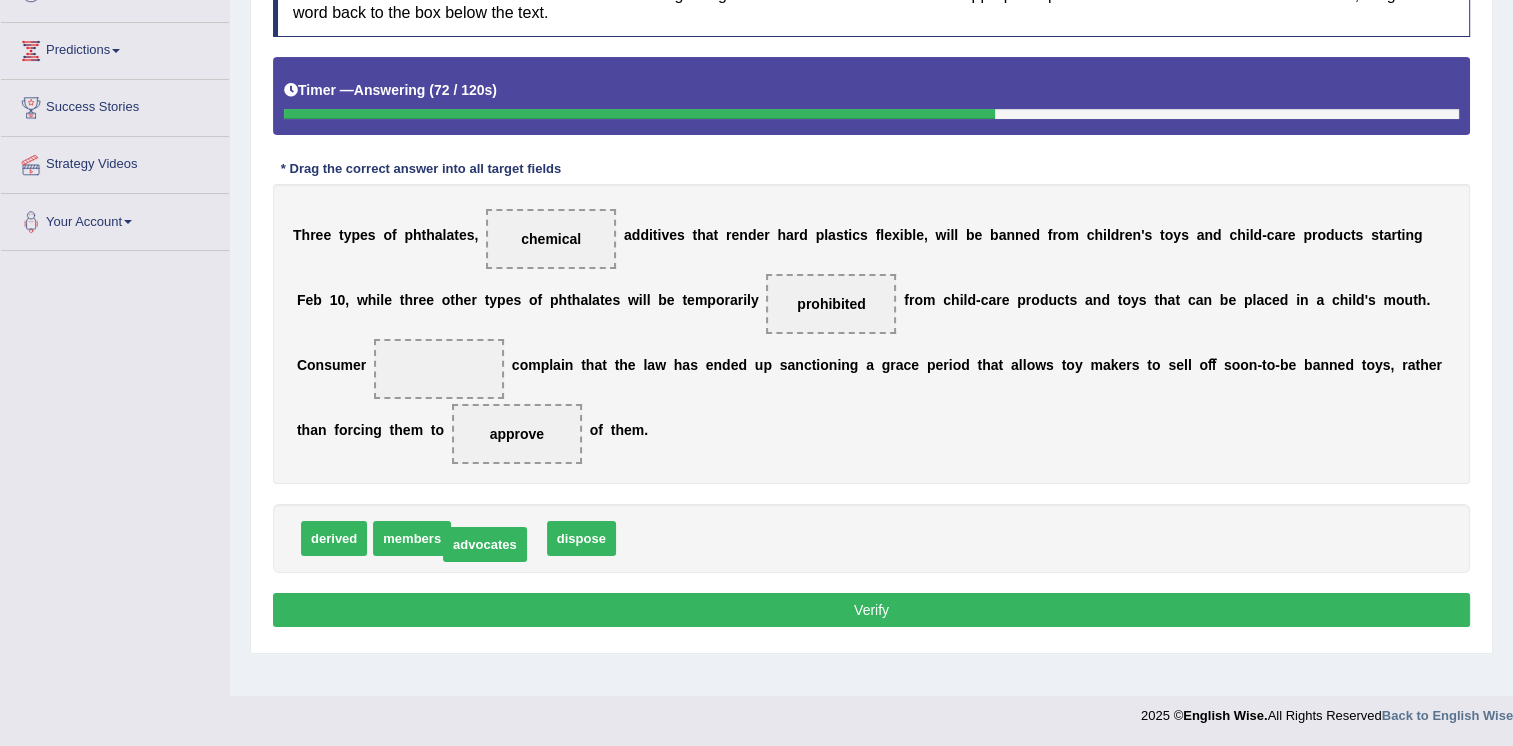 drag, startPoint x: 490, startPoint y: 534, endPoint x: 476, endPoint y: 539, distance: 14.866069 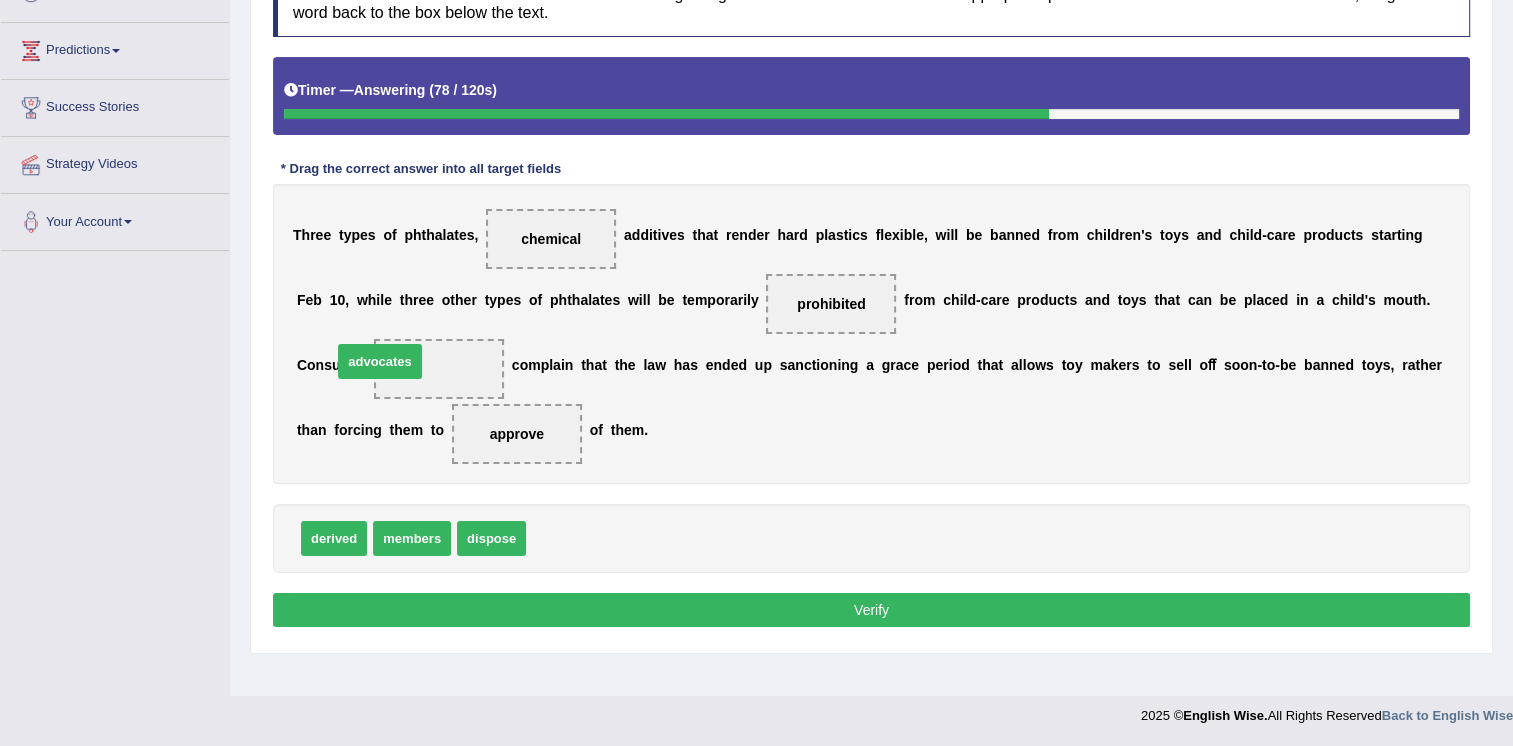 drag, startPoint x: 569, startPoint y: 535, endPoint x: 375, endPoint y: 358, distance: 262.61188 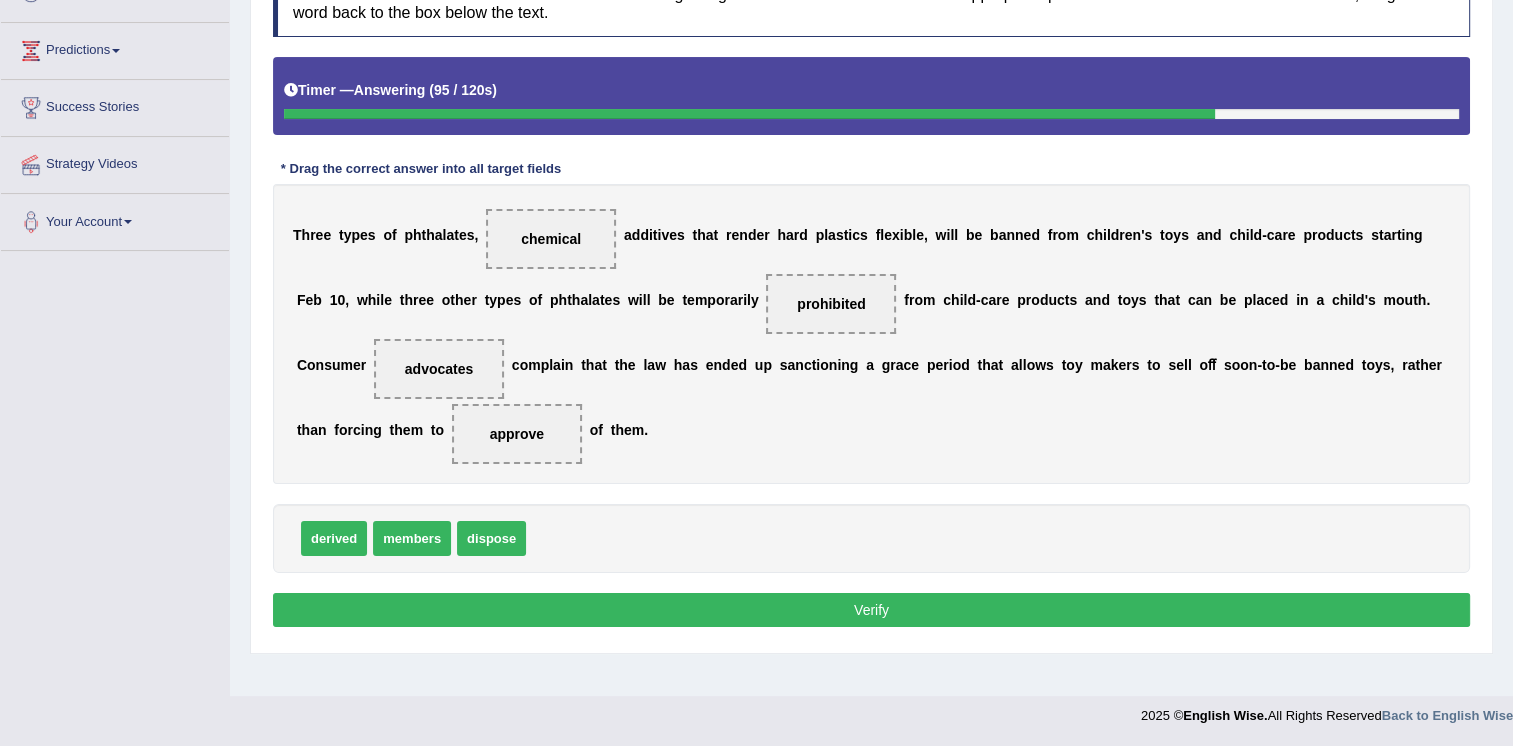 click on "Verify" at bounding box center (871, 610) 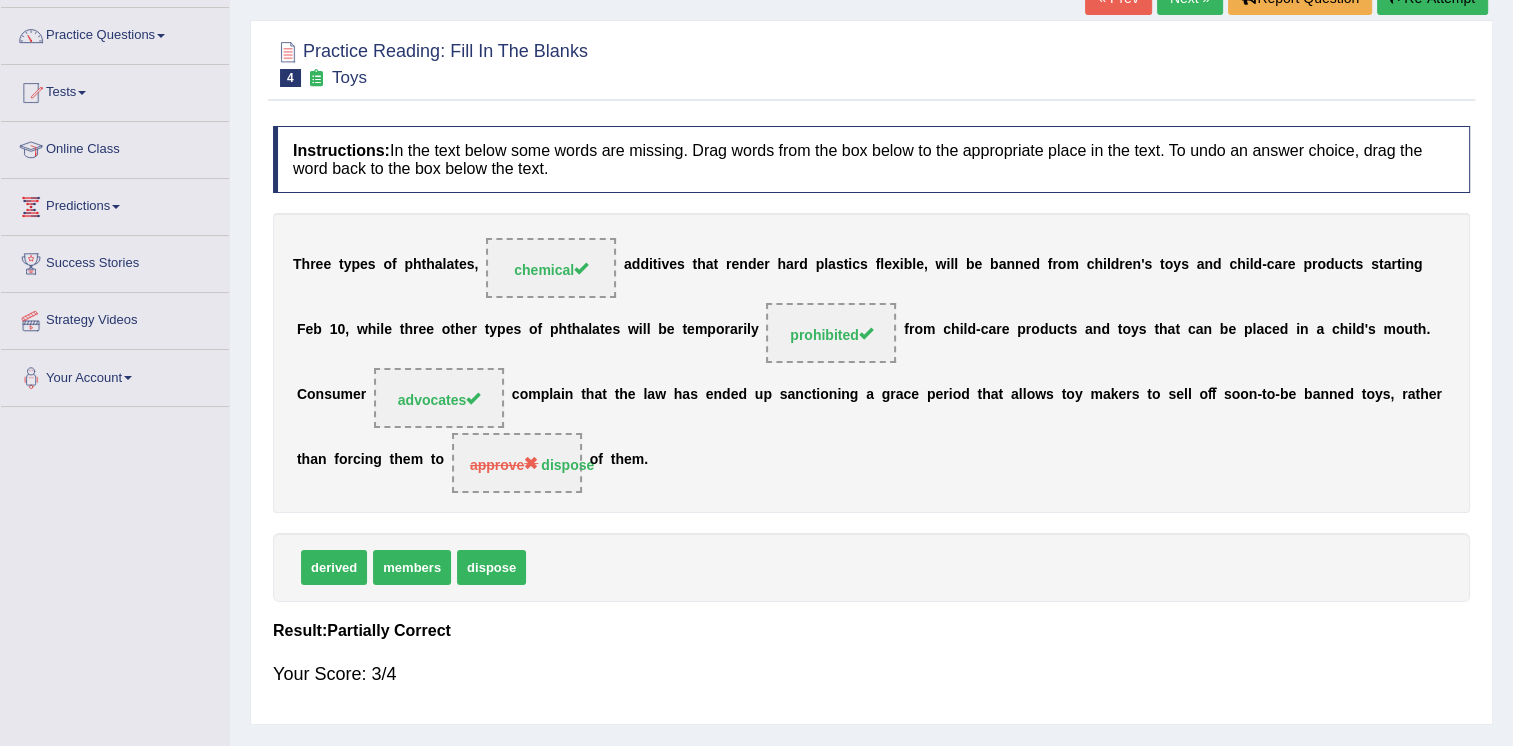 scroll, scrollTop: 104, scrollLeft: 0, axis: vertical 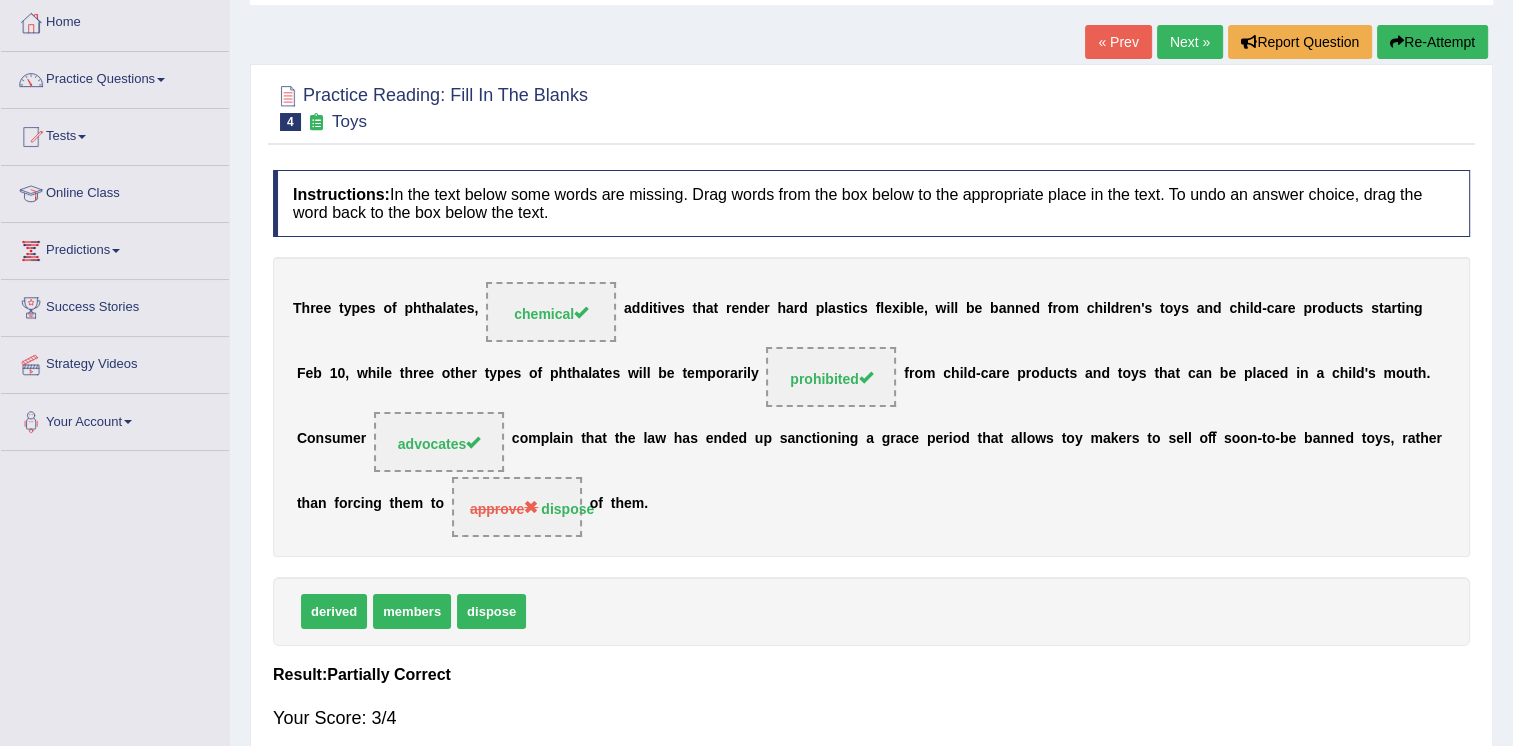click on "Next »" at bounding box center [1190, 42] 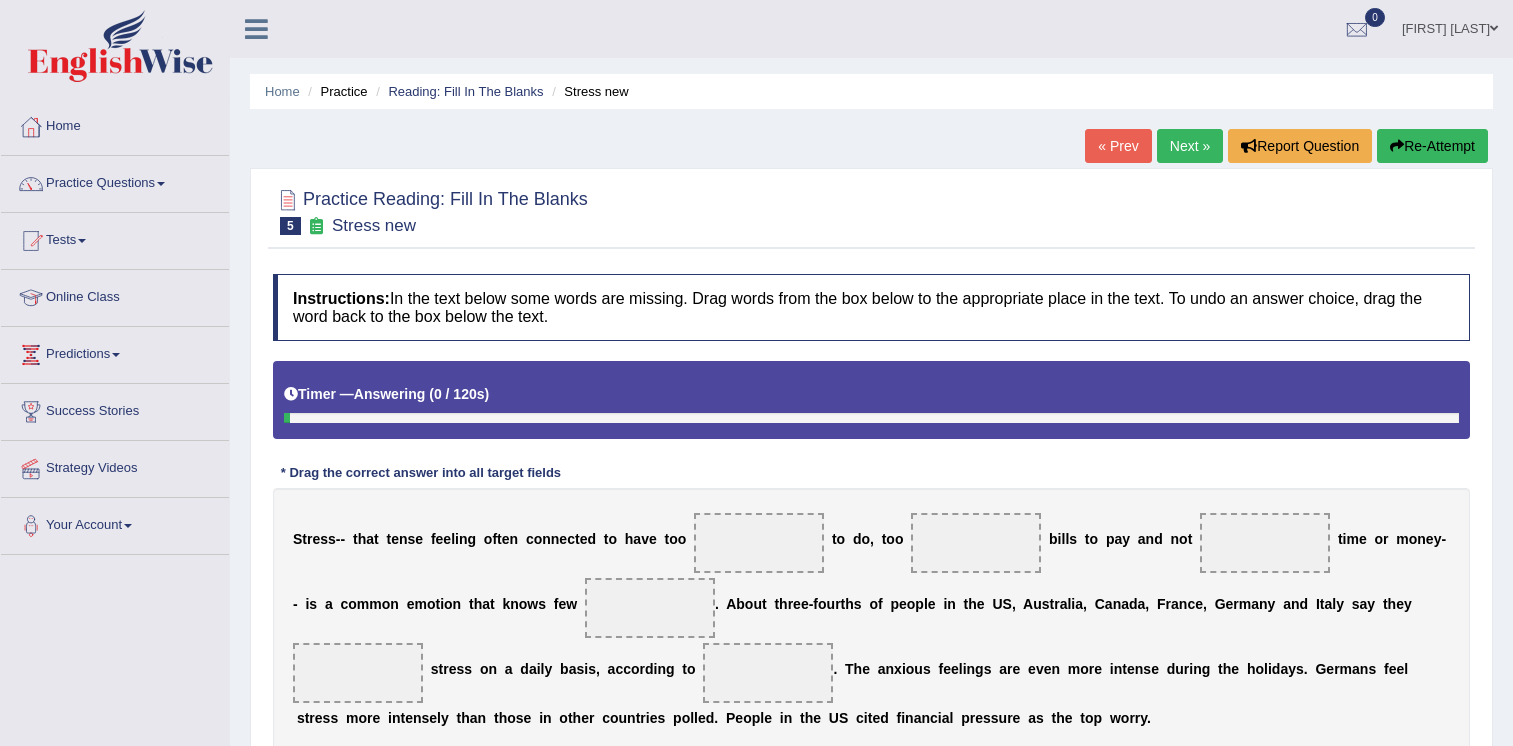 scroll, scrollTop: 200, scrollLeft: 0, axis: vertical 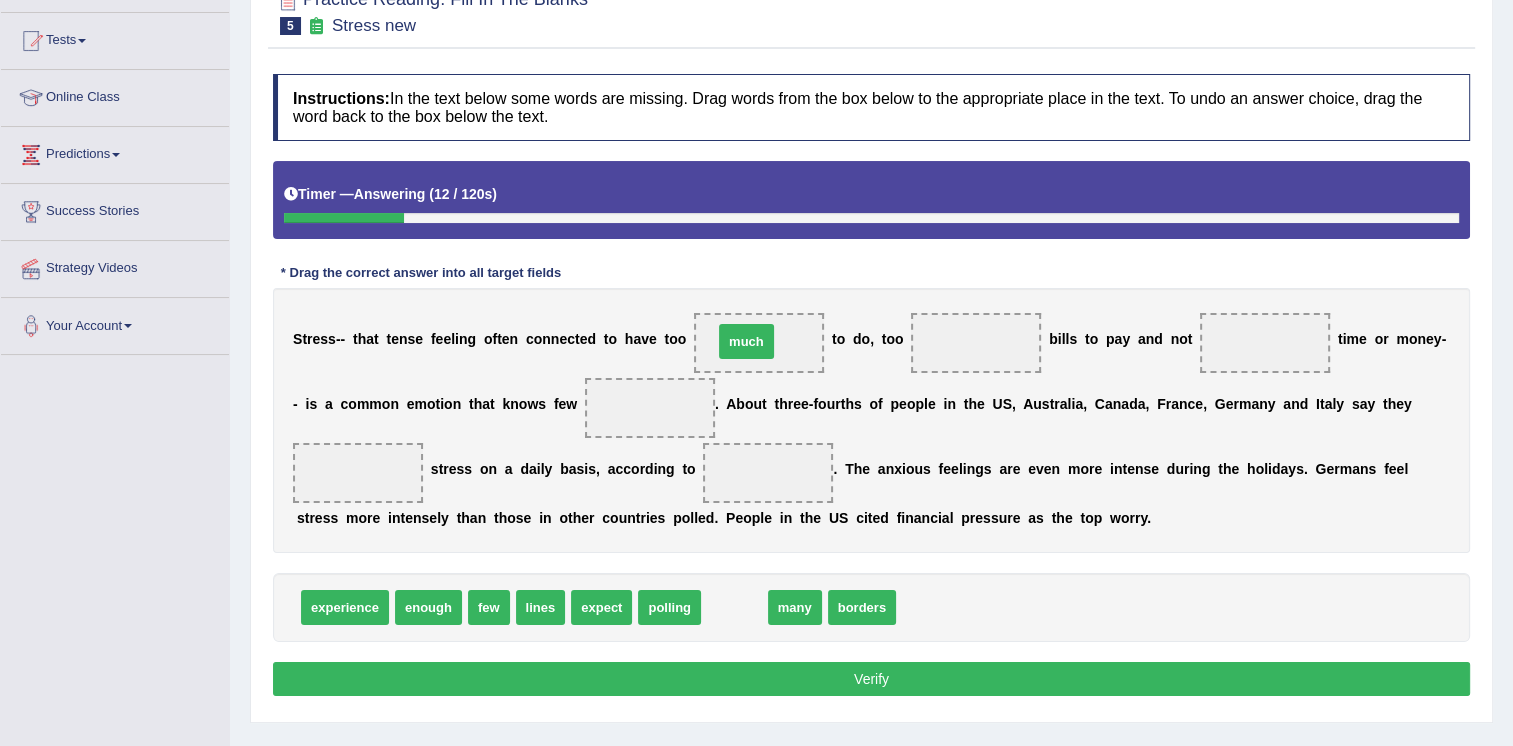 drag, startPoint x: 710, startPoint y: 612, endPoint x: 722, endPoint y: 346, distance: 266.27054 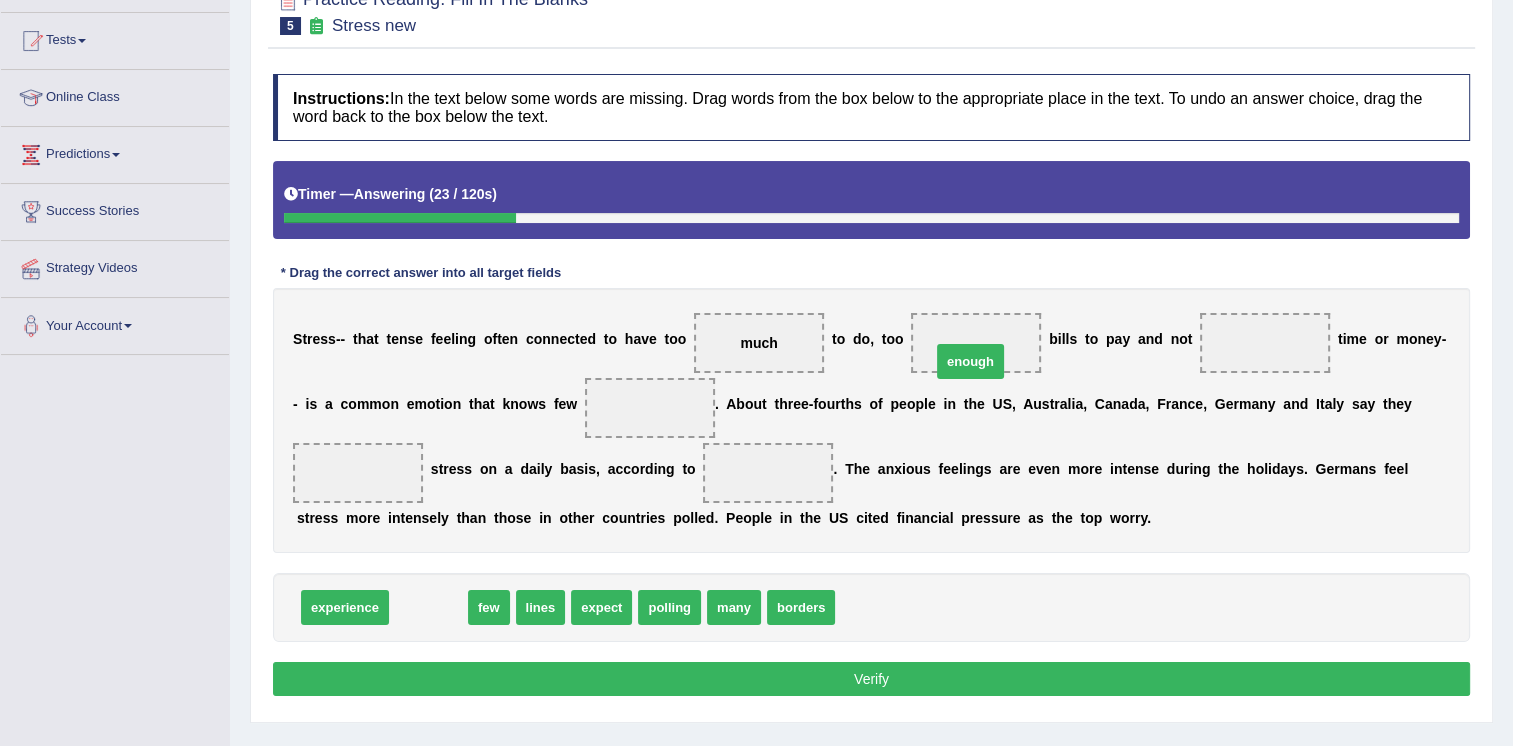 drag, startPoint x: 438, startPoint y: 611, endPoint x: 982, endPoint y: 330, distance: 612.2883 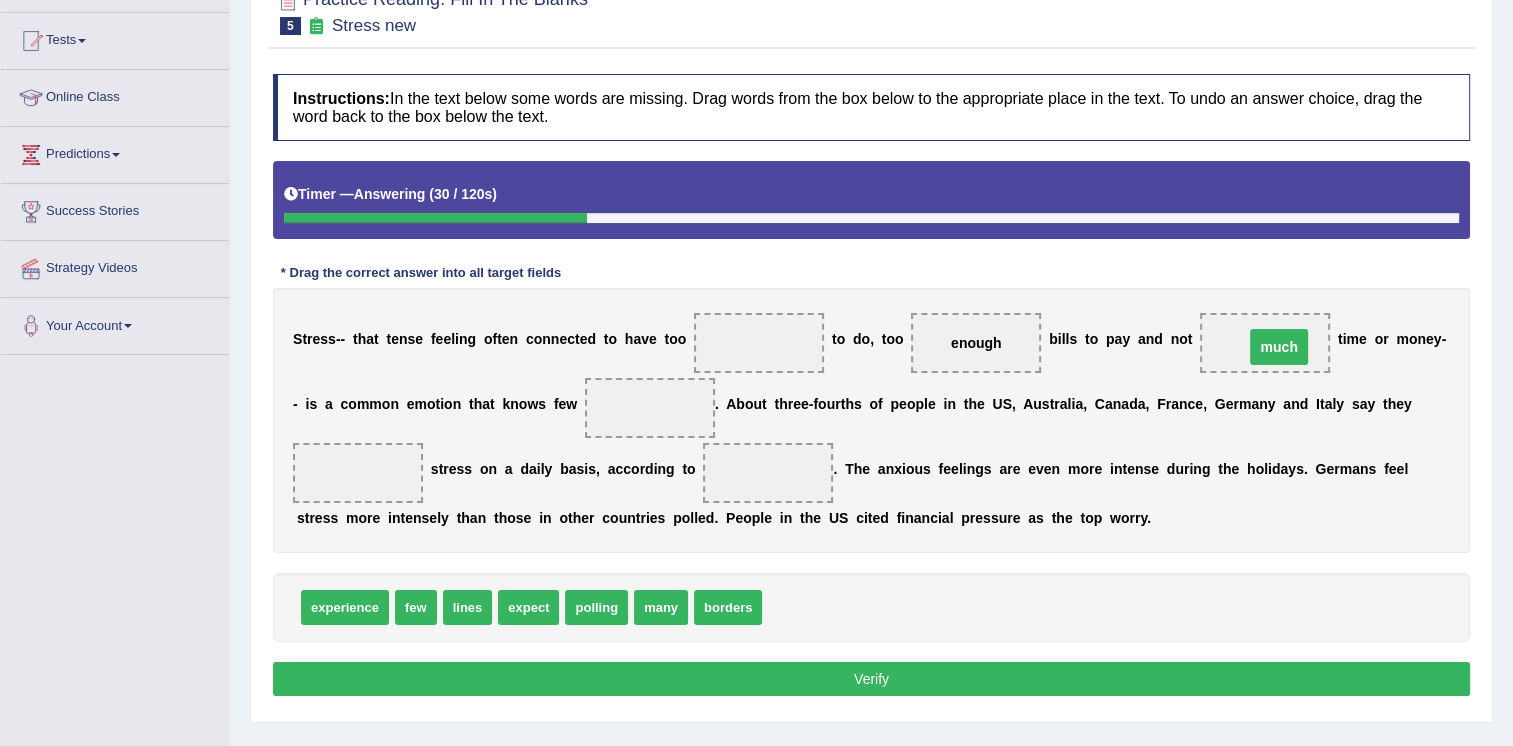 drag, startPoint x: 745, startPoint y: 341, endPoint x: 1264, endPoint y: 345, distance: 519.01544 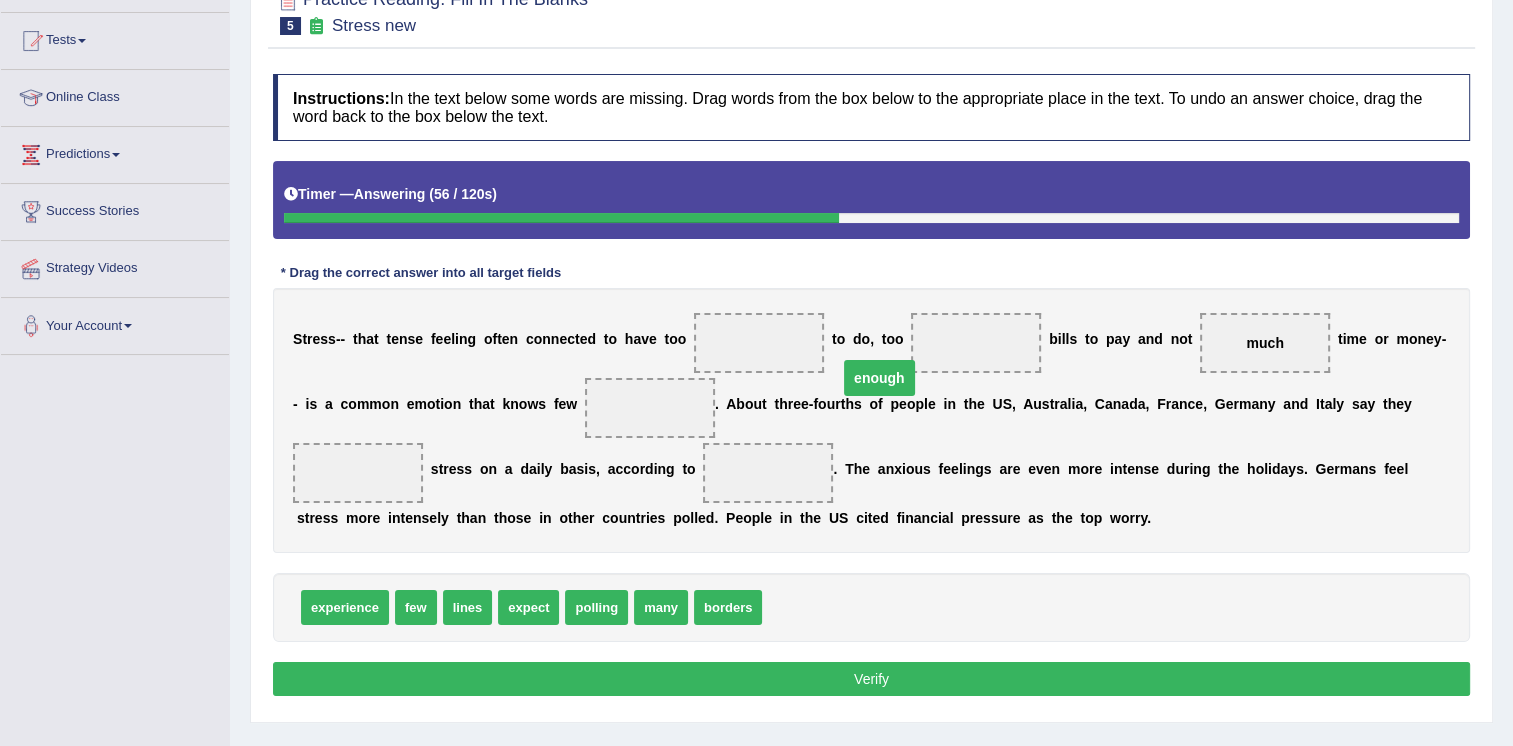 drag, startPoint x: 941, startPoint y: 342, endPoint x: 760, endPoint y: 341, distance: 181.00276 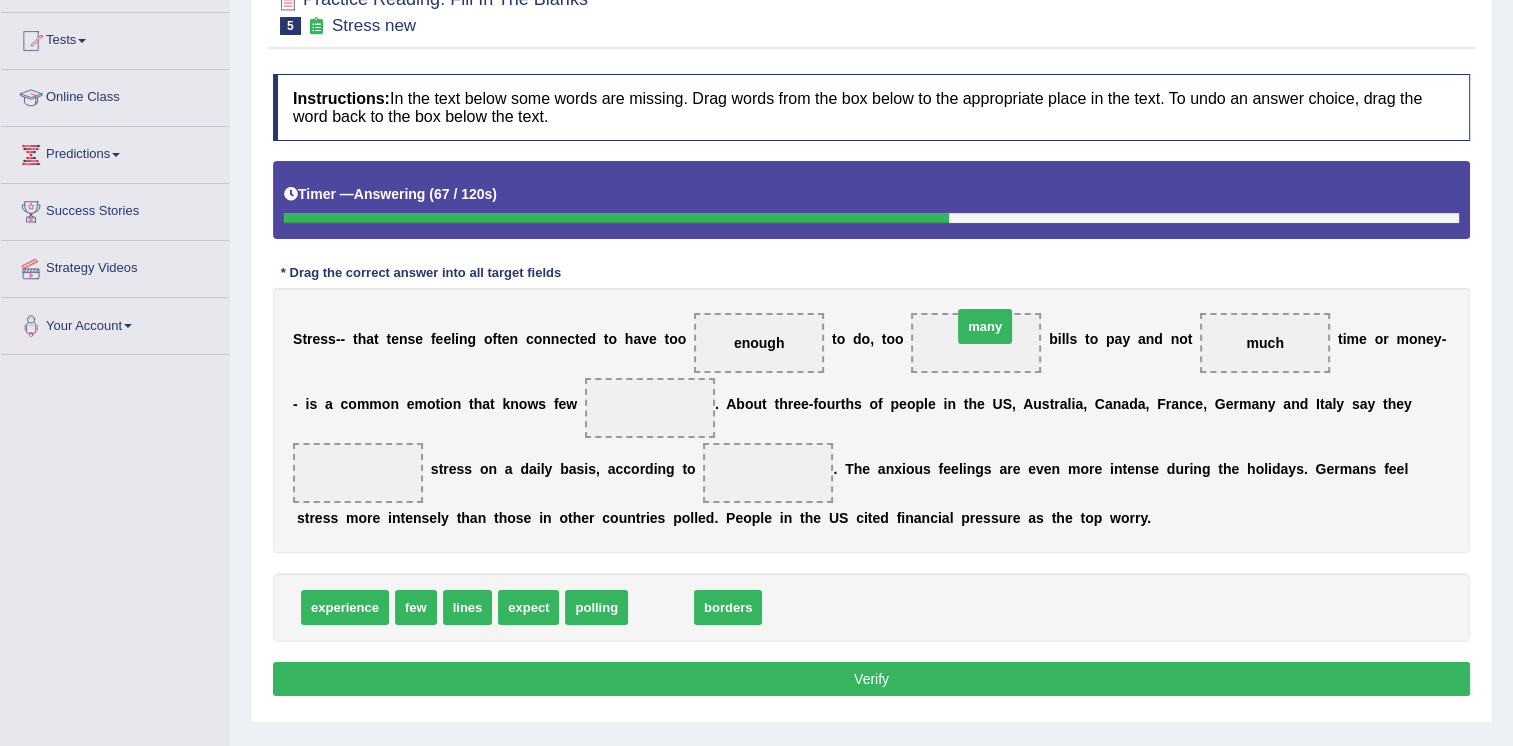 drag, startPoint x: 640, startPoint y: 607, endPoint x: 964, endPoint y: 326, distance: 428.87878 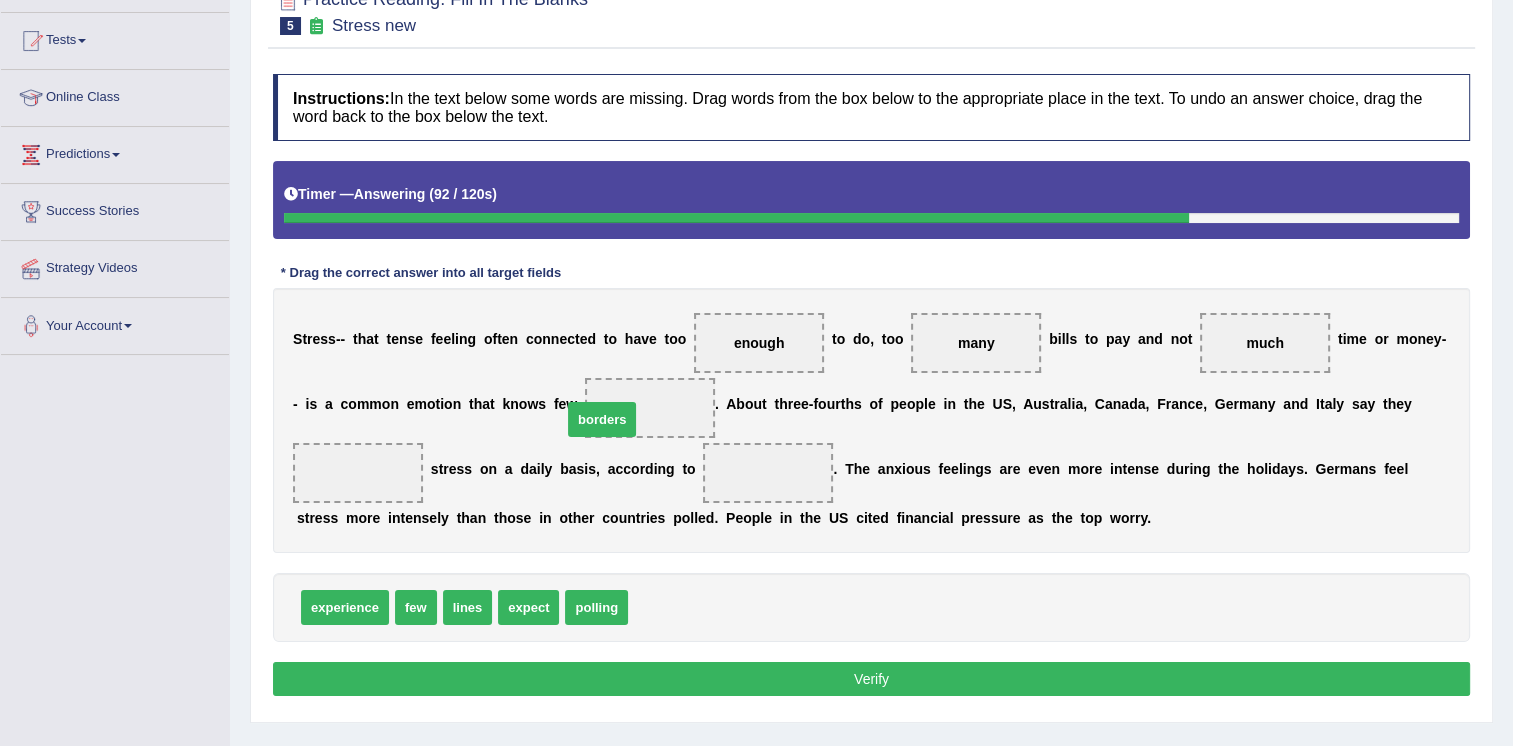 drag, startPoint x: 649, startPoint y: 607, endPoint x: 583, endPoint y: 419, distance: 199.24858 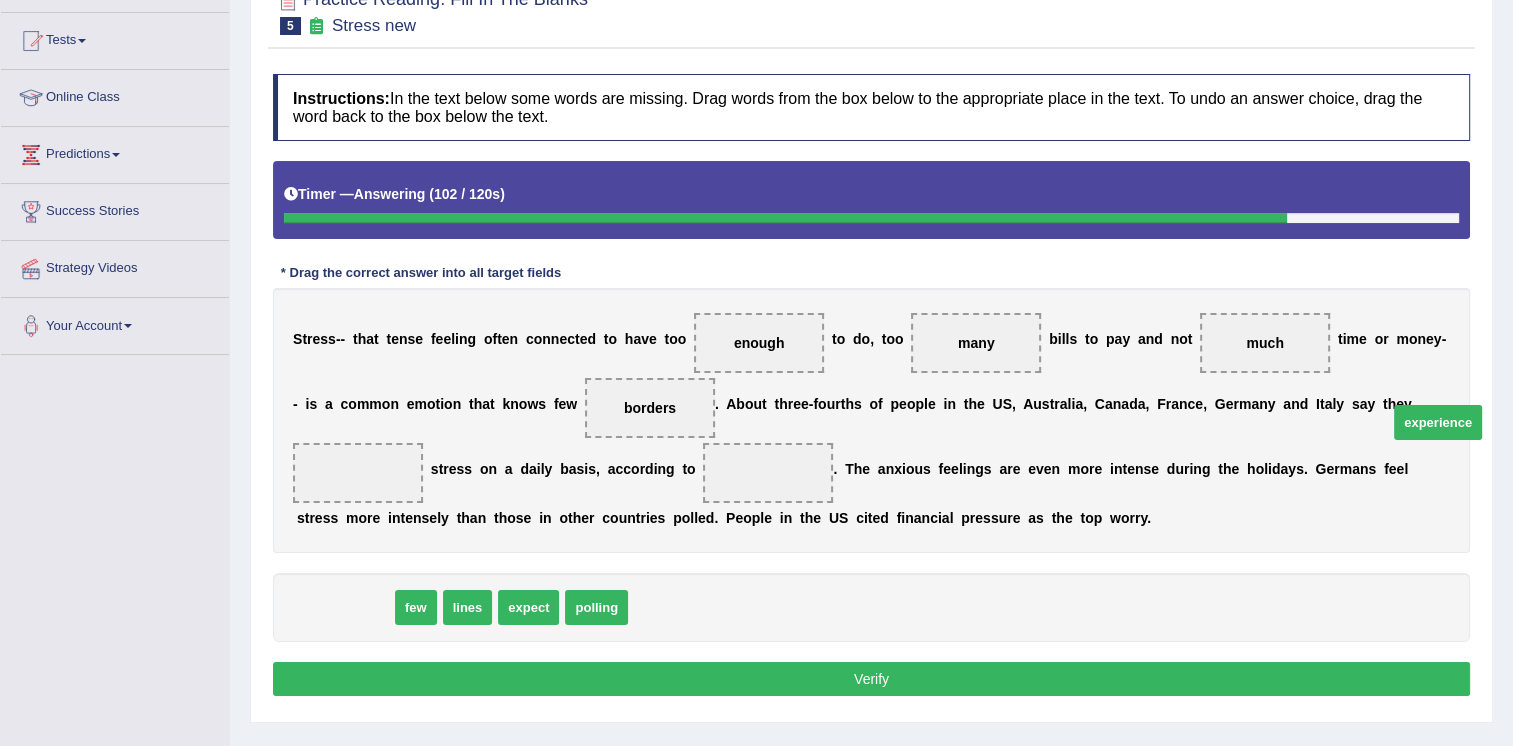 drag, startPoint x: 330, startPoint y: 598, endPoint x: 1403, endPoint y: 405, distance: 1090.2192 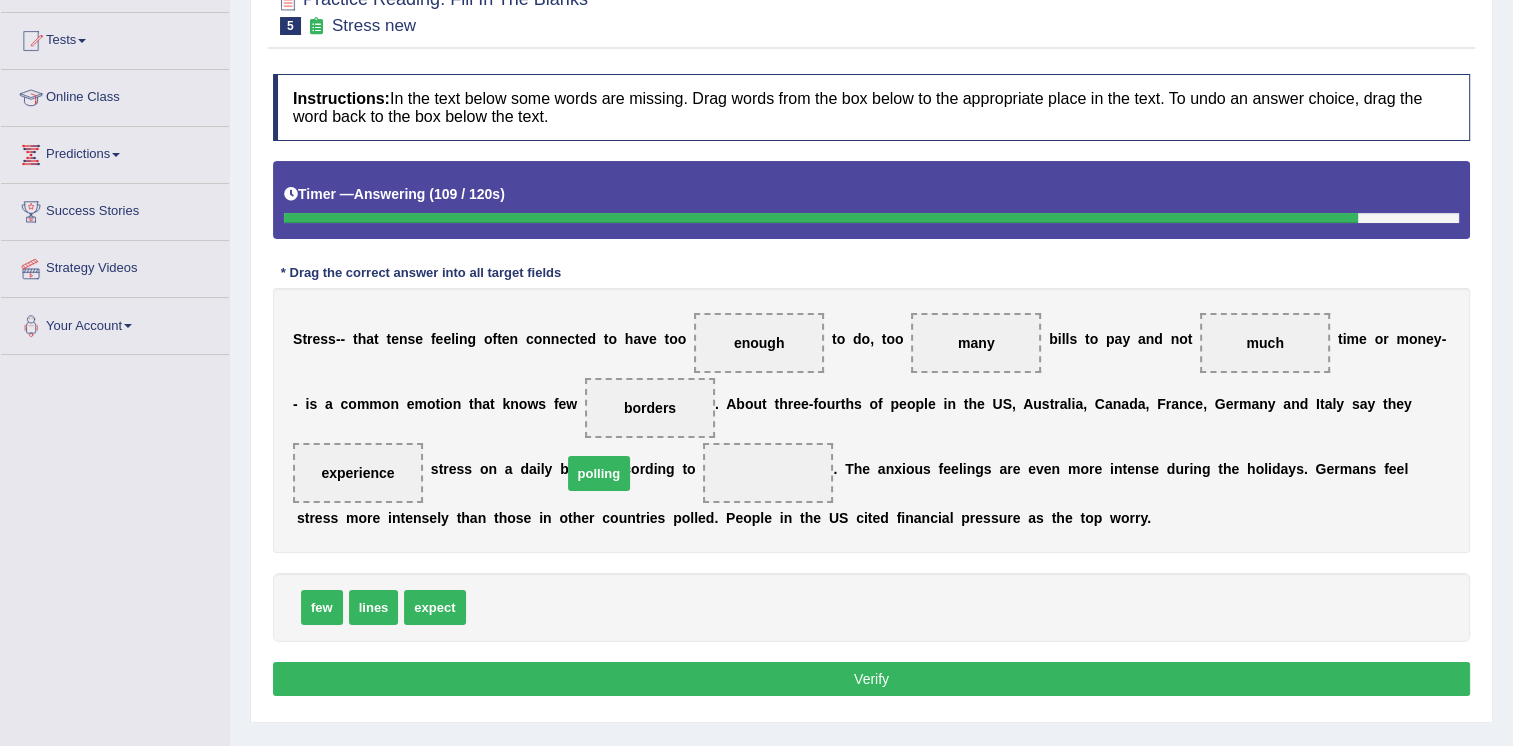 drag, startPoint x: 491, startPoint y: 605, endPoint x: 588, endPoint y: 470, distance: 166.23477 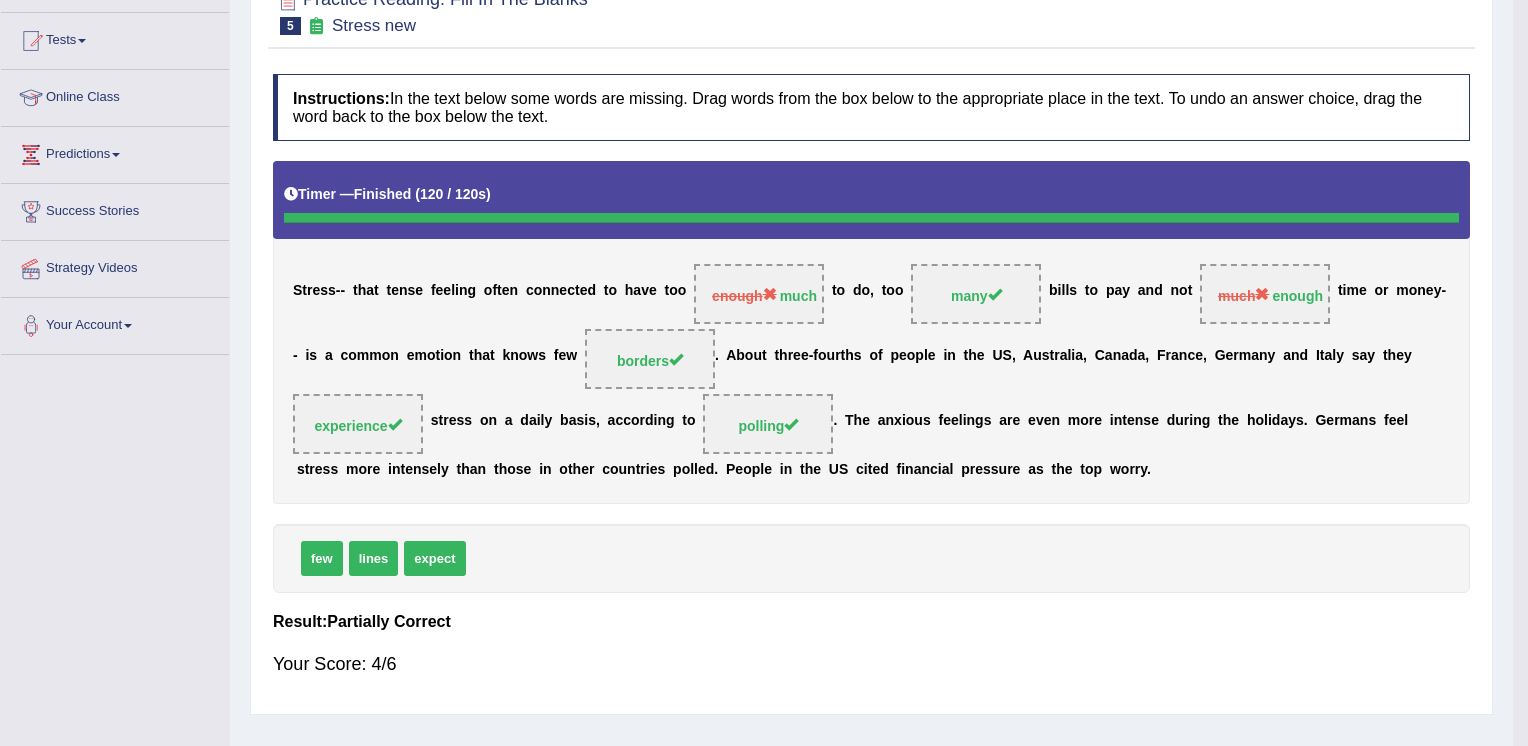 click on "Saving your answer..." at bounding box center [764, 373] 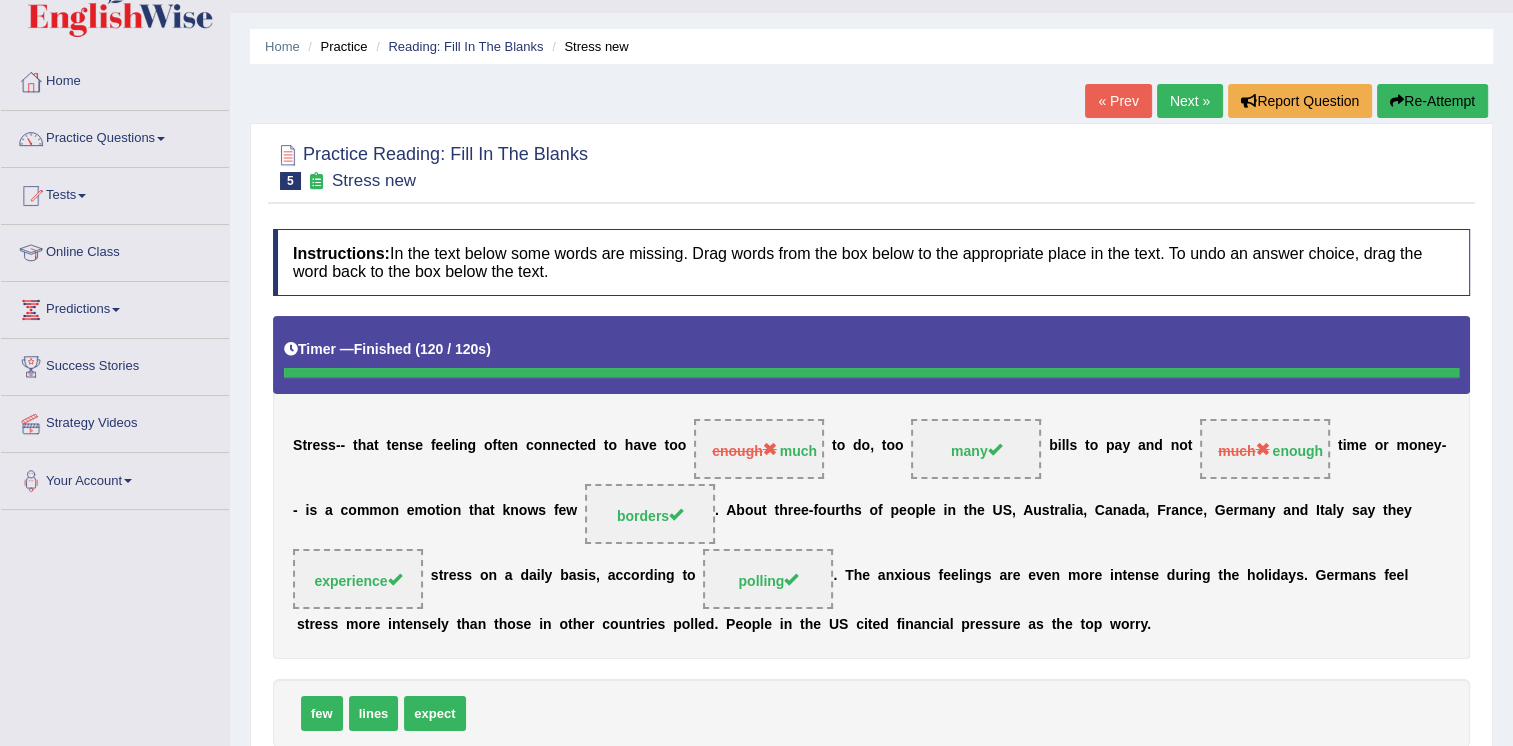 scroll, scrollTop: 0, scrollLeft: 0, axis: both 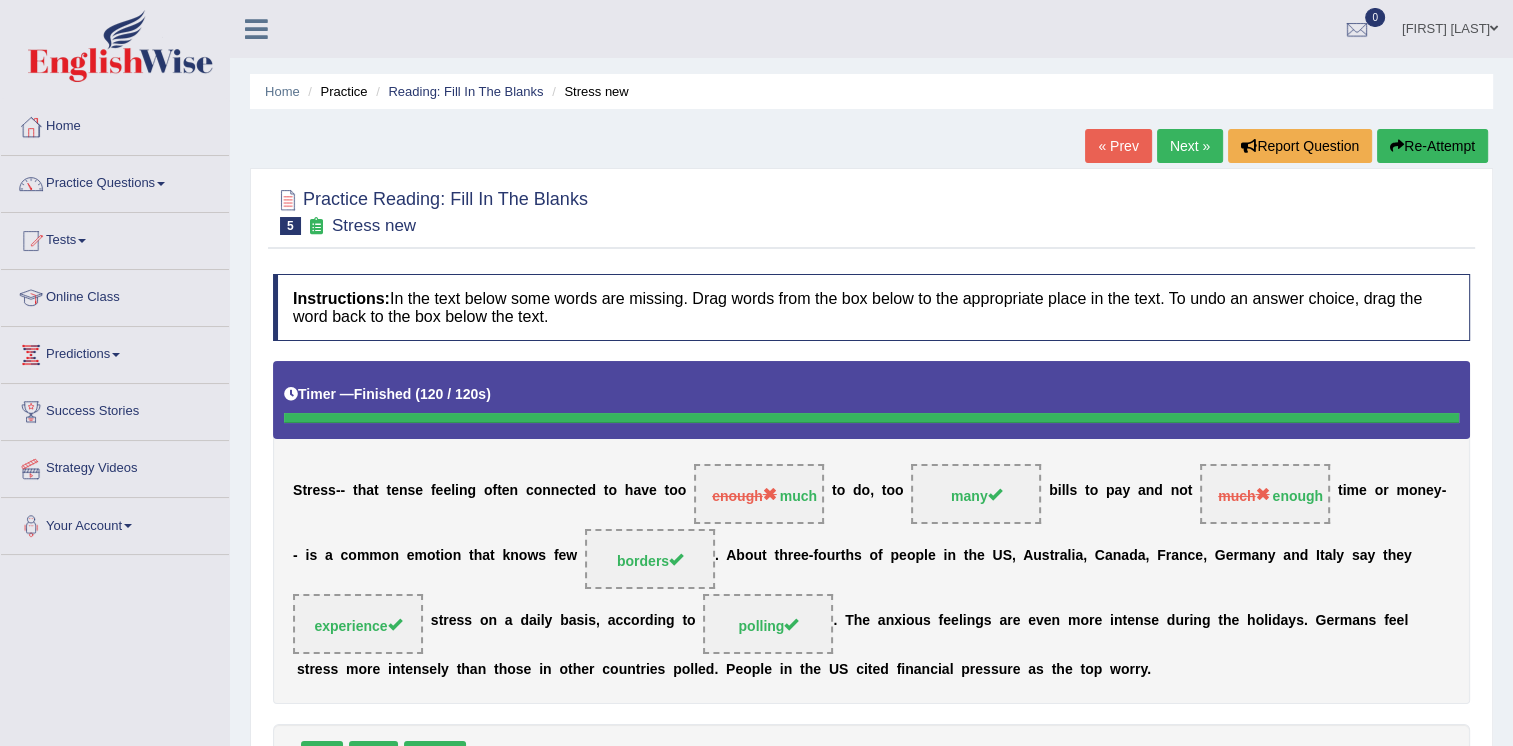 click on "Next »" at bounding box center (1190, 146) 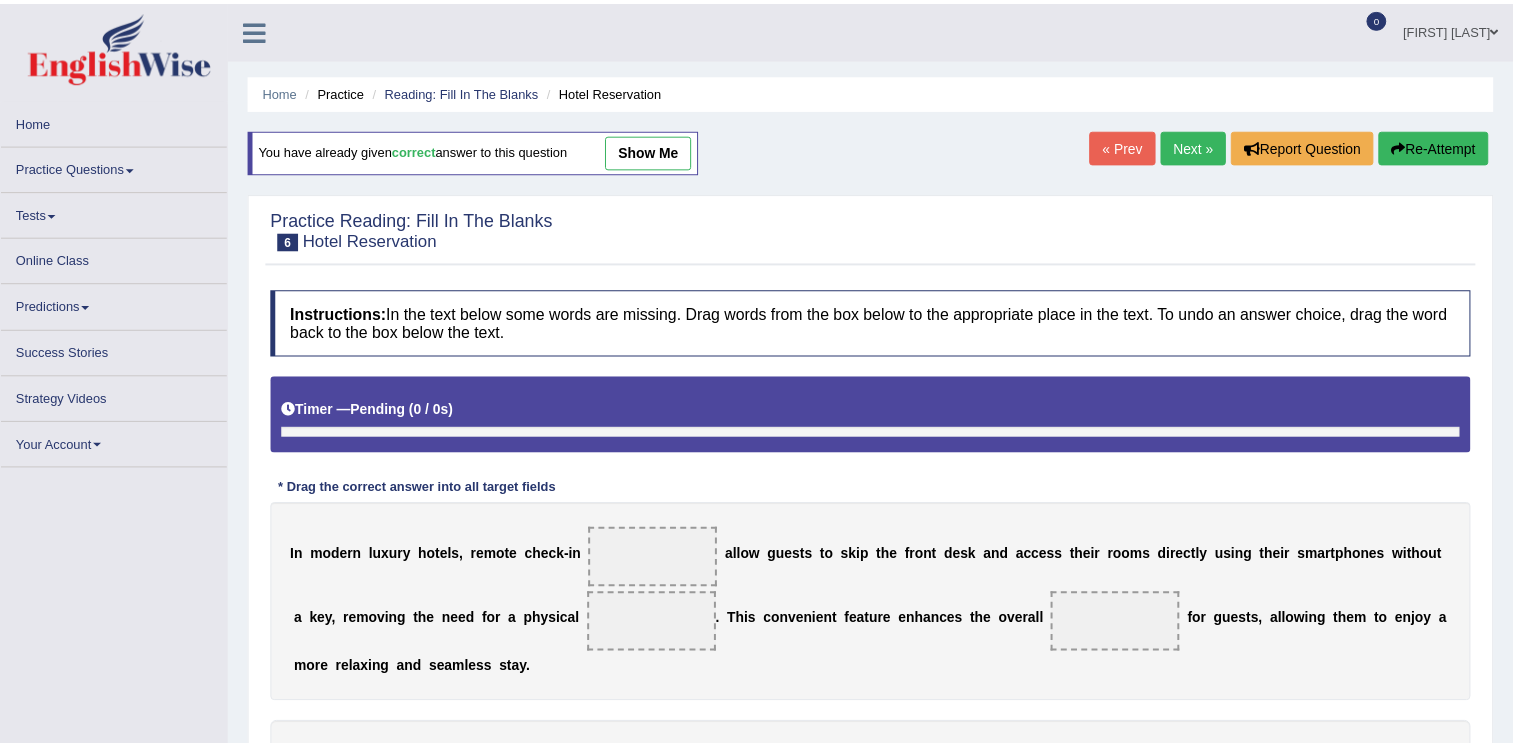 scroll, scrollTop: 300, scrollLeft: 0, axis: vertical 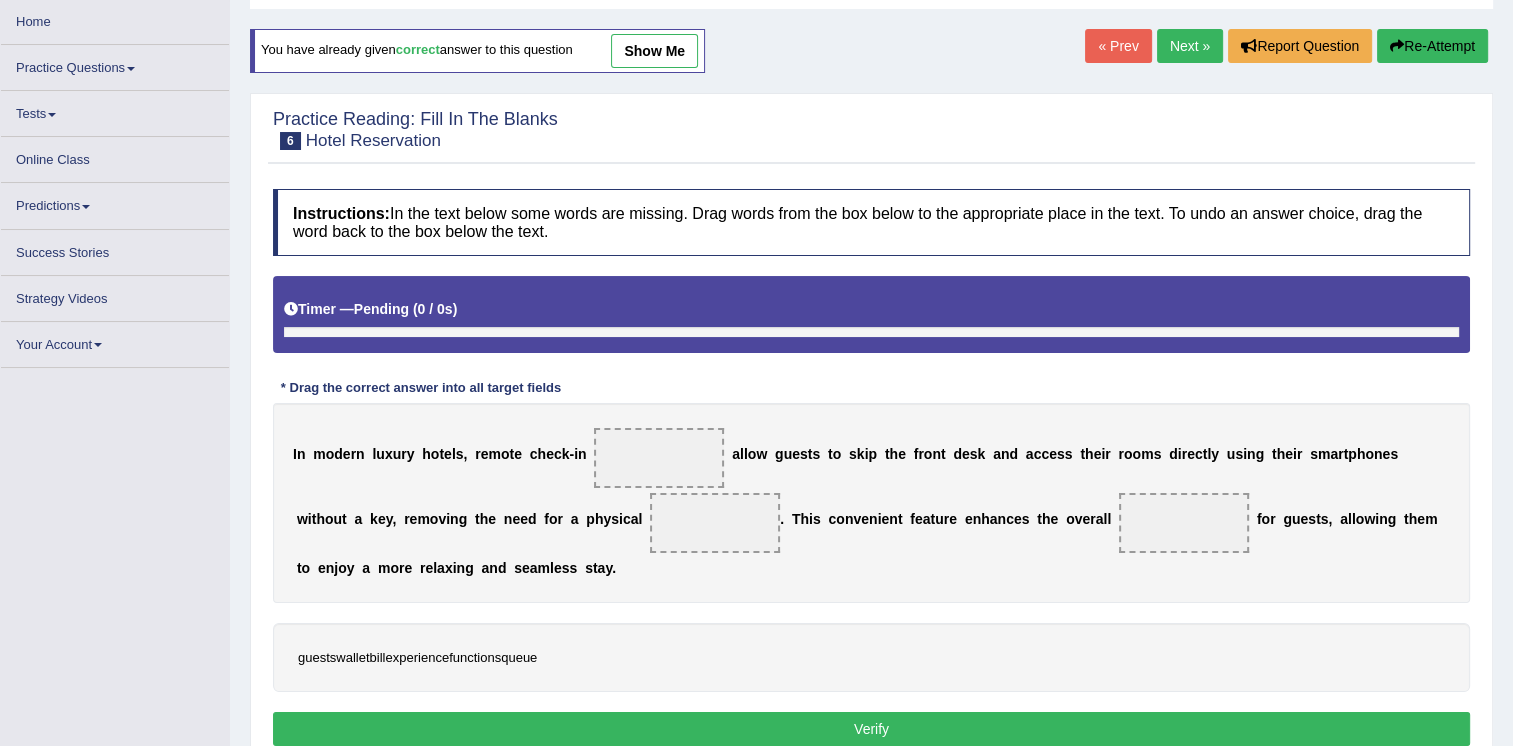 click on "Re-Attempt" at bounding box center (1432, 46) 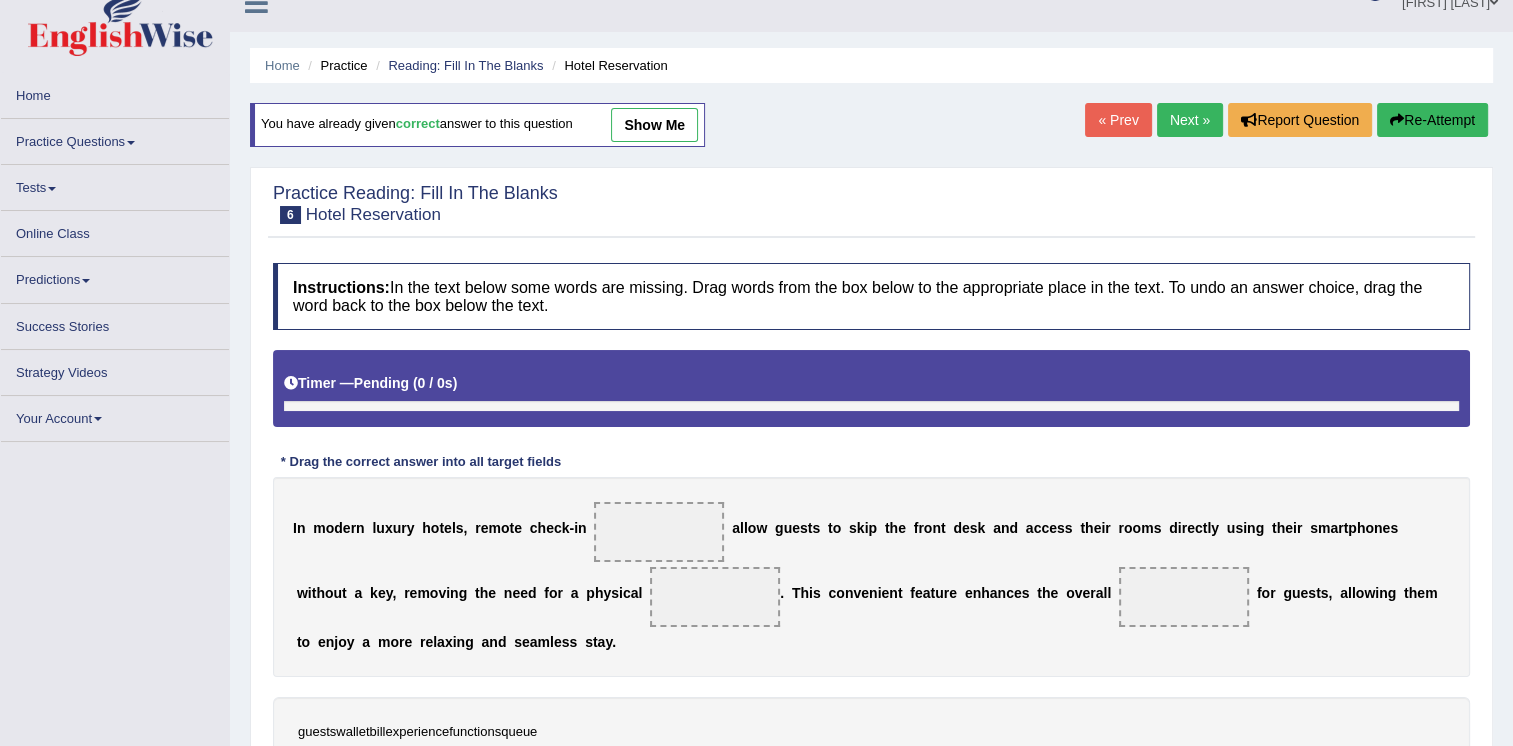 scroll, scrollTop: 0, scrollLeft: 0, axis: both 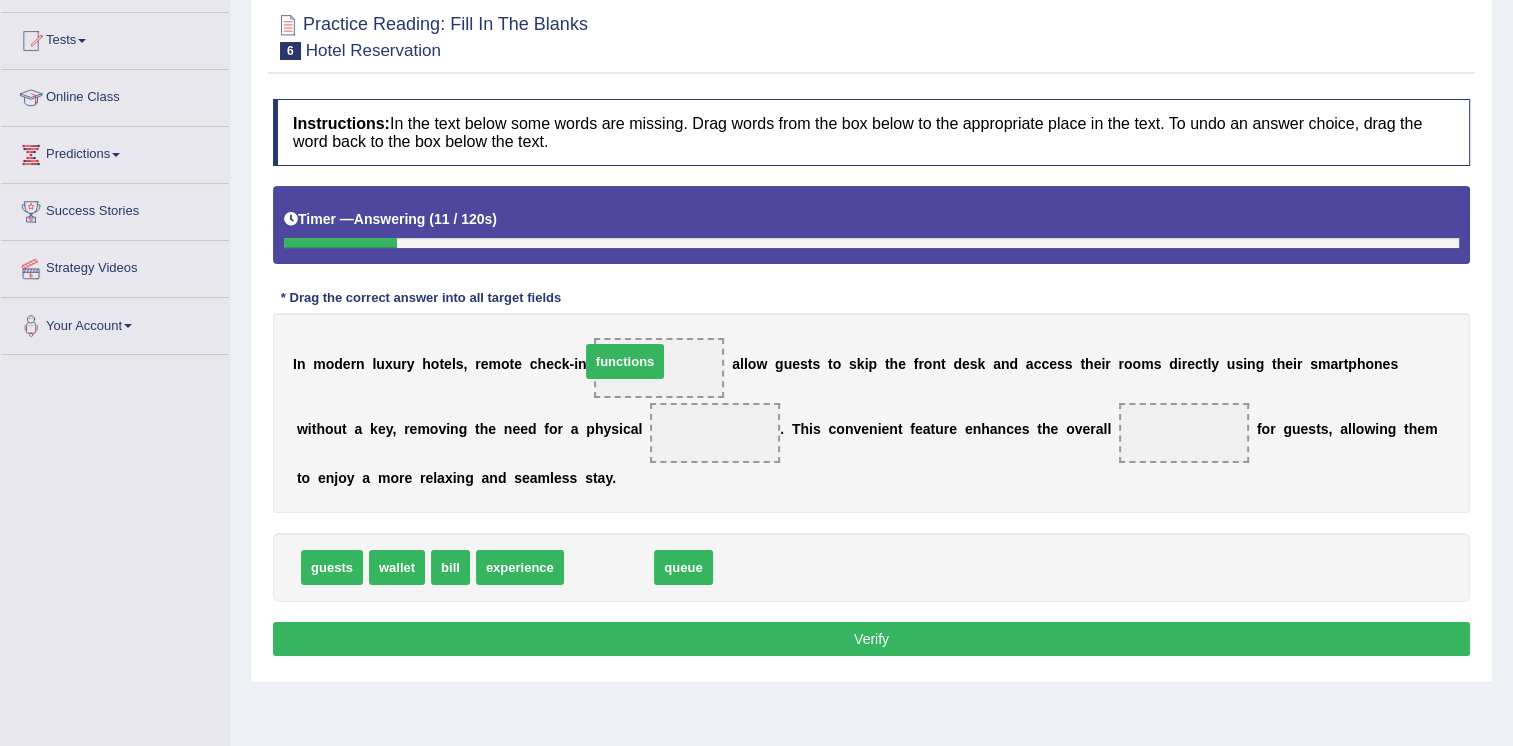 drag, startPoint x: 600, startPoint y: 560, endPoint x: 616, endPoint y: 354, distance: 206.62042 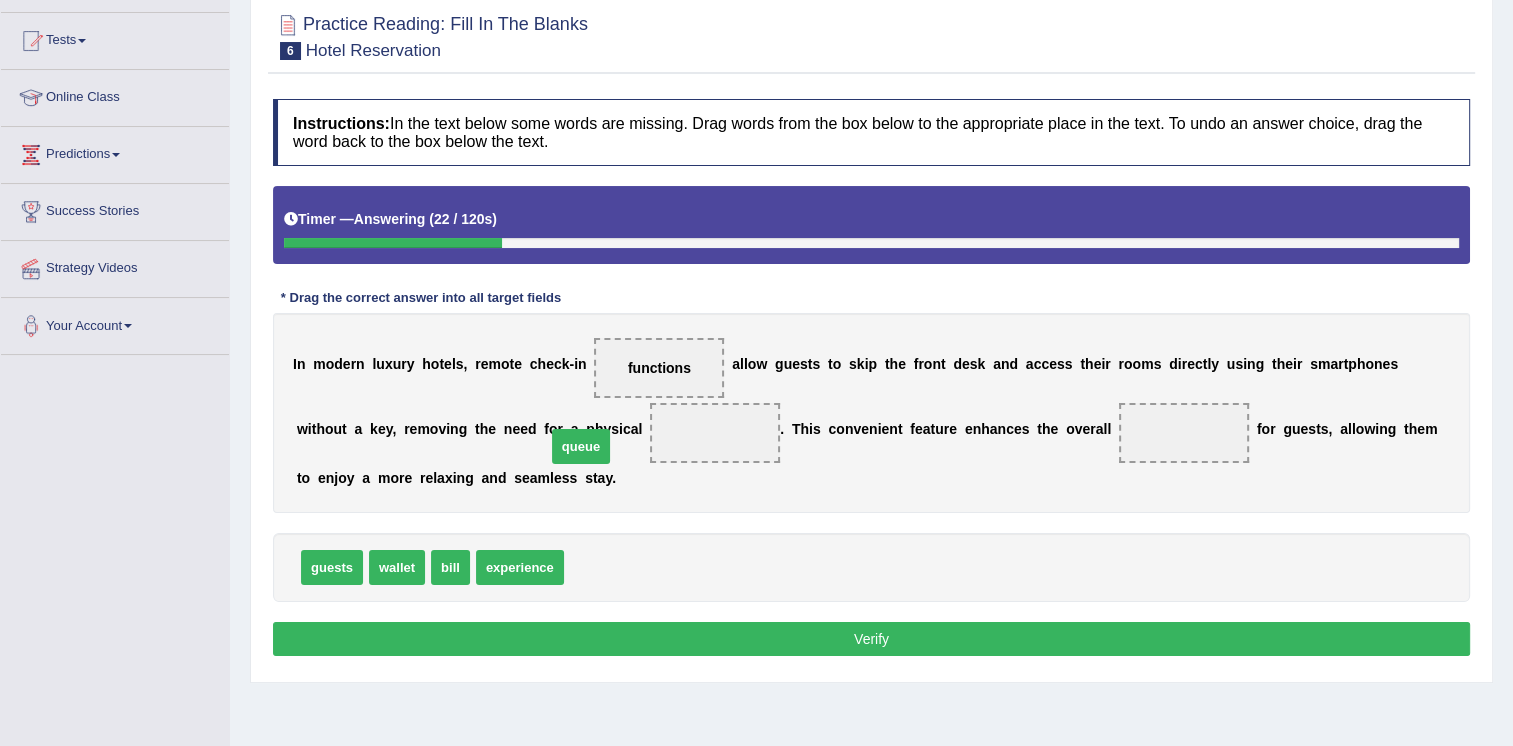 drag, startPoint x: 594, startPoint y: 575, endPoint x: 576, endPoint y: 451, distance: 125.299644 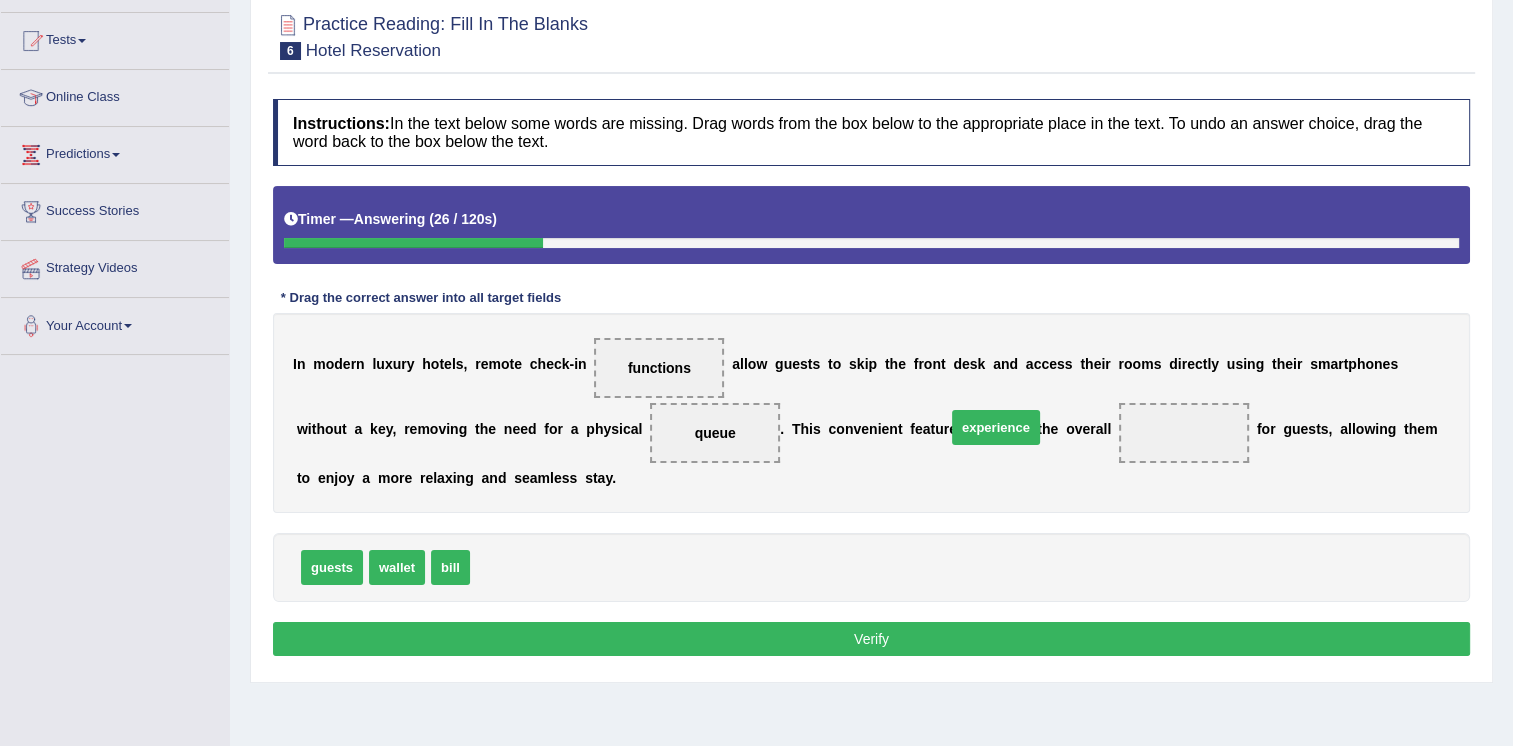drag, startPoint x: 509, startPoint y: 561, endPoint x: 996, endPoint y: 421, distance: 506.7238 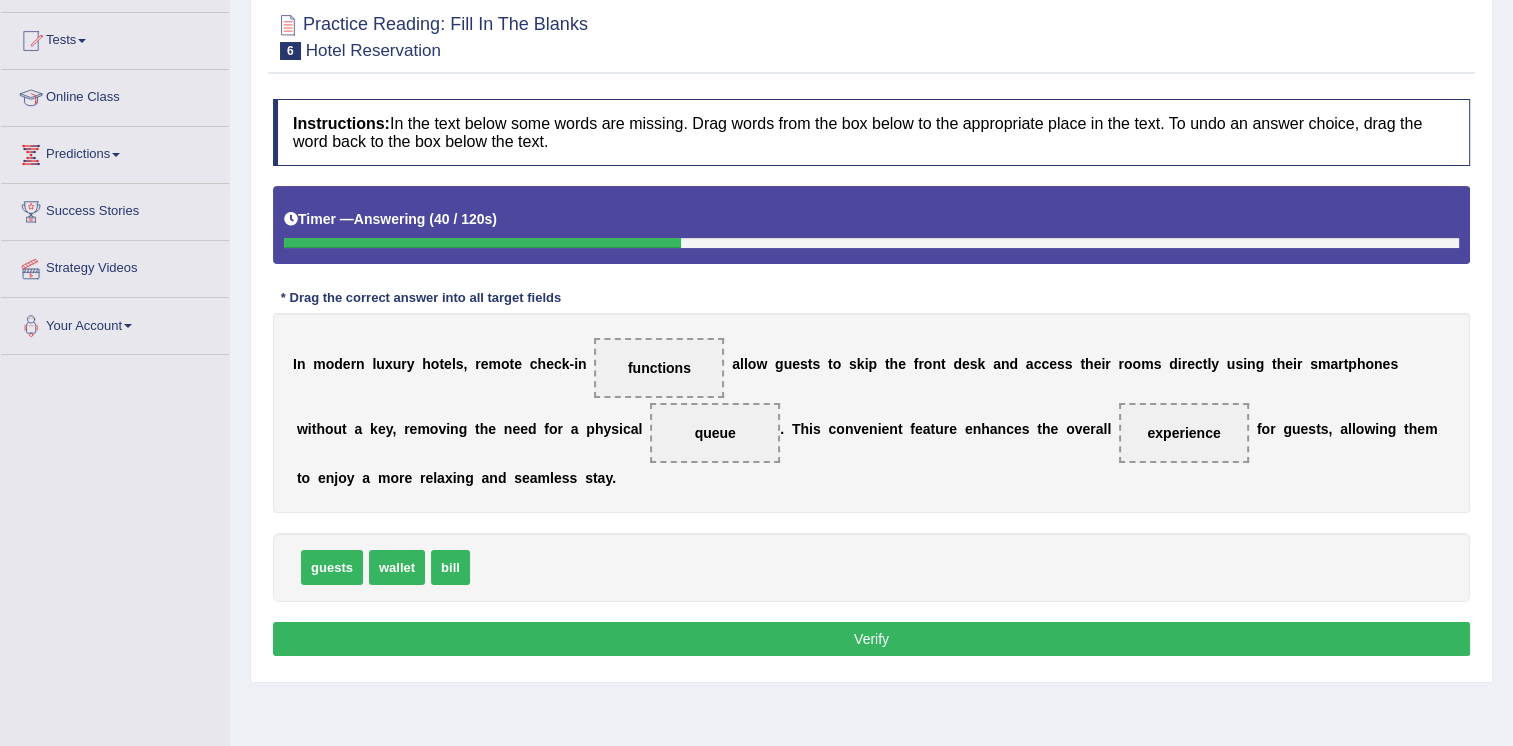 click on "Verify" at bounding box center [871, 639] 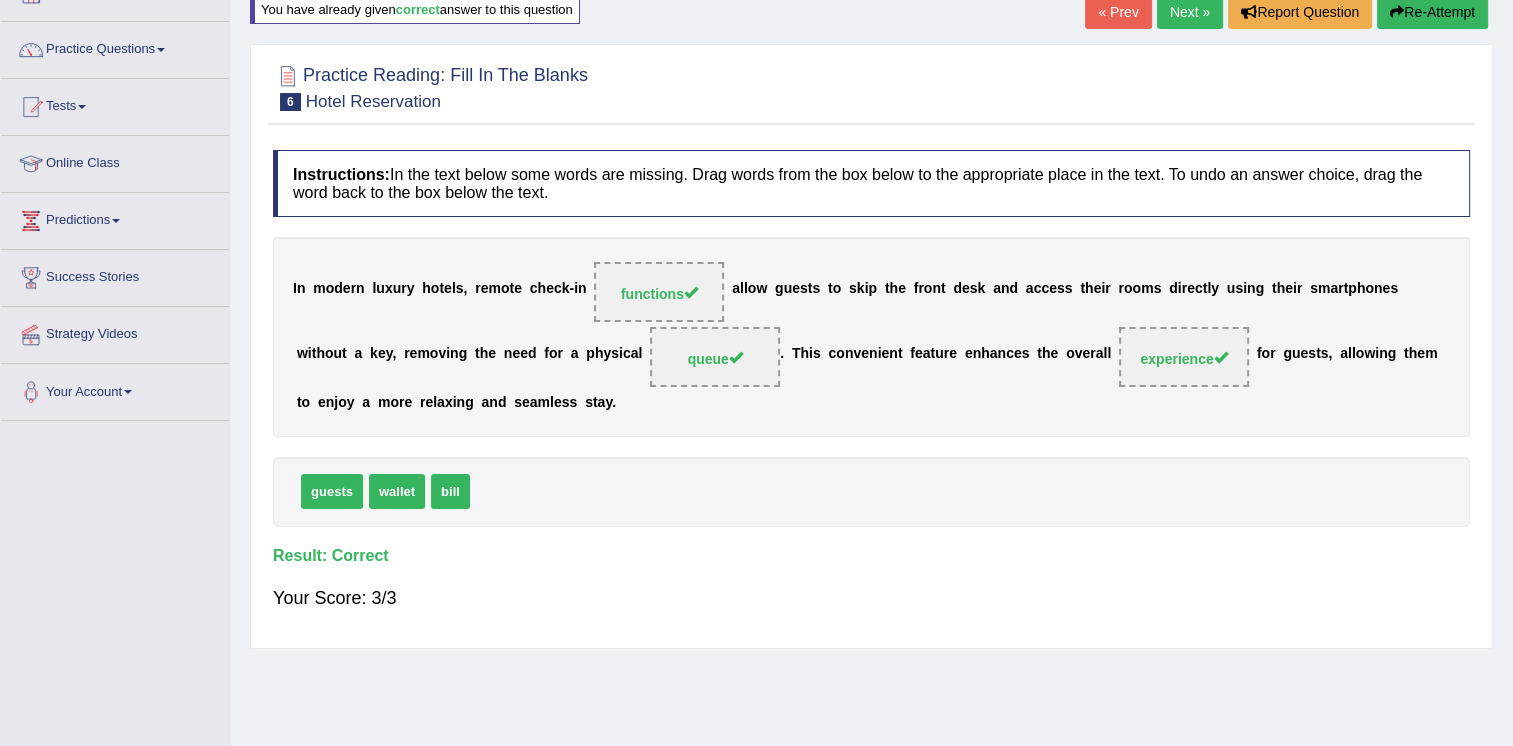 scroll, scrollTop: 100, scrollLeft: 0, axis: vertical 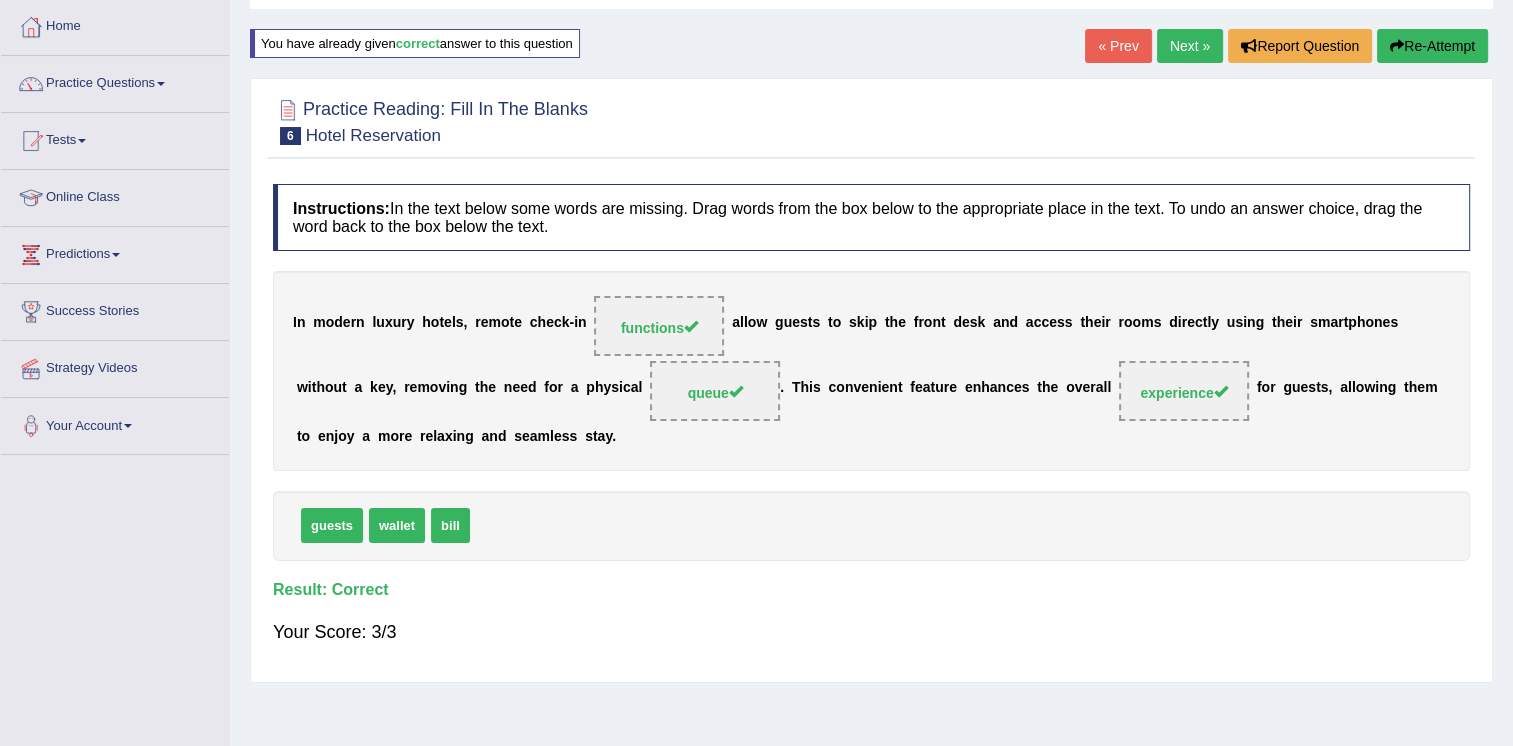 click on "Next »" at bounding box center [1190, 46] 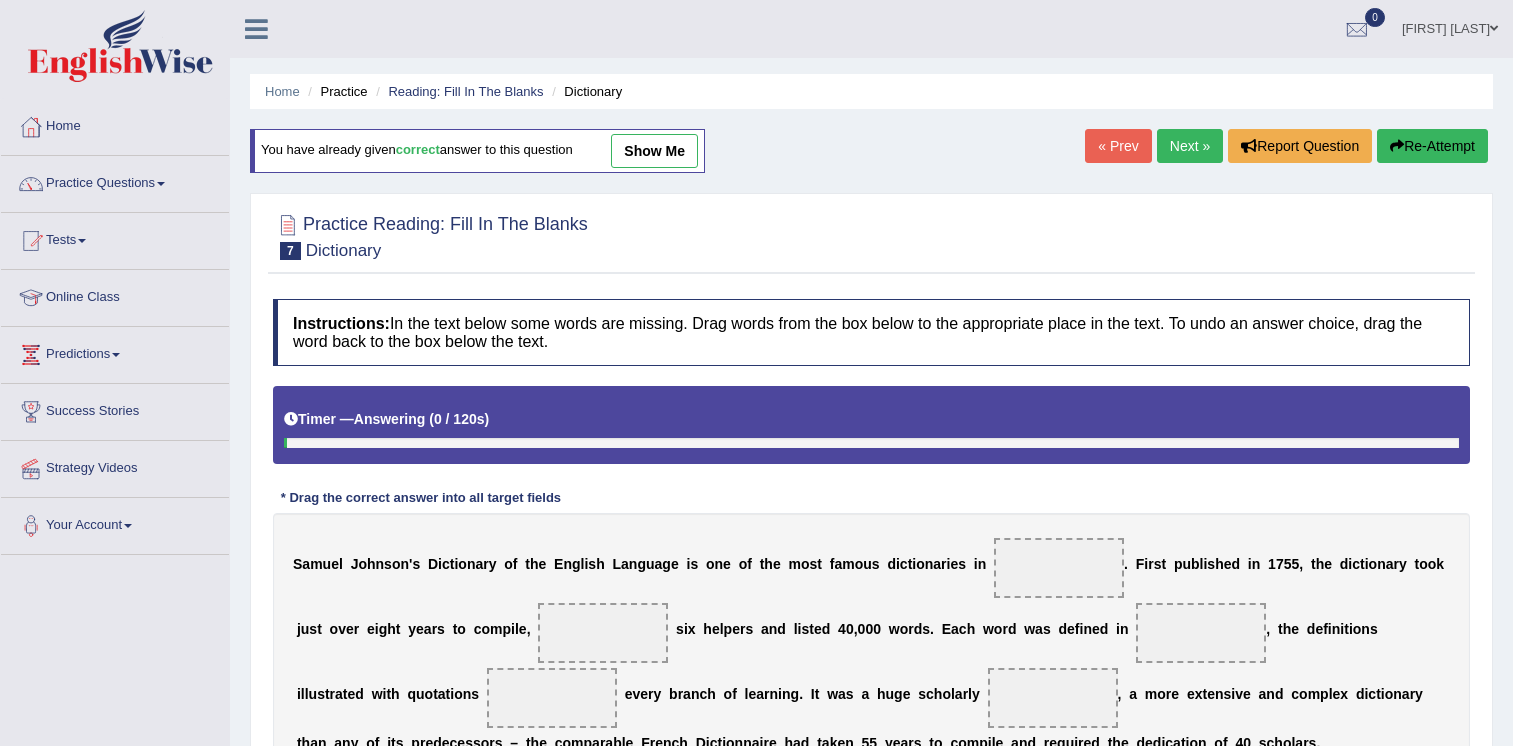 scroll, scrollTop: 200, scrollLeft: 0, axis: vertical 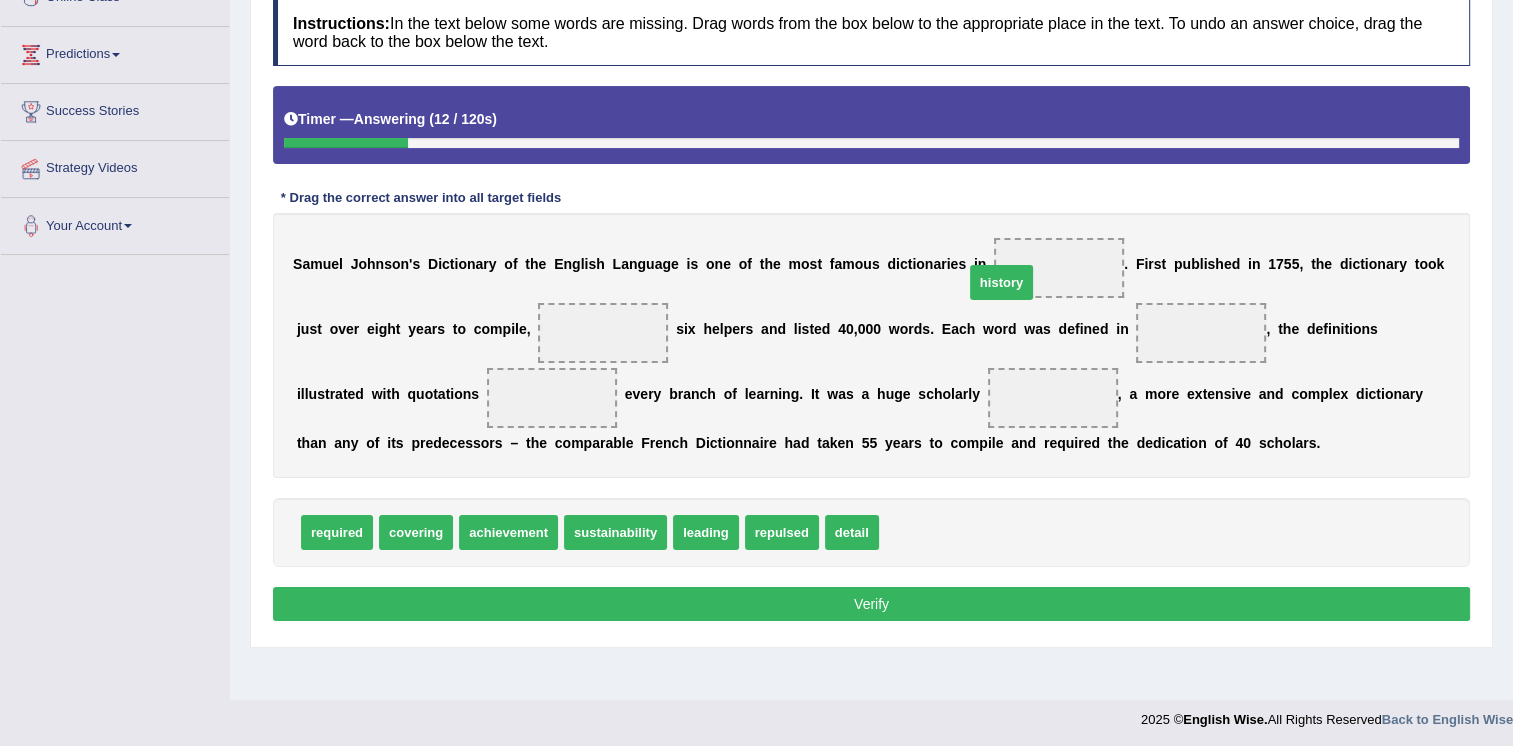 drag, startPoint x: 877, startPoint y: 541, endPoint x: 964, endPoint y: 291, distance: 264.7055 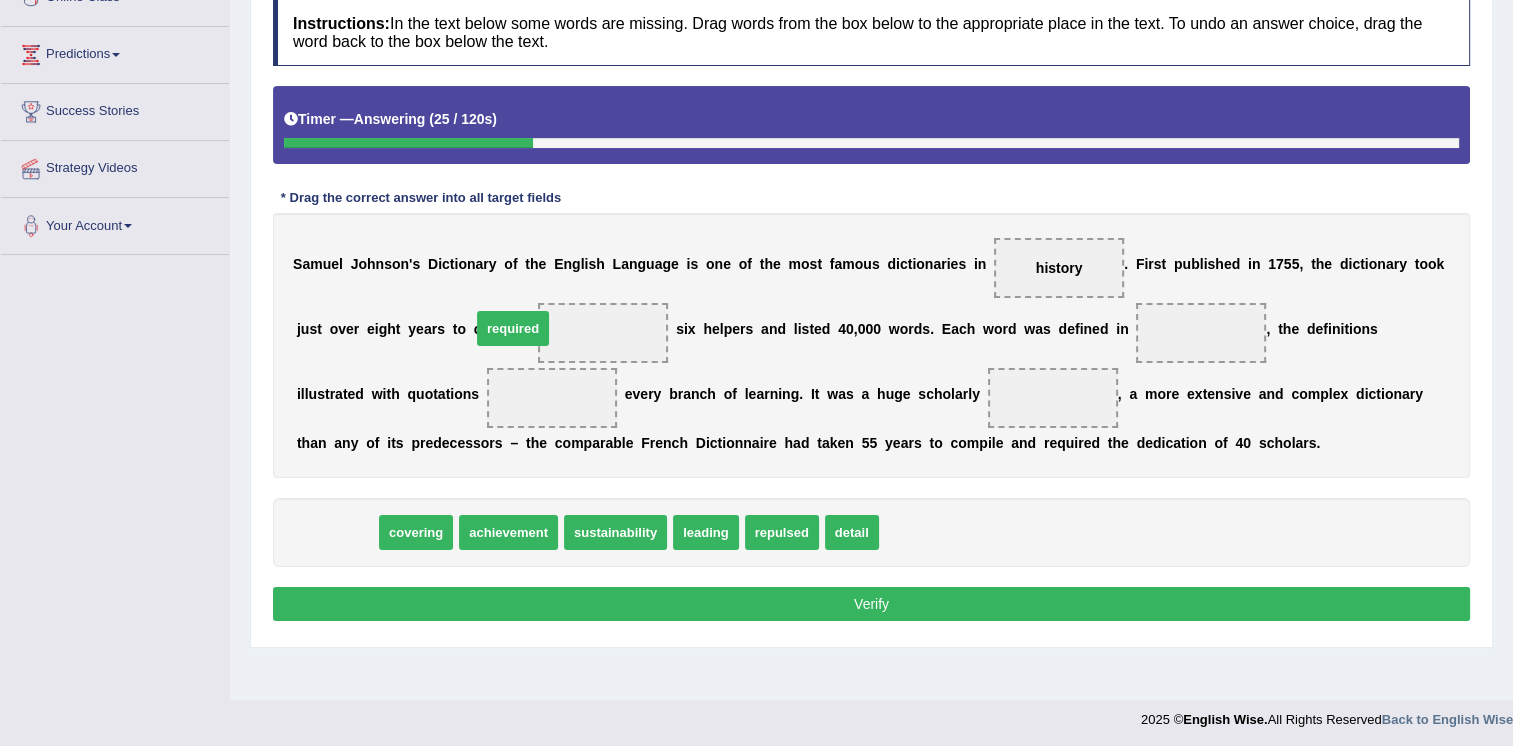 drag, startPoint x: 332, startPoint y: 531, endPoint x: 508, endPoint y: 326, distance: 270.18698 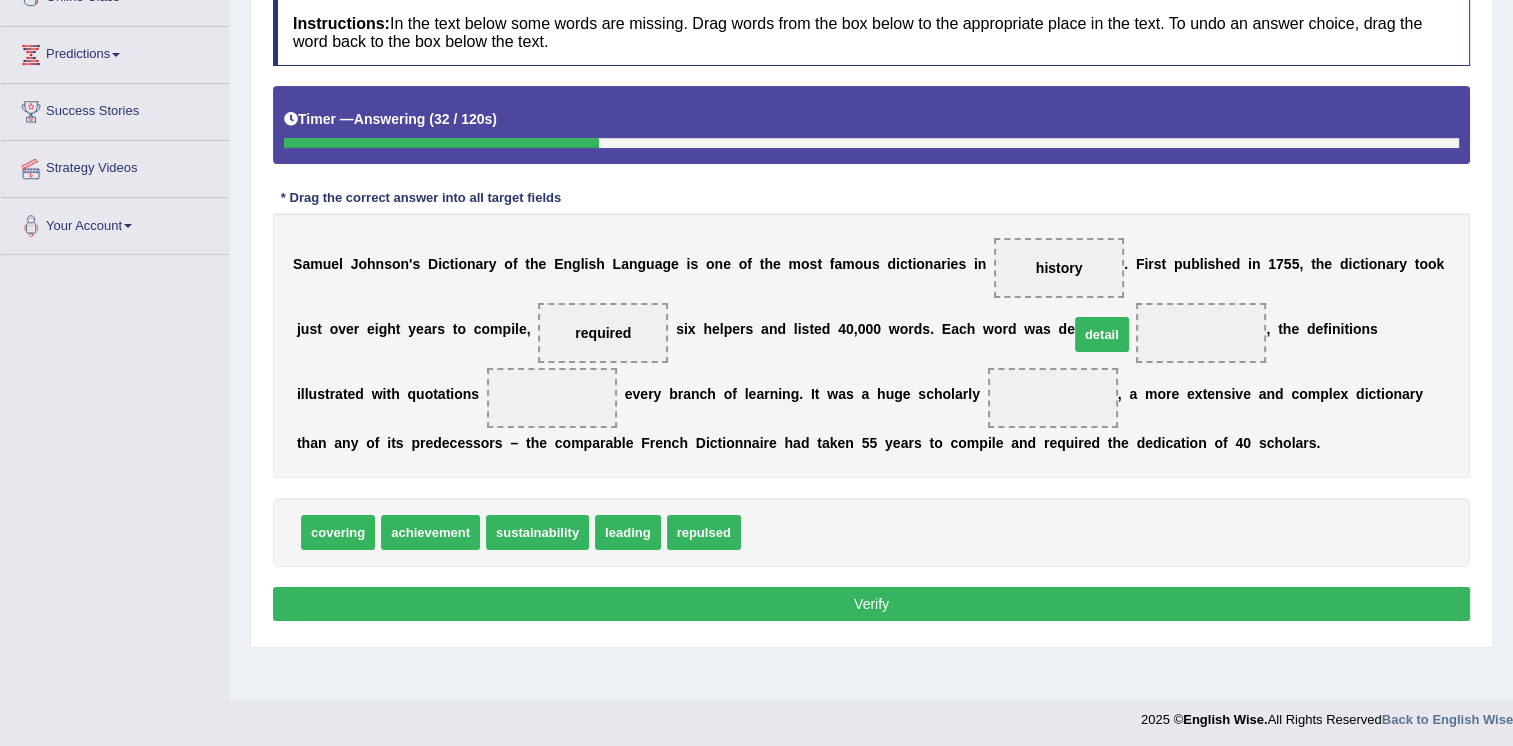 drag, startPoint x: 745, startPoint y: 529, endPoint x: 1073, endPoint y: 331, distance: 383.1292 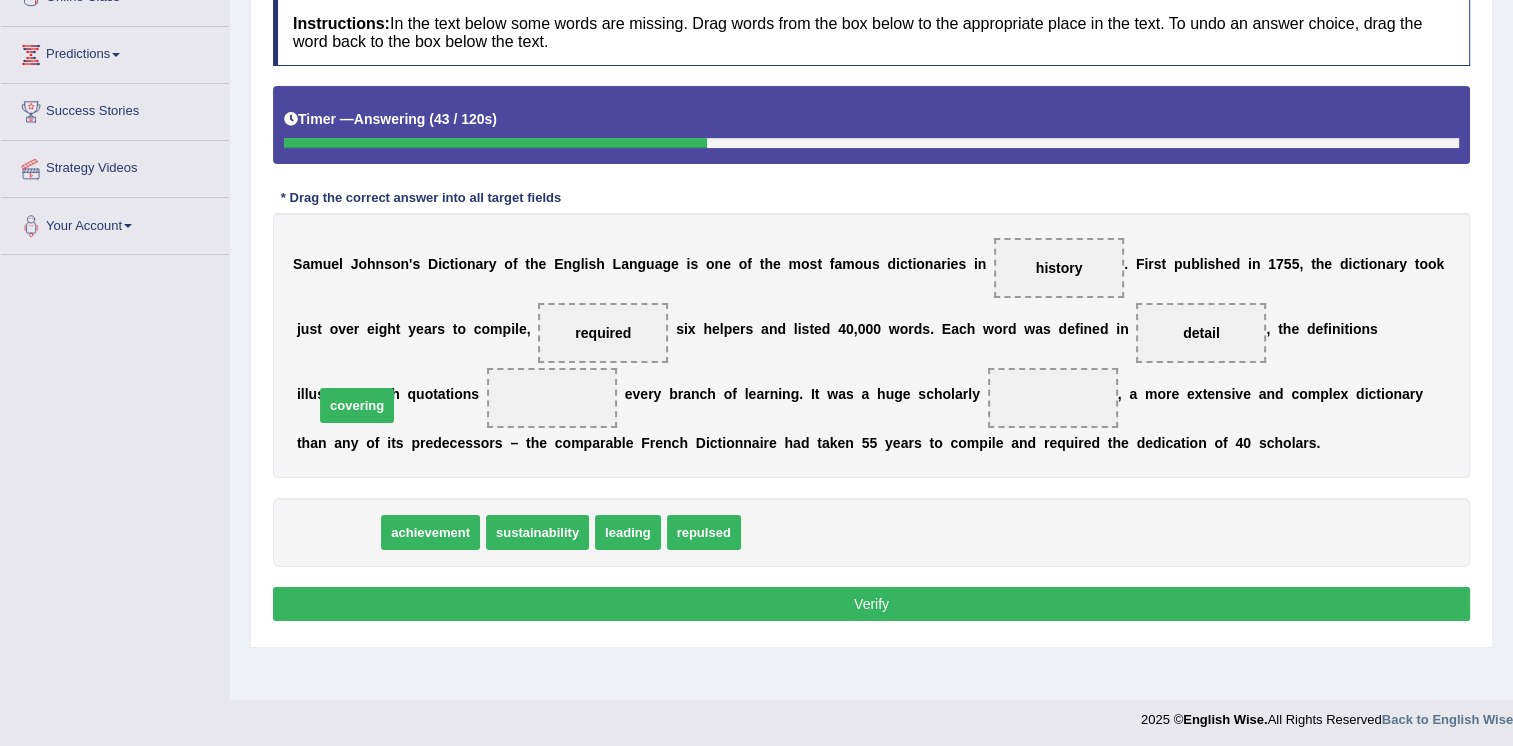 drag, startPoint x: 322, startPoint y: 530, endPoint x: 341, endPoint y: 403, distance: 128.41339 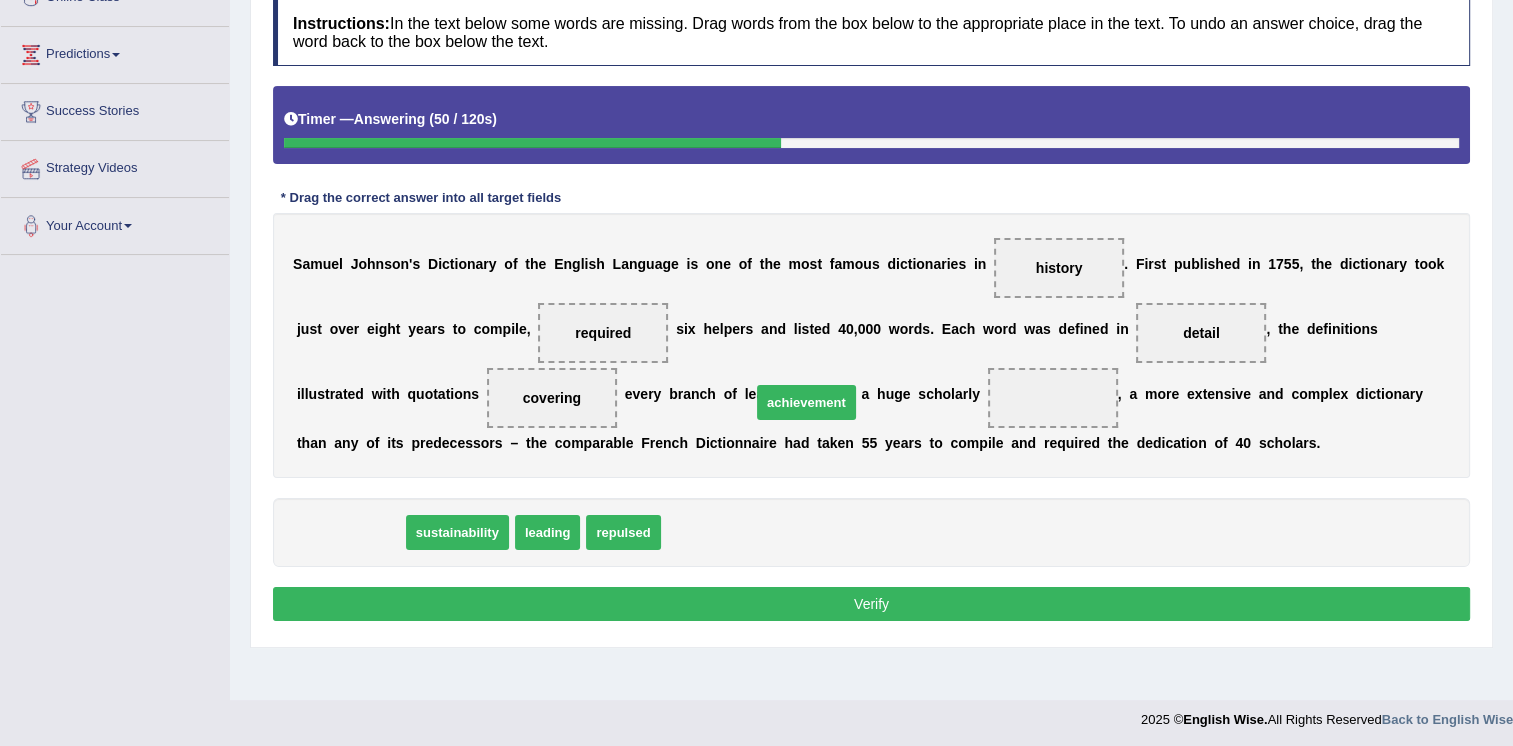 drag, startPoint x: 331, startPoint y: 527, endPoint x: 803, endPoint y: 397, distance: 489.57532 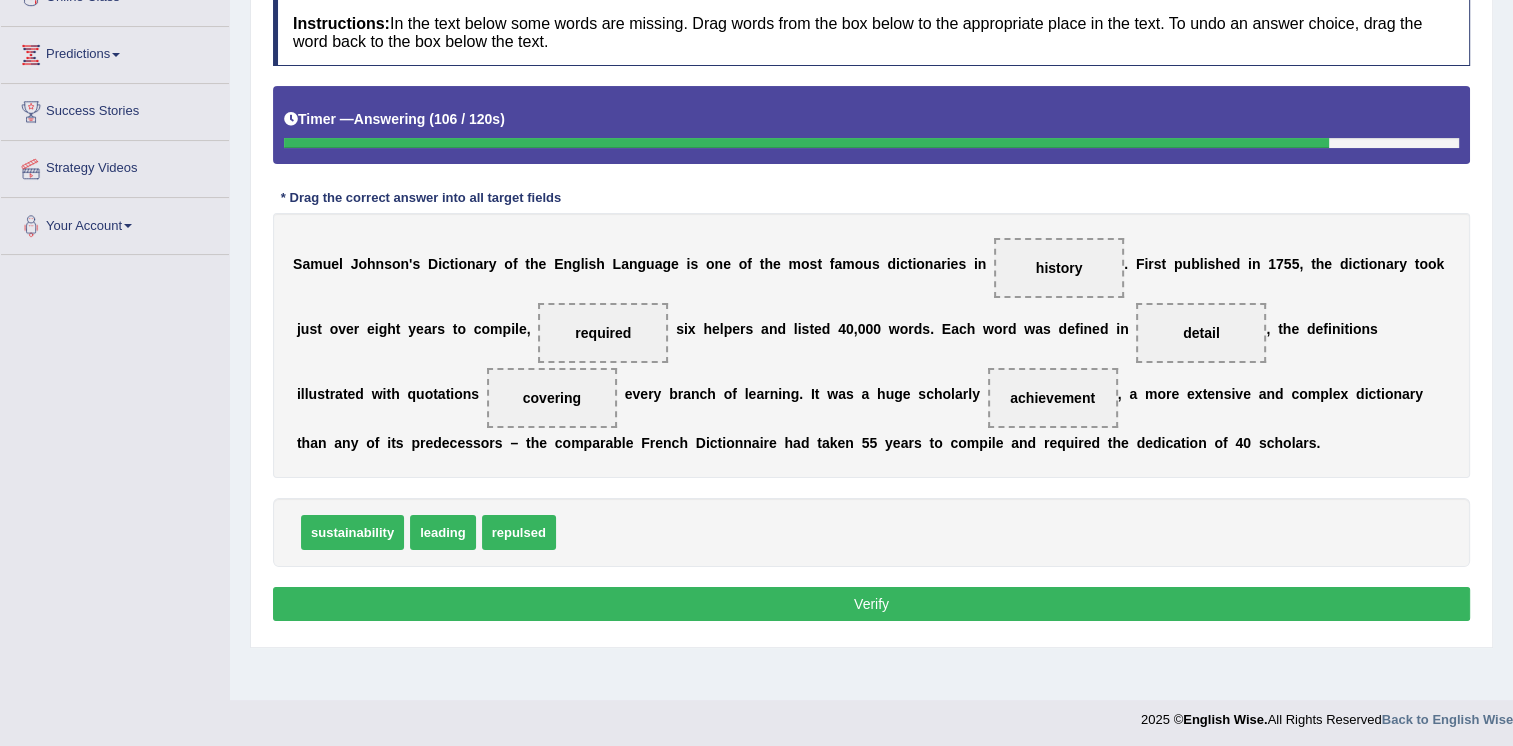 click on "Verify" at bounding box center (871, 604) 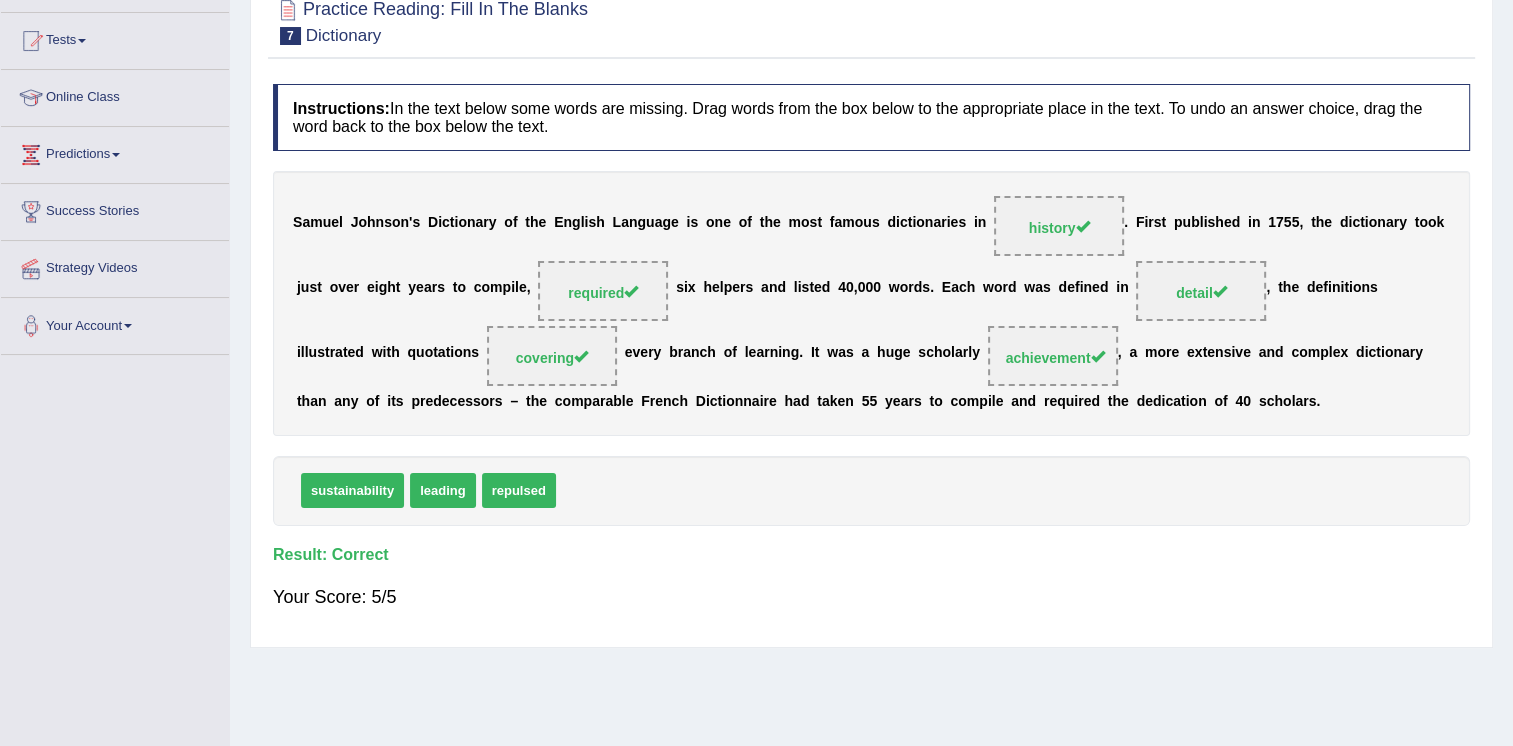 scroll, scrollTop: 100, scrollLeft: 0, axis: vertical 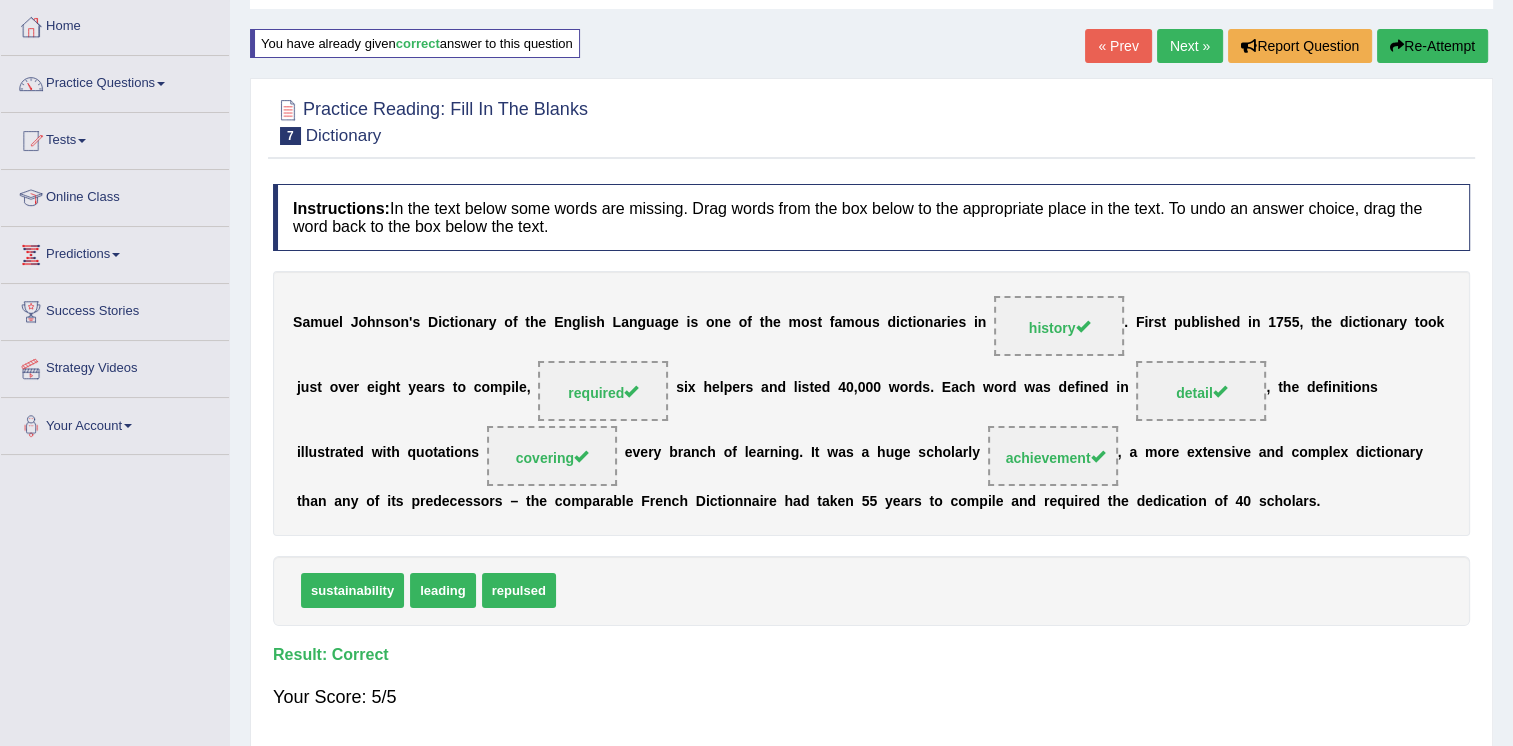 click on "Next »" at bounding box center (1190, 46) 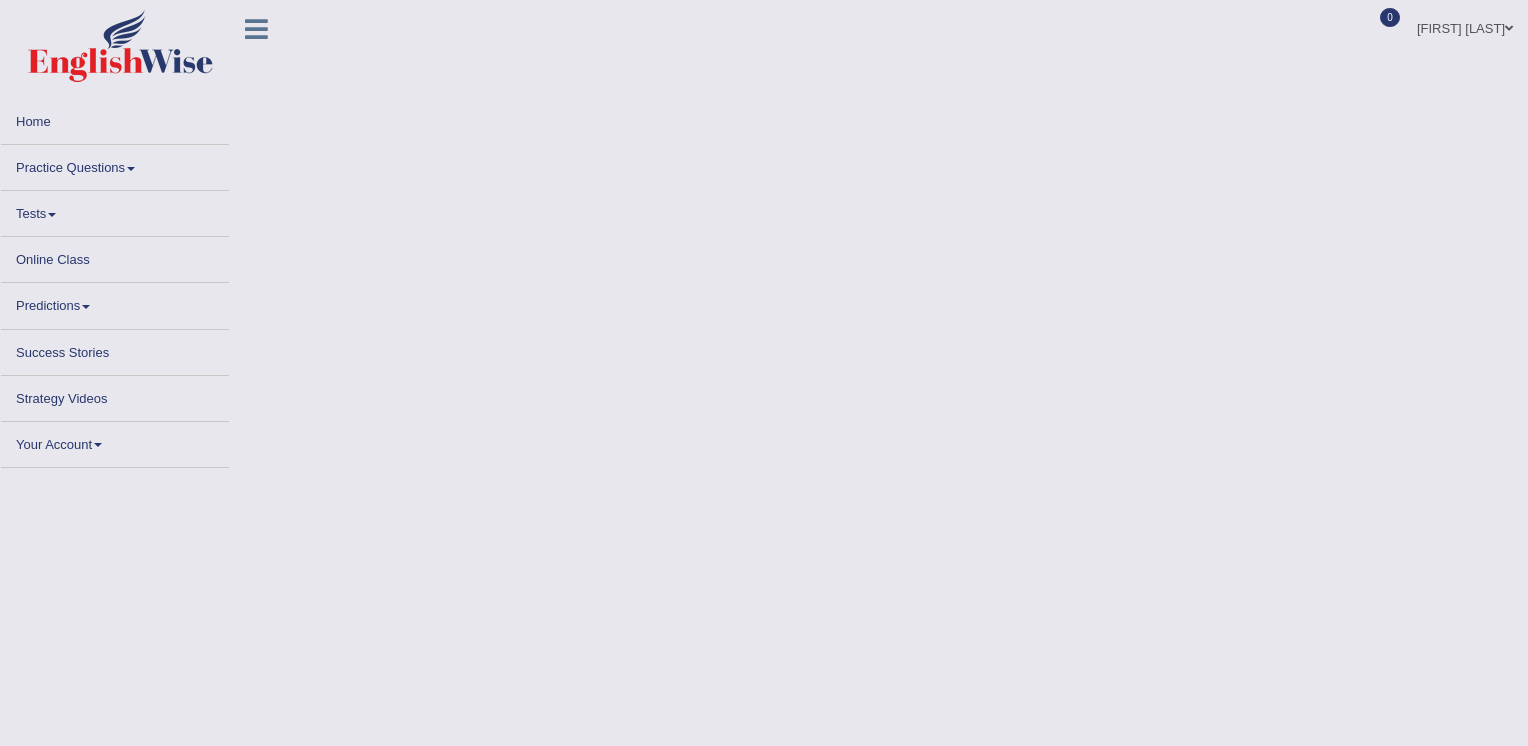 scroll, scrollTop: 0, scrollLeft: 0, axis: both 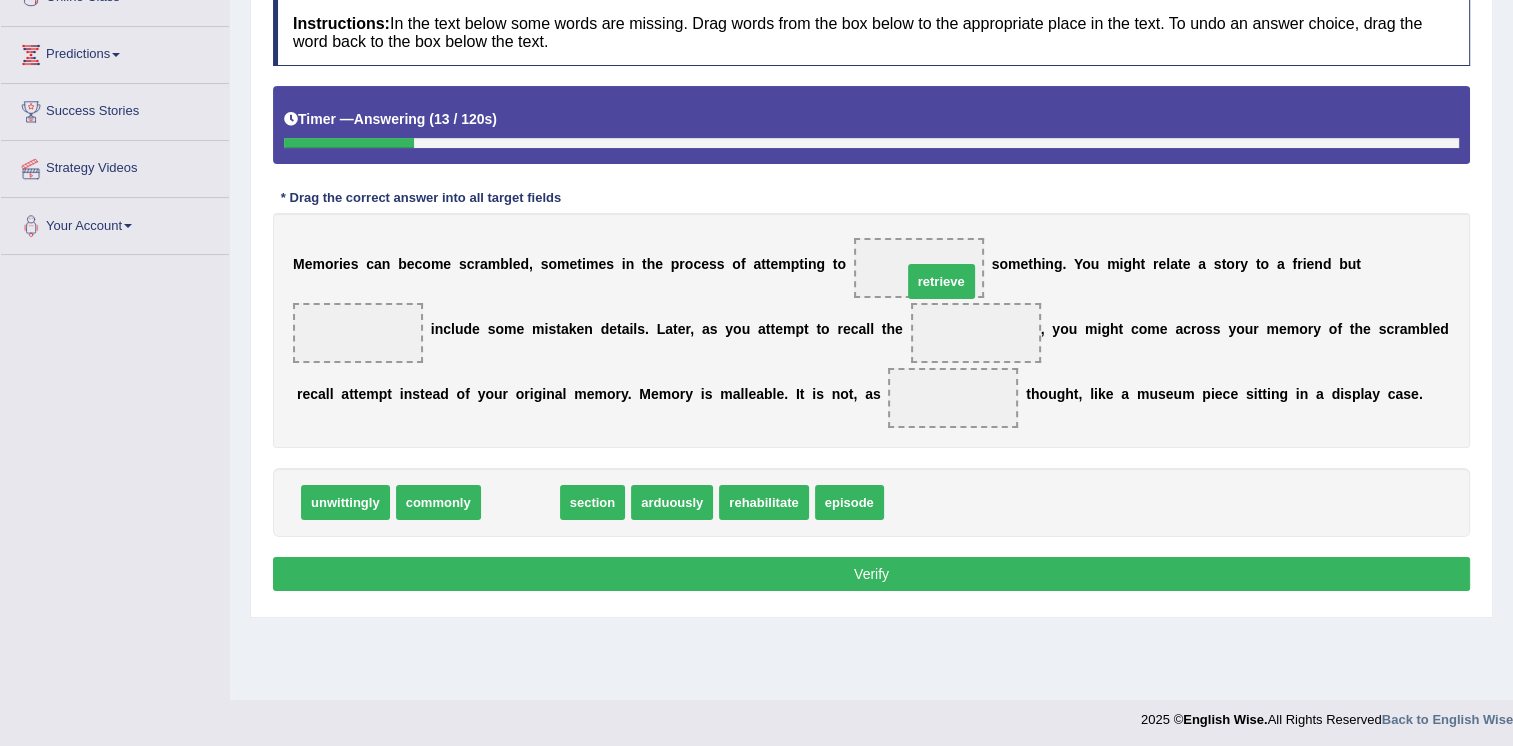 drag, startPoint x: 501, startPoint y: 497, endPoint x: 910, endPoint y: 276, distance: 464.88922 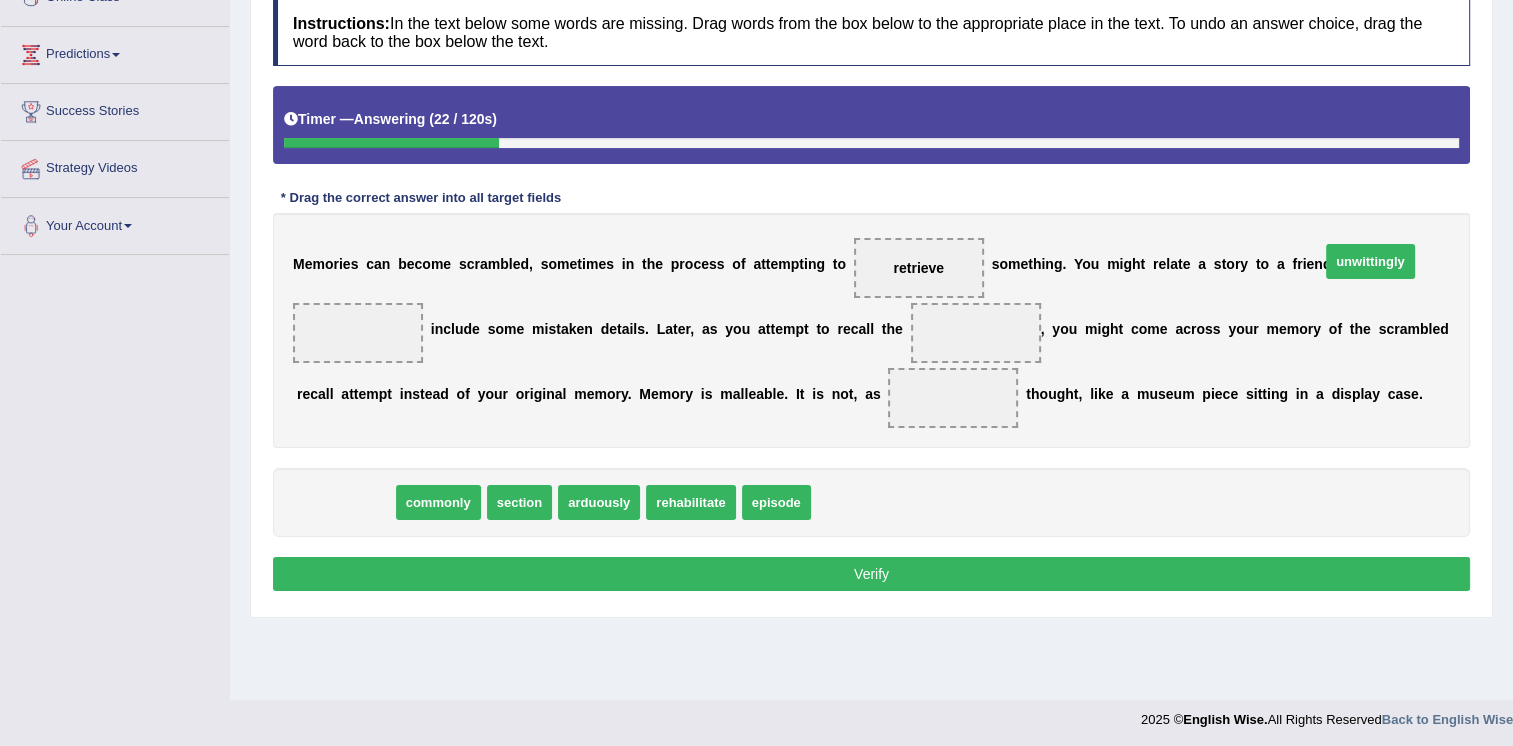 drag, startPoint x: 347, startPoint y: 503, endPoint x: 1372, endPoint y: 262, distance: 1052.951 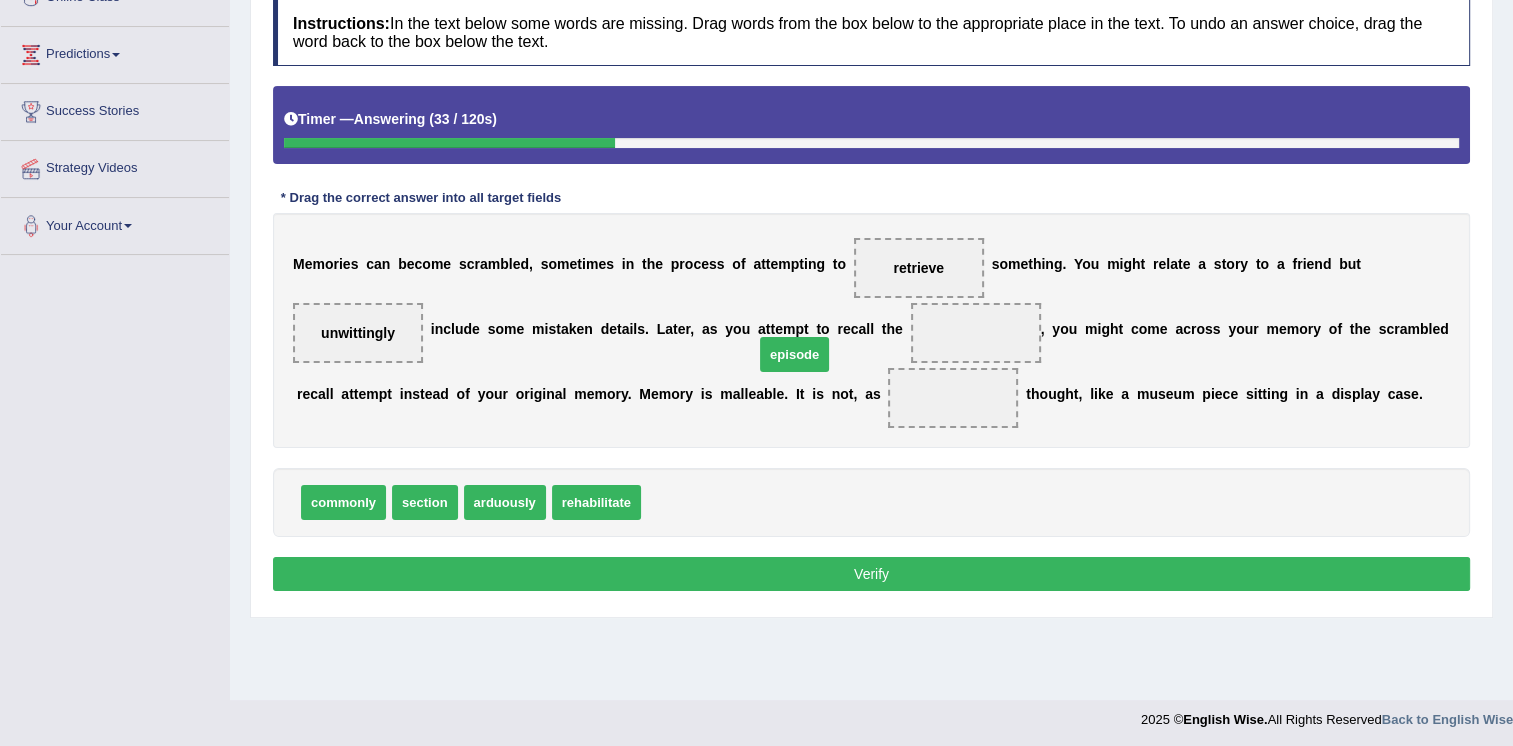 drag, startPoint x: 663, startPoint y: 502, endPoint x: 773, endPoint y: 336, distance: 199.13814 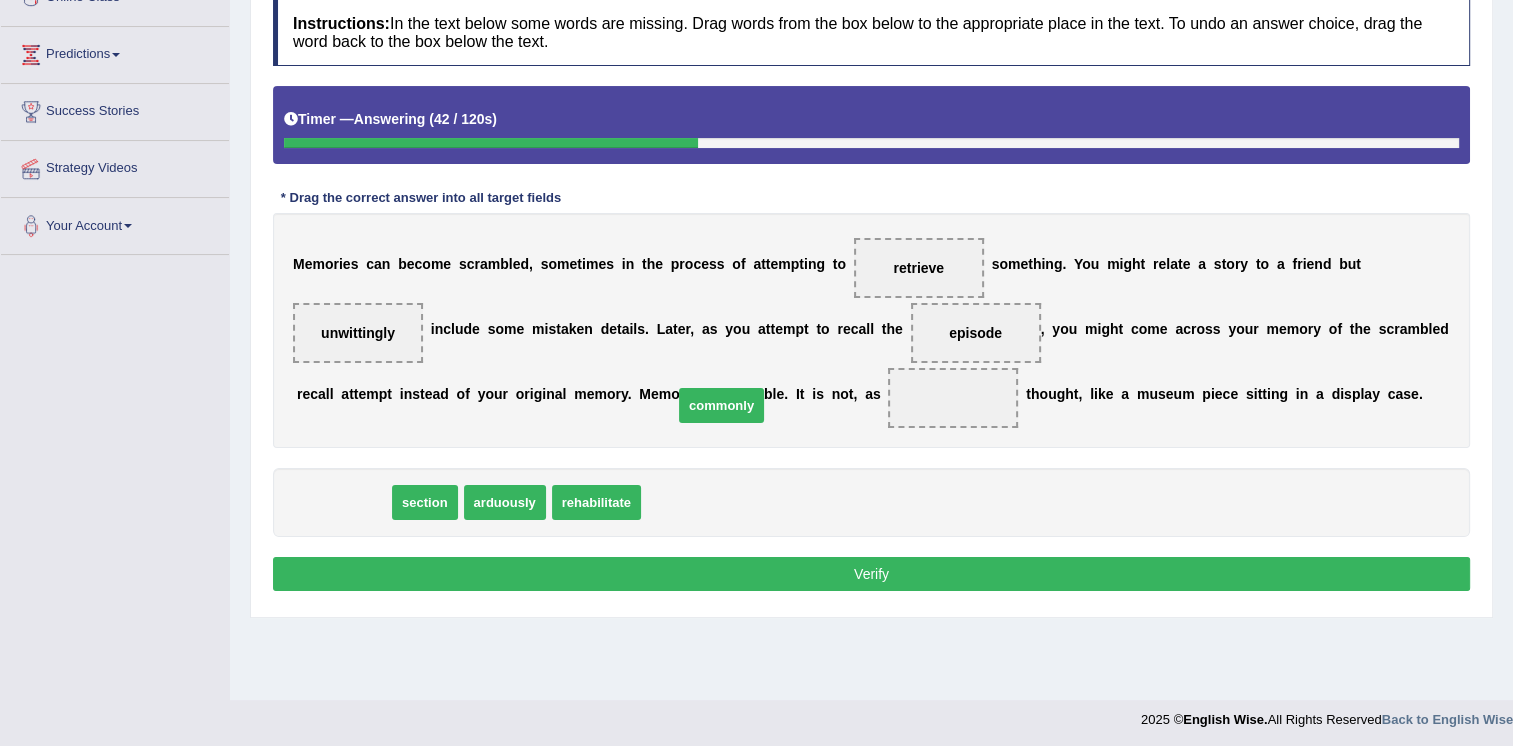 drag, startPoint x: 368, startPoint y: 507, endPoint x: 746, endPoint y: 410, distance: 390.24734 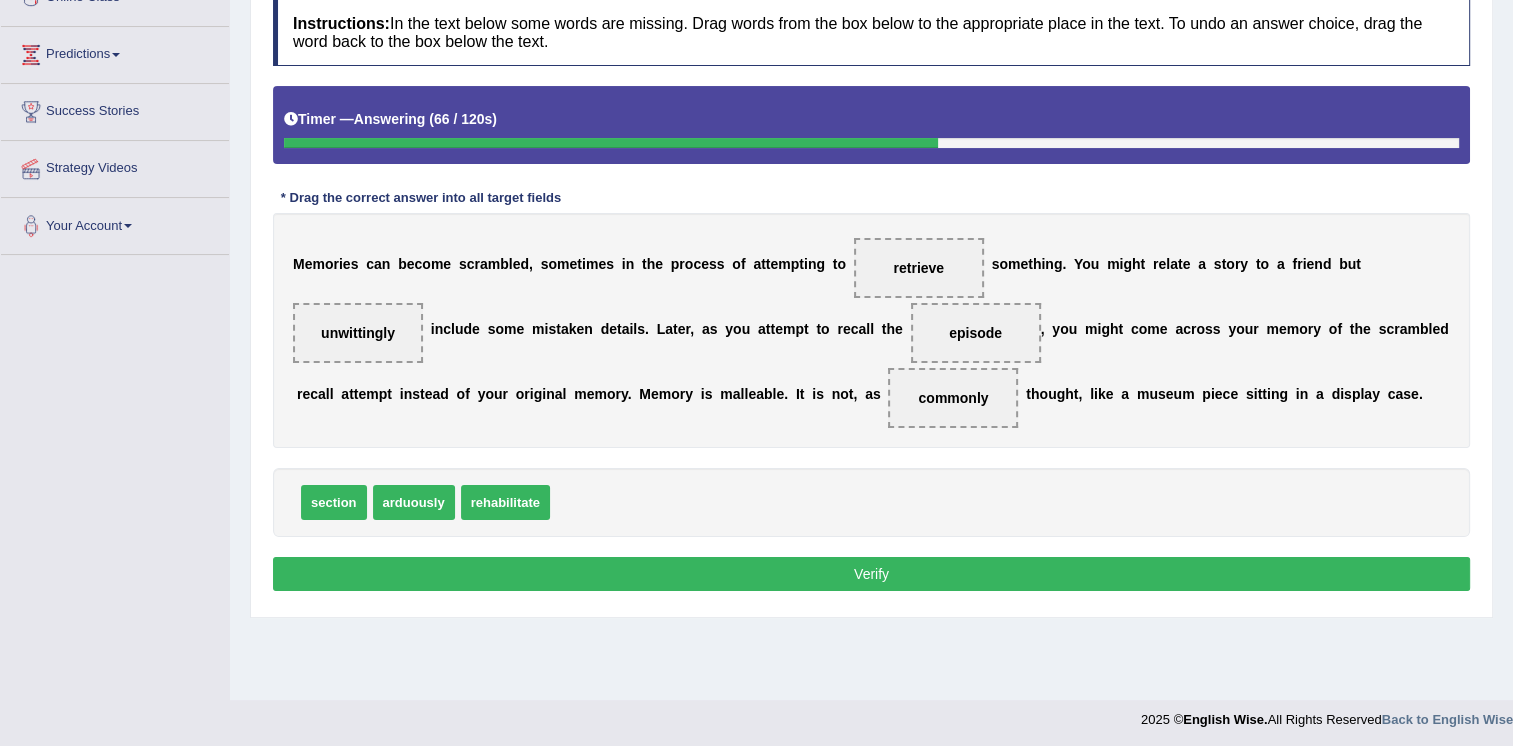 click on "Verify" at bounding box center [871, 574] 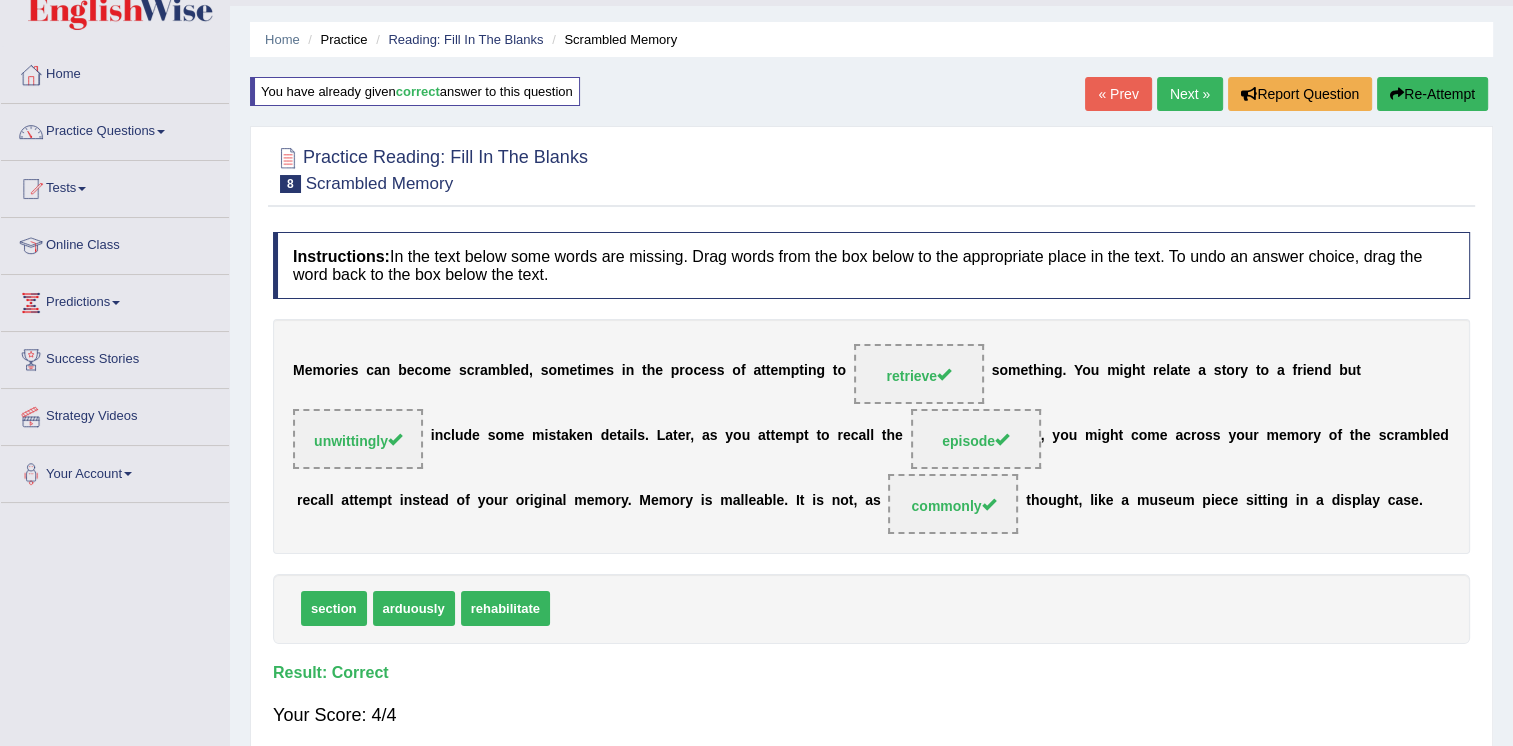 scroll, scrollTop: 100, scrollLeft: 0, axis: vertical 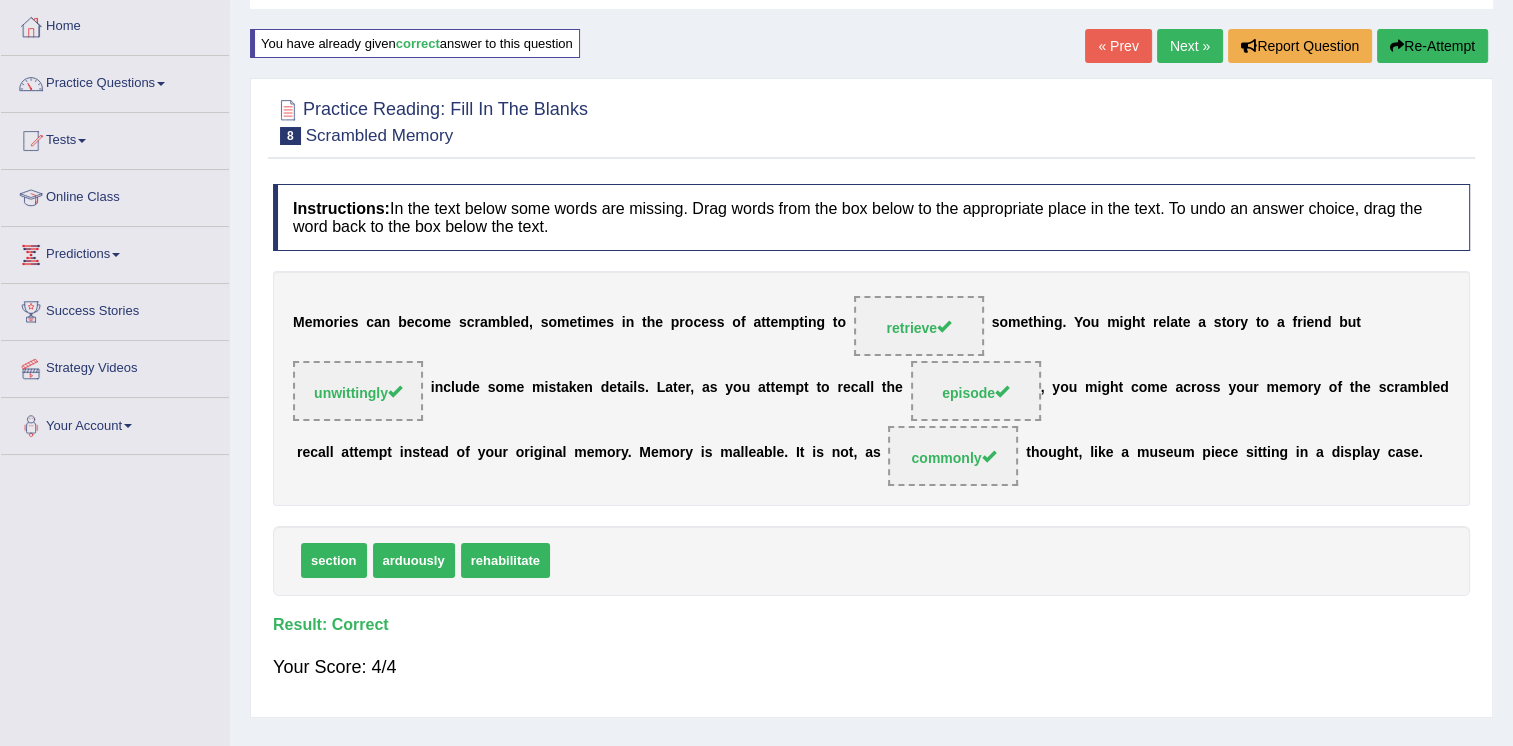 click on "Next »" at bounding box center (1190, 46) 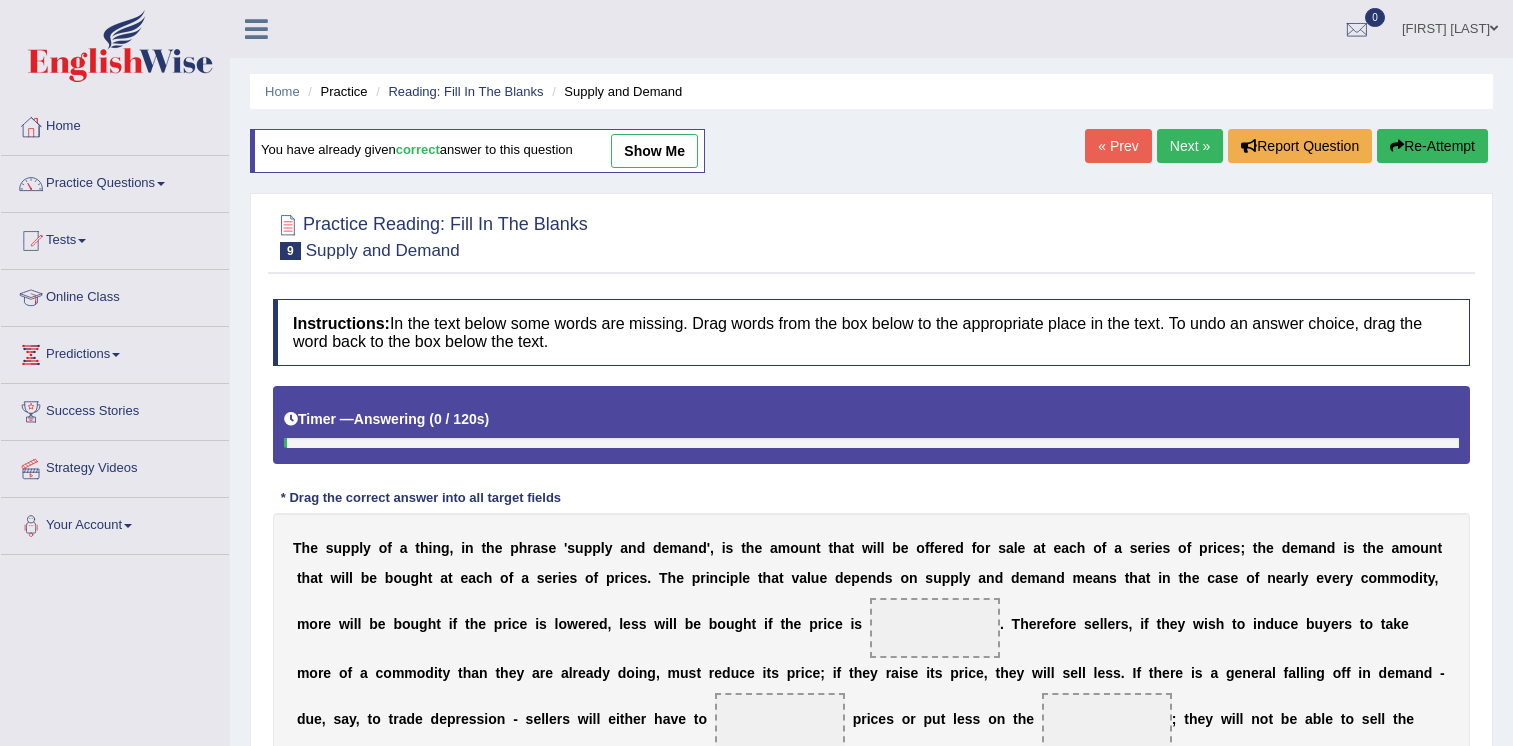 scroll, scrollTop: 200, scrollLeft: 0, axis: vertical 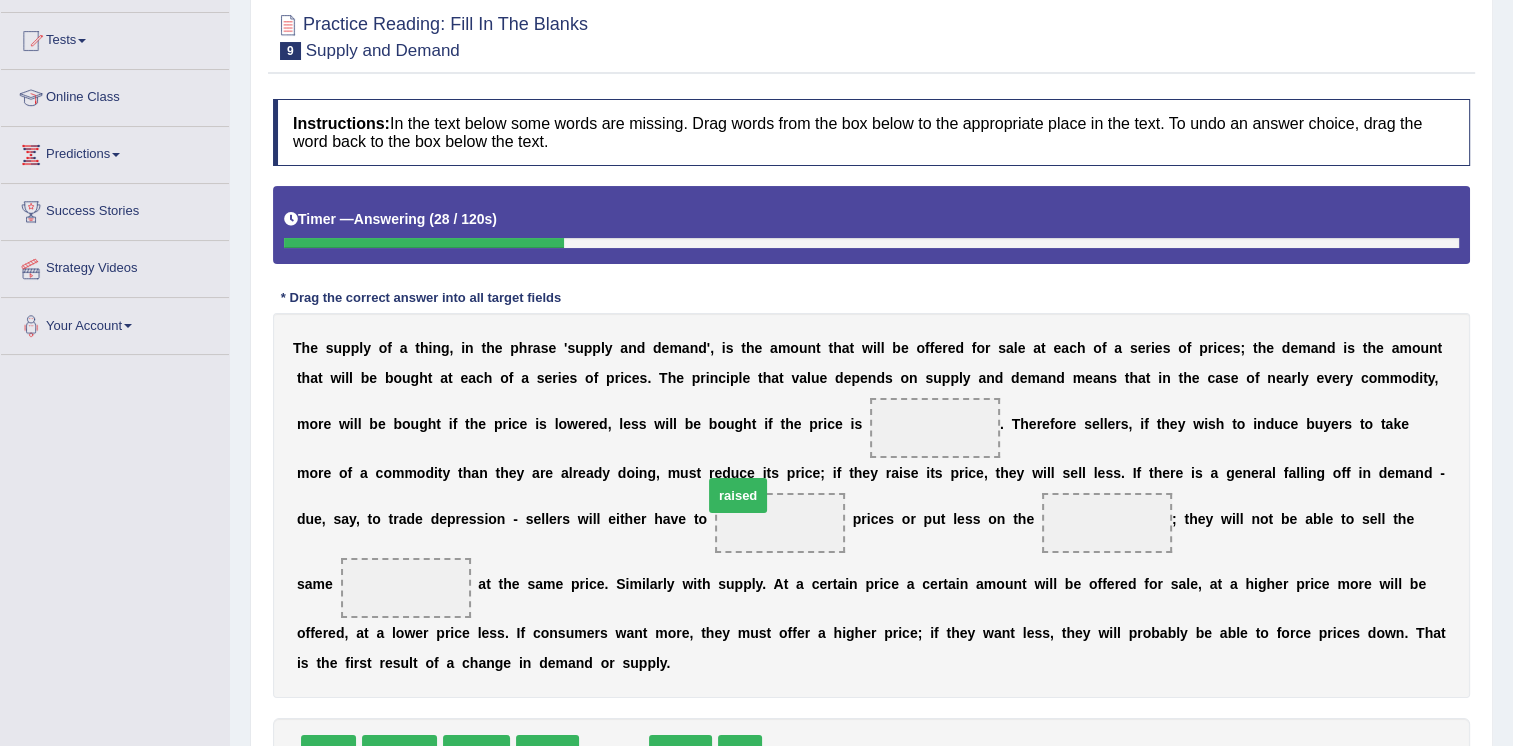 drag, startPoint x: 612, startPoint y: 682, endPoint x: 736, endPoint y: 420, distance: 289.86203 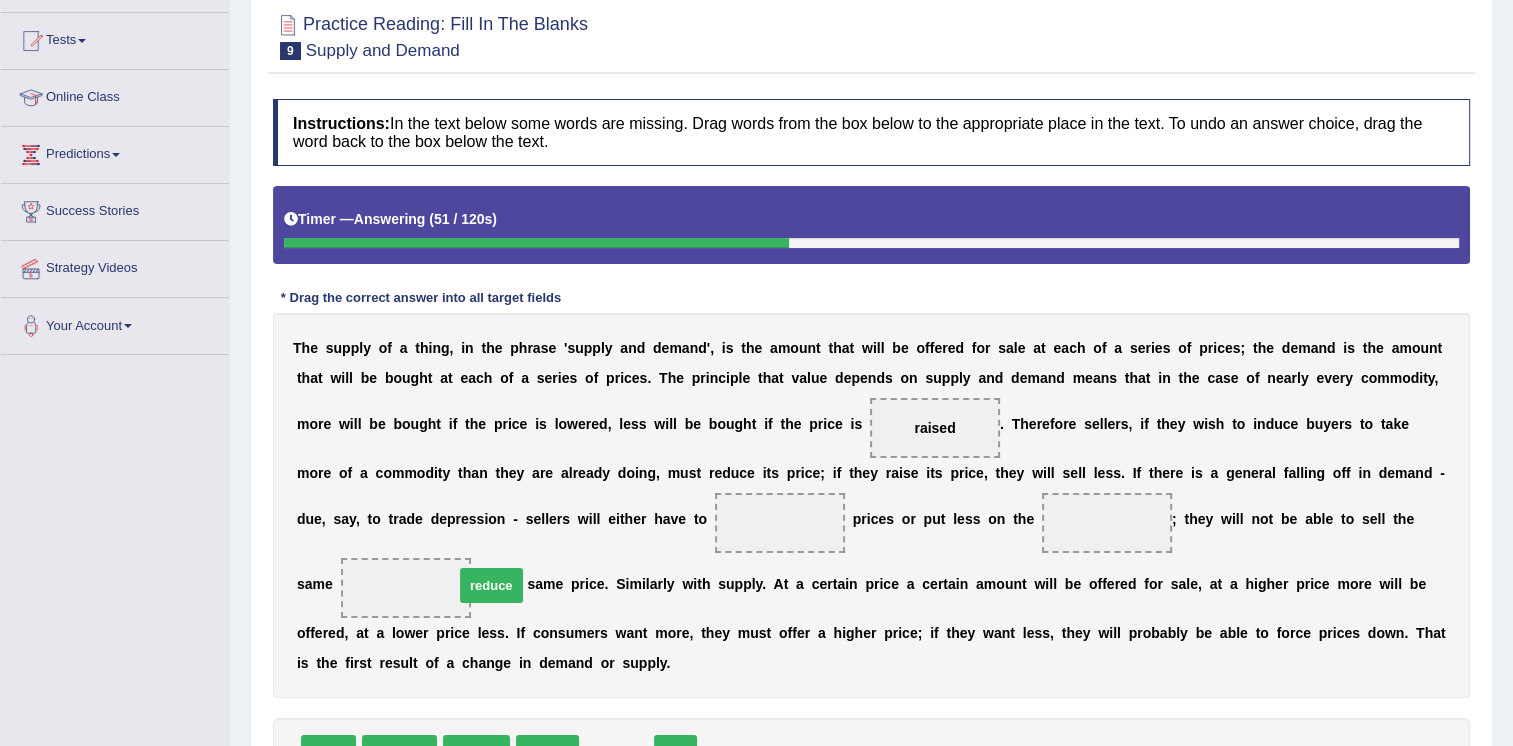 drag, startPoint x: 599, startPoint y: 685, endPoint x: 472, endPoint y: 514, distance: 213.00235 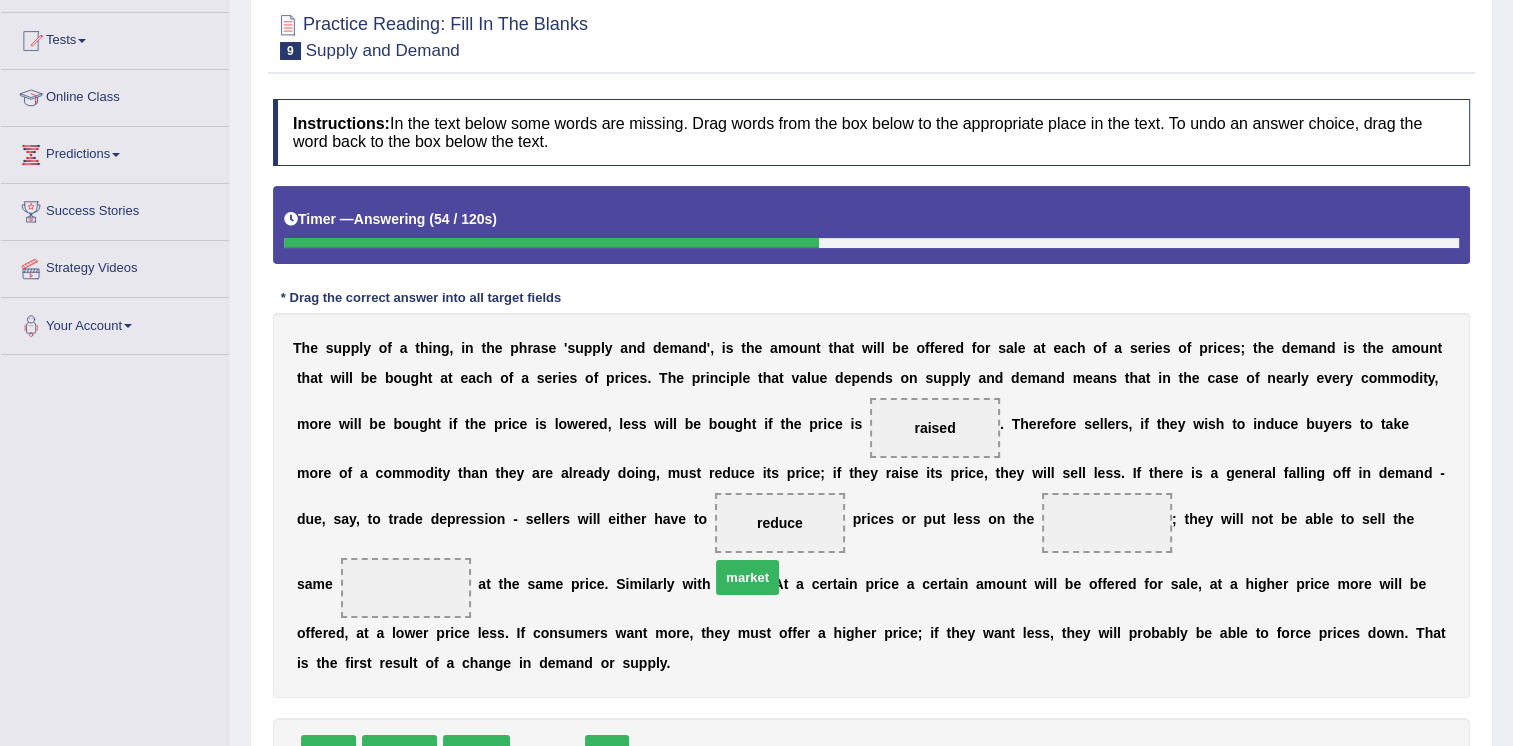 drag, startPoint x: 529, startPoint y: 685, endPoint x: 747, endPoint y: 512, distance: 278.3038 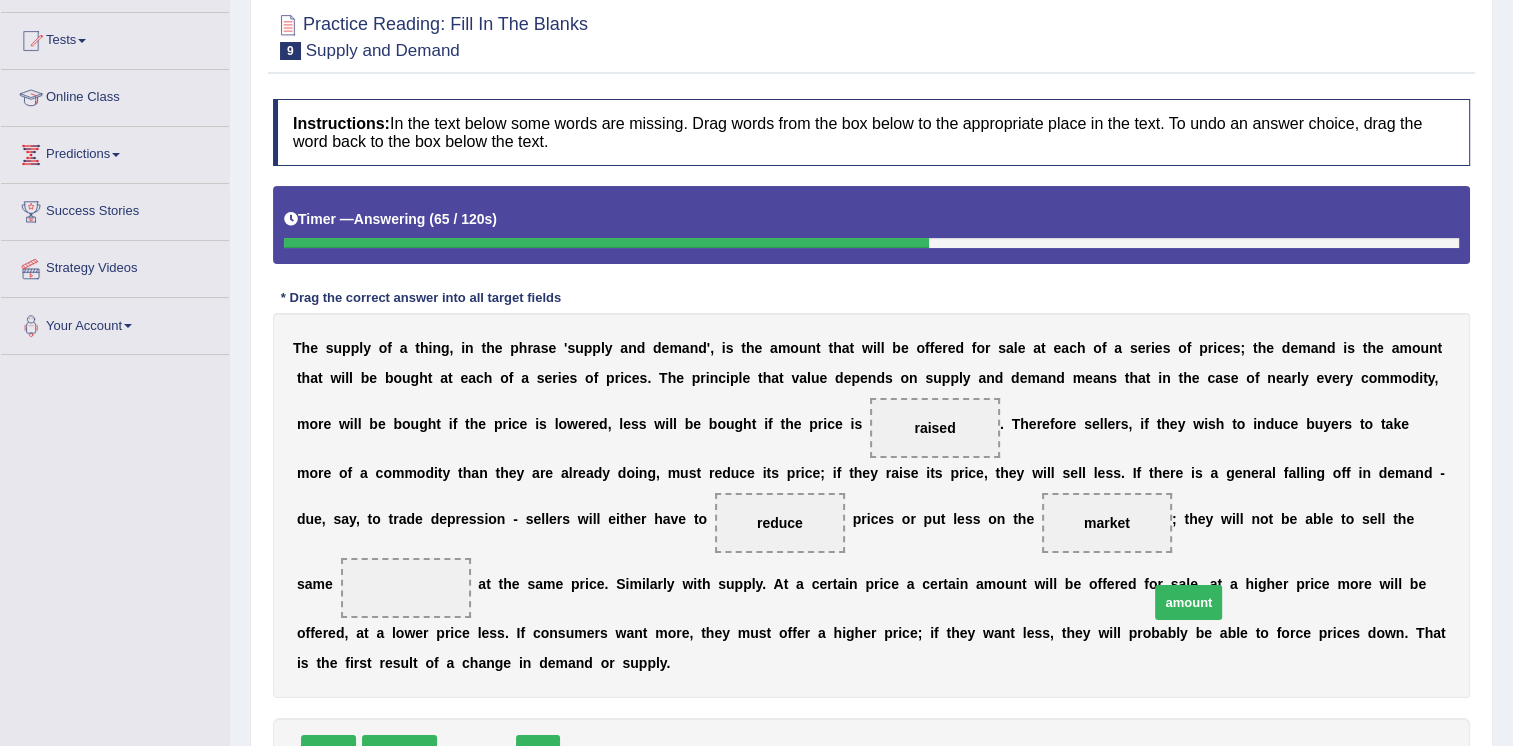 drag, startPoint x: 482, startPoint y: 682, endPoint x: 1194, endPoint y: 532, distance: 727.629 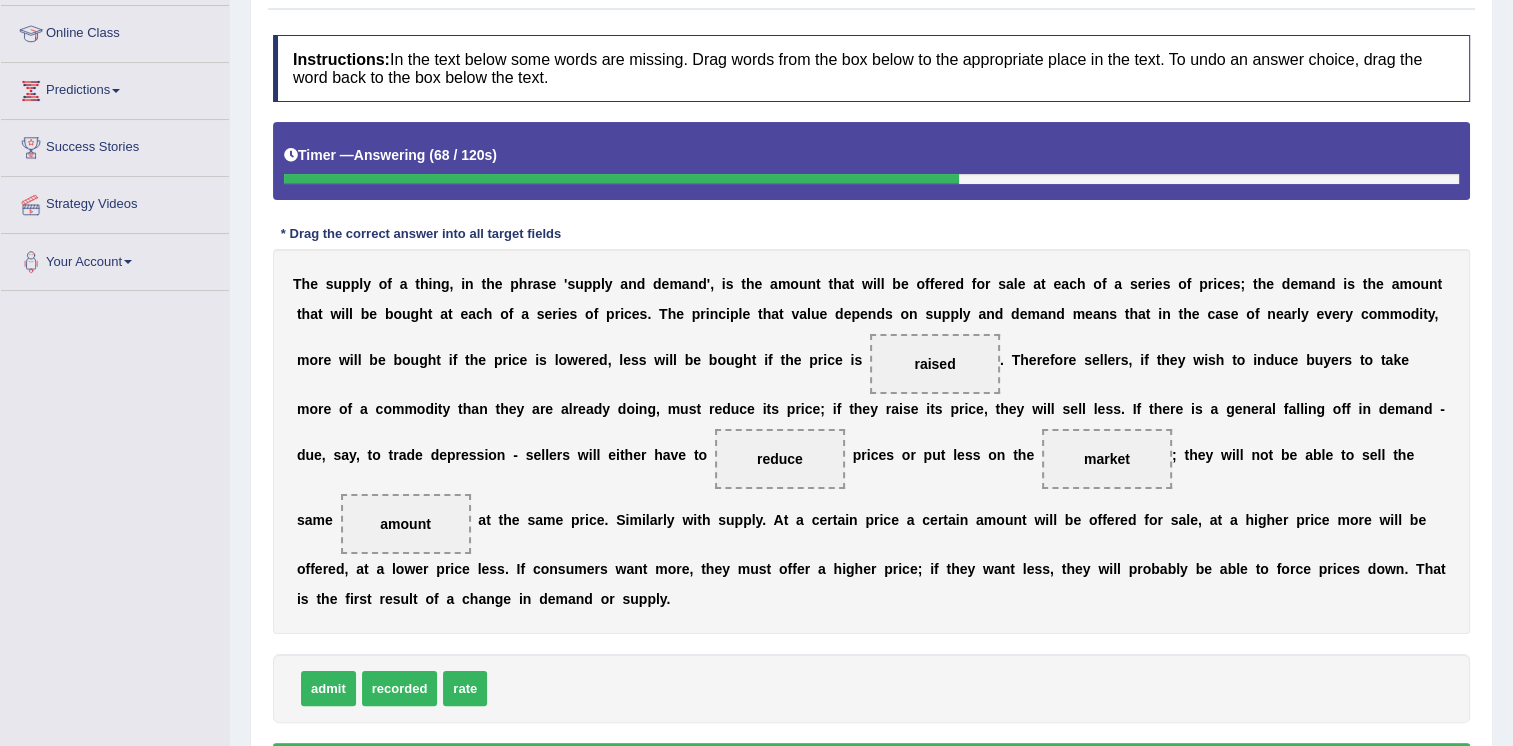 scroll, scrollTop: 319, scrollLeft: 0, axis: vertical 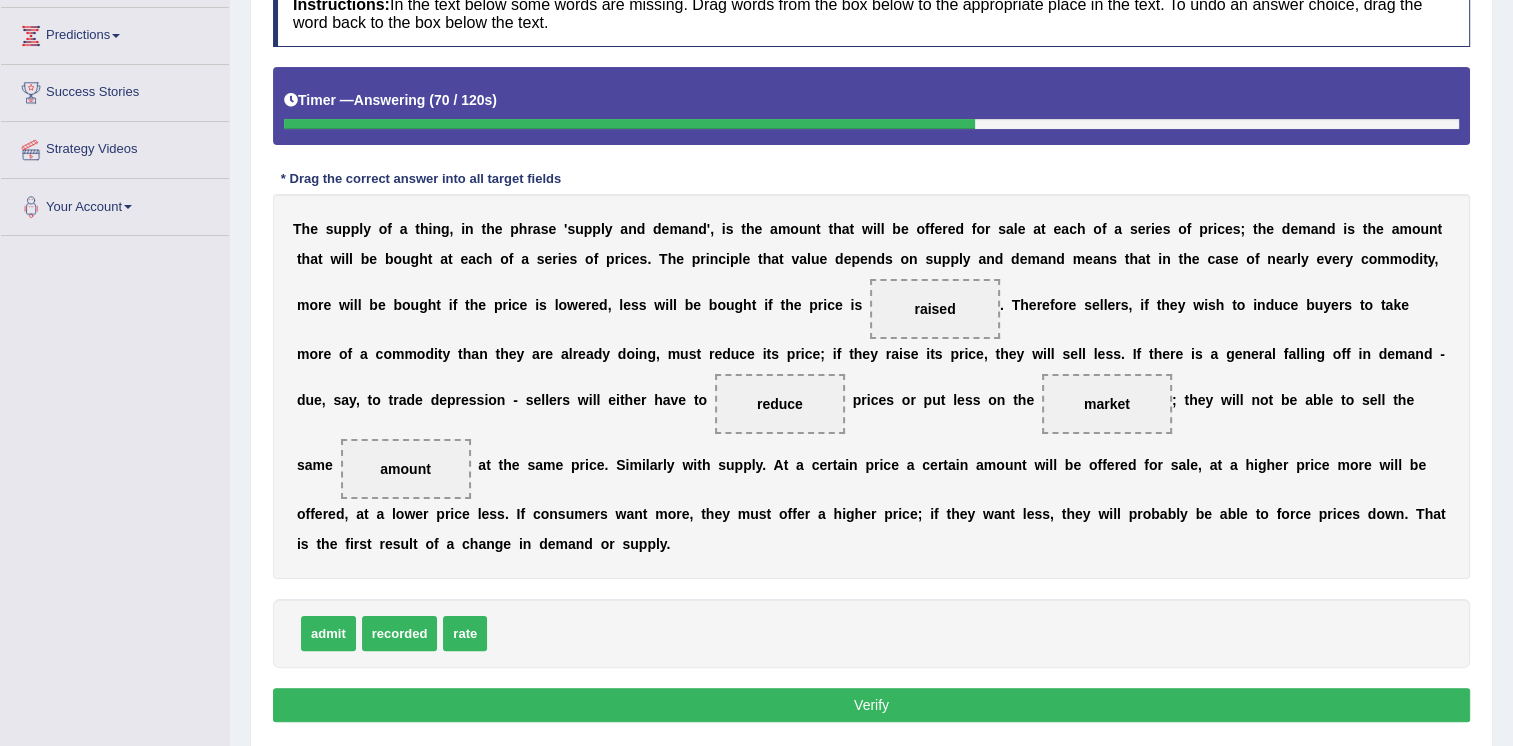 click on "Verify" at bounding box center [871, 705] 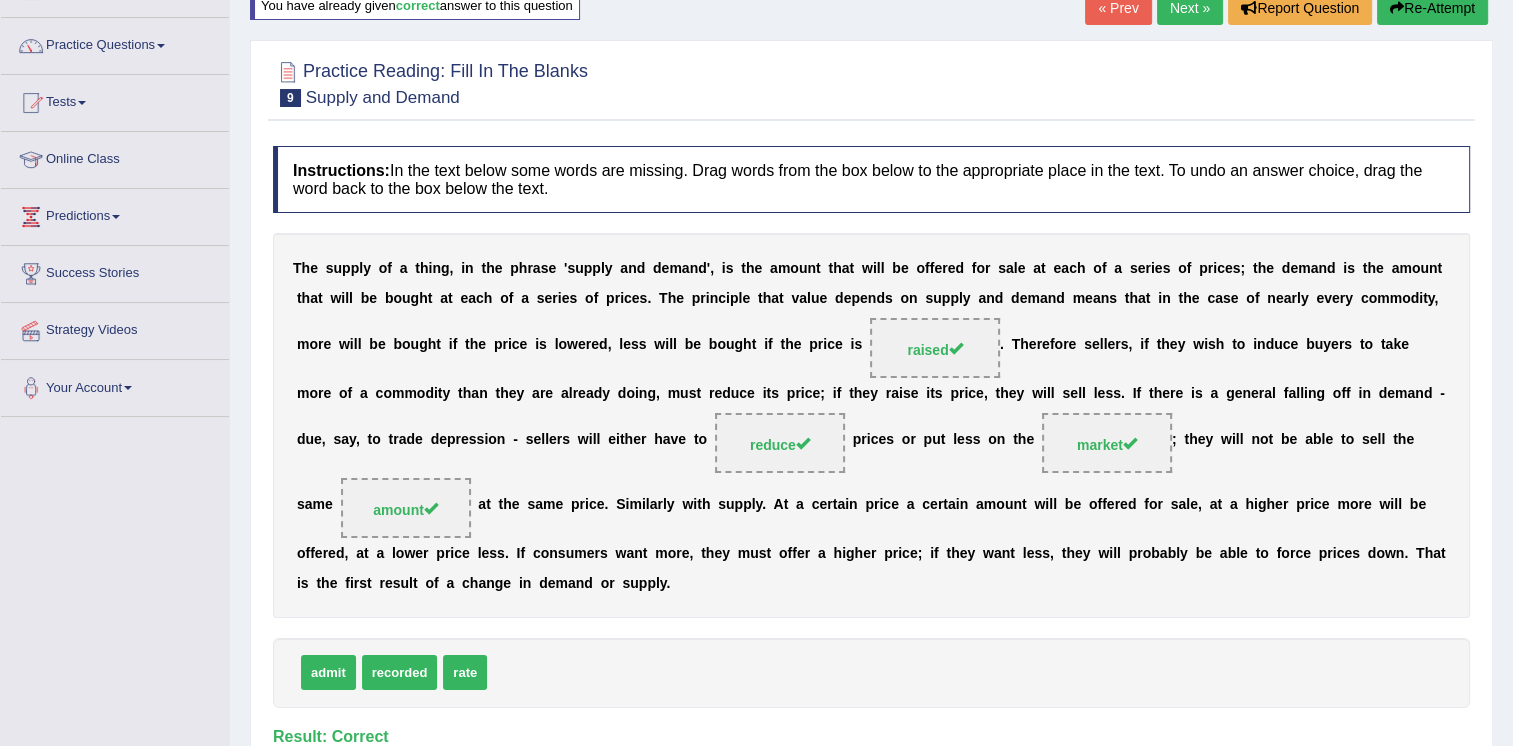 scroll, scrollTop: 104, scrollLeft: 0, axis: vertical 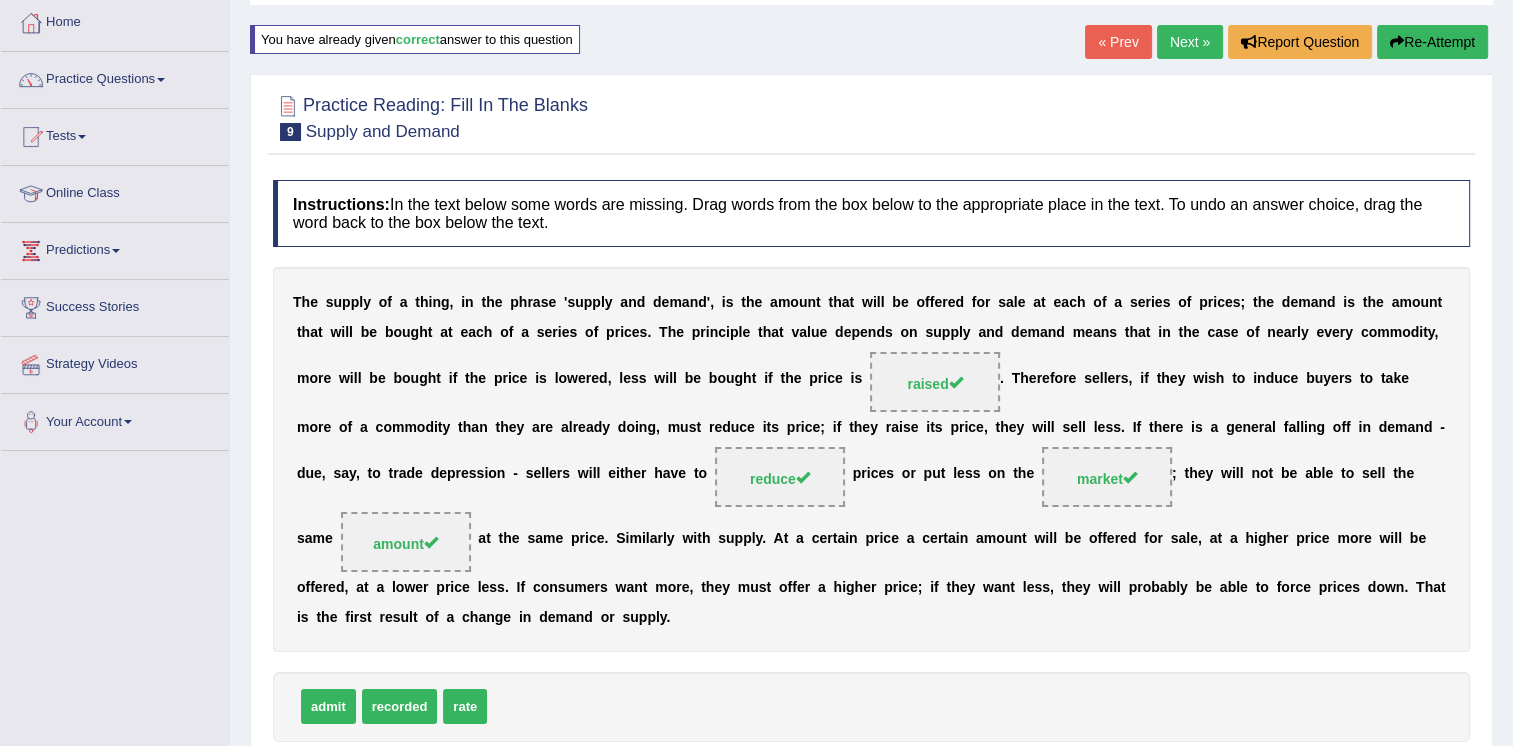 click on "Next »" at bounding box center [1190, 42] 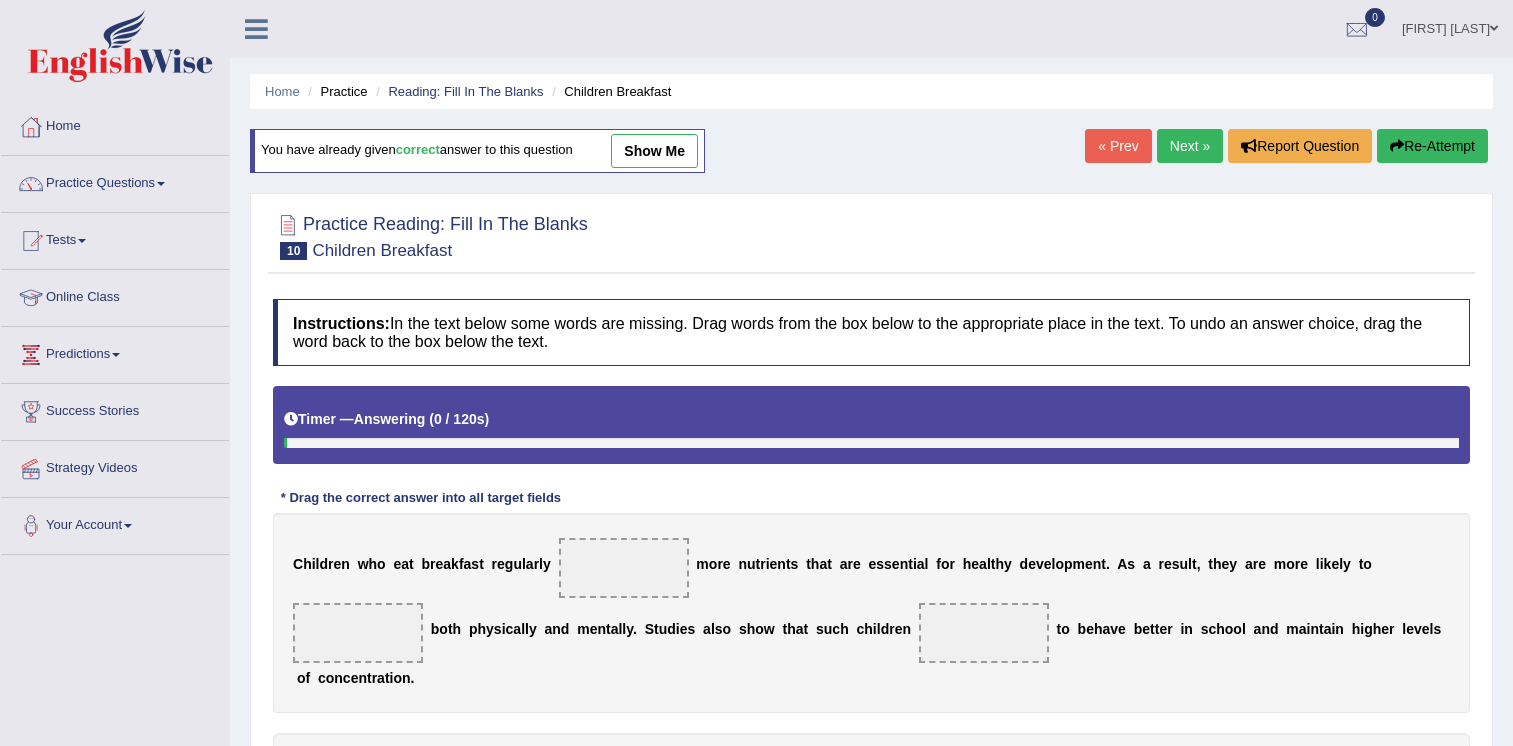 scroll, scrollTop: 100, scrollLeft: 0, axis: vertical 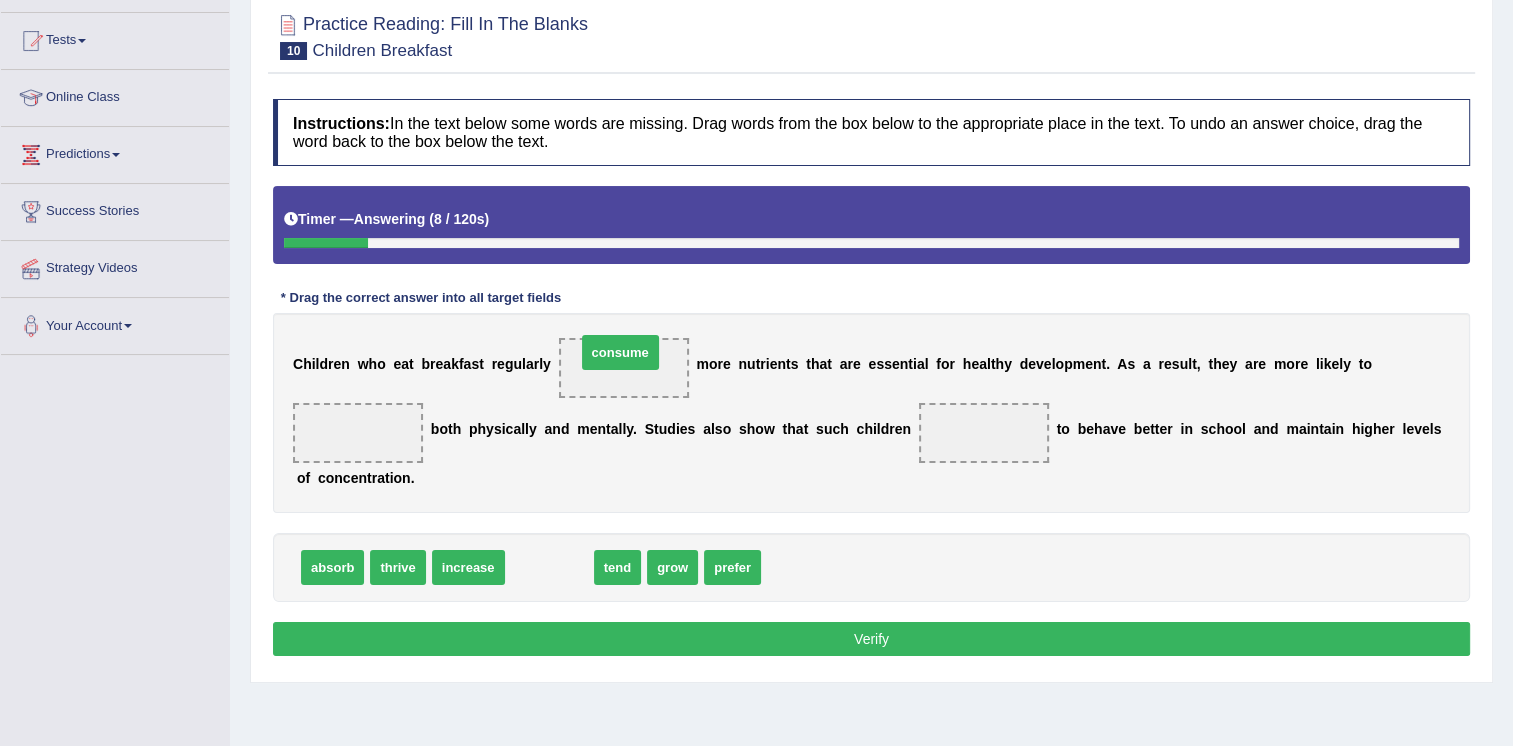 drag, startPoint x: 549, startPoint y: 577, endPoint x: 620, endPoint y: 362, distance: 226.41997 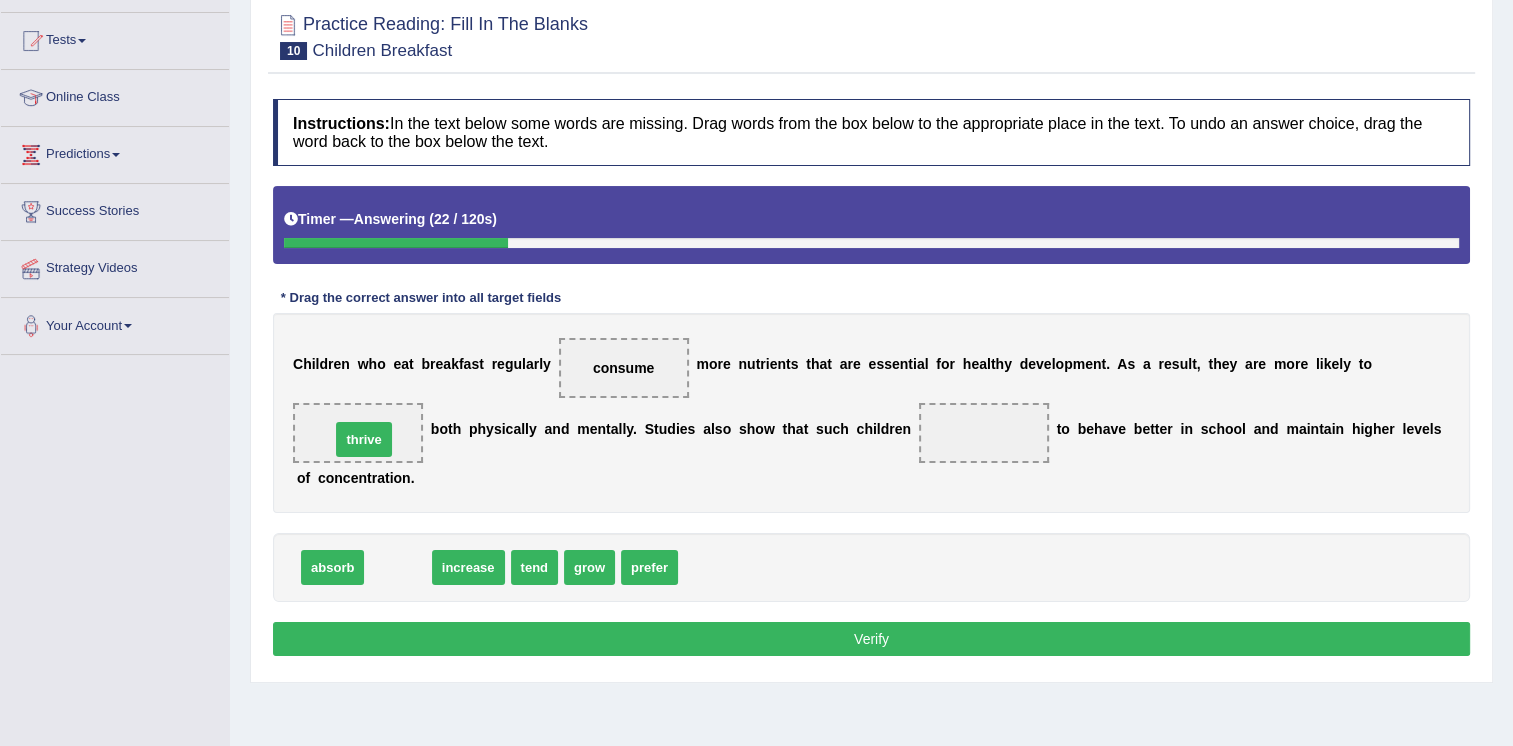 drag, startPoint x: 401, startPoint y: 566, endPoint x: 367, endPoint y: 433, distance: 137.2771 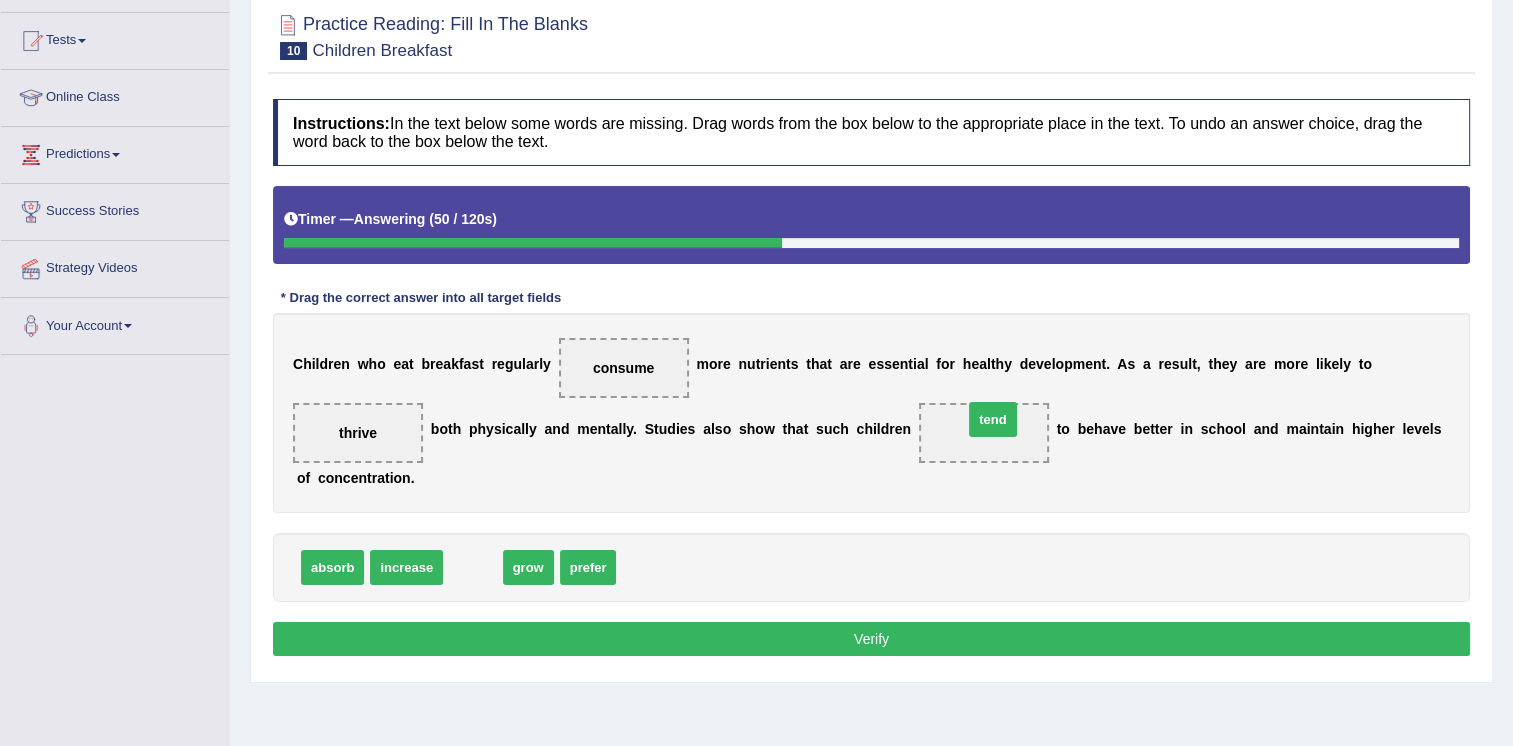 drag, startPoint x: 448, startPoint y: 568, endPoint x: 960, endPoint y: 423, distance: 532.1362 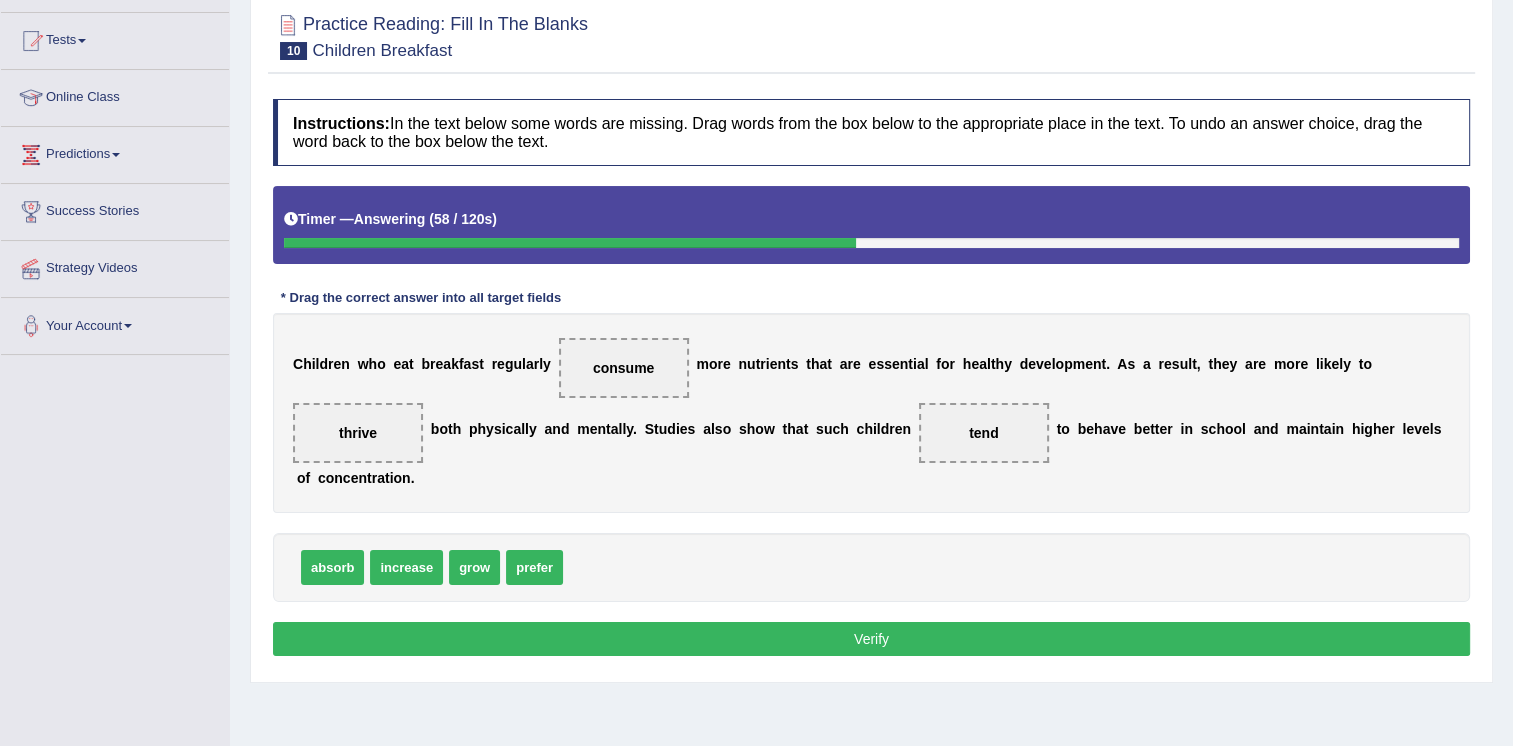 click on "Verify" at bounding box center [871, 639] 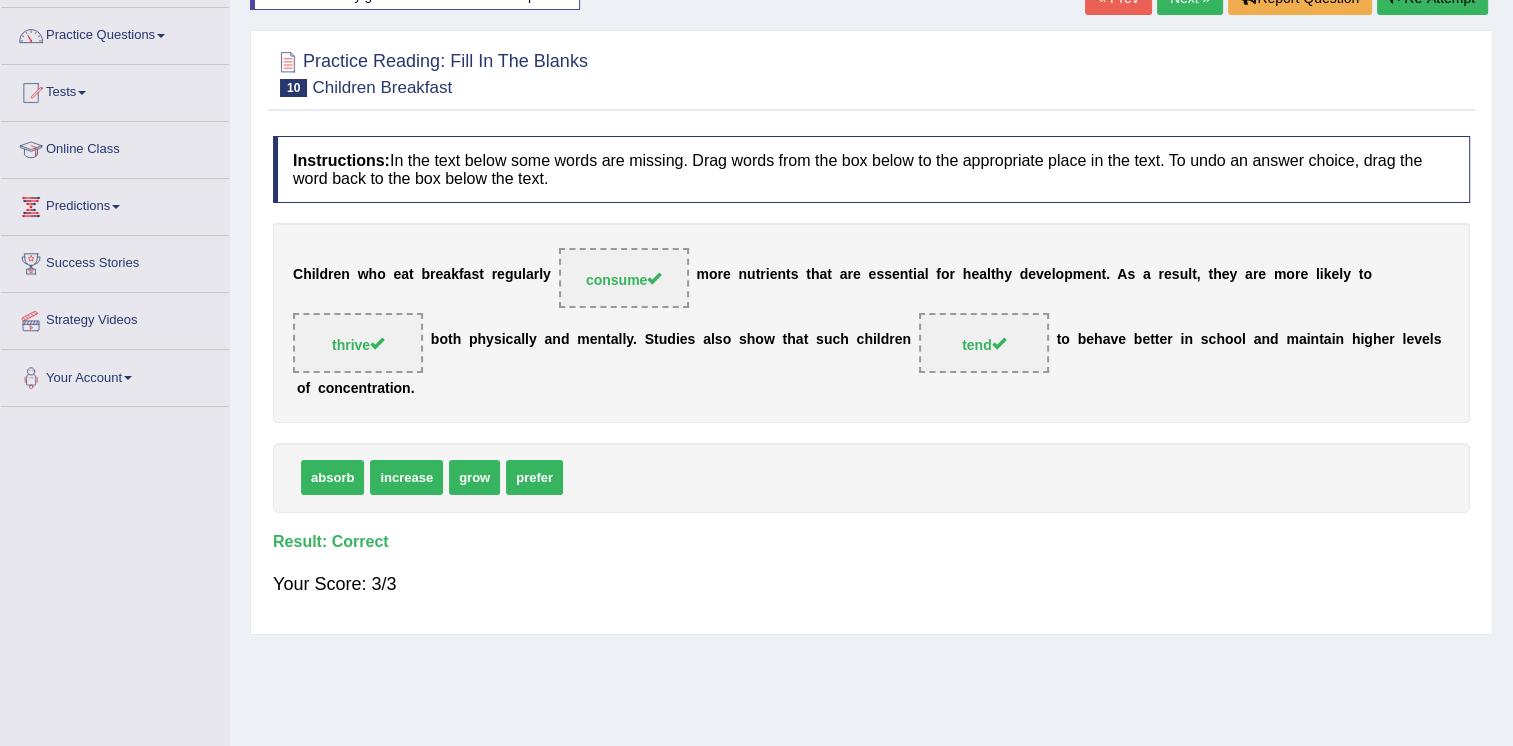 scroll, scrollTop: 100, scrollLeft: 0, axis: vertical 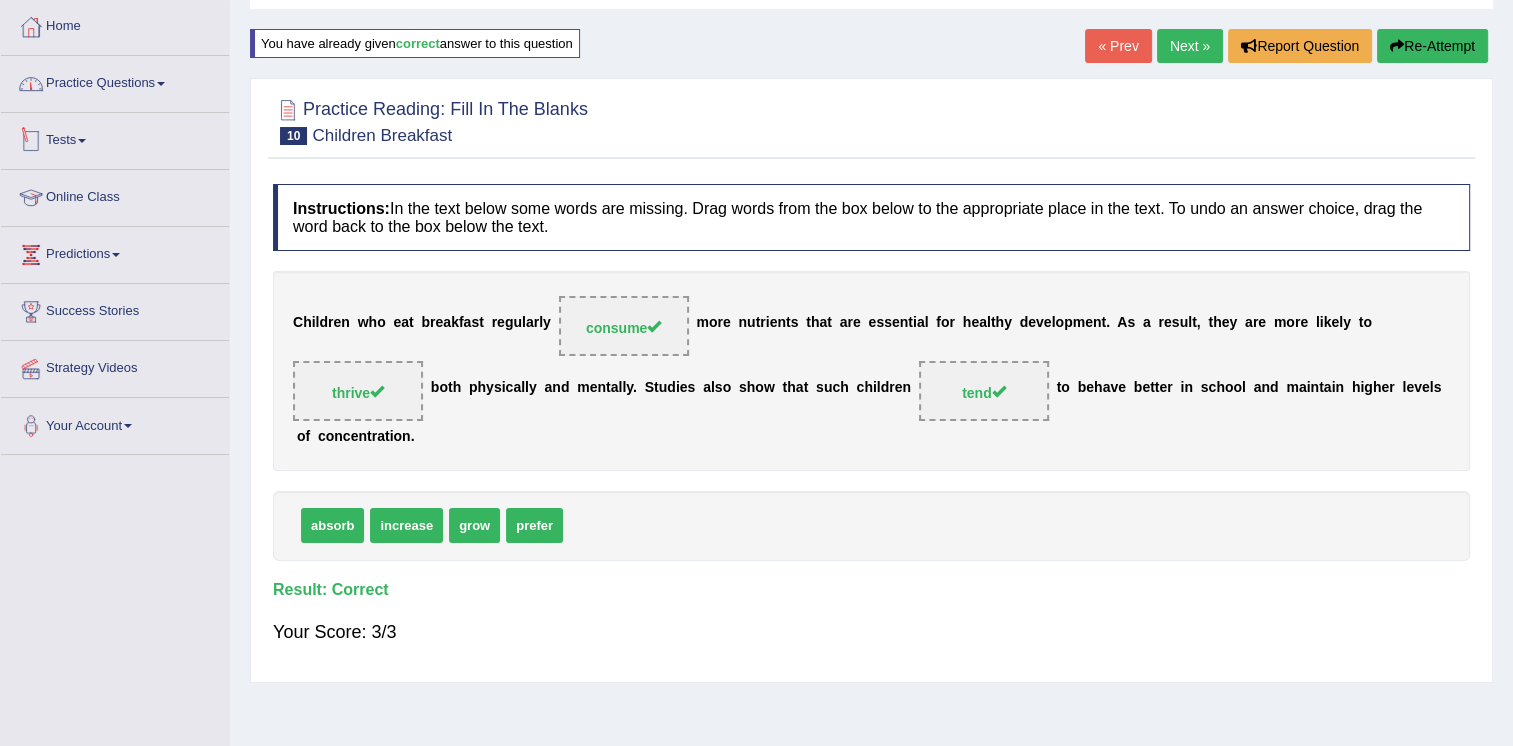 click on "Practice Questions" at bounding box center (115, 81) 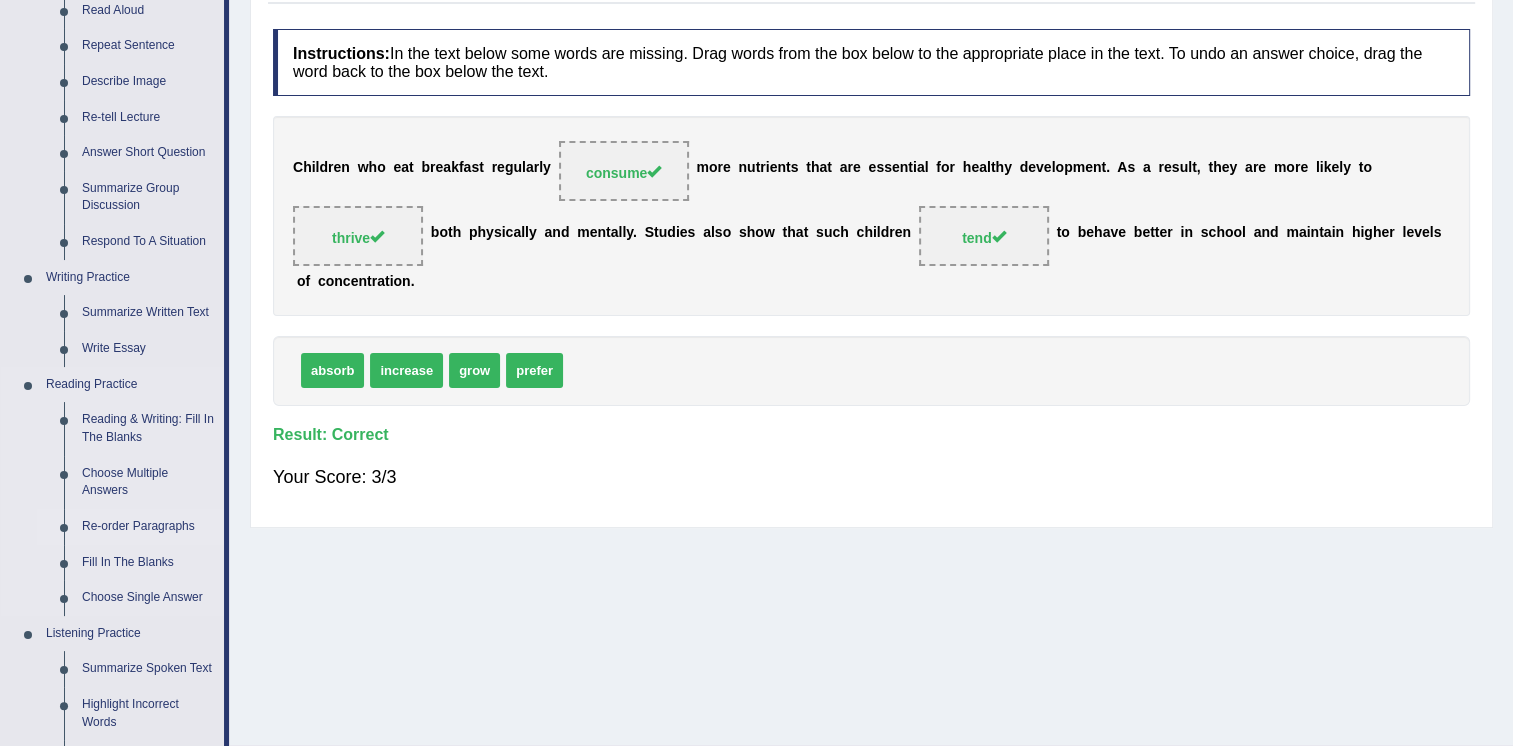 scroll, scrollTop: 300, scrollLeft: 0, axis: vertical 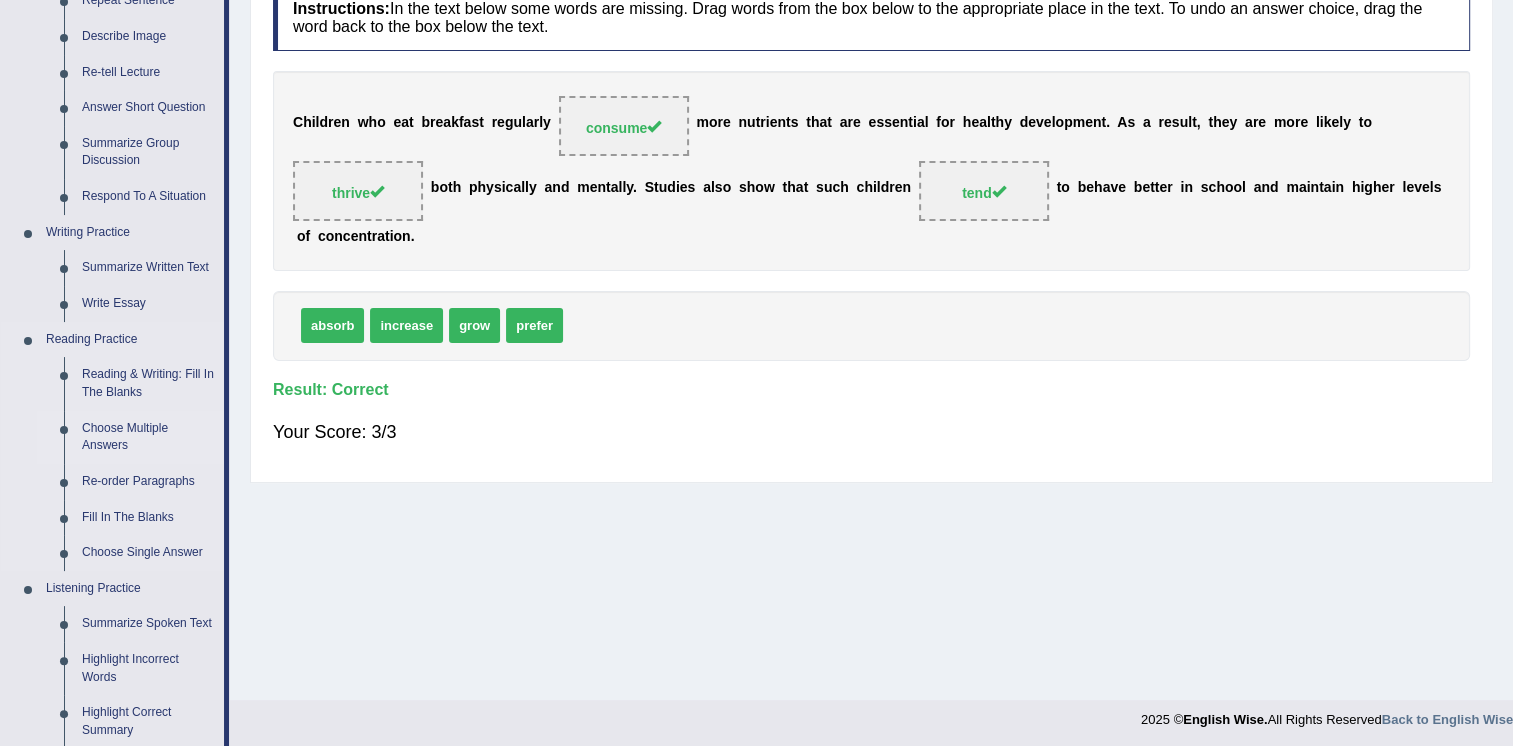 click on "Choose Multiple Answers" at bounding box center (148, 437) 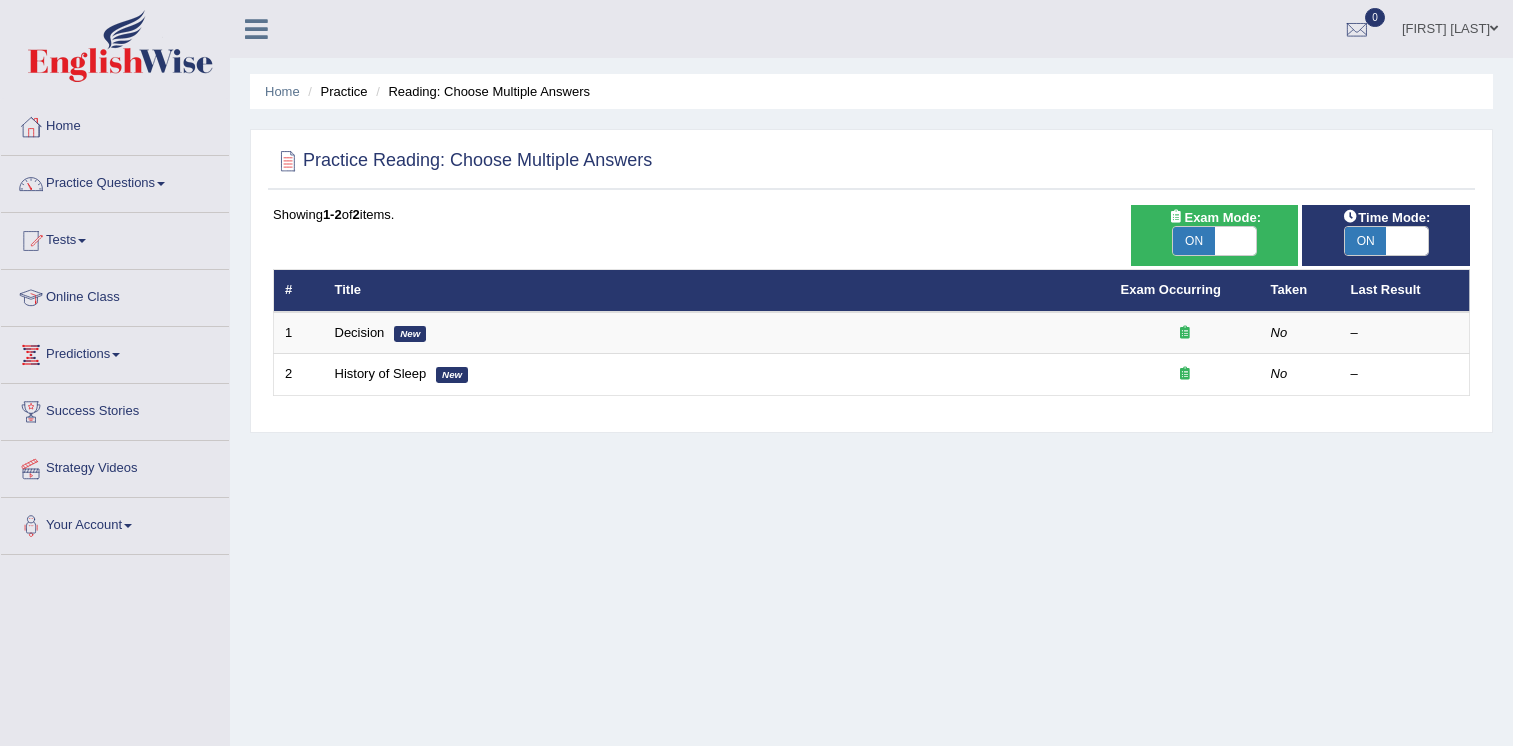 scroll, scrollTop: 0, scrollLeft: 0, axis: both 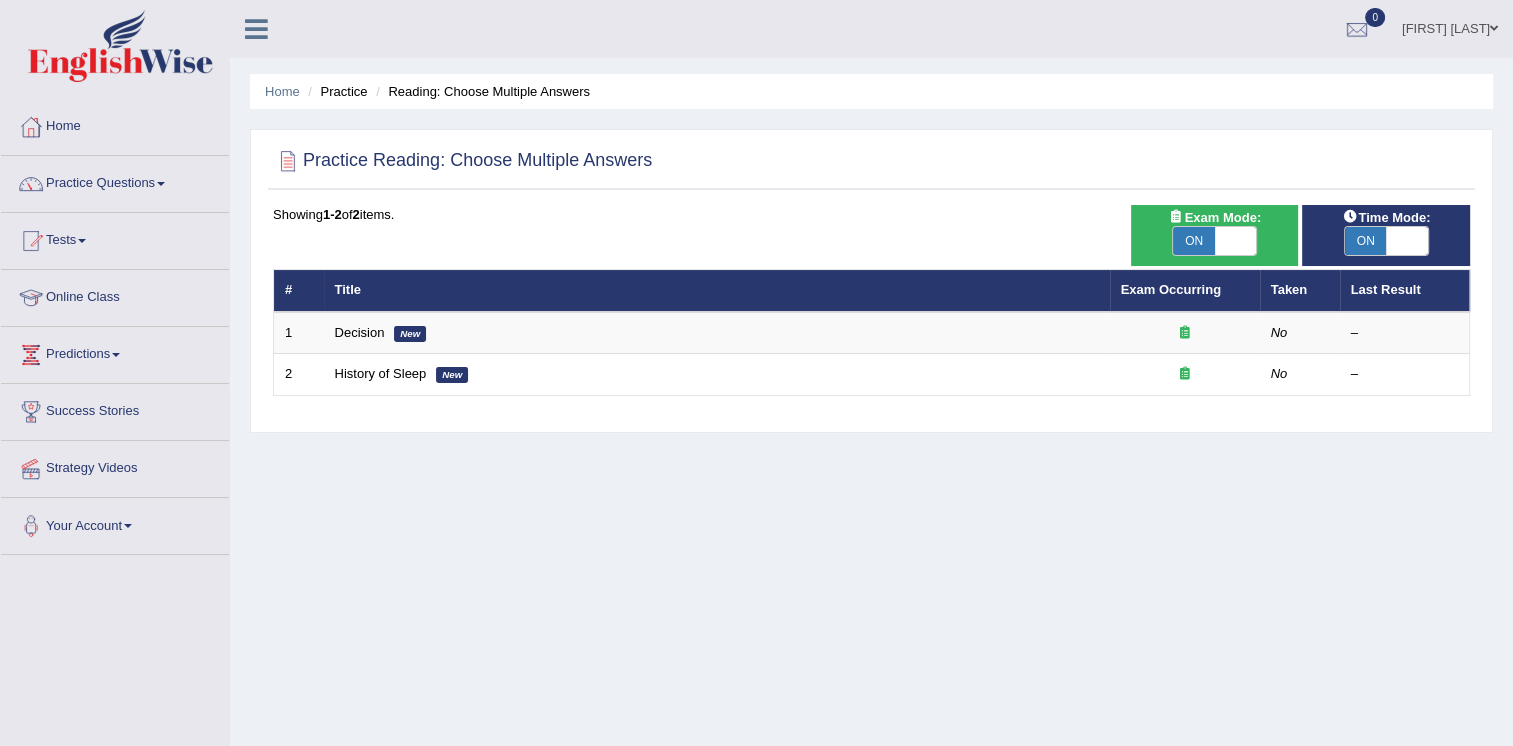 click on "ON" at bounding box center [1194, 241] 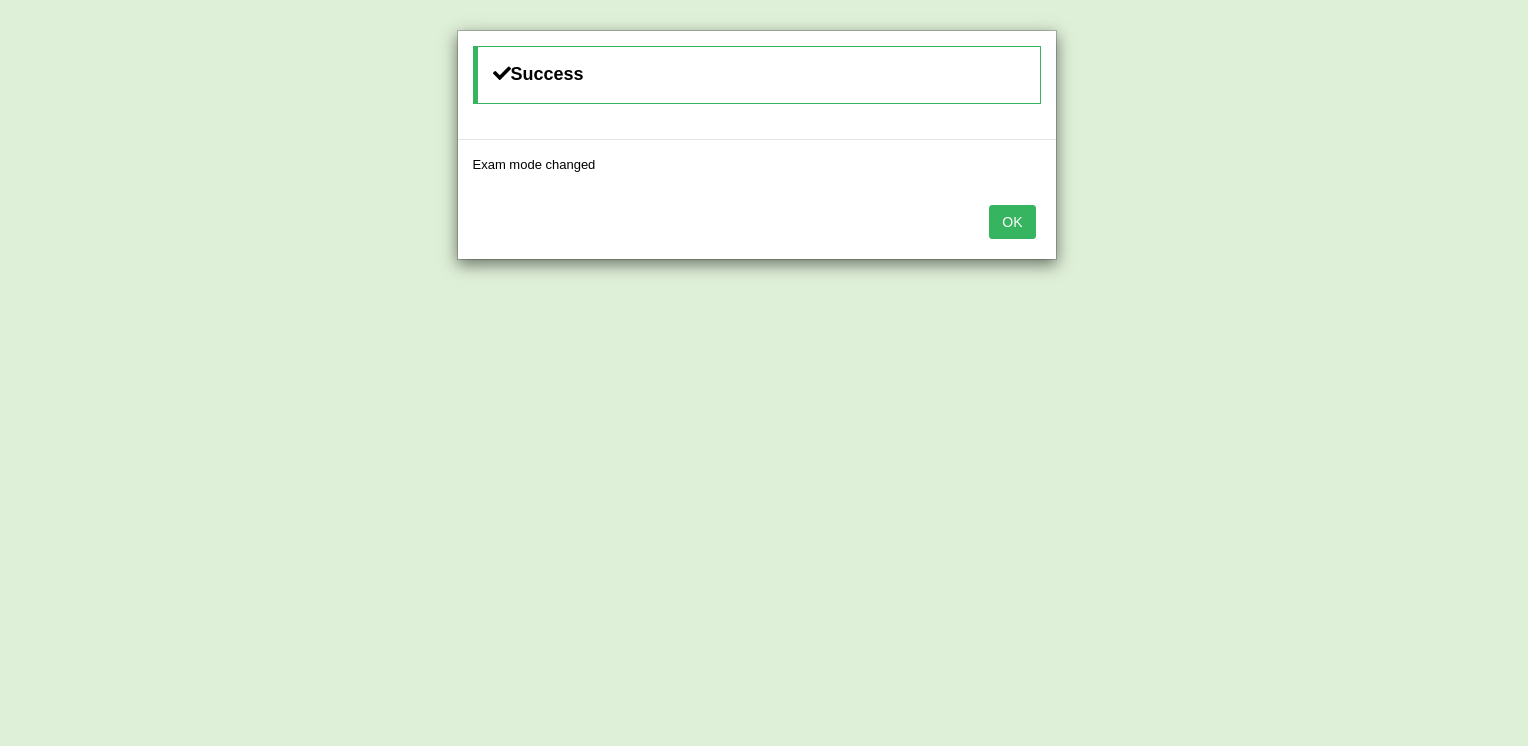 click on "OK" at bounding box center (757, 224) 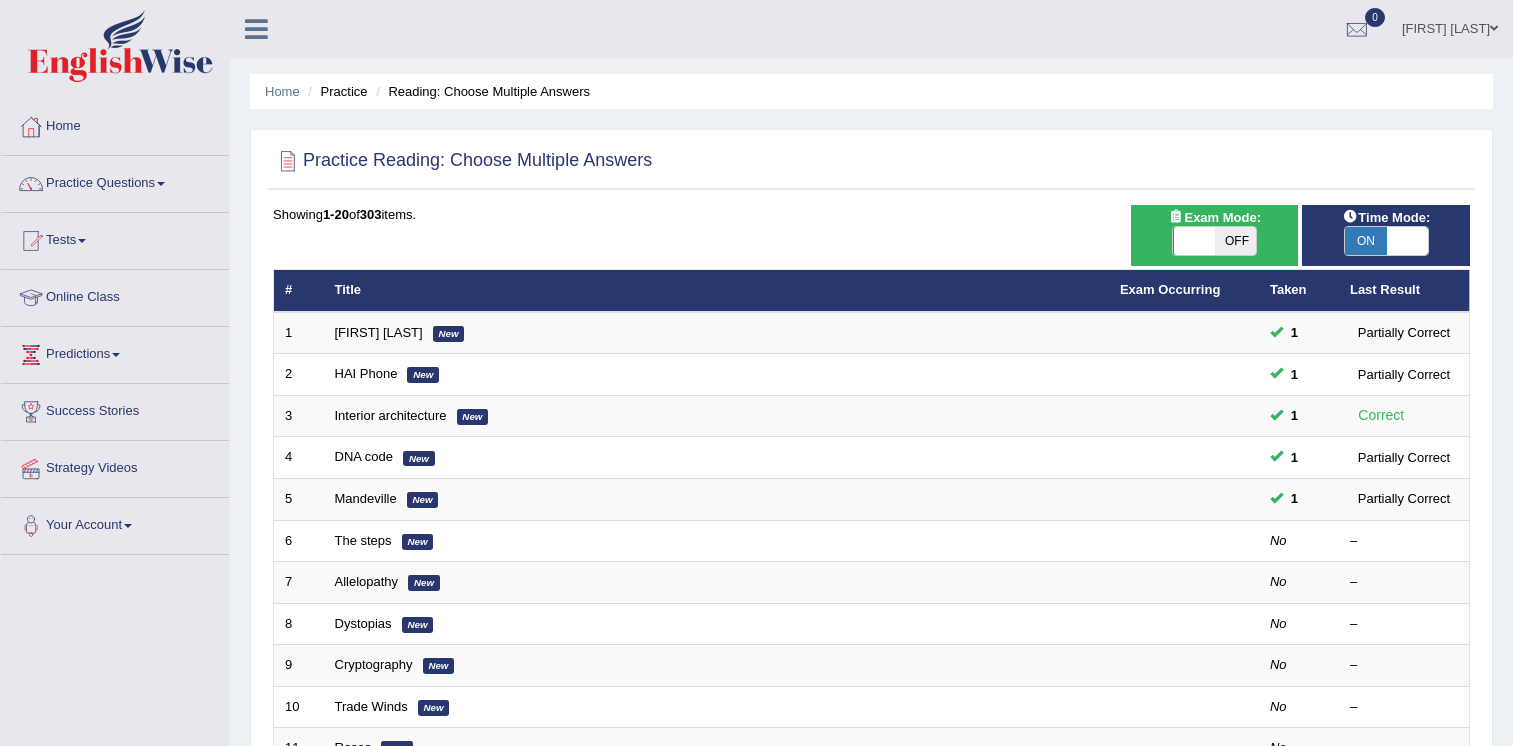 scroll, scrollTop: 200, scrollLeft: 0, axis: vertical 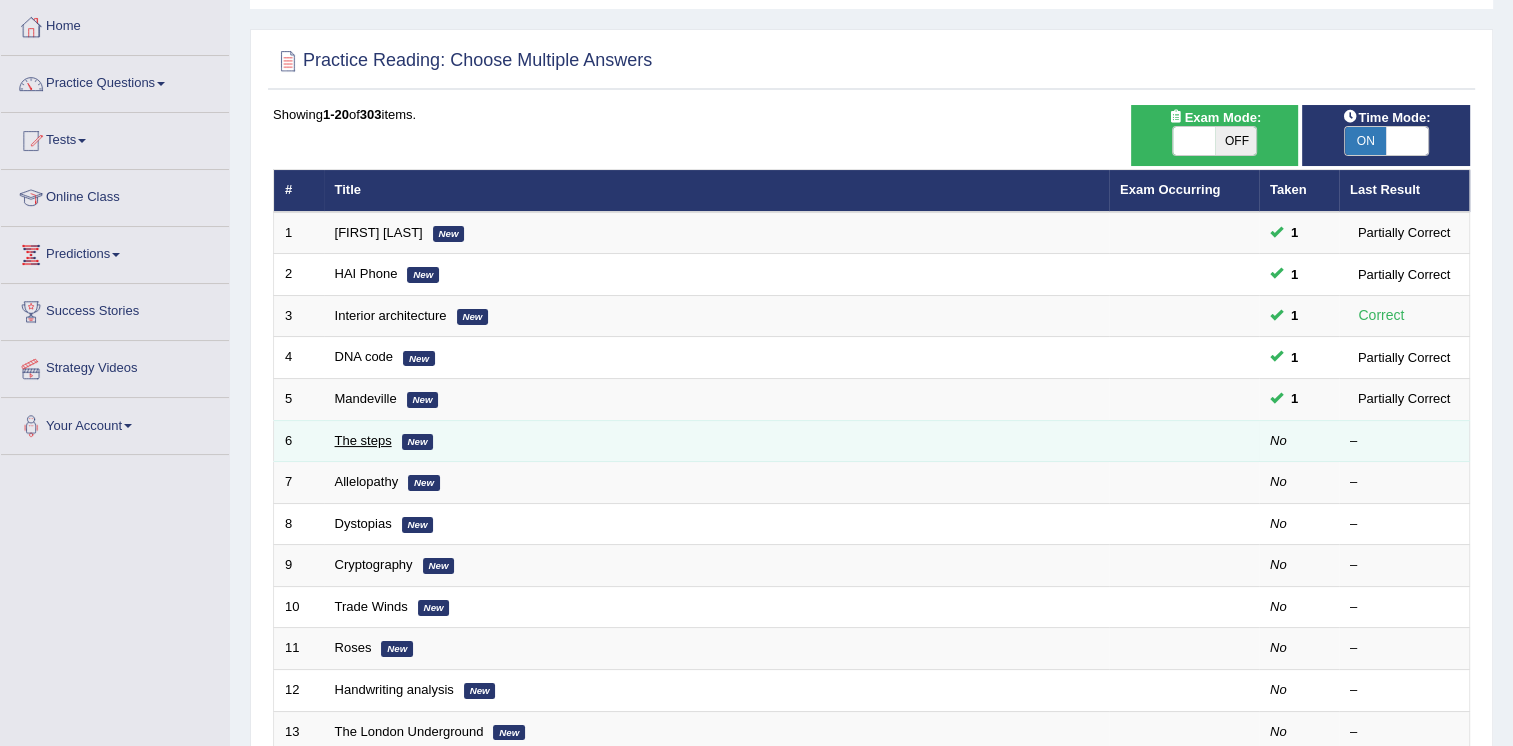 click on "The steps" at bounding box center (363, 440) 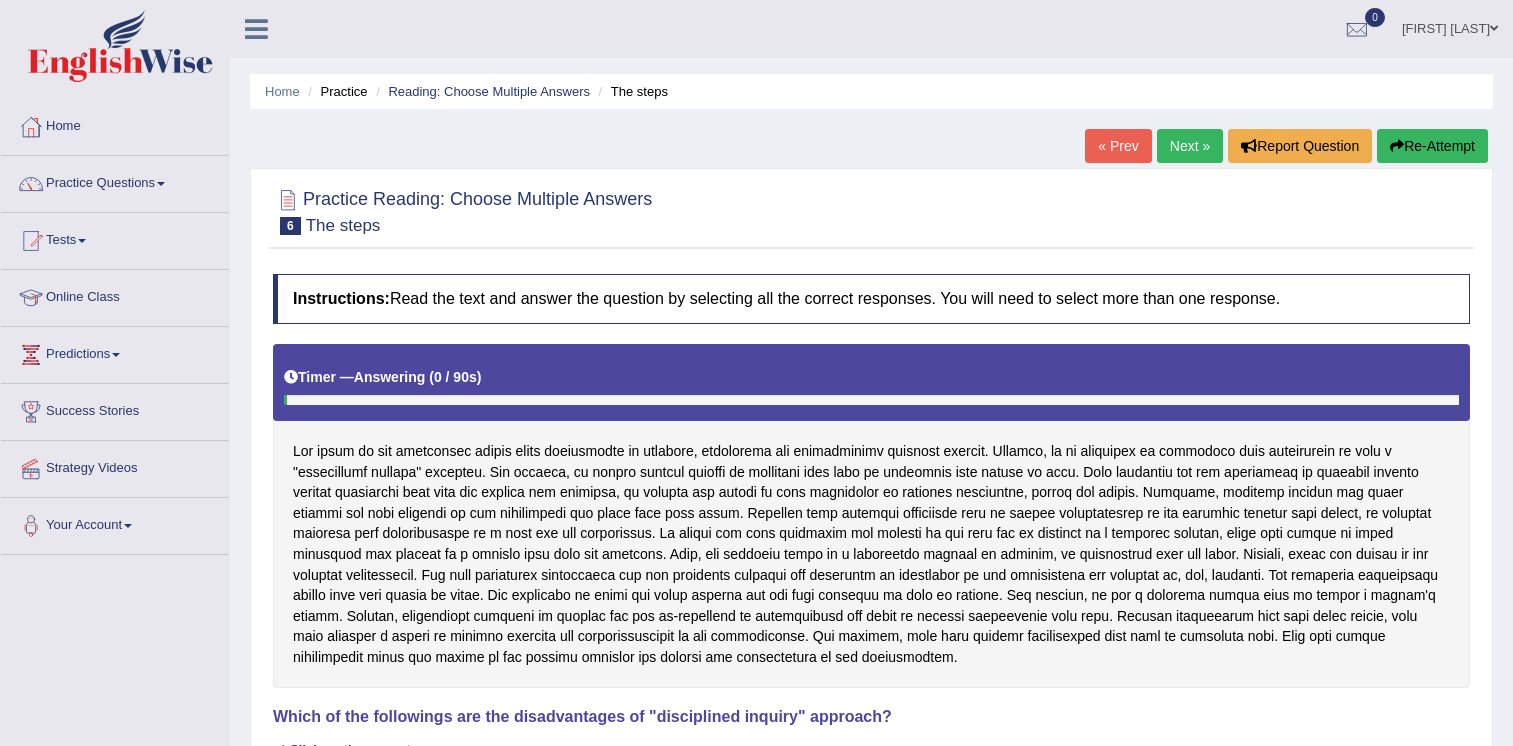 scroll, scrollTop: 0, scrollLeft: 0, axis: both 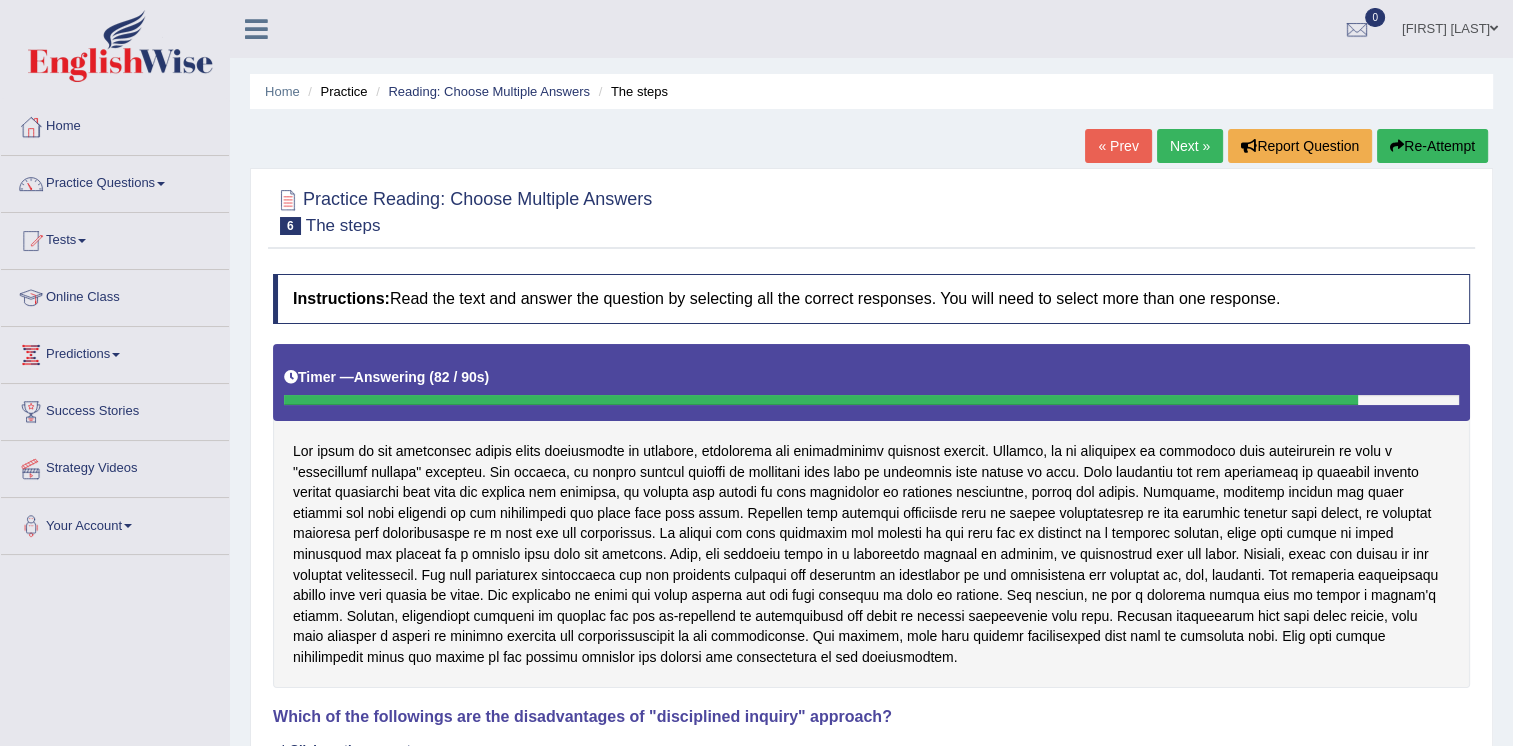 click on "Re-Attempt" at bounding box center (1432, 146) 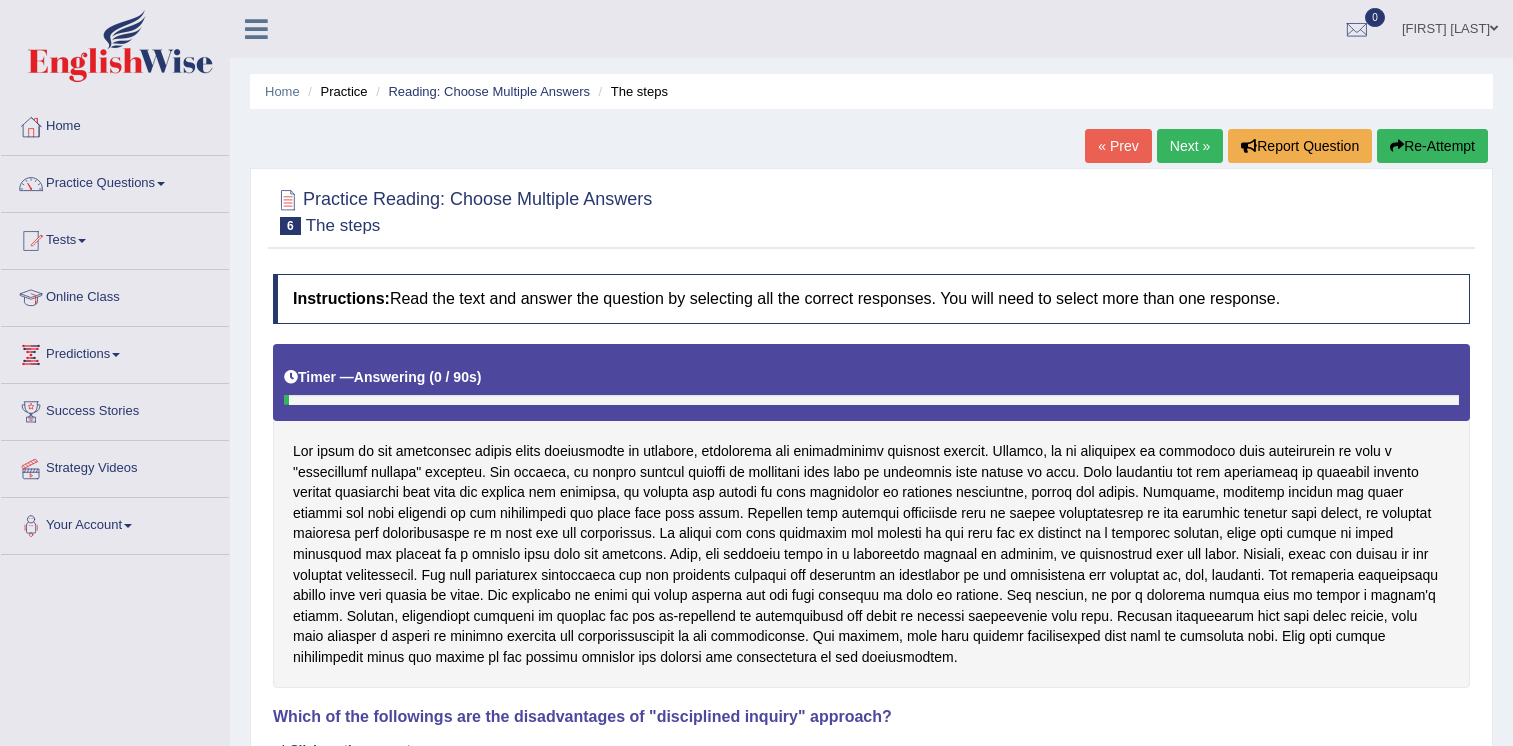 scroll, scrollTop: 224, scrollLeft: 0, axis: vertical 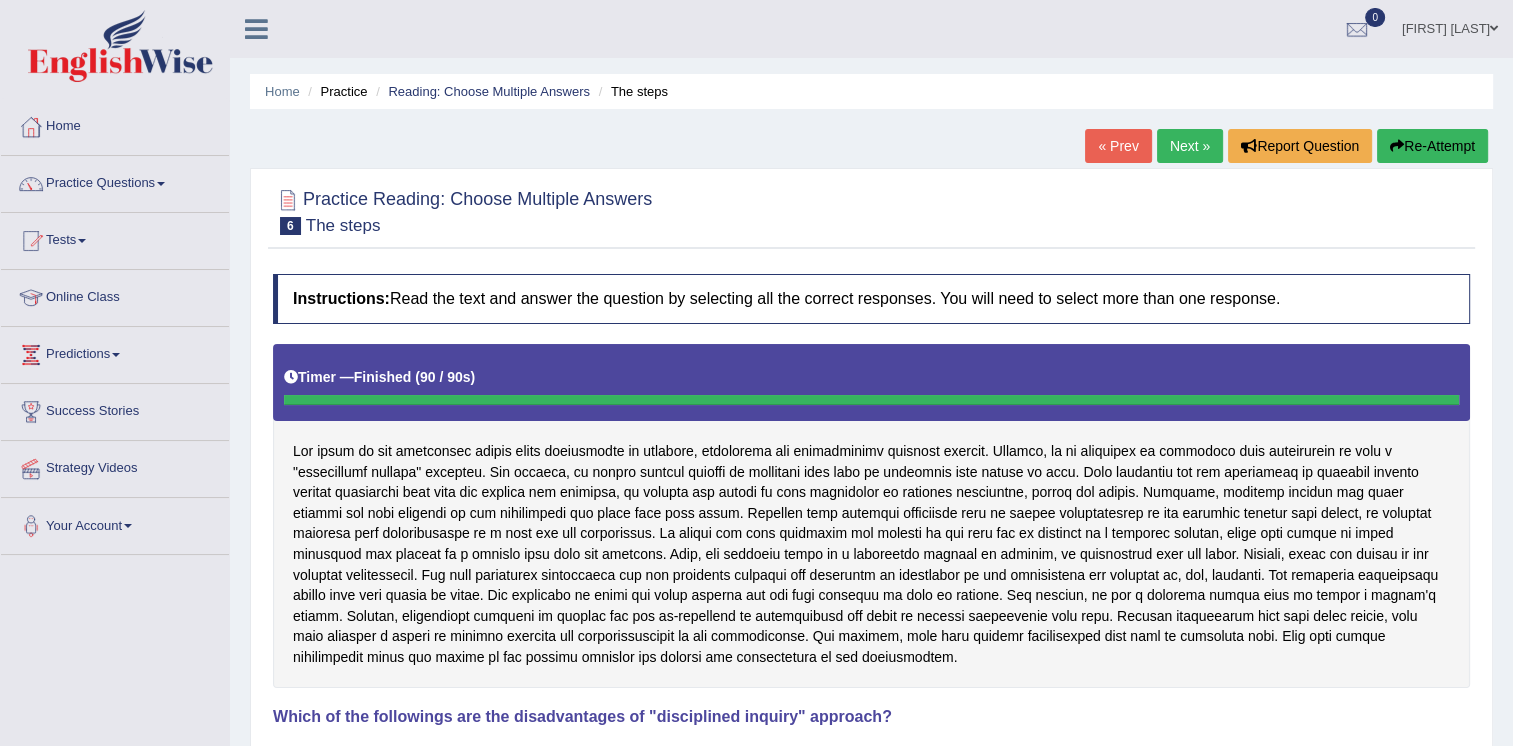 click on "Next »" at bounding box center (1190, 146) 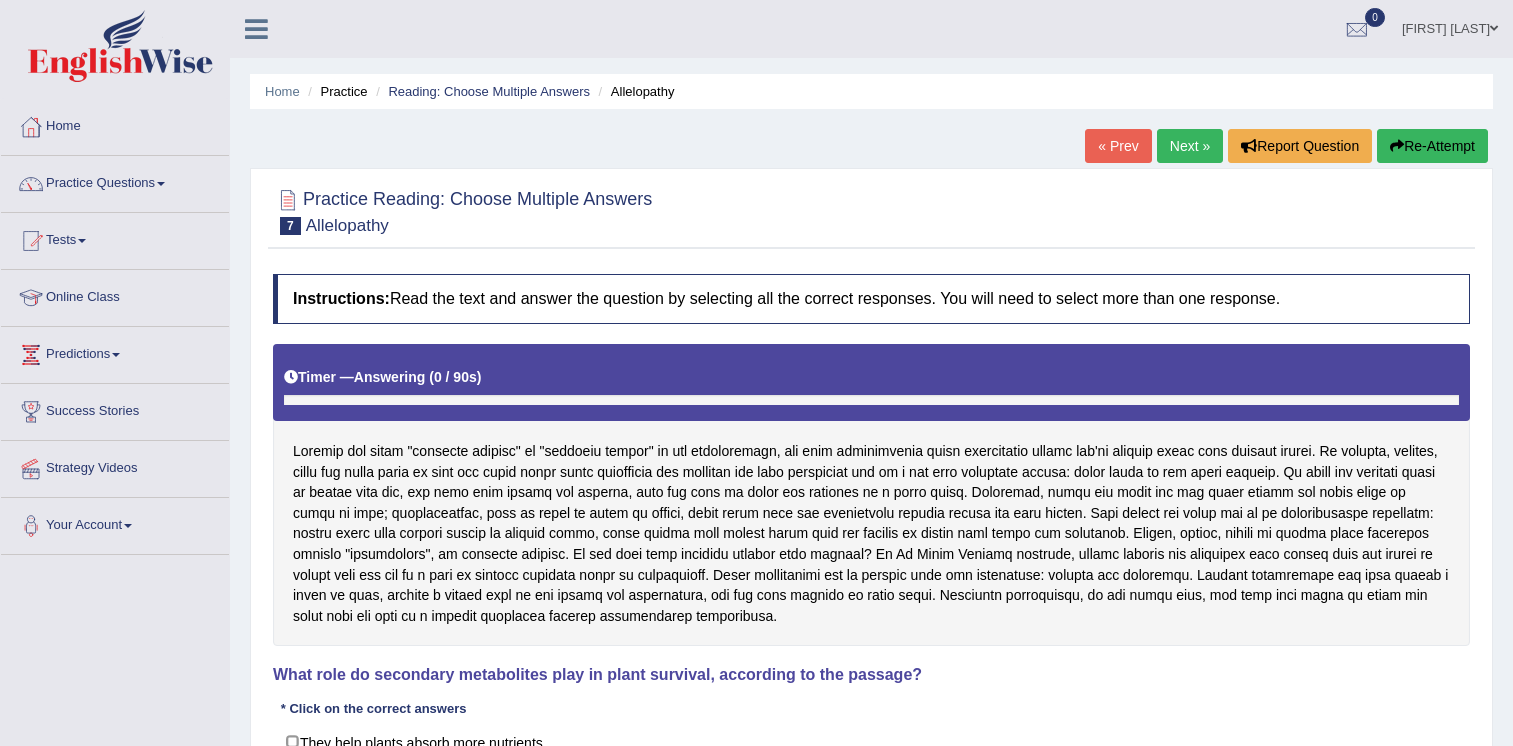 scroll, scrollTop: 200, scrollLeft: 0, axis: vertical 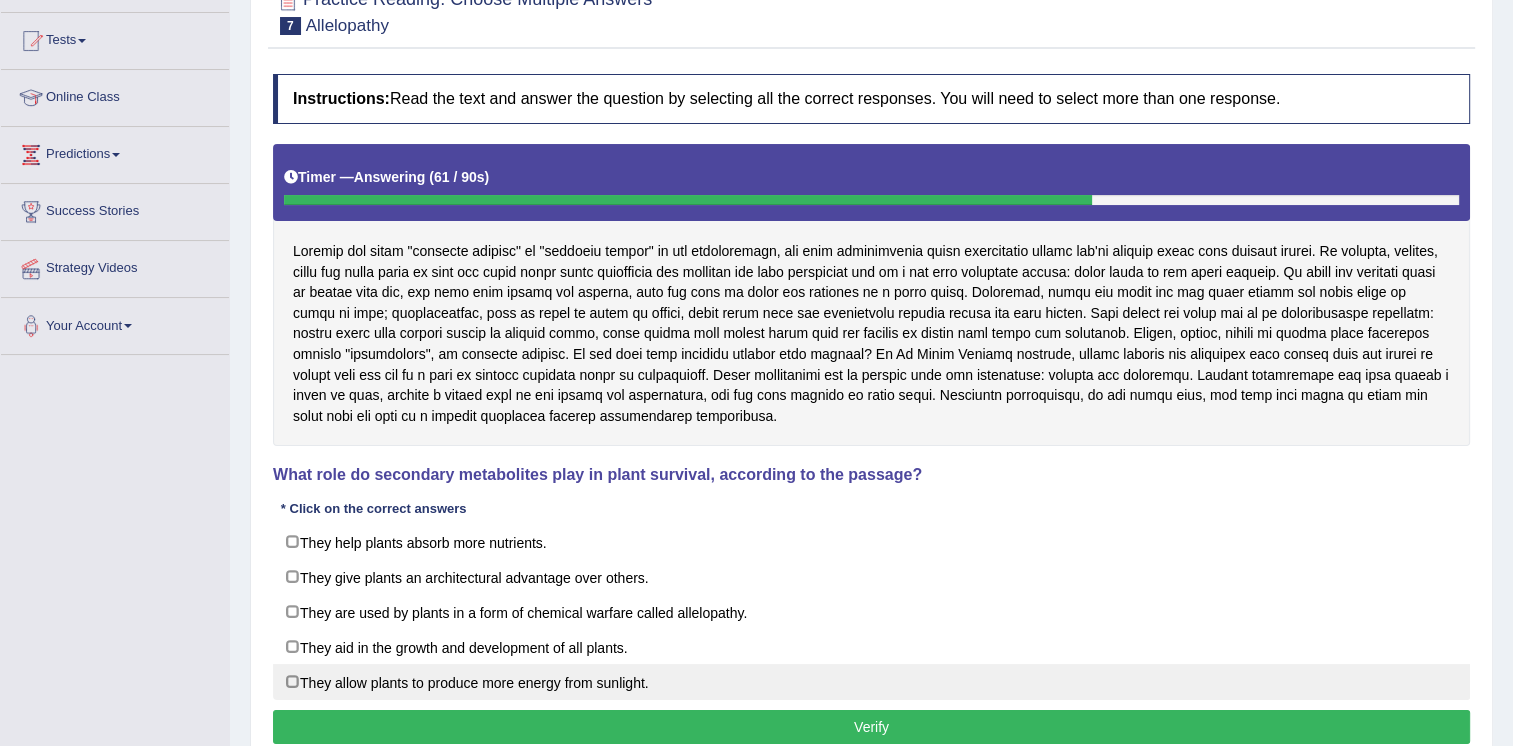 click on "They allow plants to produce more energy from sunlight." at bounding box center (871, 682) 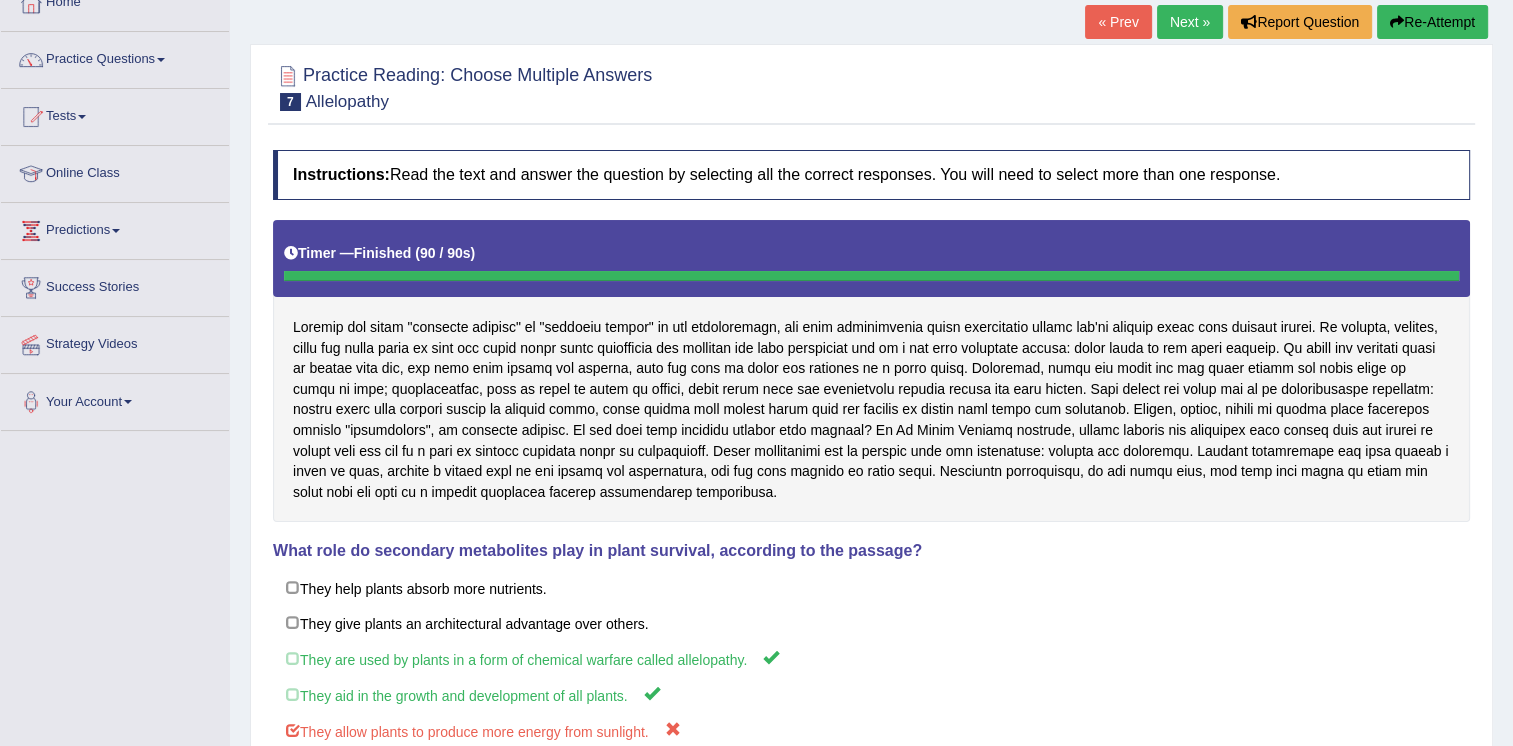 scroll, scrollTop: 0, scrollLeft: 0, axis: both 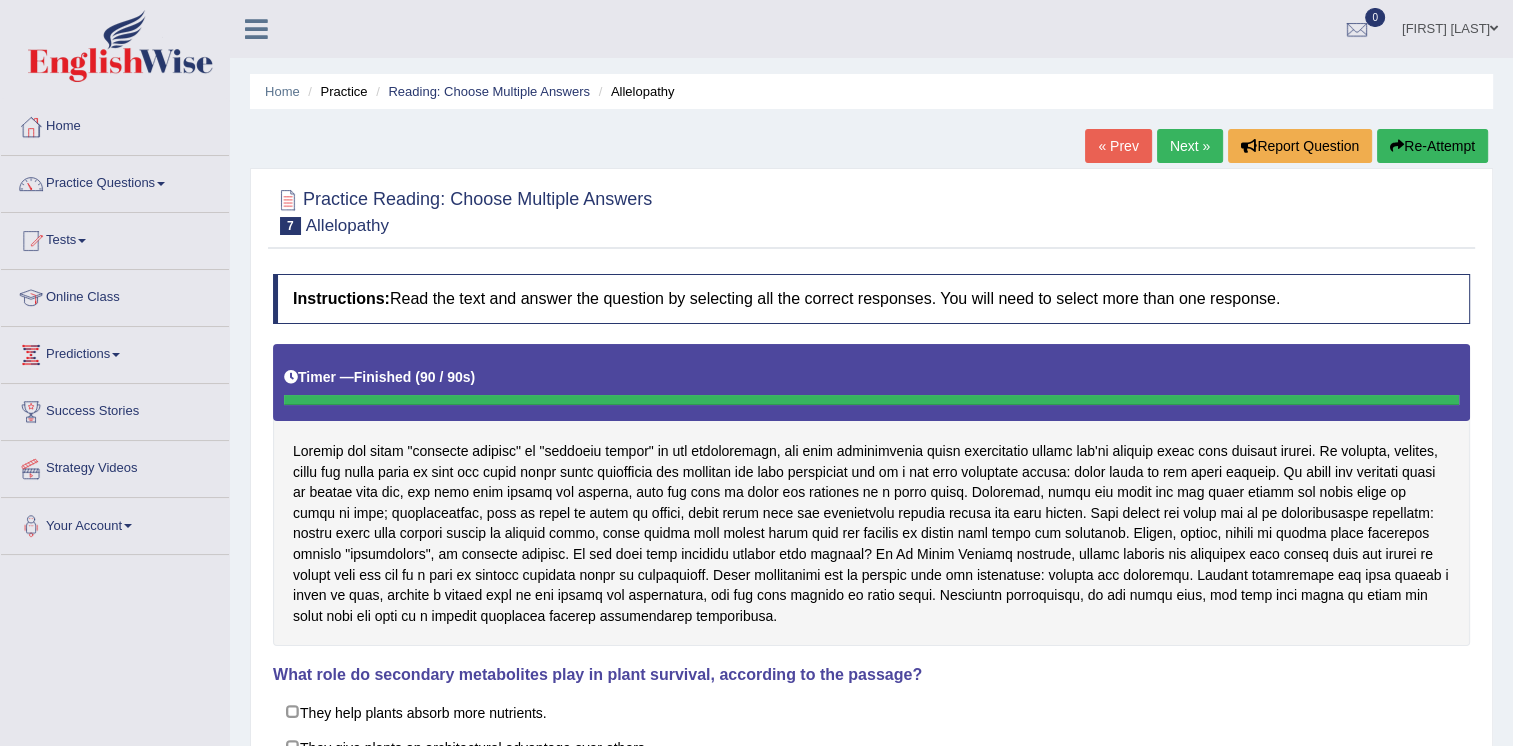 click on "Next »" at bounding box center [1190, 146] 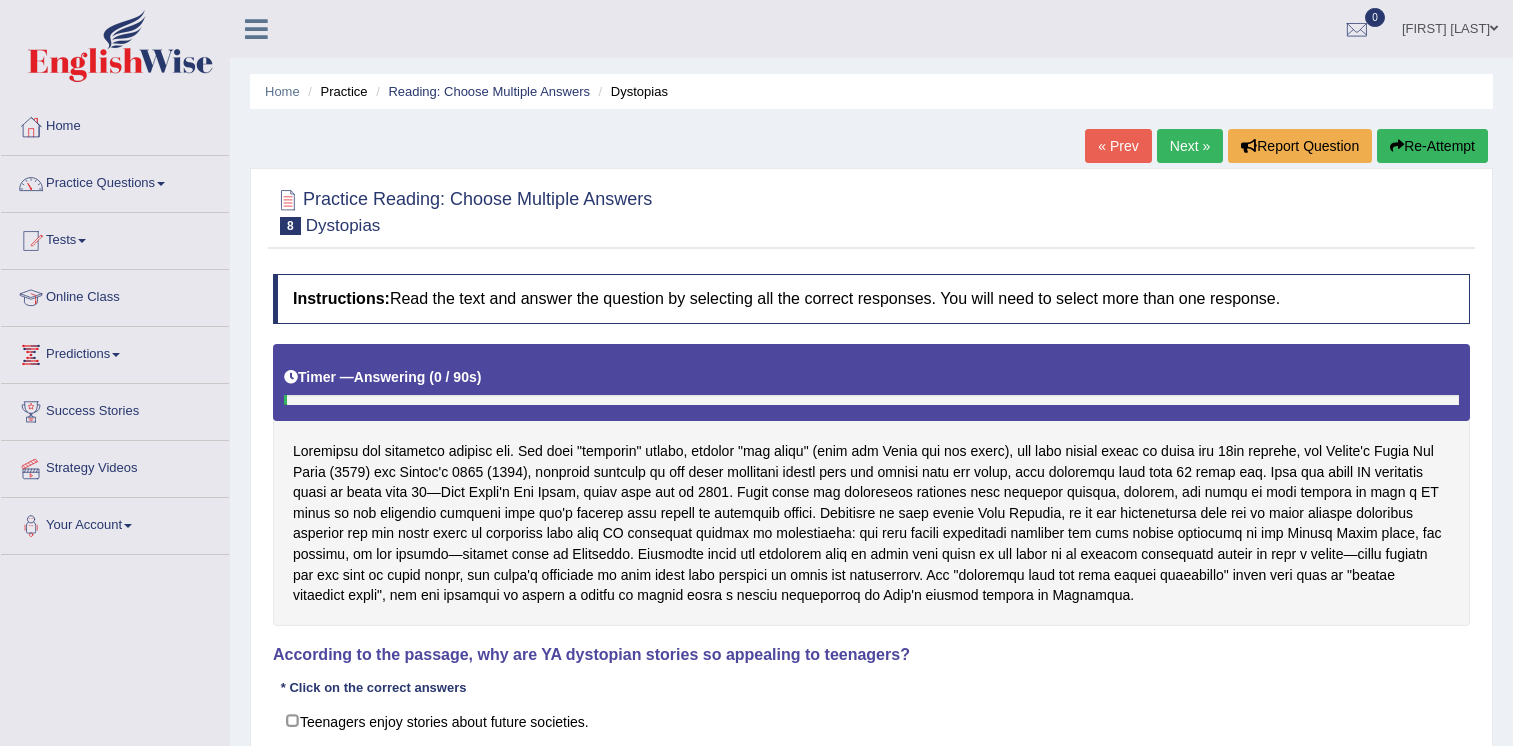 scroll, scrollTop: 200, scrollLeft: 0, axis: vertical 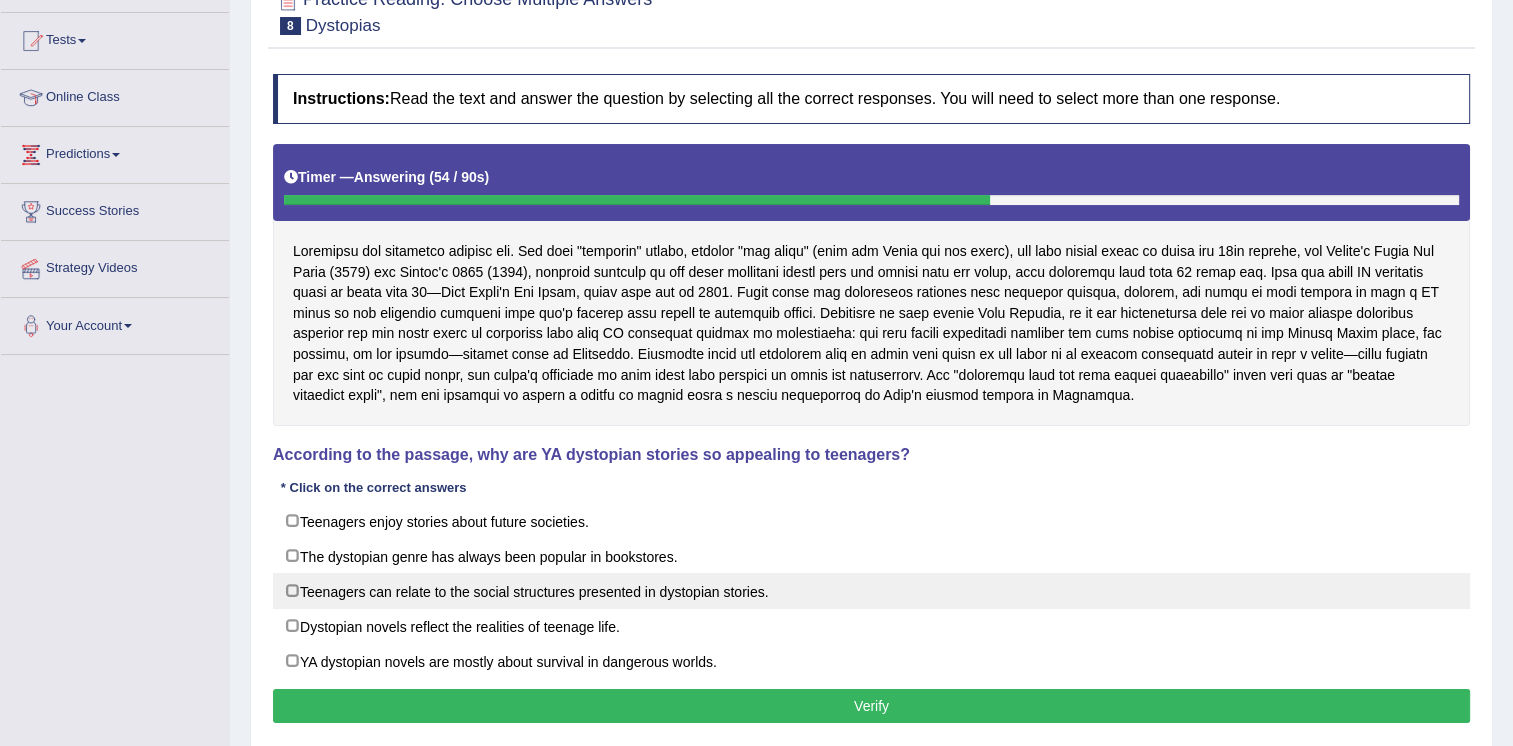 click on "Teenagers can relate to the social structures presented in dystopian stories." at bounding box center (871, 591) 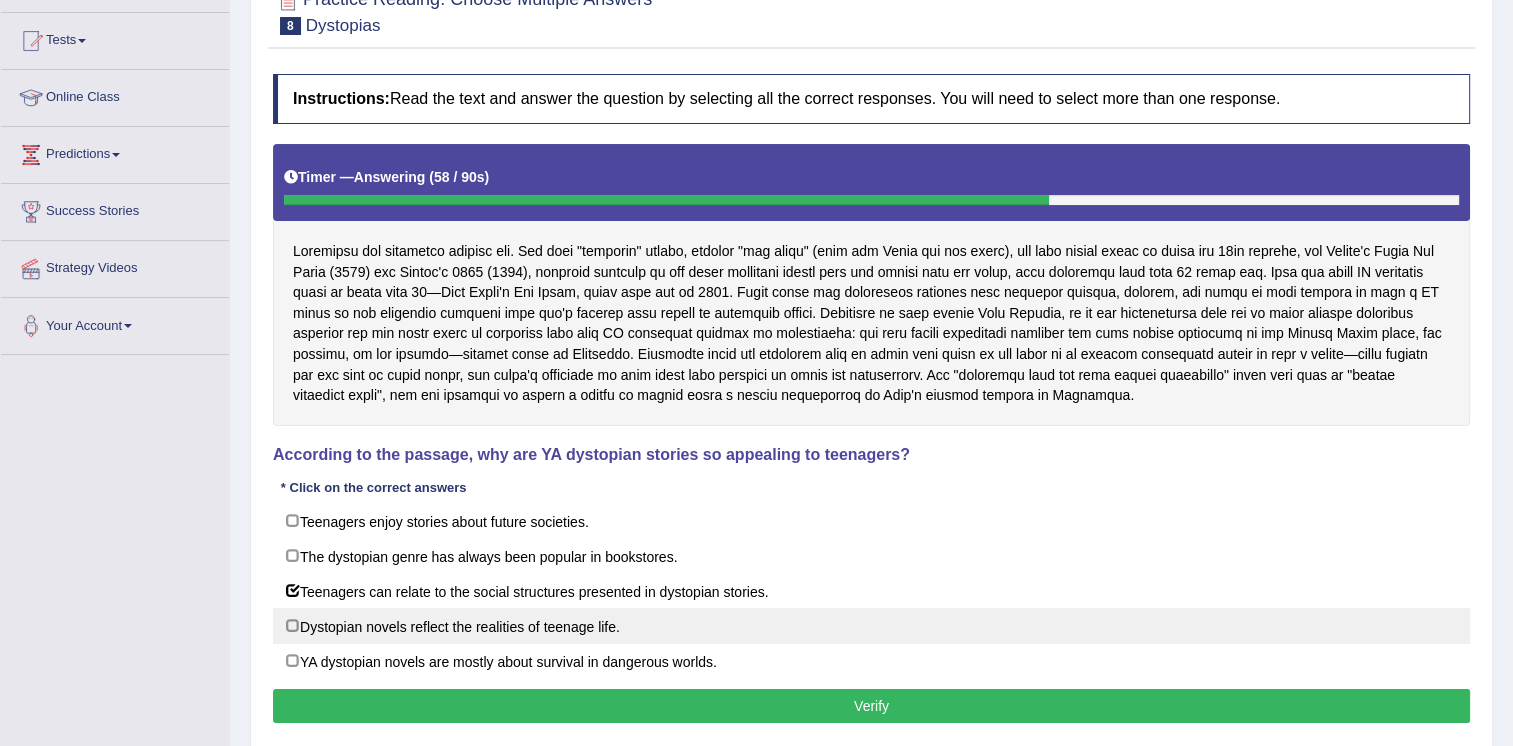 click on "Dystopian novels reflect the realities of teenage life." at bounding box center (871, 626) 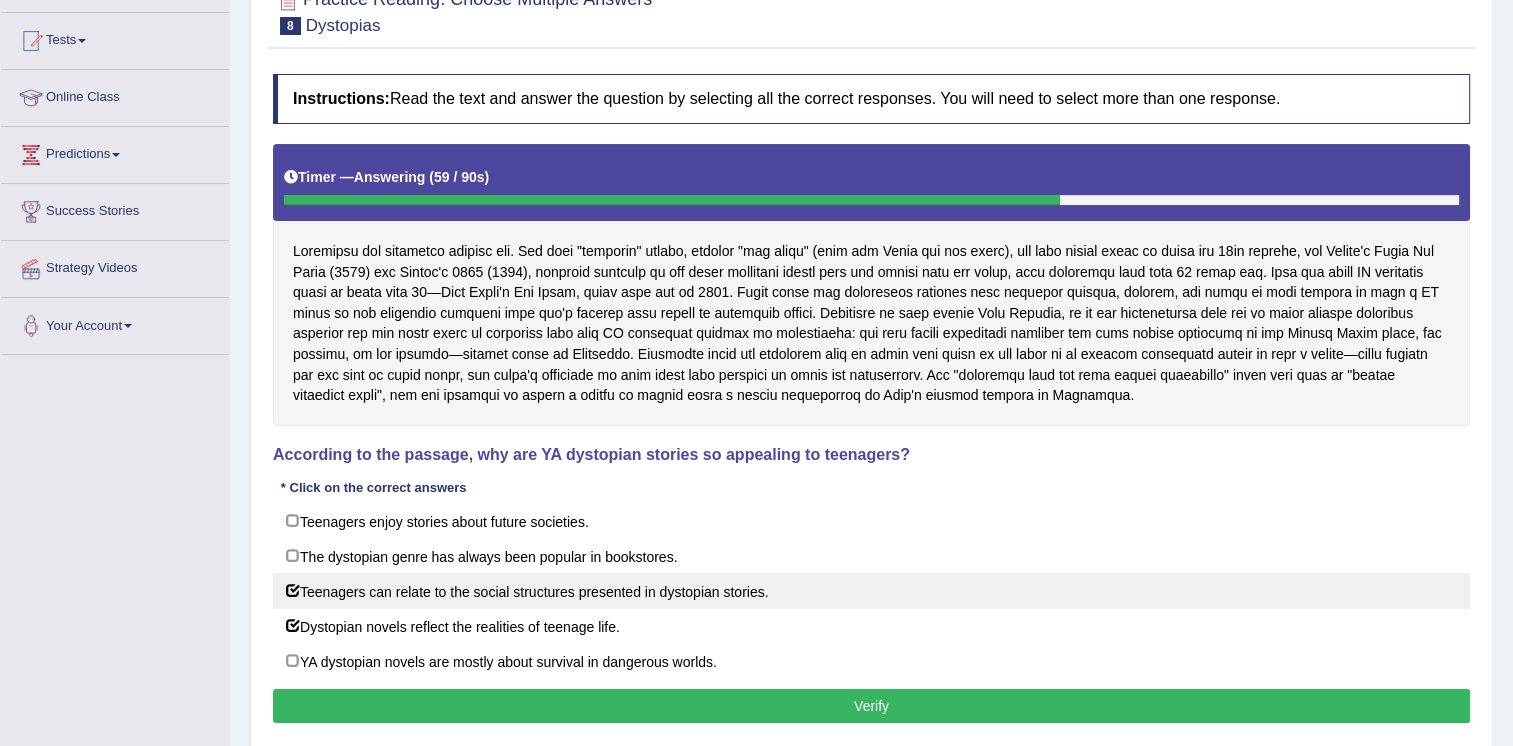 click on "Teenagers can relate to the social structures presented in dystopian stories." at bounding box center [871, 591] 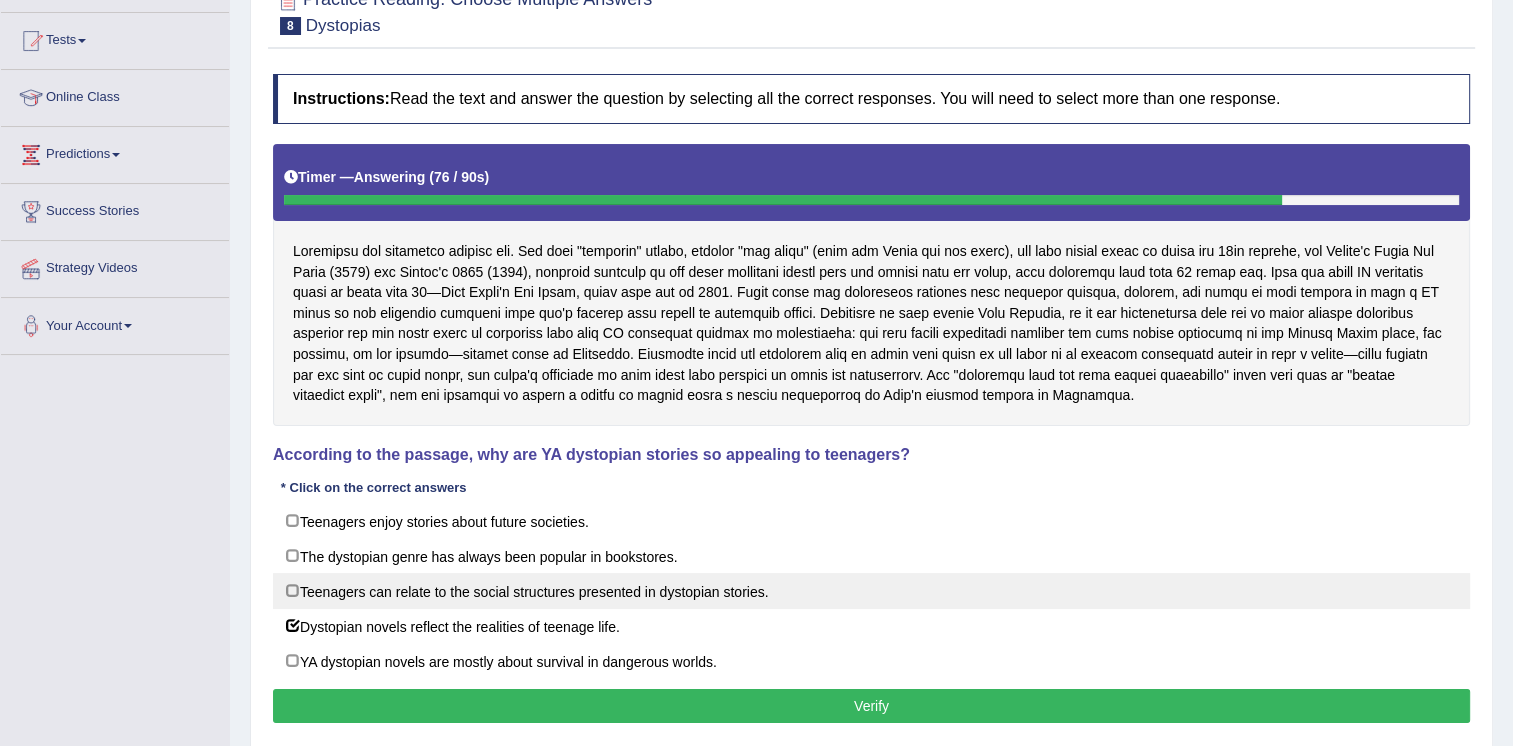 click on "Teenagers can relate to the social structures presented in dystopian stories." at bounding box center [871, 591] 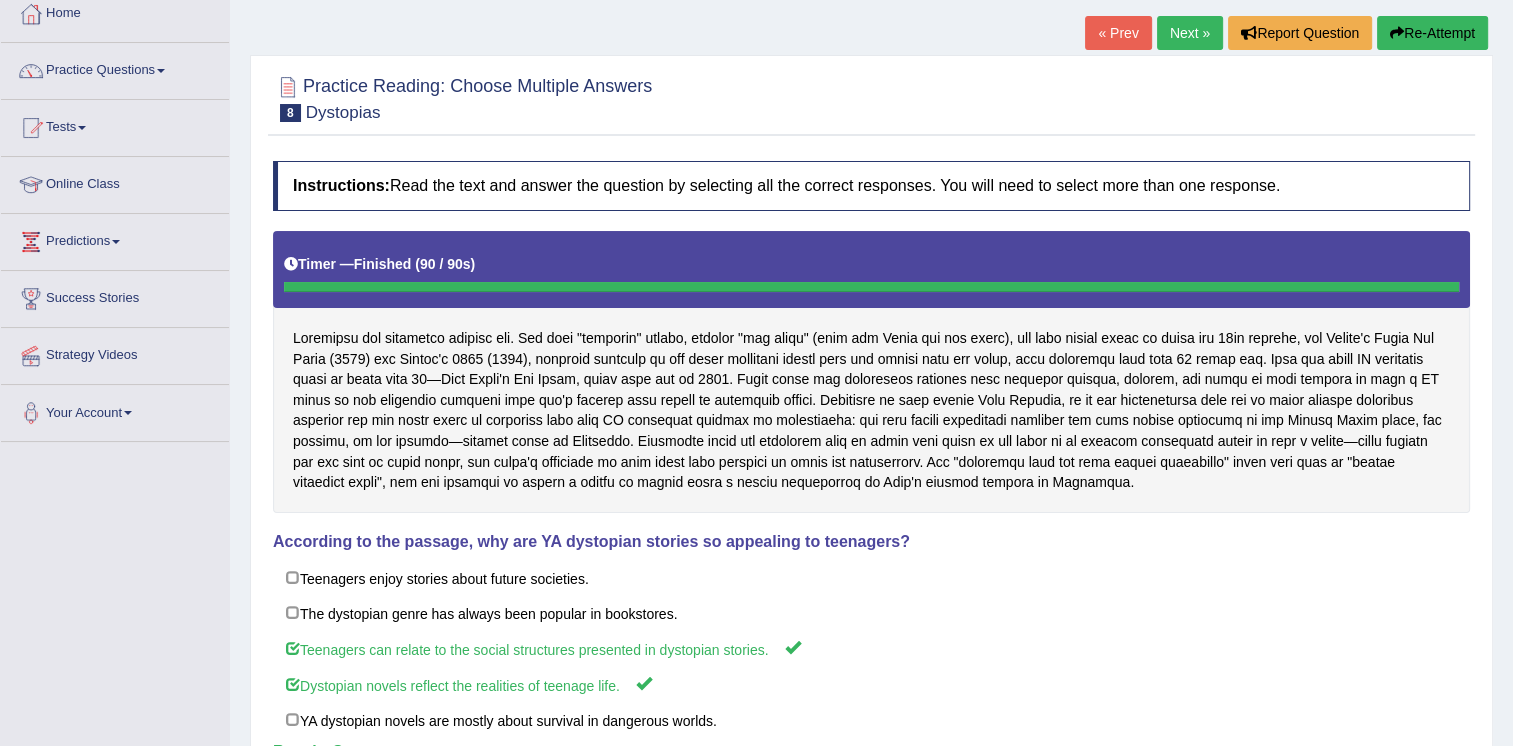 scroll, scrollTop: 0, scrollLeft: 0, axis: both 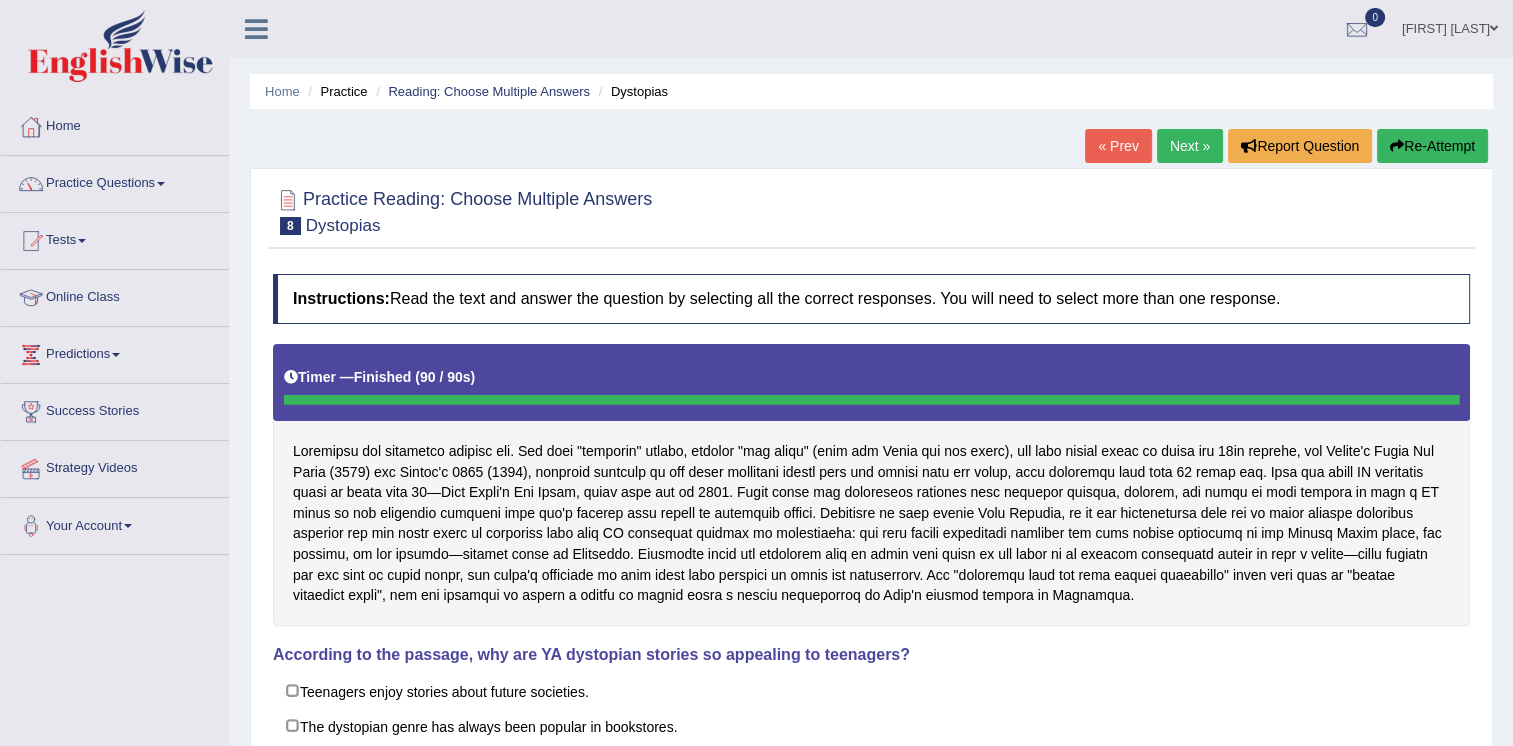 click on "Next »" at bounding box center (1190, 146) 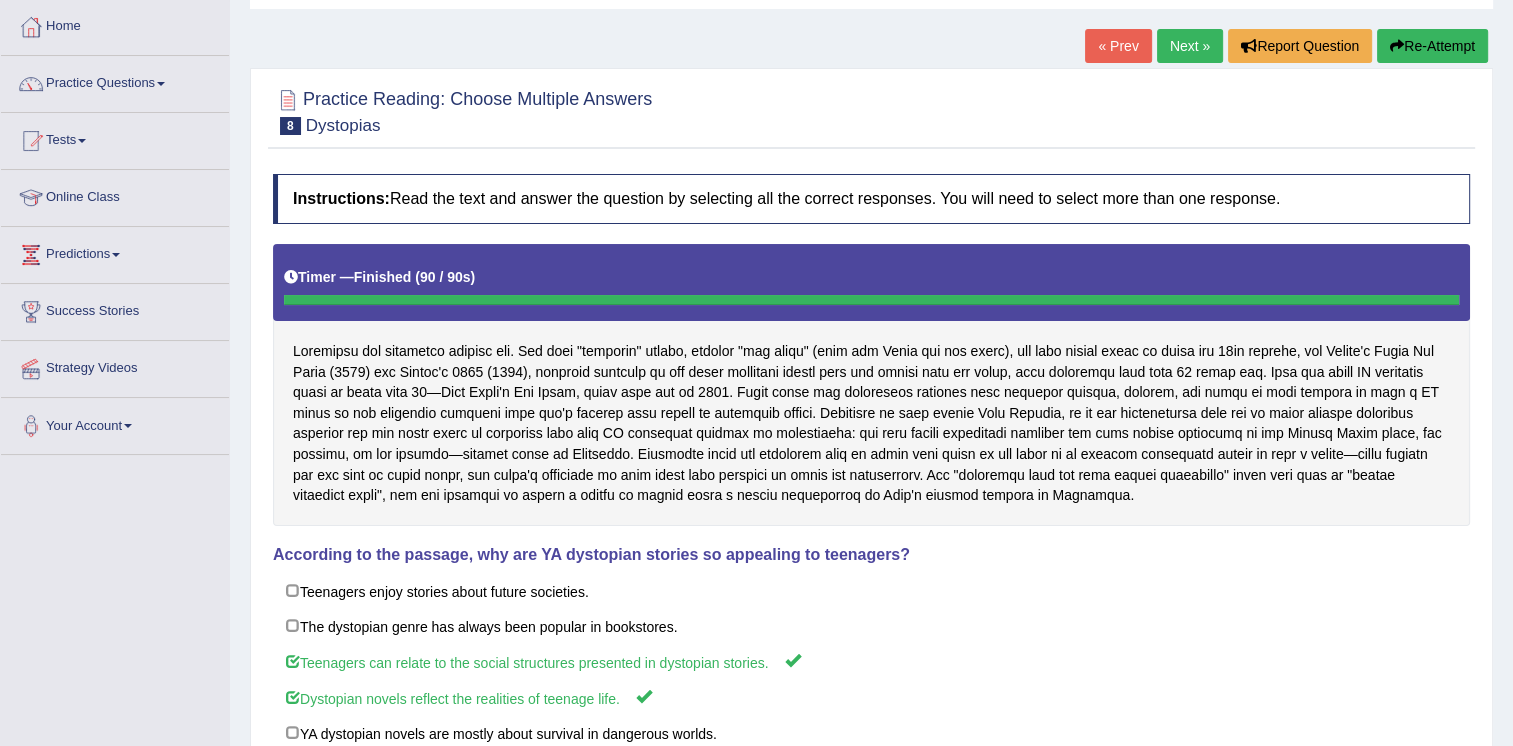 scroll, scrollTop: 165, scrollLeft: 0, axis: vertical 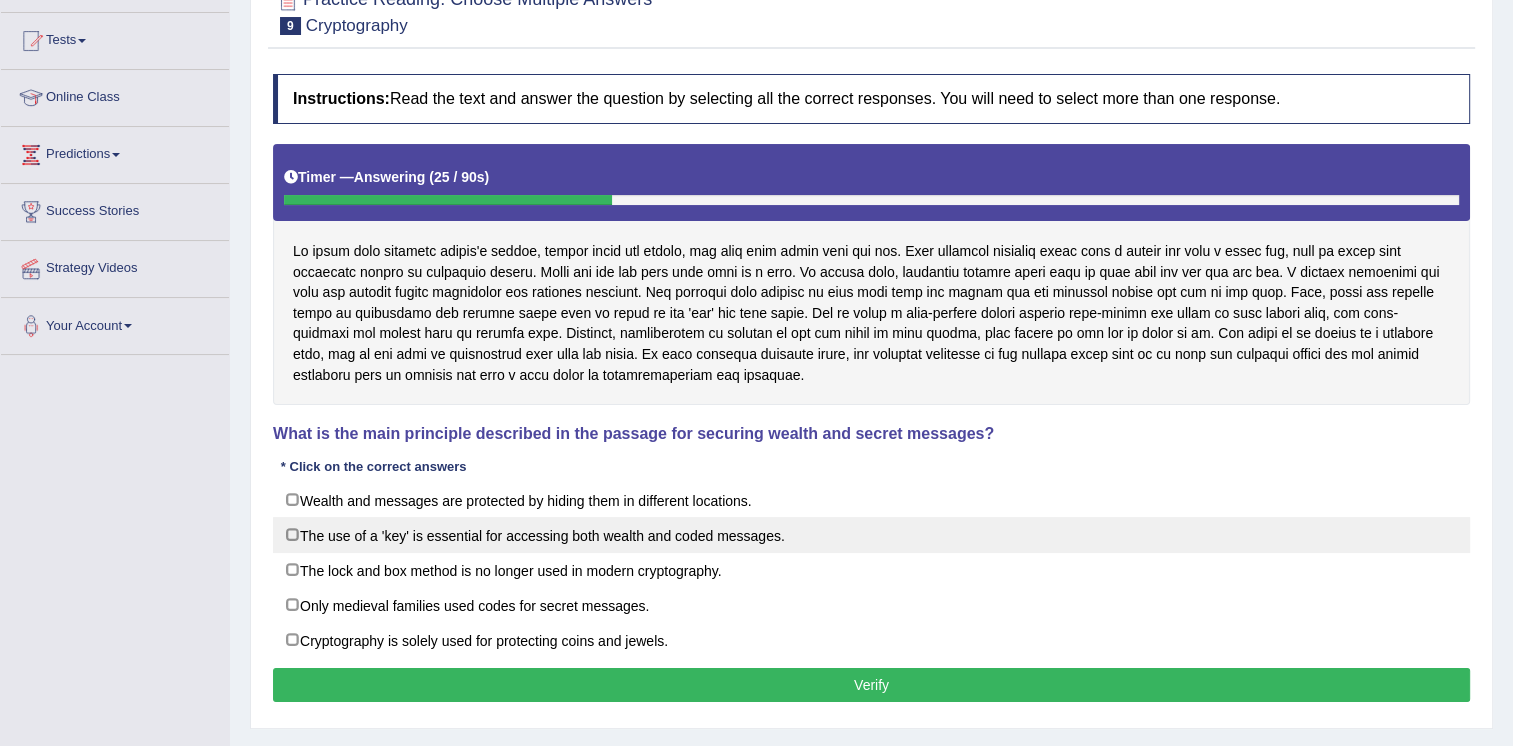 click on "The use of a 'key' is essential for accessing both wealth and coded messages." at bounding box center [871, 535] 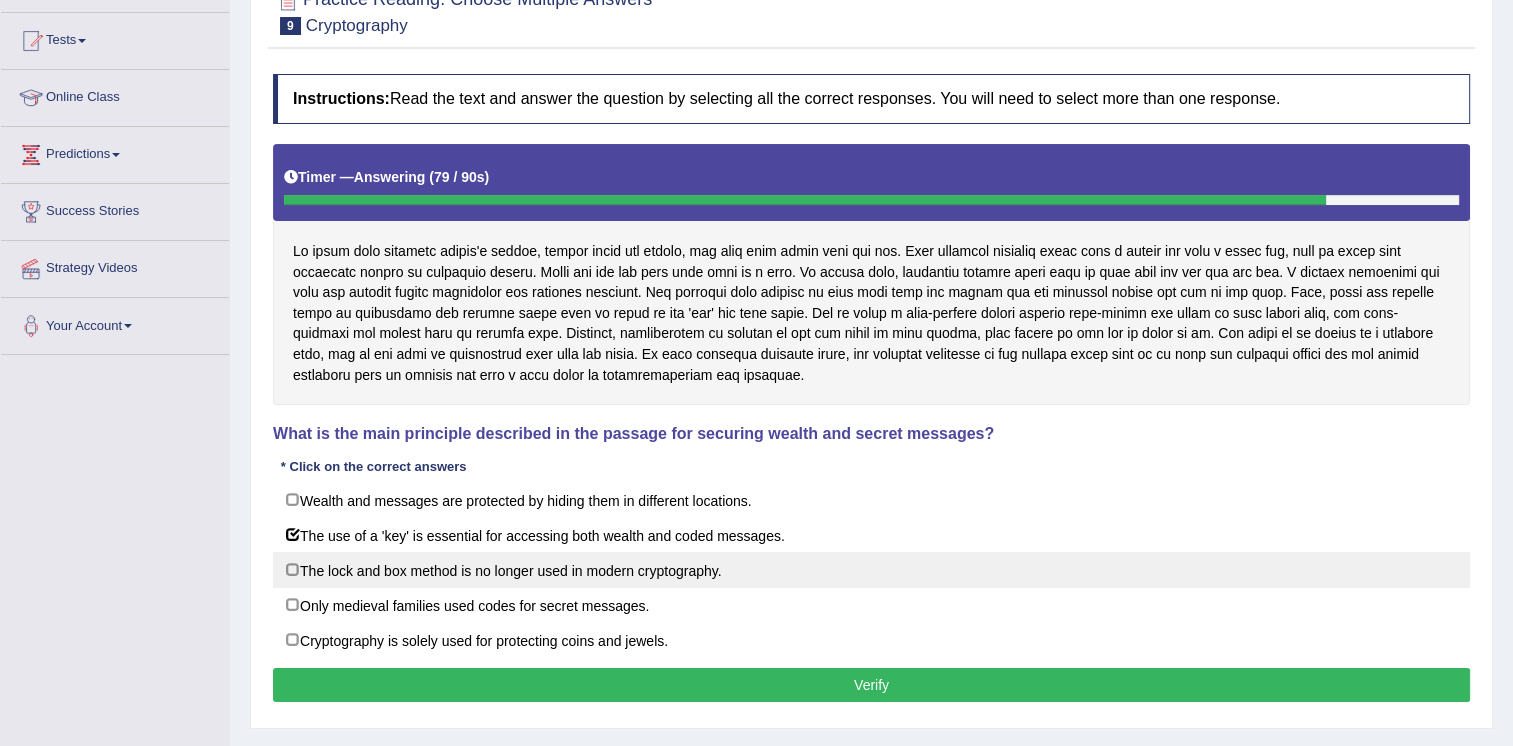 click on "The lock and box method is no longer used in modern cryptography." at bounding box center (871, 570) 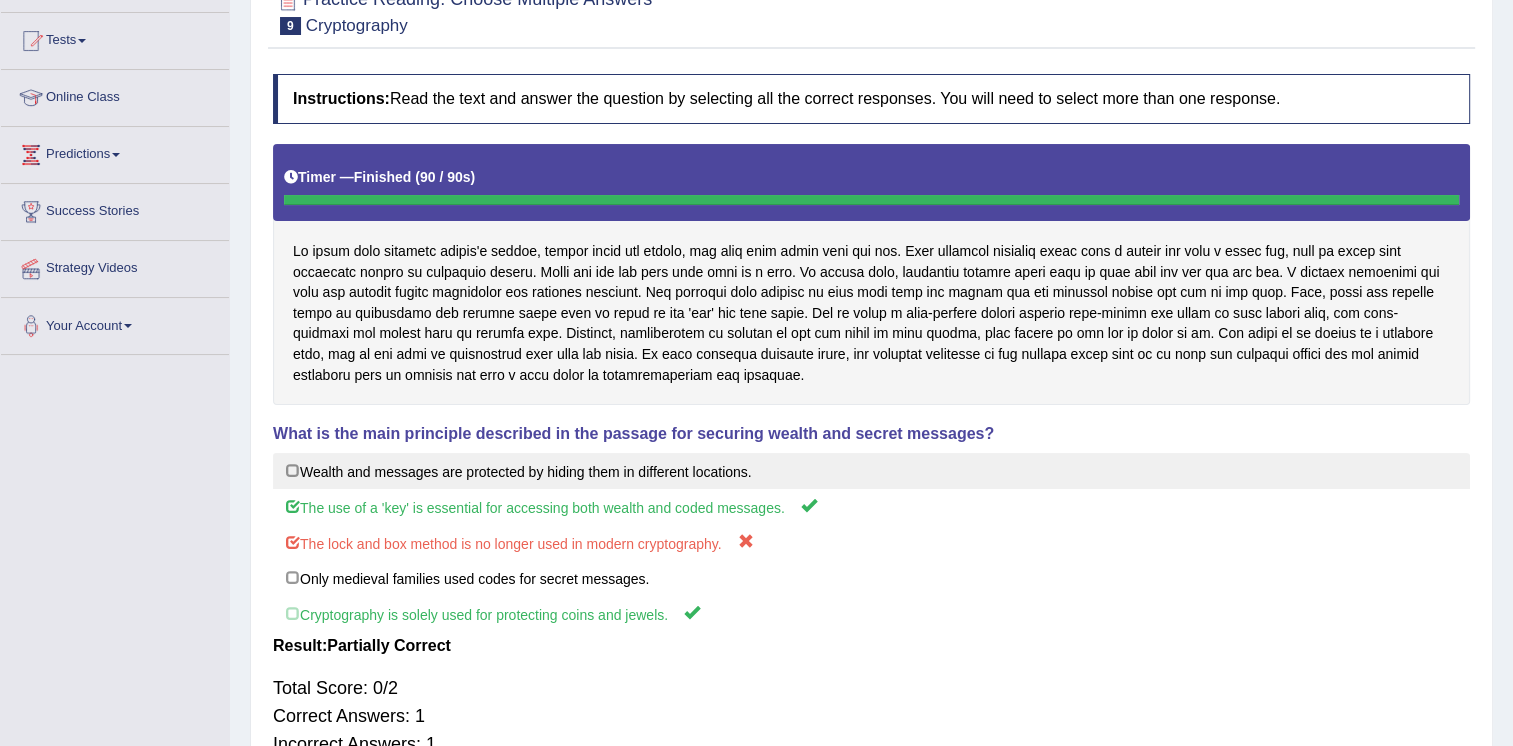 scroll, scrollTop: 100, scrollLeft: 0, axis: vertical 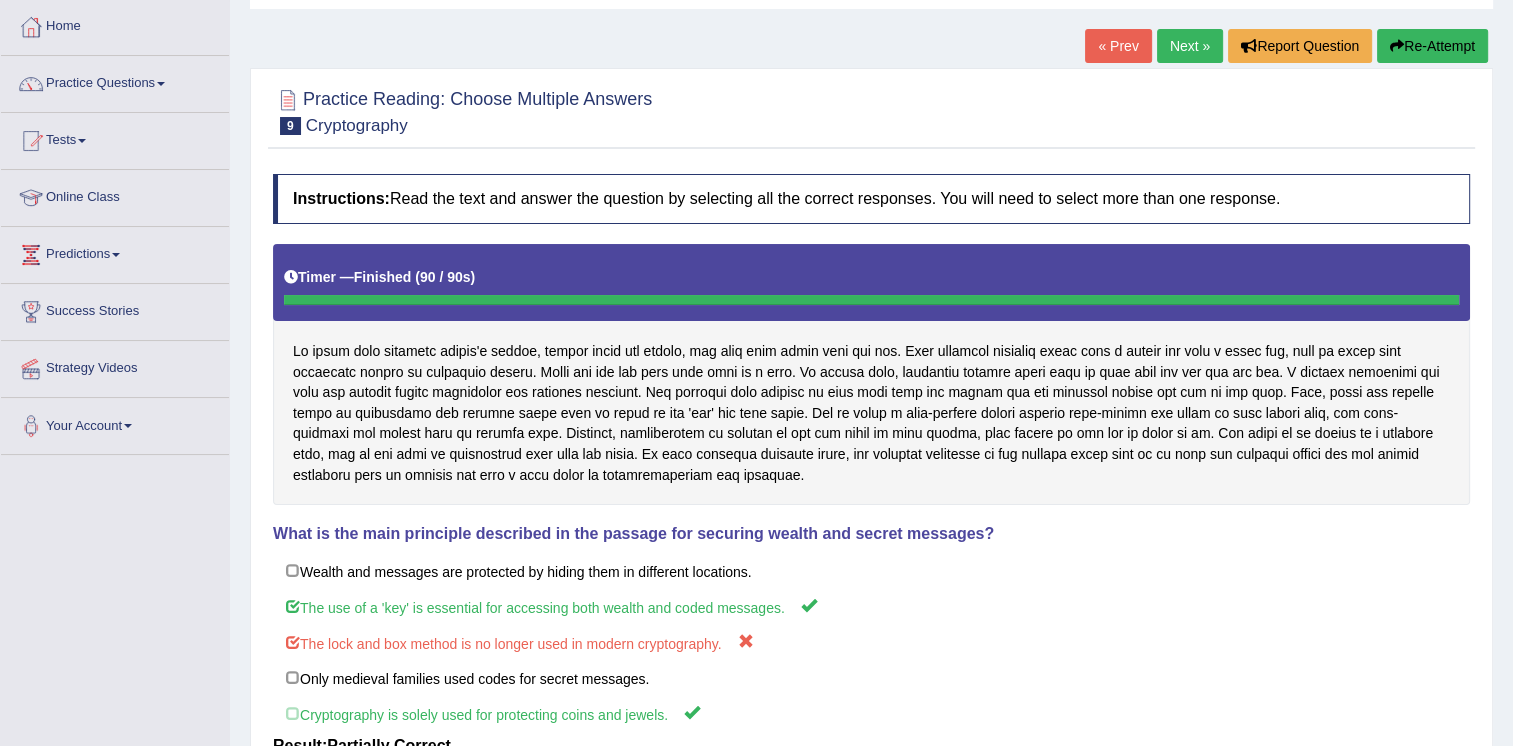 click on "Next »" at bounding box center [1190, 46] 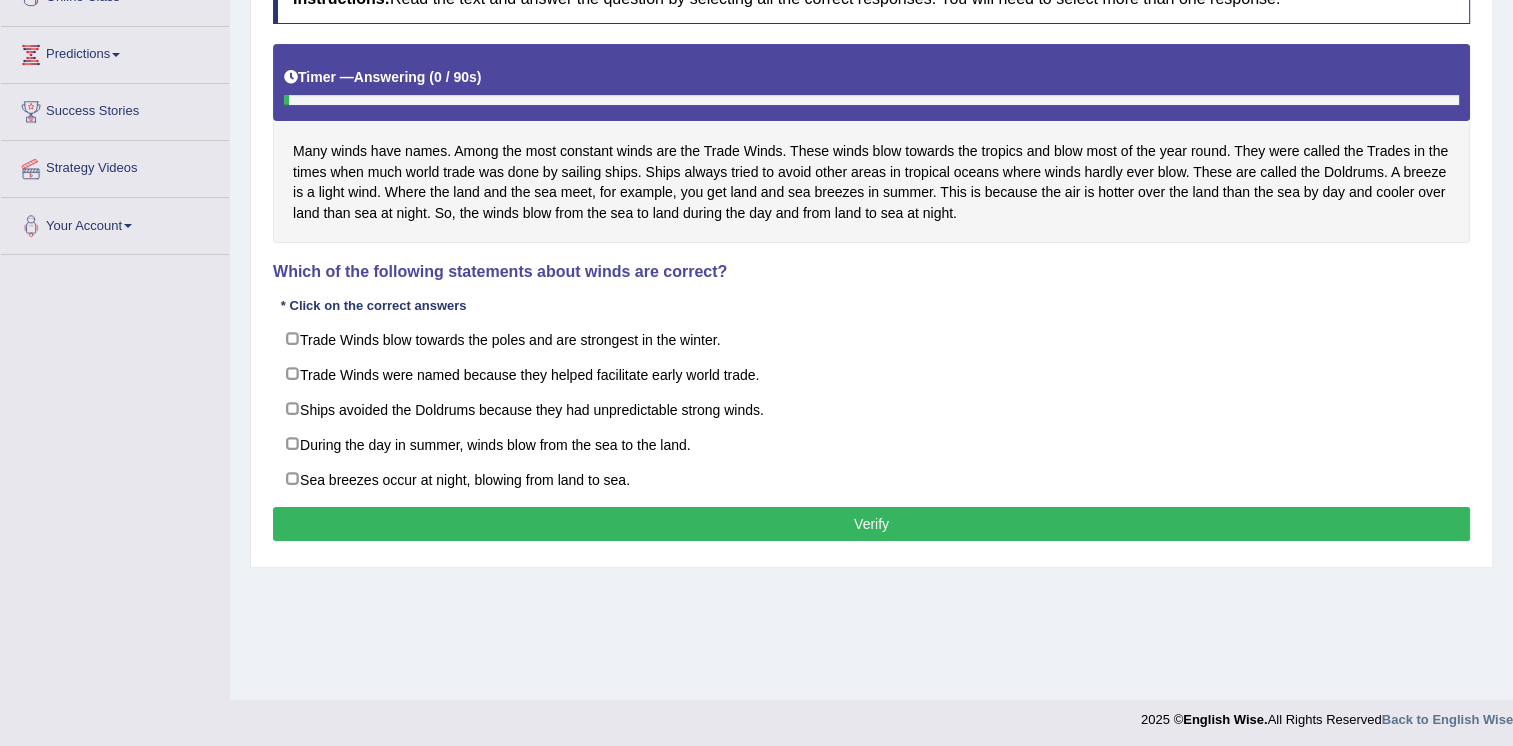 scroll, scrollTop: 0, scrollLeft: 0, axis: both 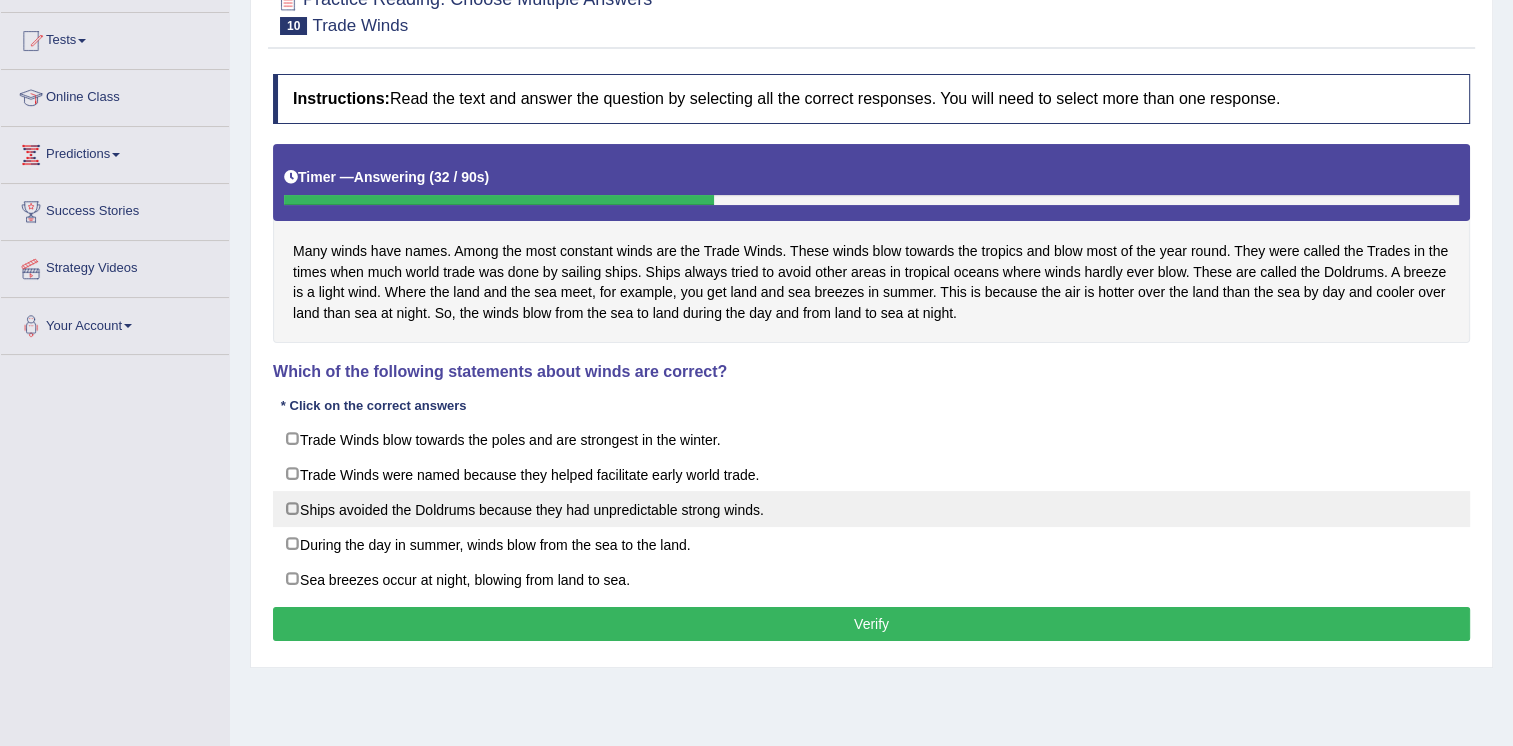 click on "Ships avoided the Doldrums because they had unpredictable strong winds." at bounding box center (871, 509) 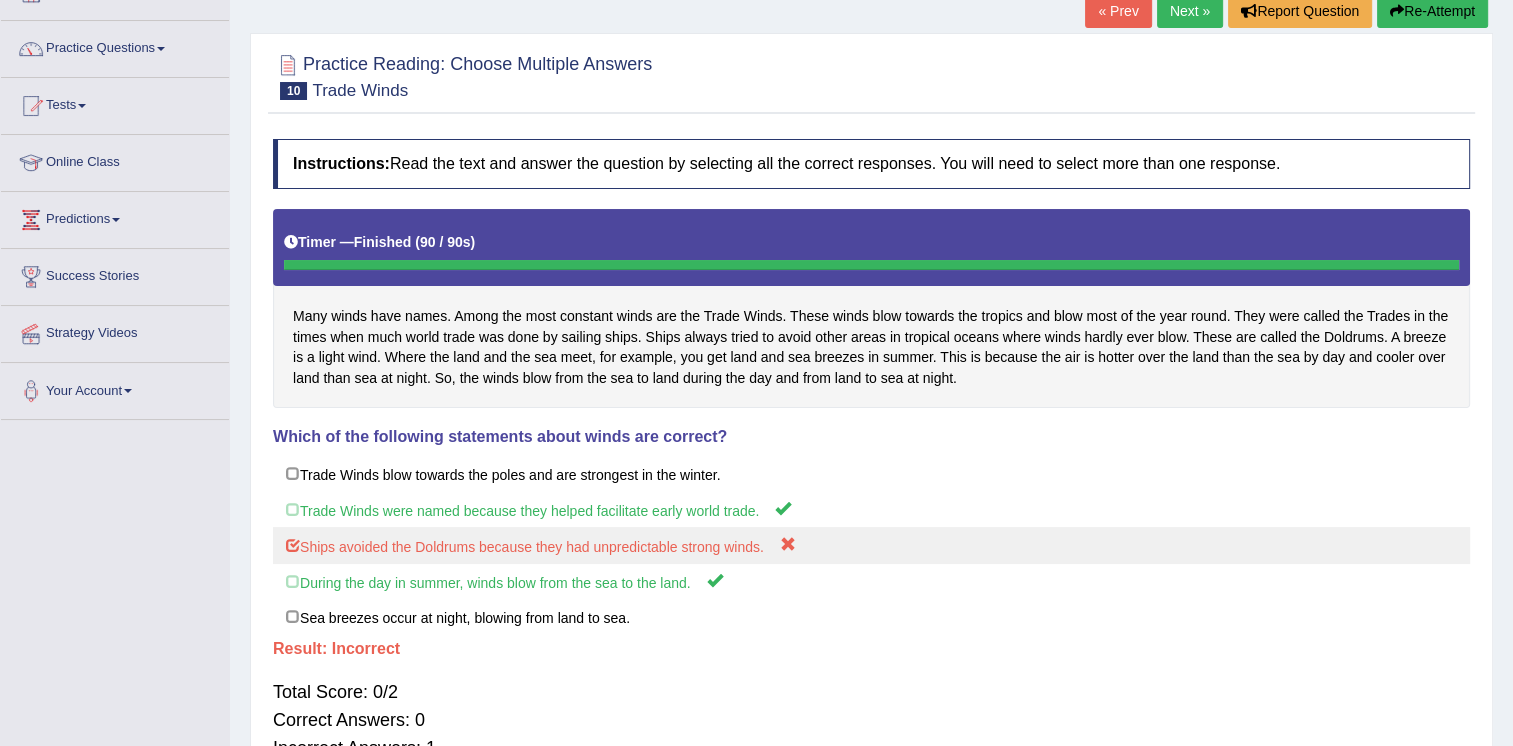 scroll, scrollTop: 100, scrollLeft: 0, axis: vertical 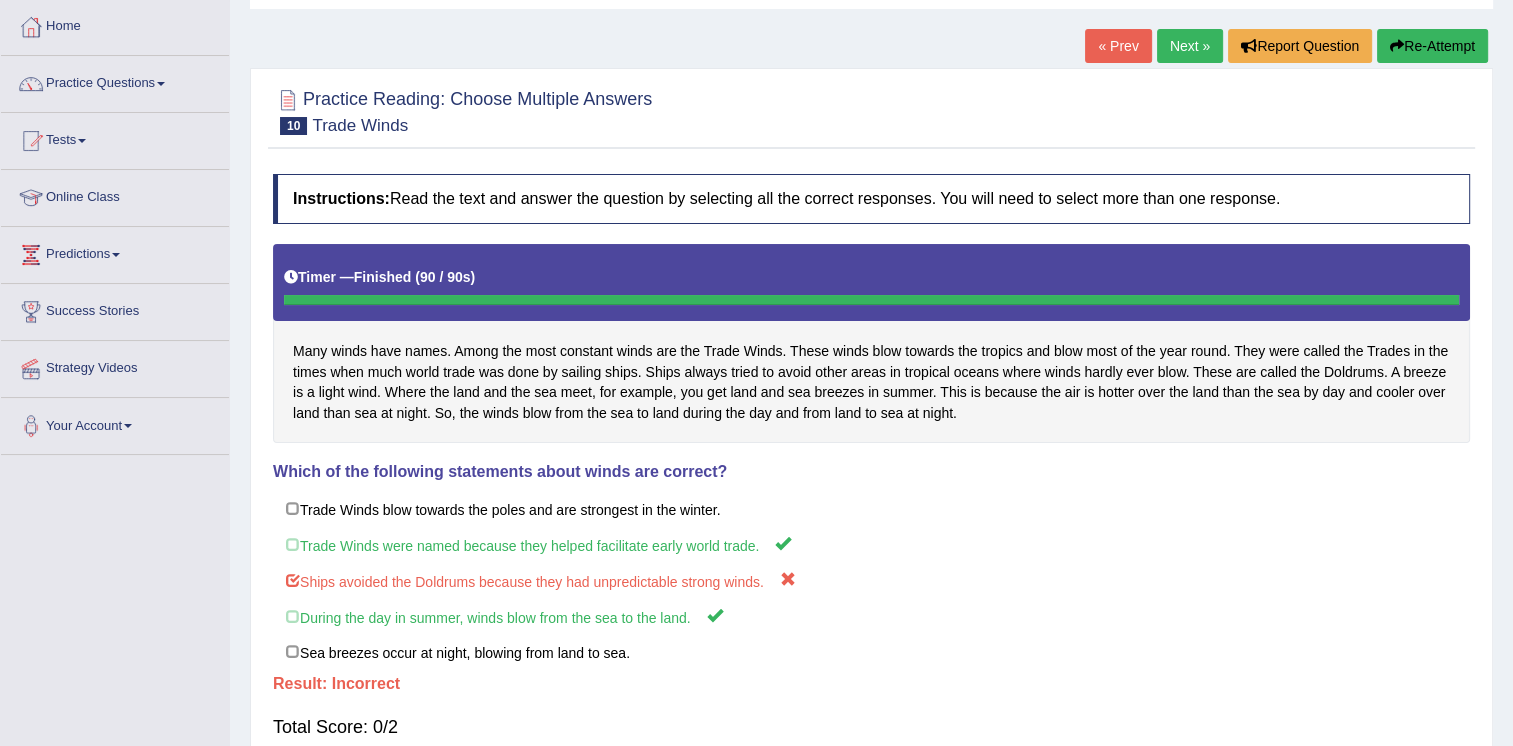 click on "Re-Attempt" at bounding box center (1432, 46) 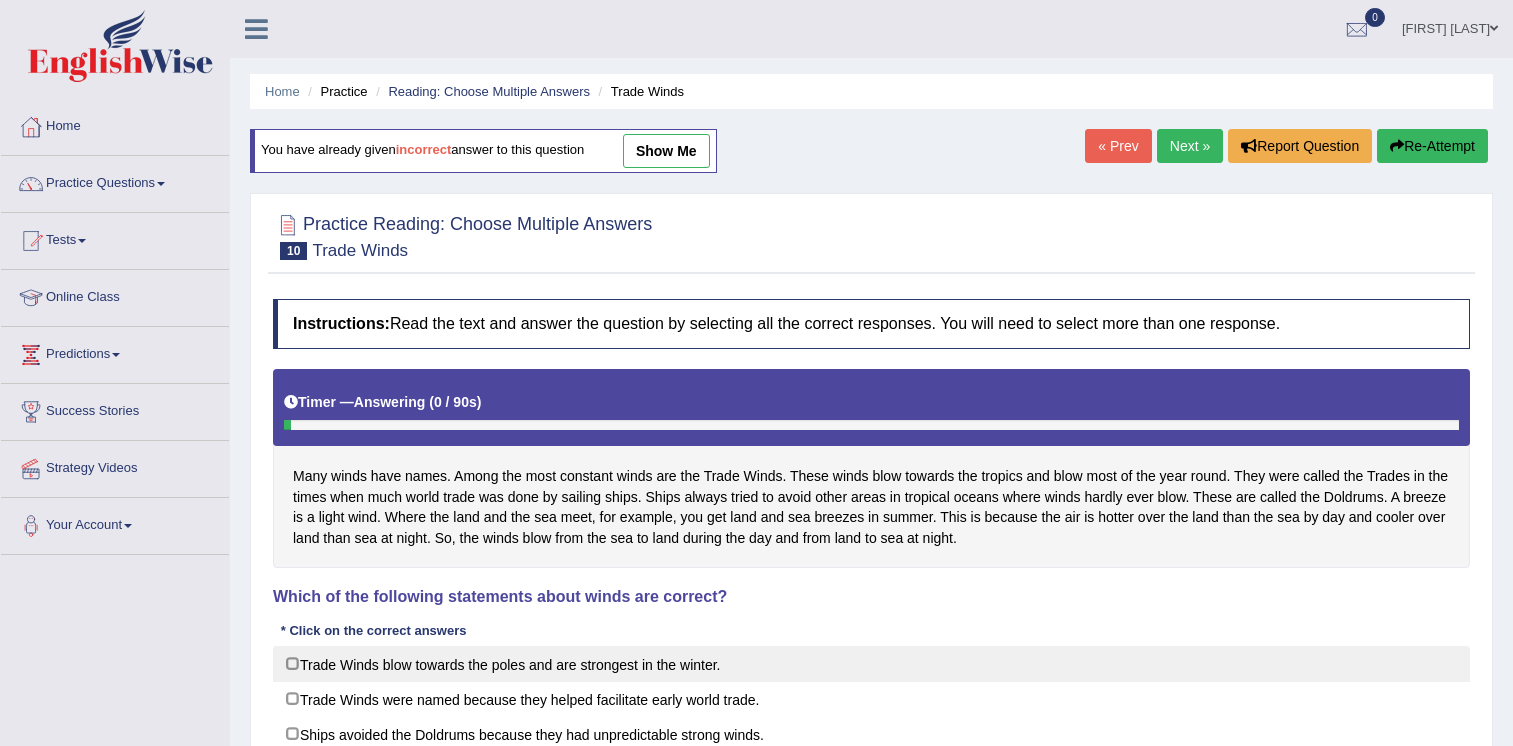 scroll, scrollTop: 200, scrollLeft: 0, axis: vertical 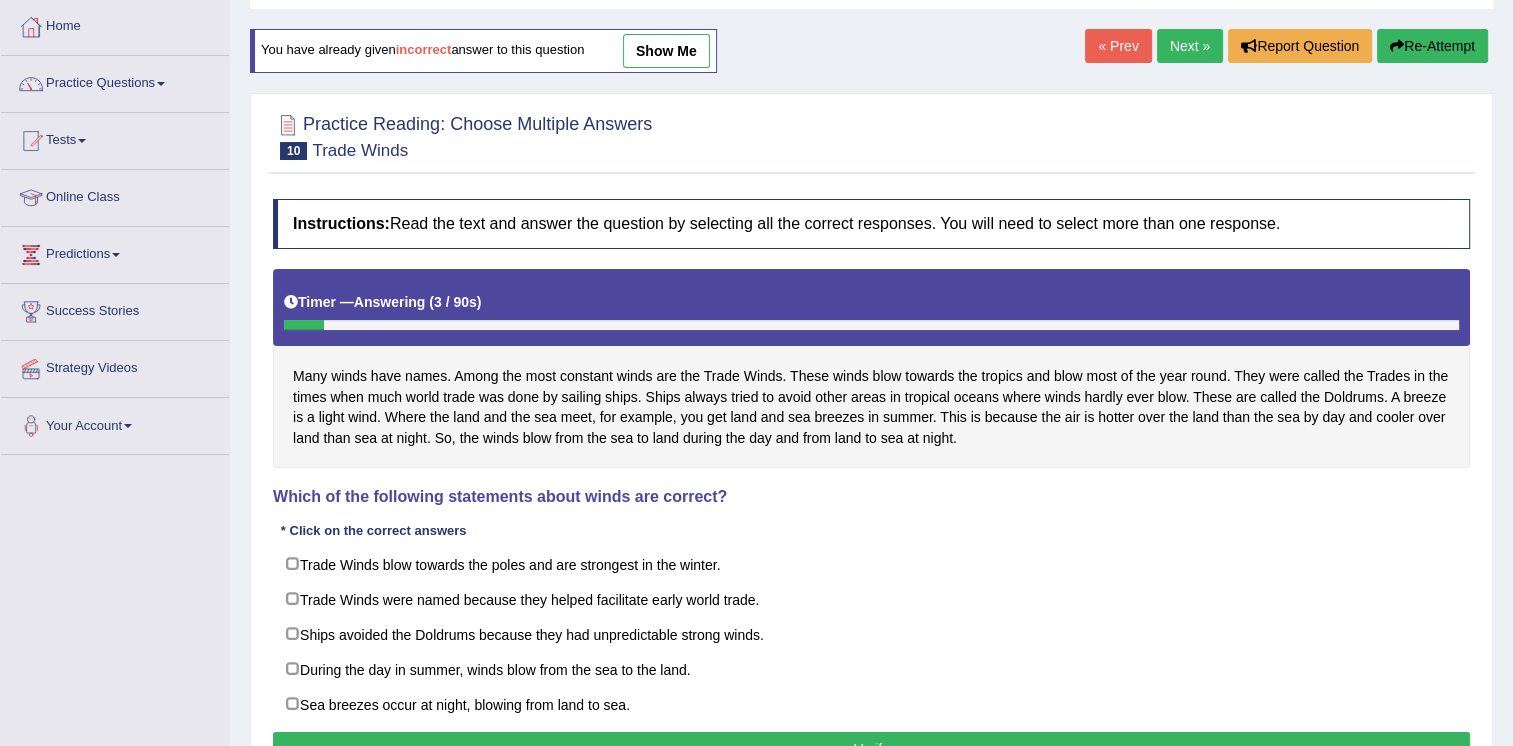 click on "Next »" at bounding box center [1190, 46] 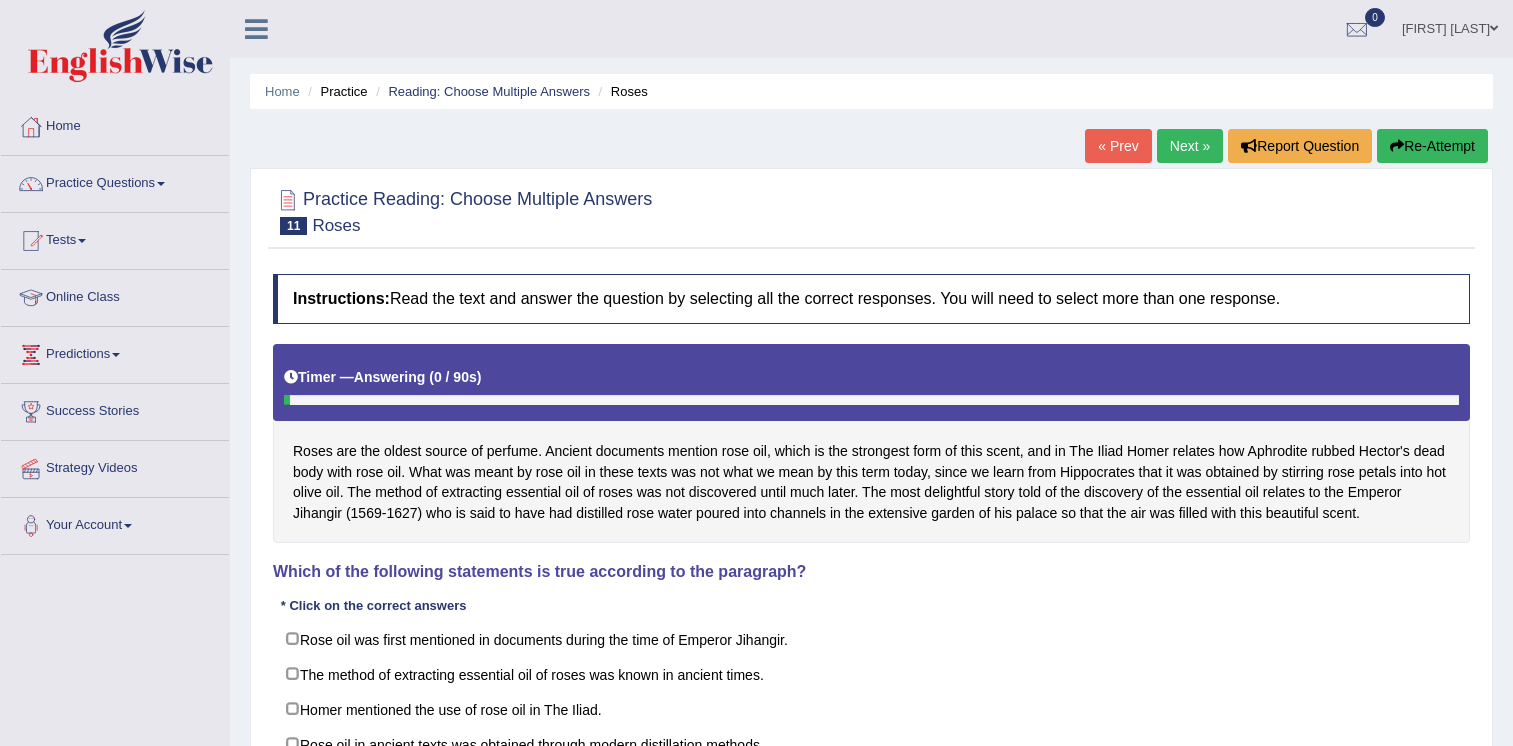 scroll, scrollTop: 155, scrollLeft: 0, axis: vertical 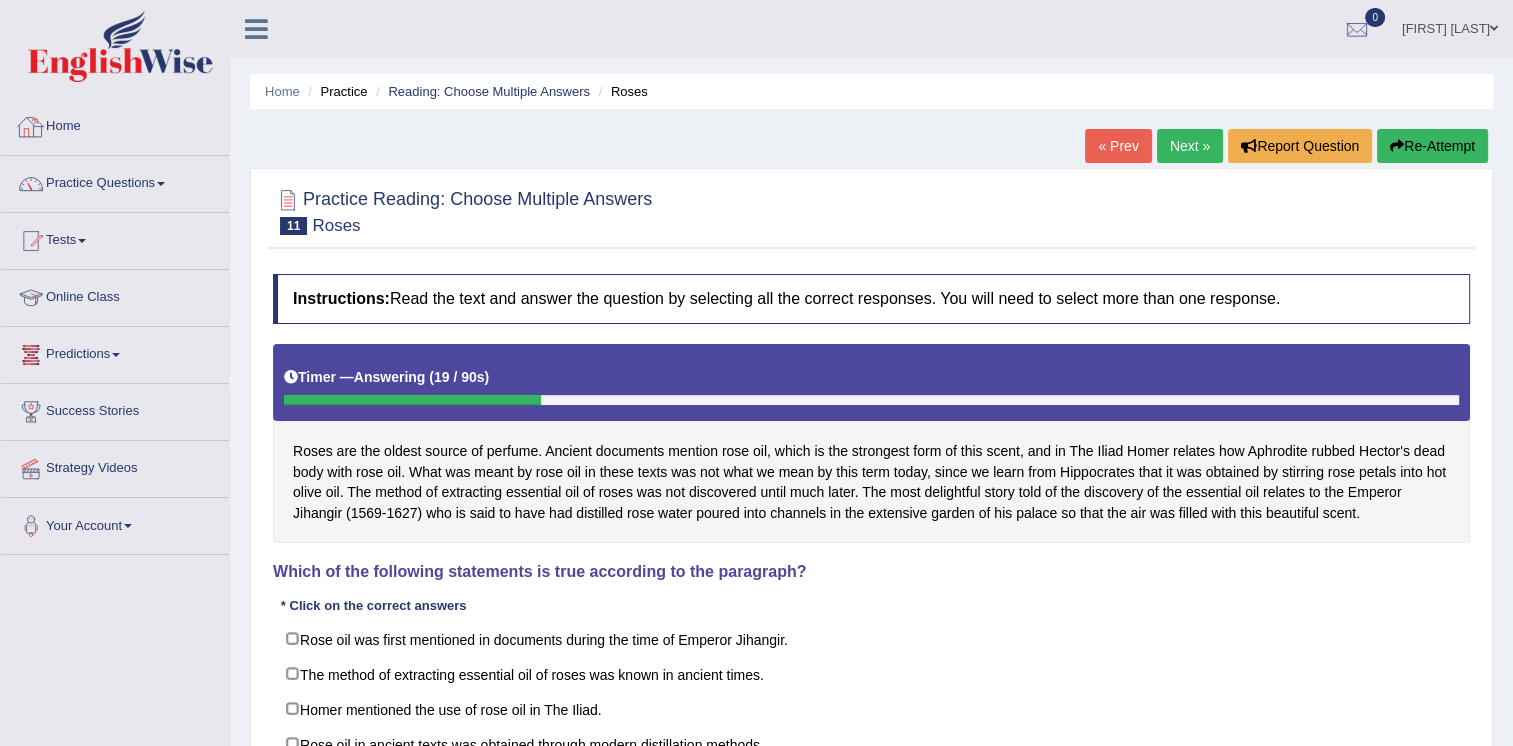 click on "Home" at bounding box center [115, 124] 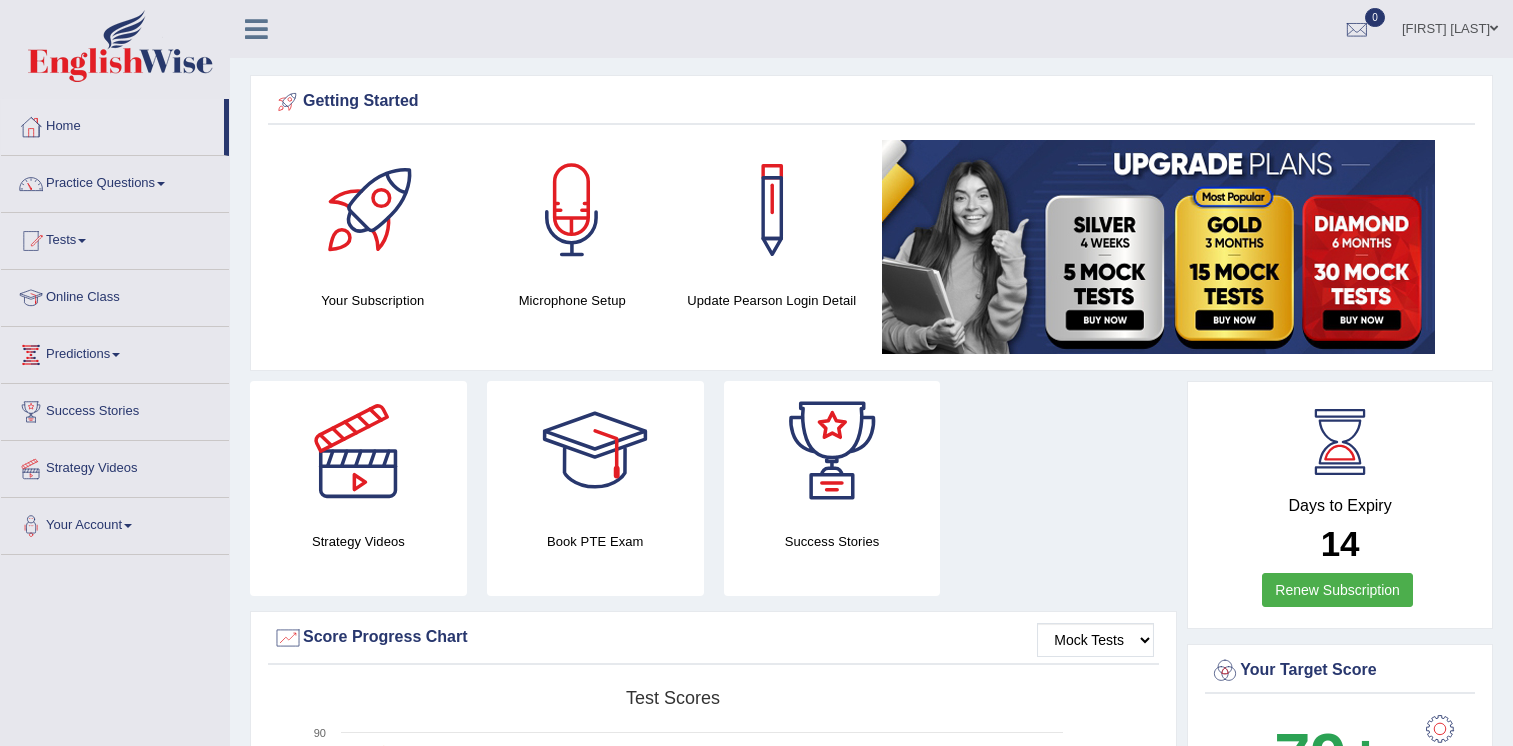 scroll, scrollTop: 0, scrollLeft: 0, axis: both 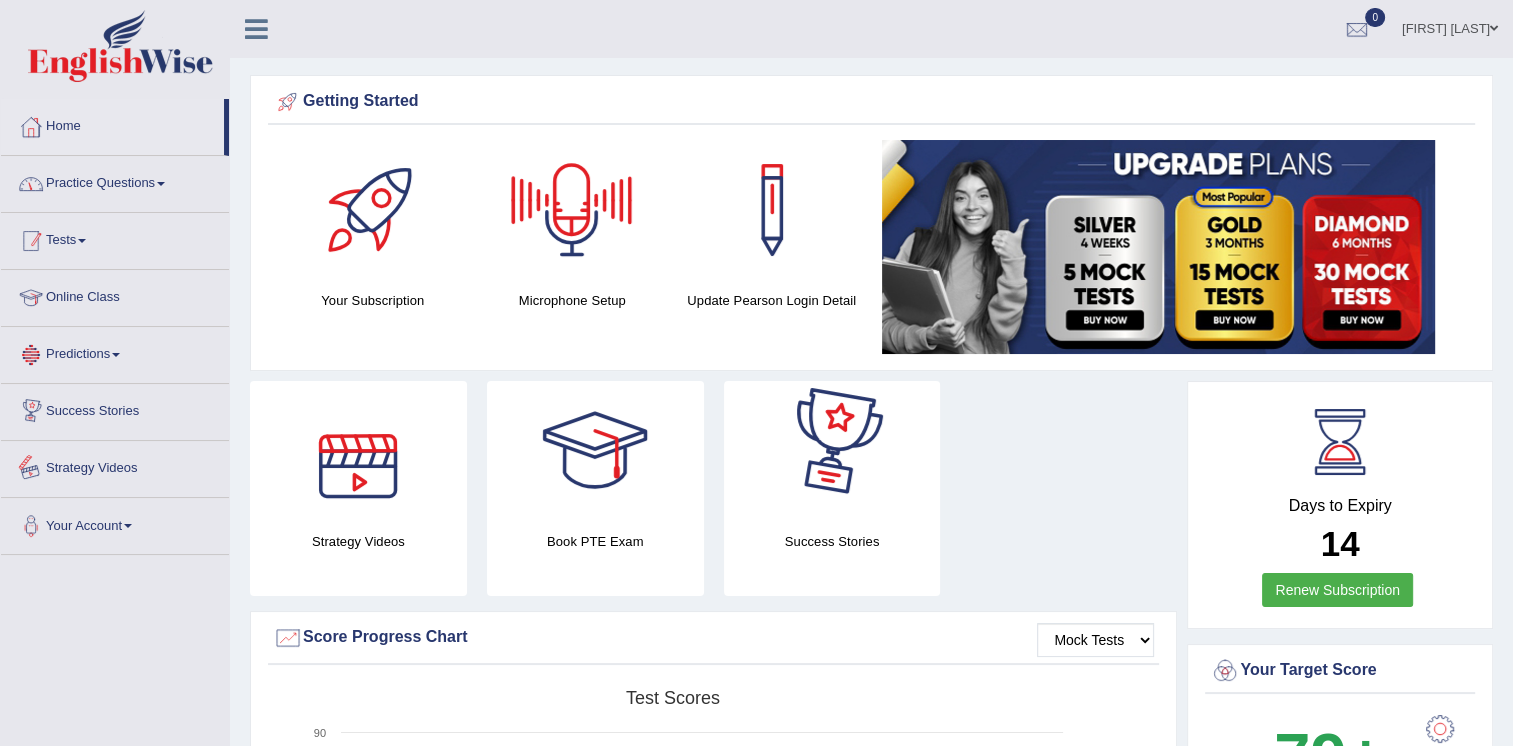 click on "Practice Questions" at bounding box center (115, 181) 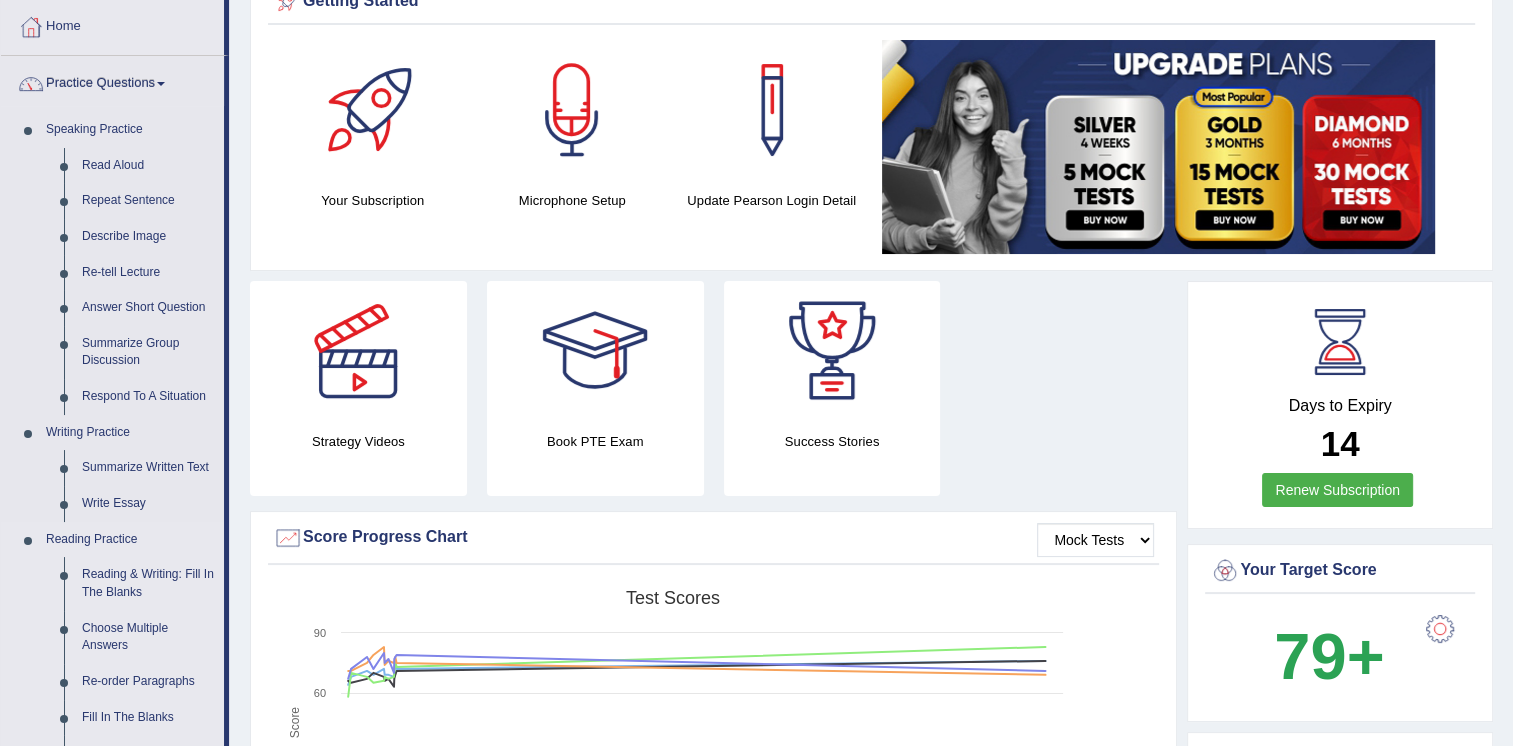 scroll, scrollTop: 200, scrollLeft: 0, axis: vertical 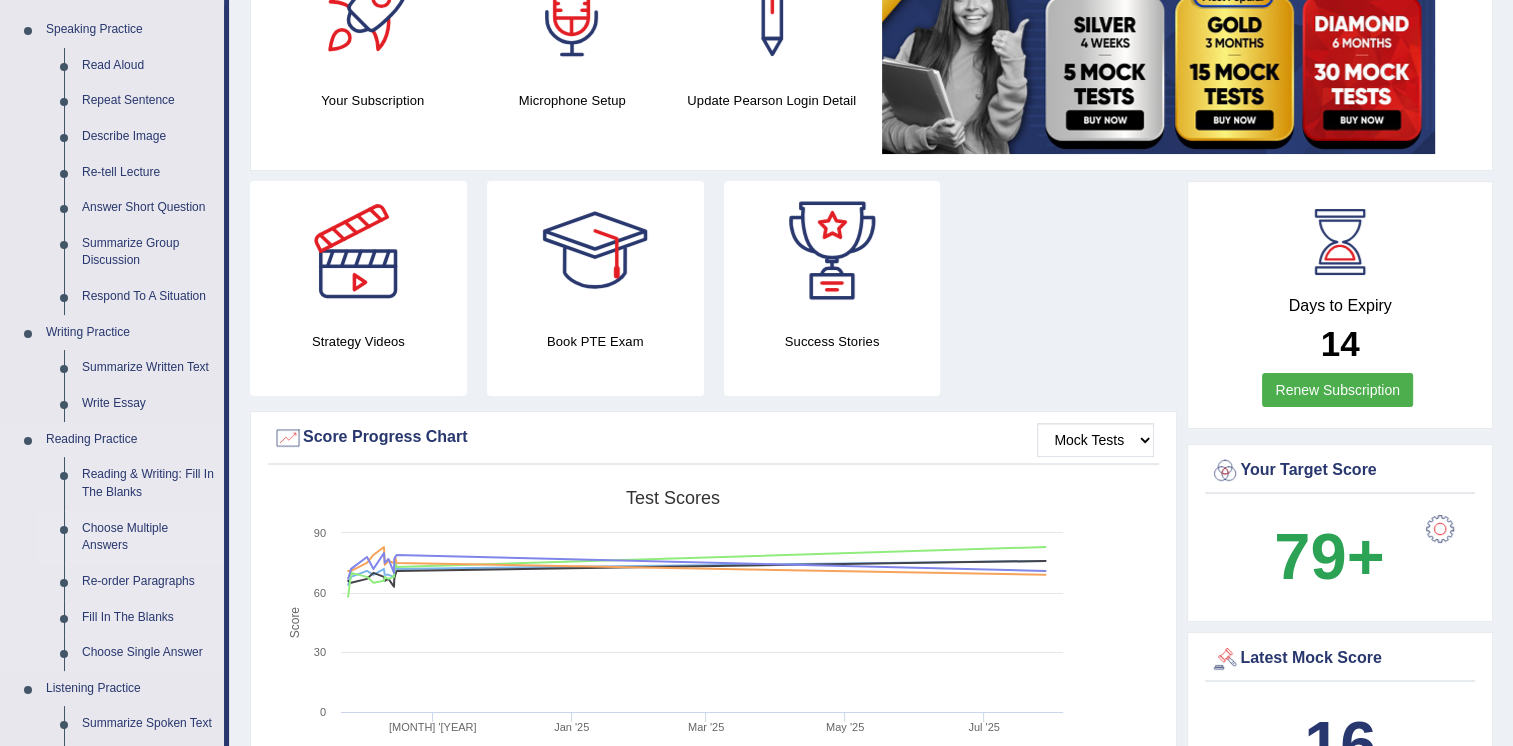 click on "Choose Multiple Answers" at bounding box center [148, 537] 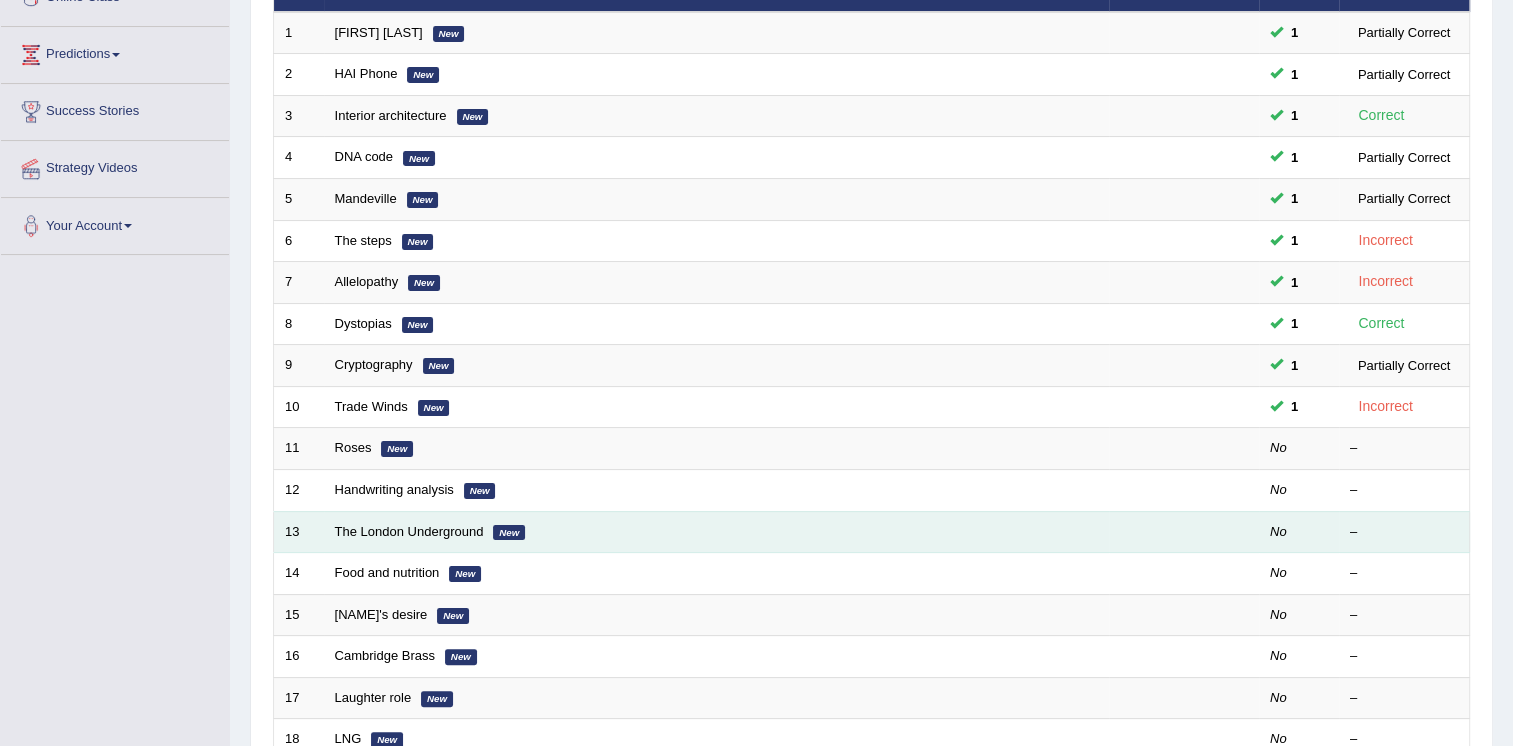 scroll, scrollTop: 300, scrollLeft: 0, axis: vertical 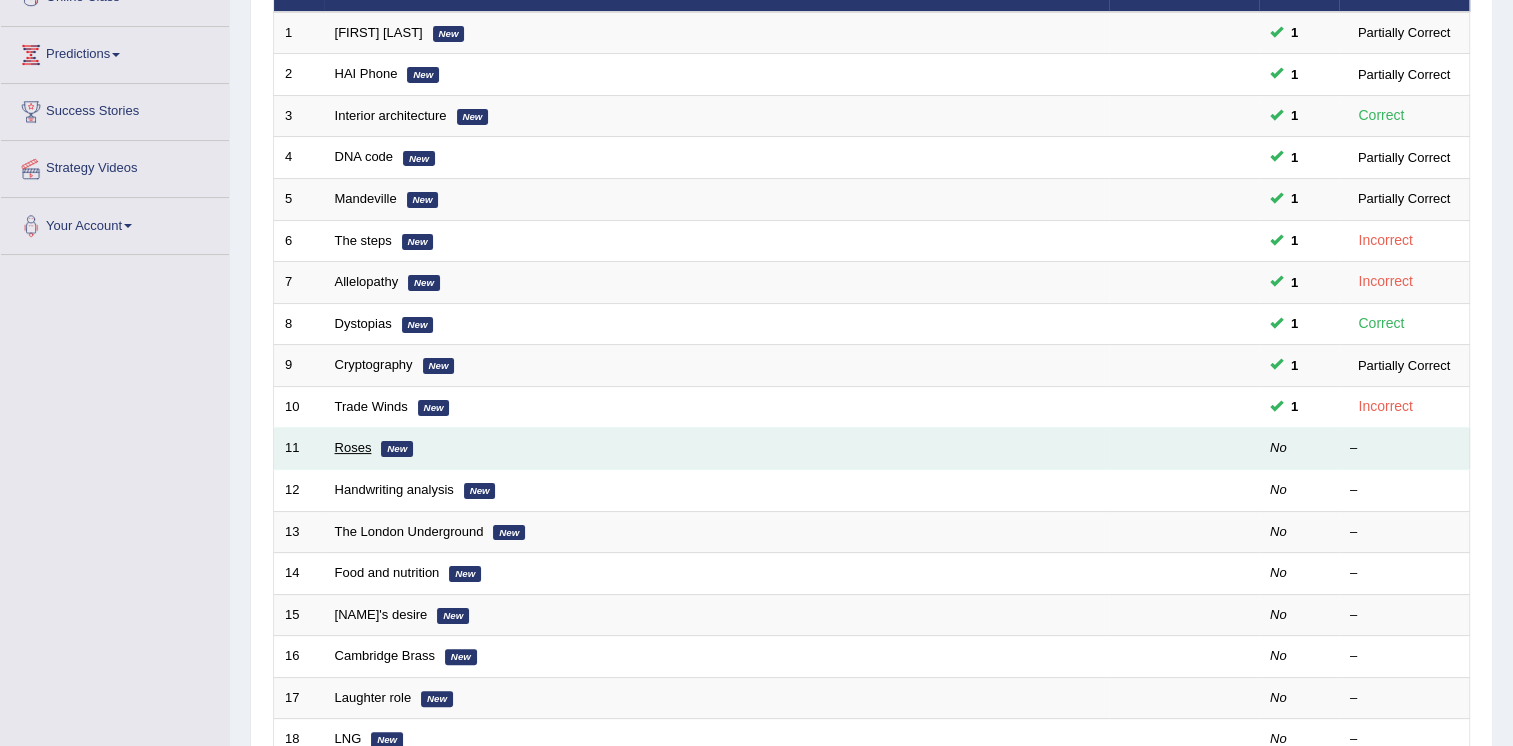 click on "Roses" at bounding box center (353, 447) 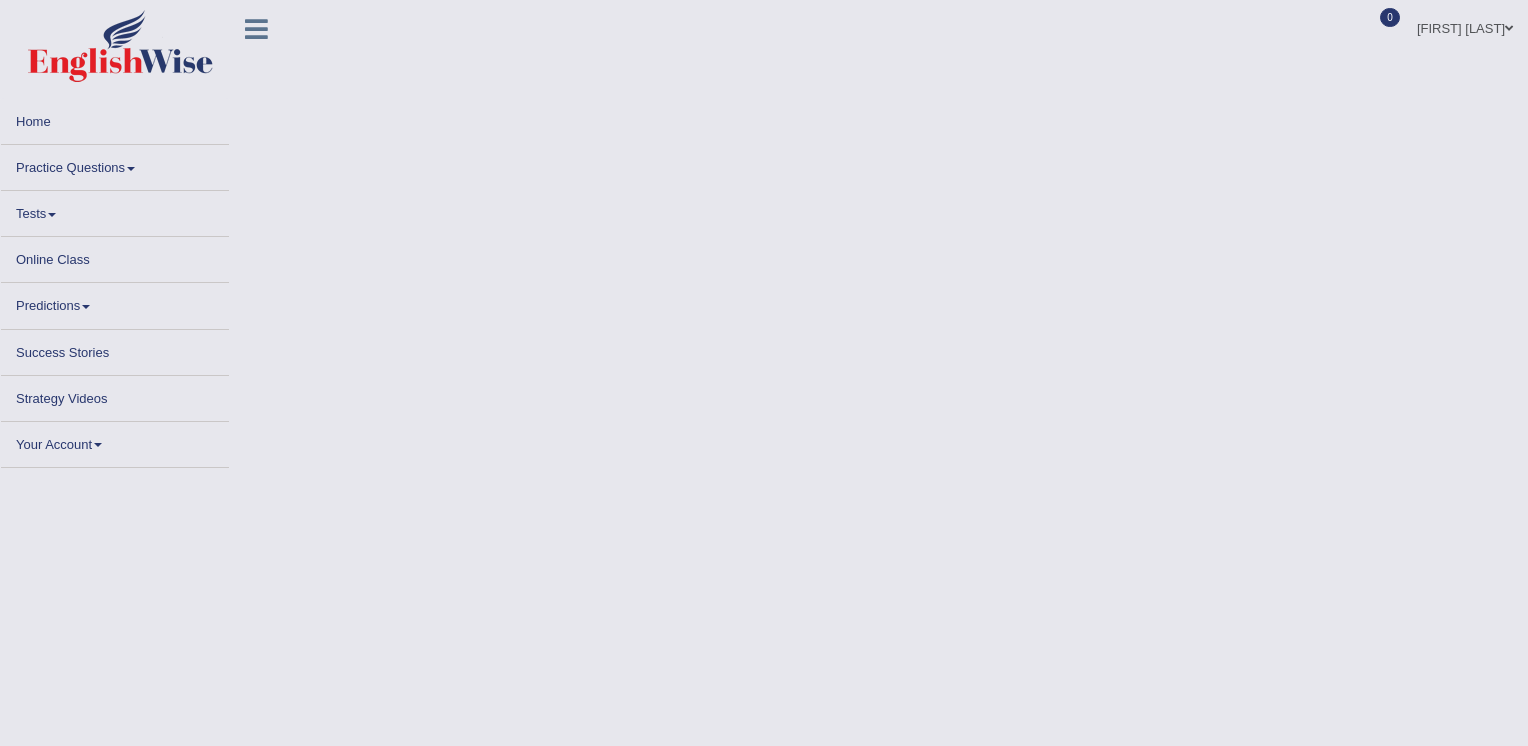 scroll, scrollTop: 0, scrollLeft: 0, axis: both 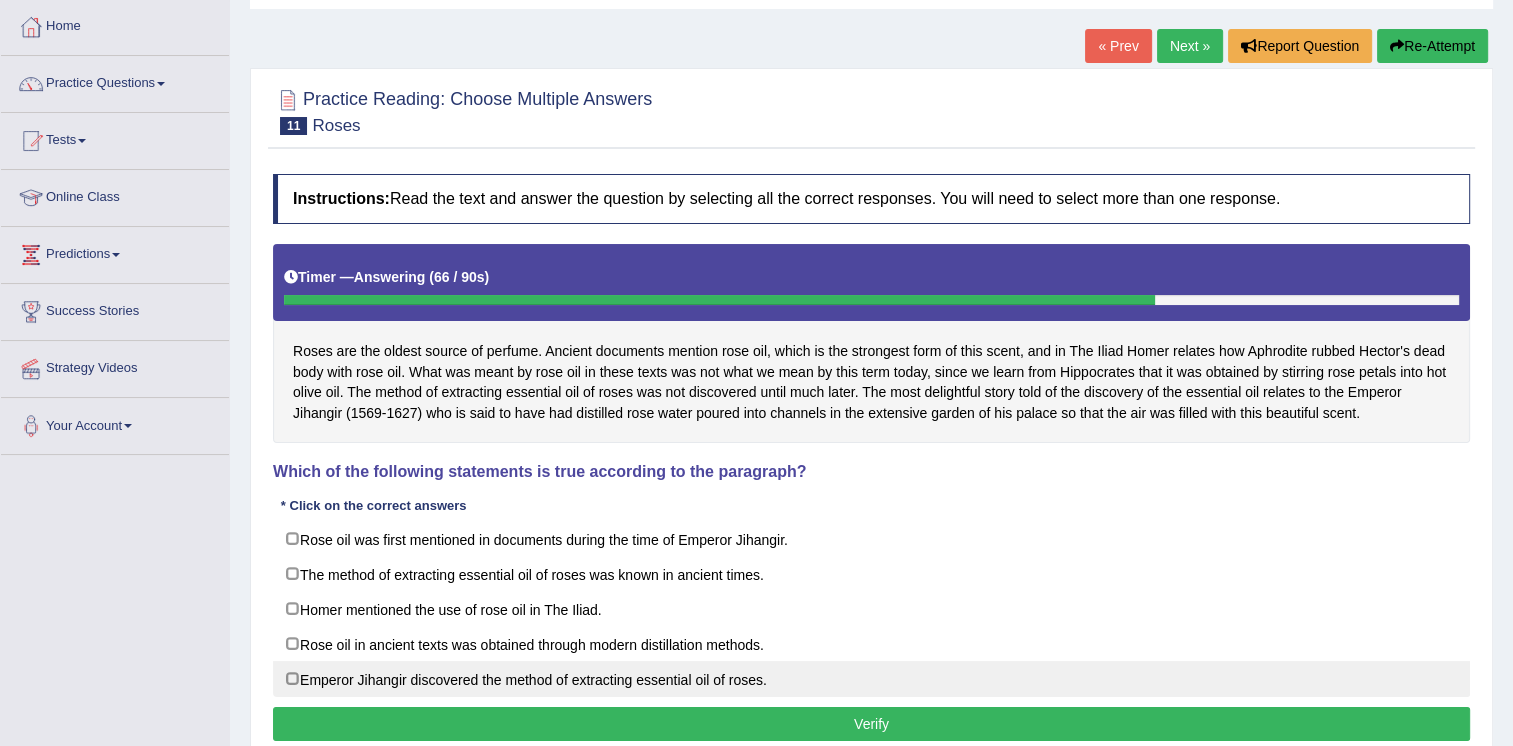 click on "Emperor Jihangir discovered the method of extracting essential oil of roses." at bounding box center [871, 679] 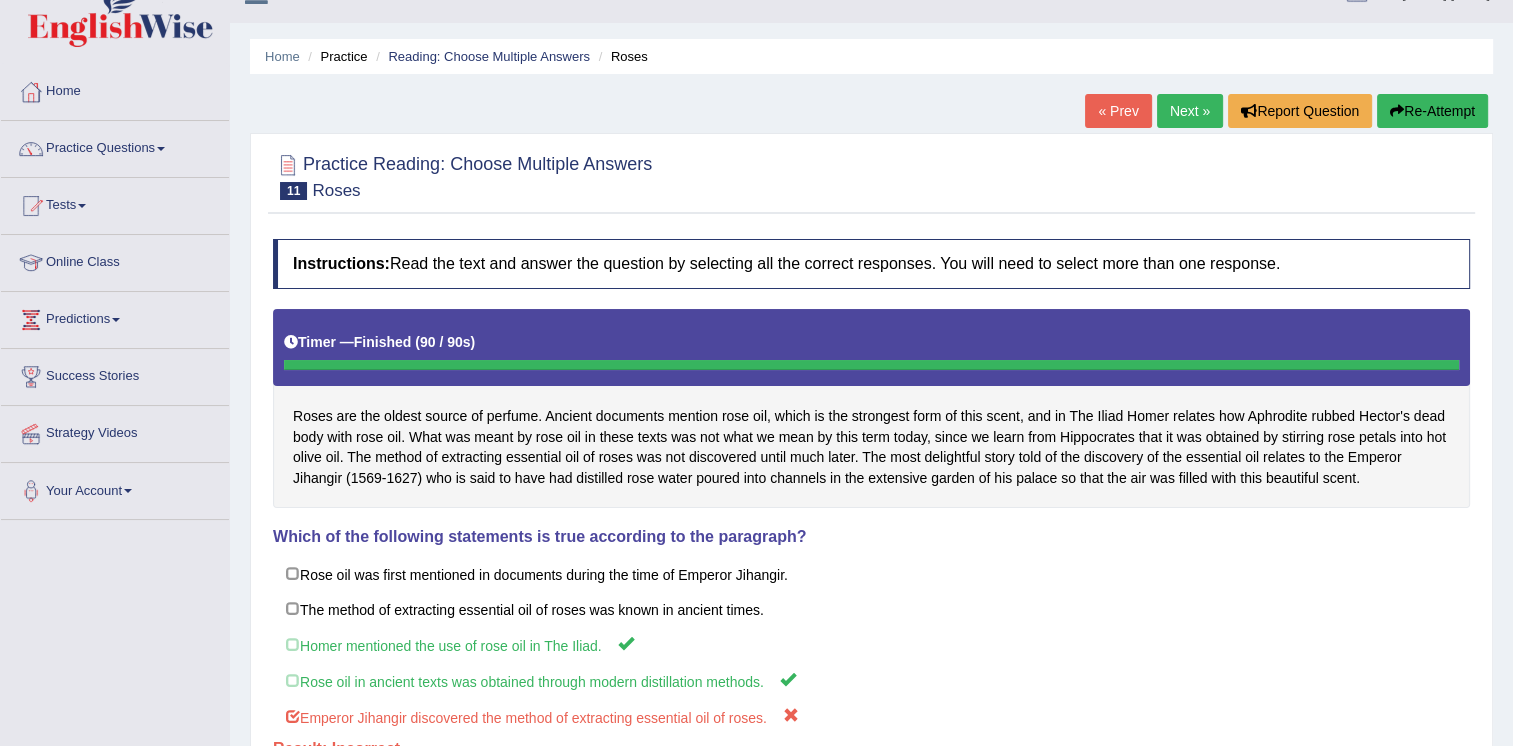 scroll, scrollTop: 0, scrollLeft: 0, axis: both 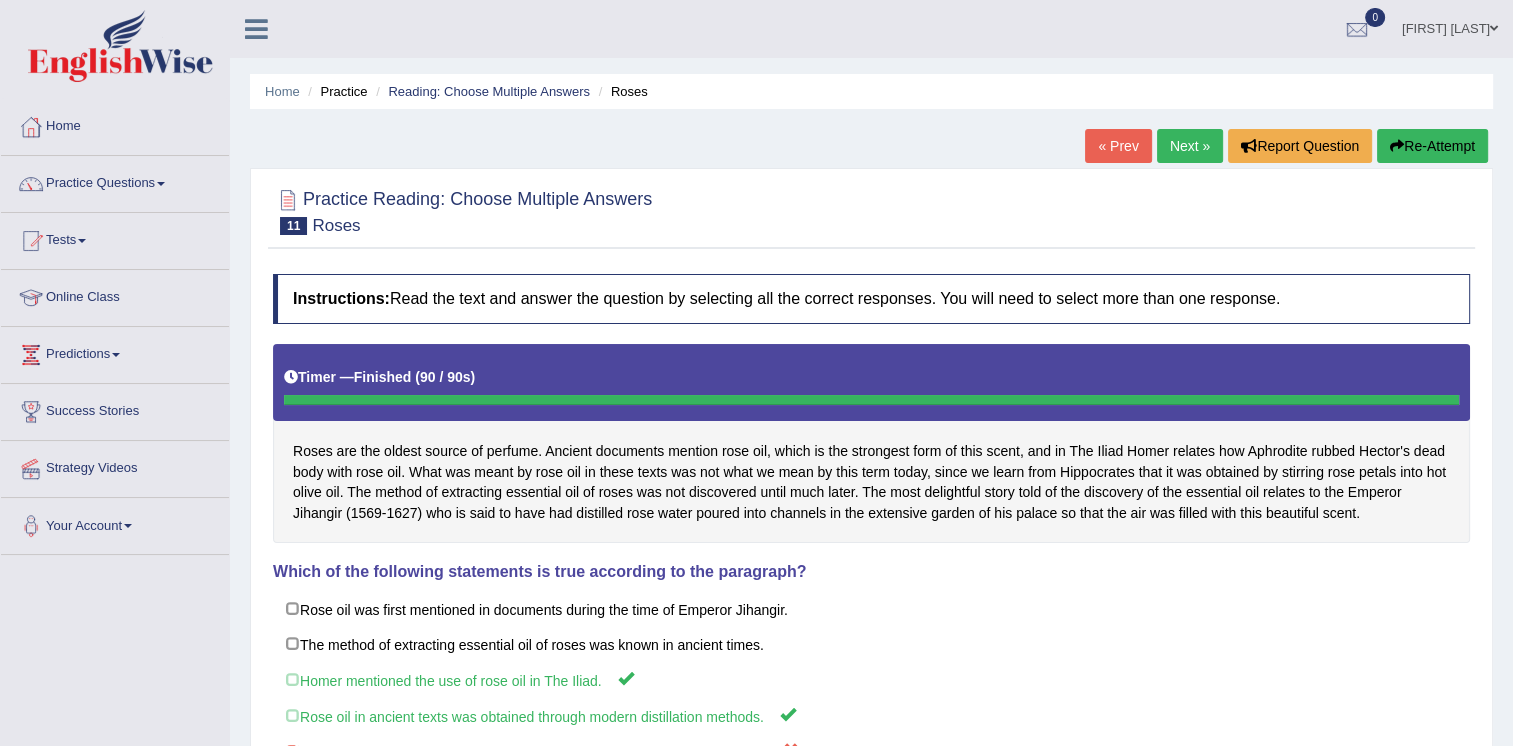 click on "Next »" at bounding box center [1190, 146] 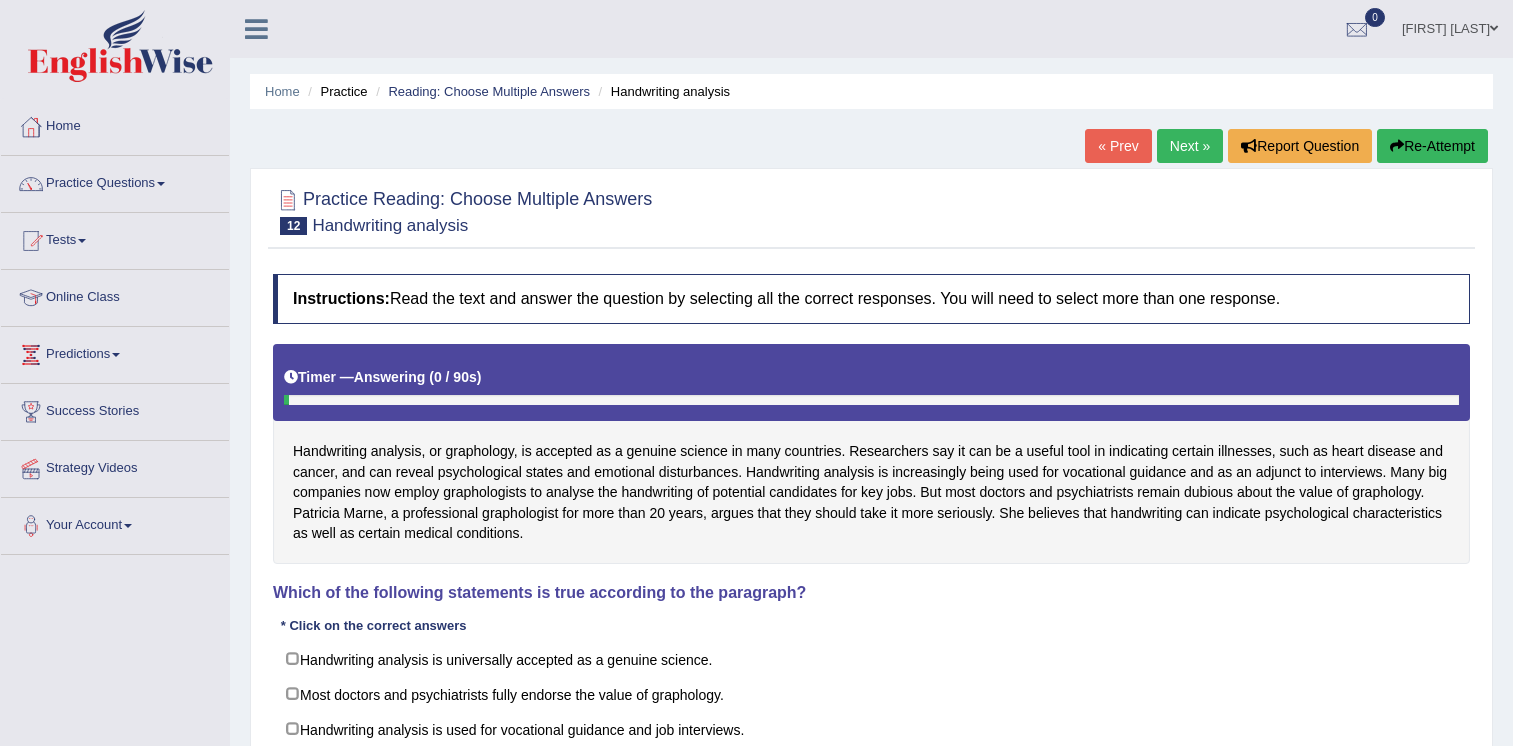 scroll, scrollTop: 100, scrollLeft: 0, axis: vertical 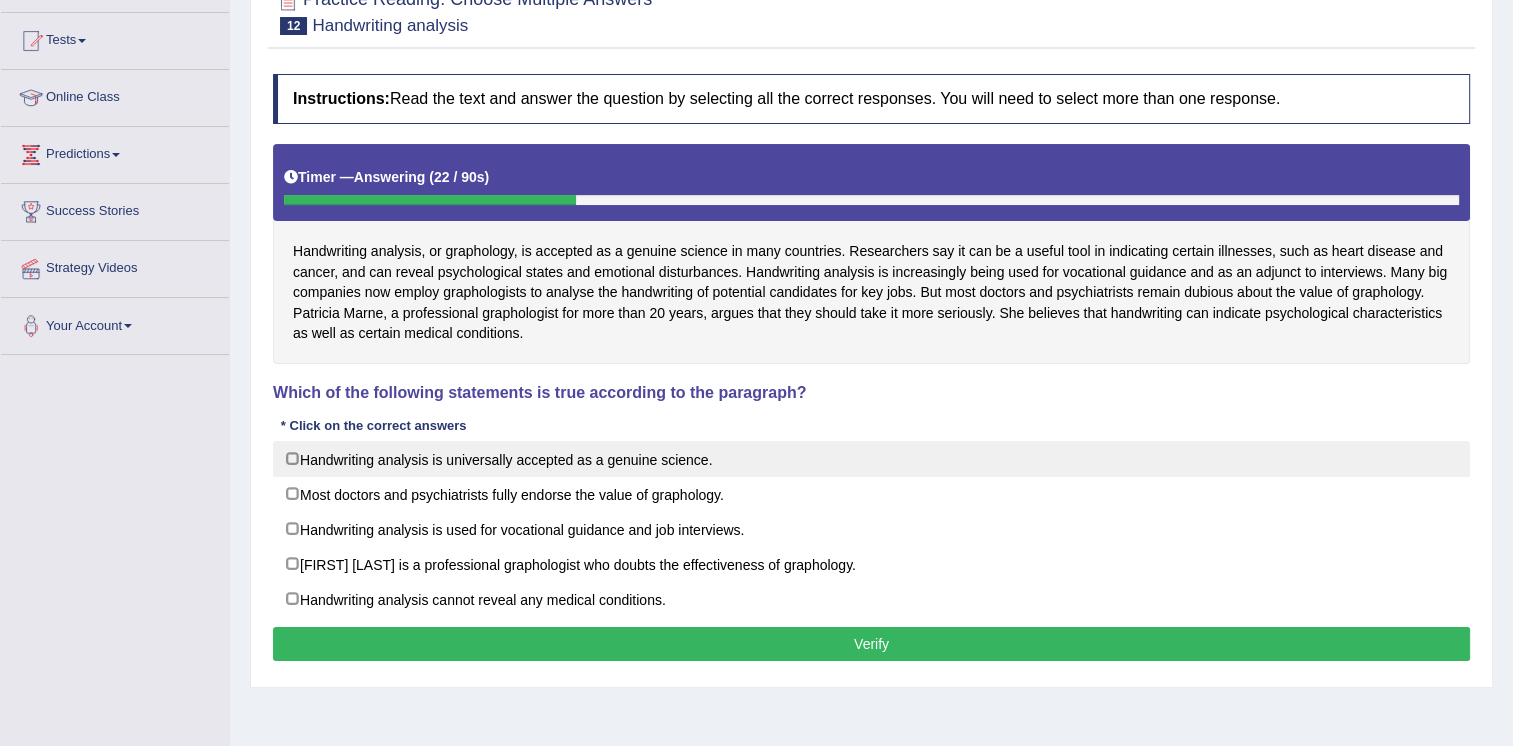 click on "Handwriting analysis is universally accepted as a genuine science." at bounding box center [871, 459] 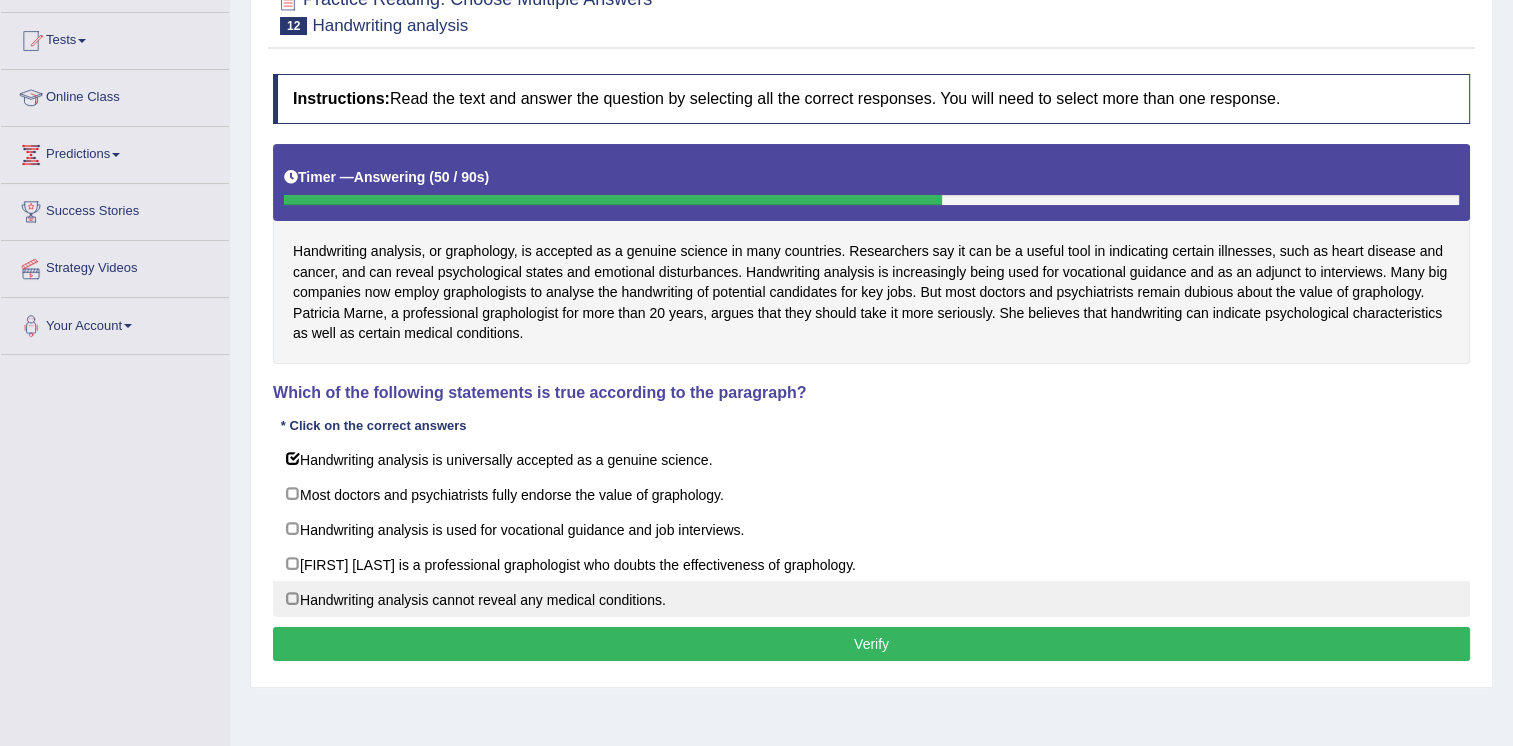 click on "Handwriting analysis cannot reveal any medical conditions." at bounding box center (871, 599) 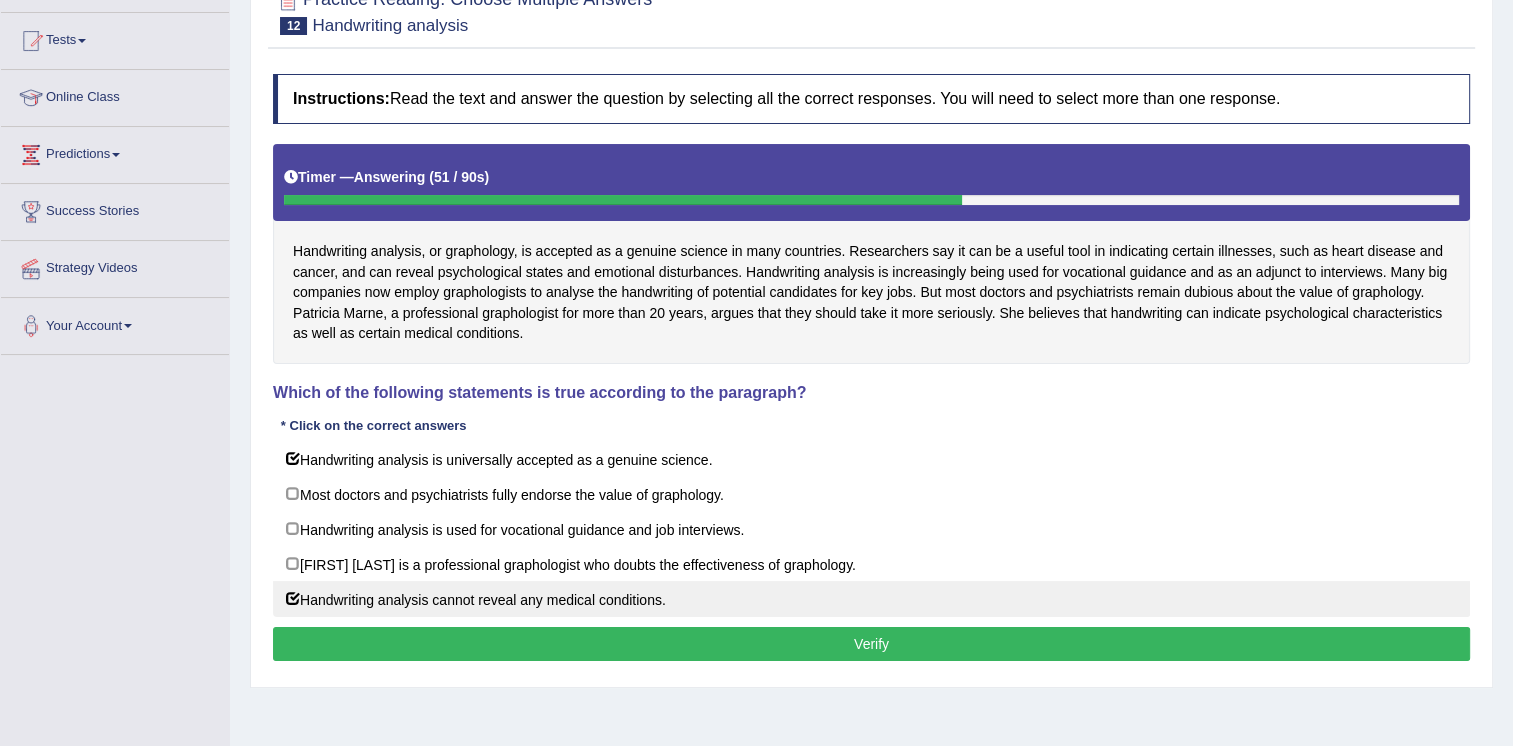 click on "Handwriting analysis cannot reveal any medical conditions." at bounding box center [871, 599] 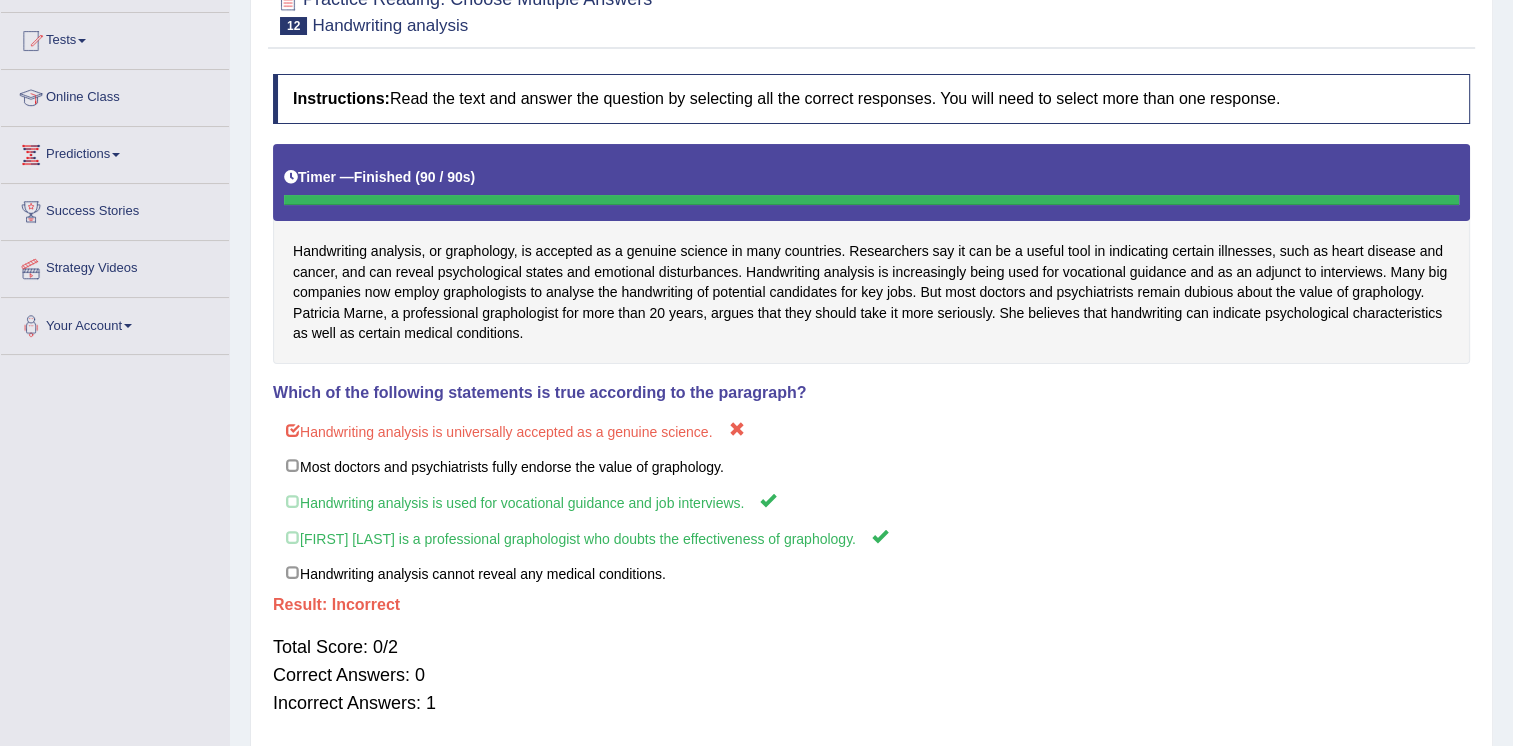 drag, startPoint x: 1045, startPoint y: 269, endPoint x: 1242, endPoint y: 278, distance: 197.20547 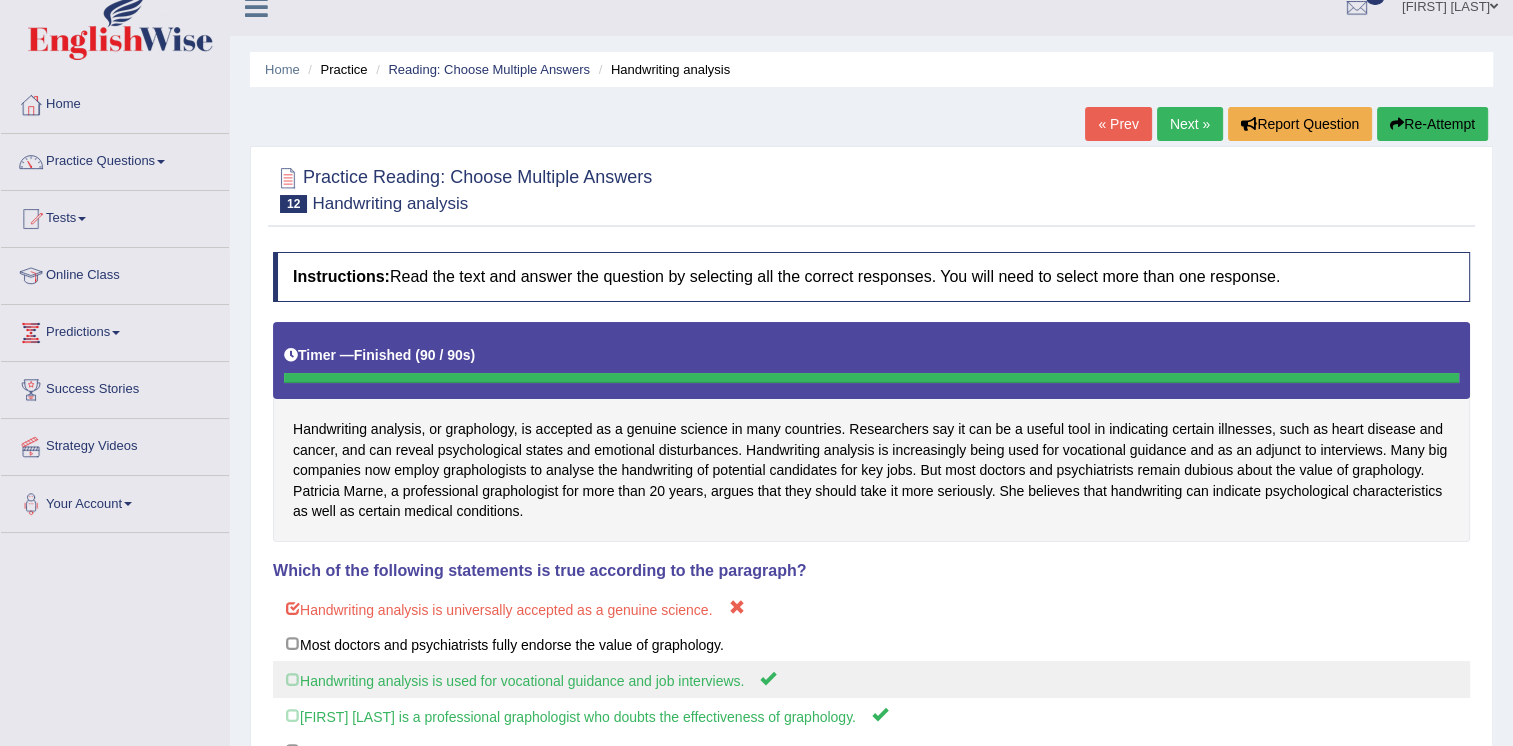 scroll, scrollTop: 0, scrollLeft: 0, axis: both 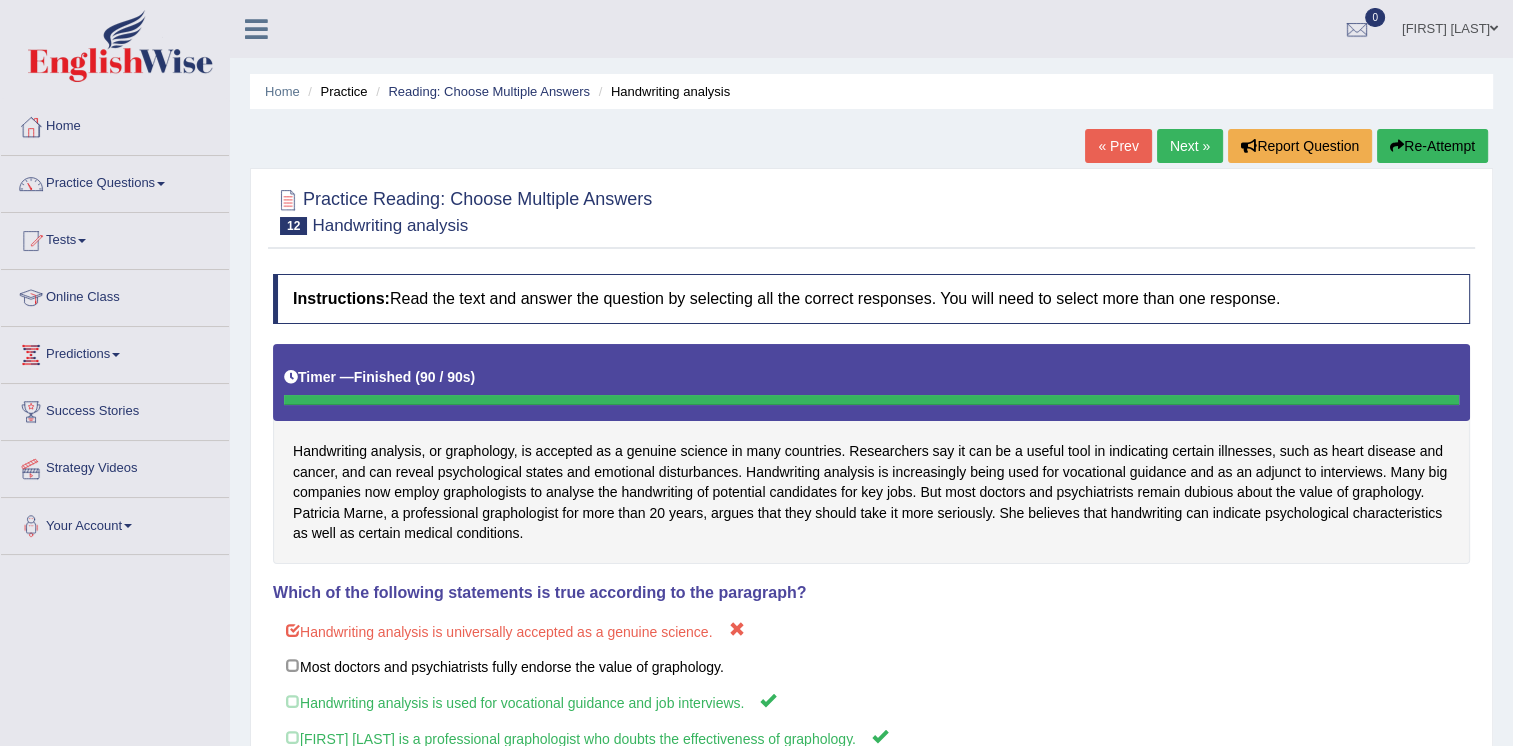 click on "Next »" at bounding box center [1190, 146] 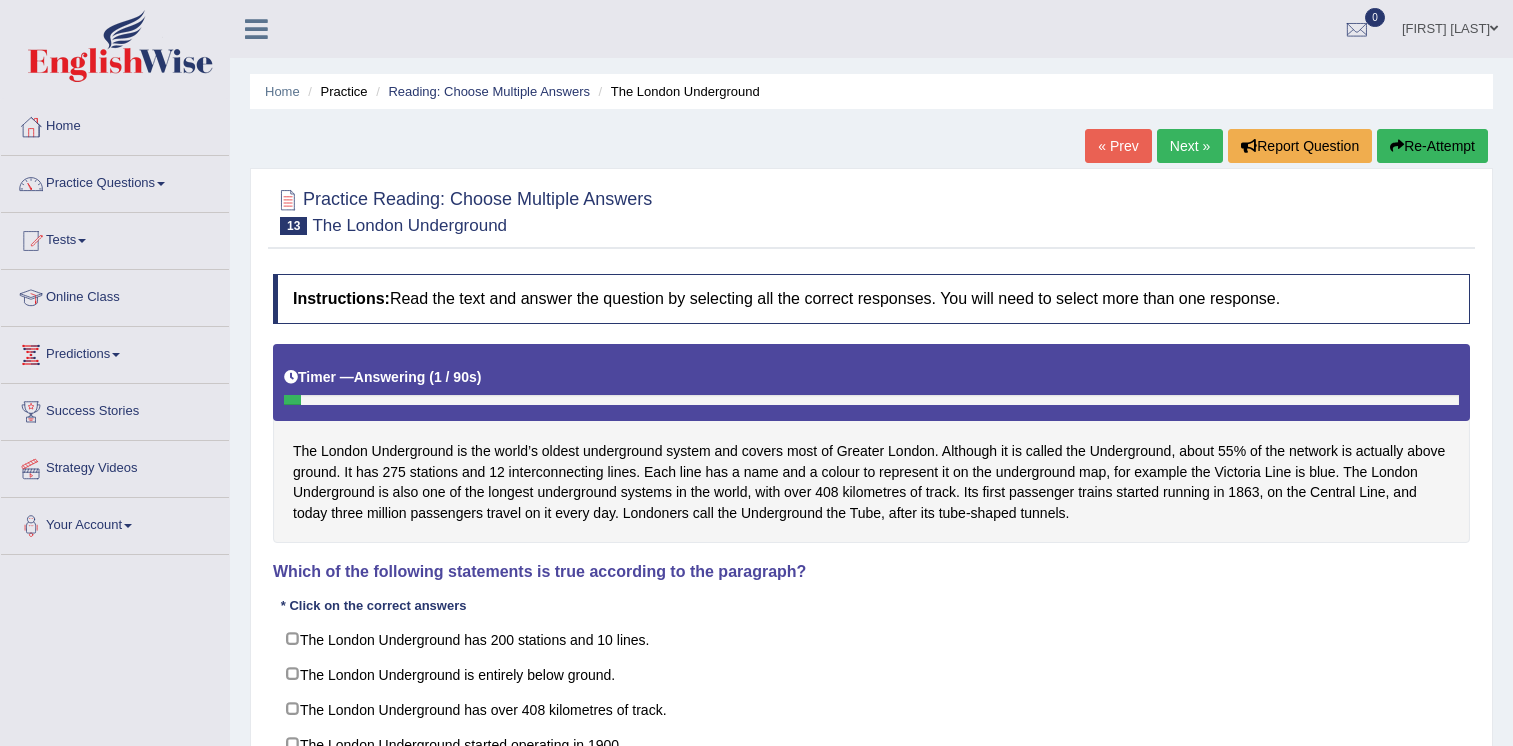 scroll, scrollTop: 204, scrollLeft: 0, axis: vertical 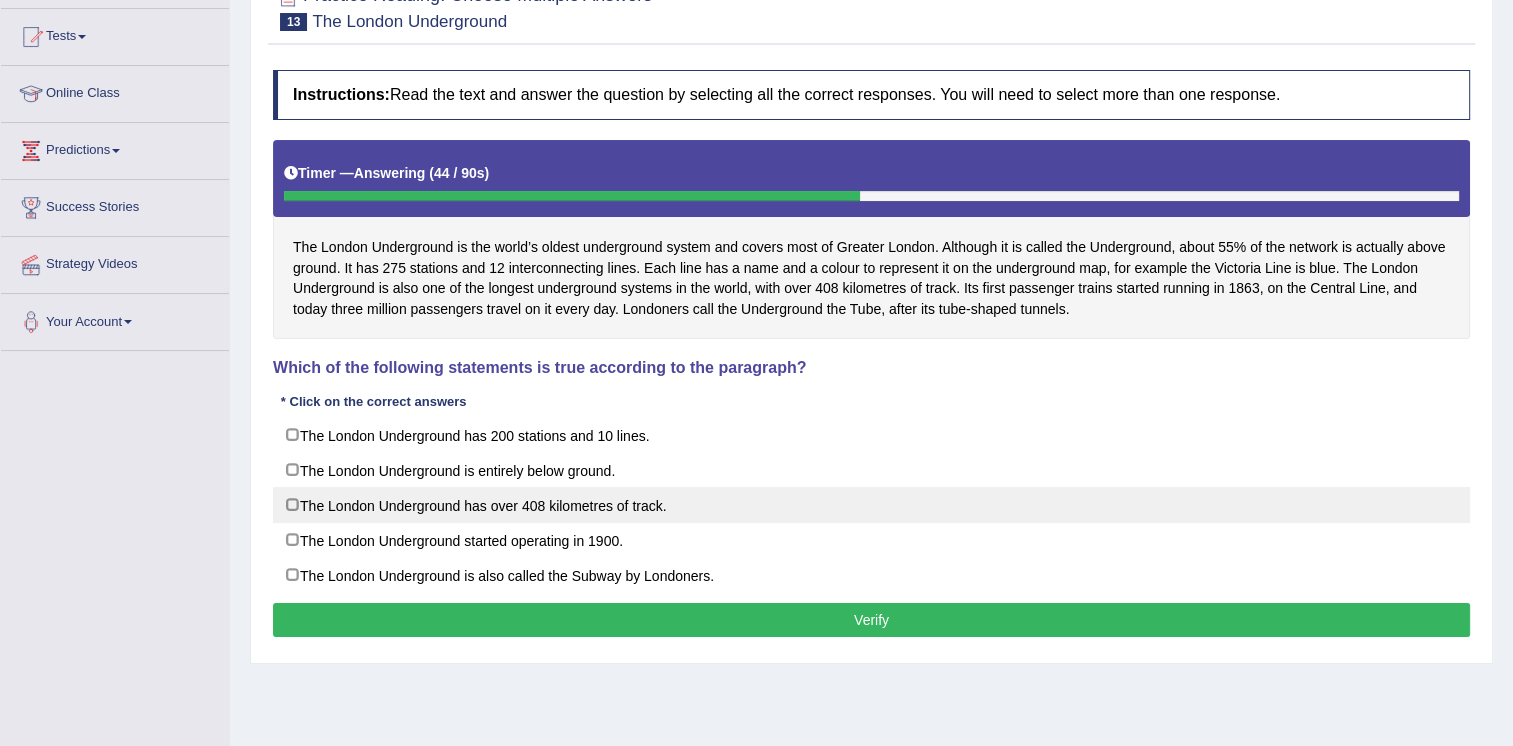 click on "The London Underground has over 408 kilometres of track." at bounding box center [871, 505] 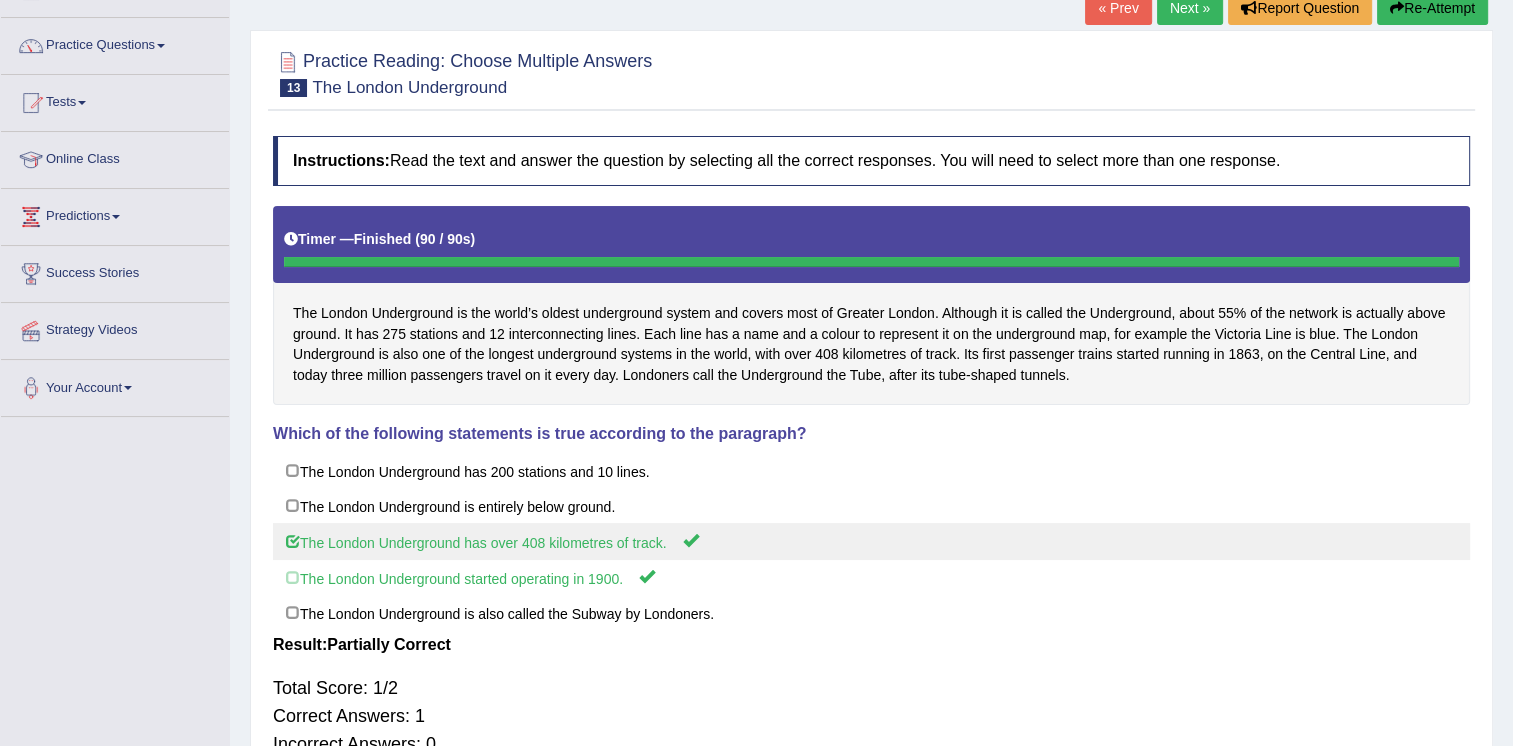scroll, scrollTop: 104, scrollLeft: 0, axis: vertical 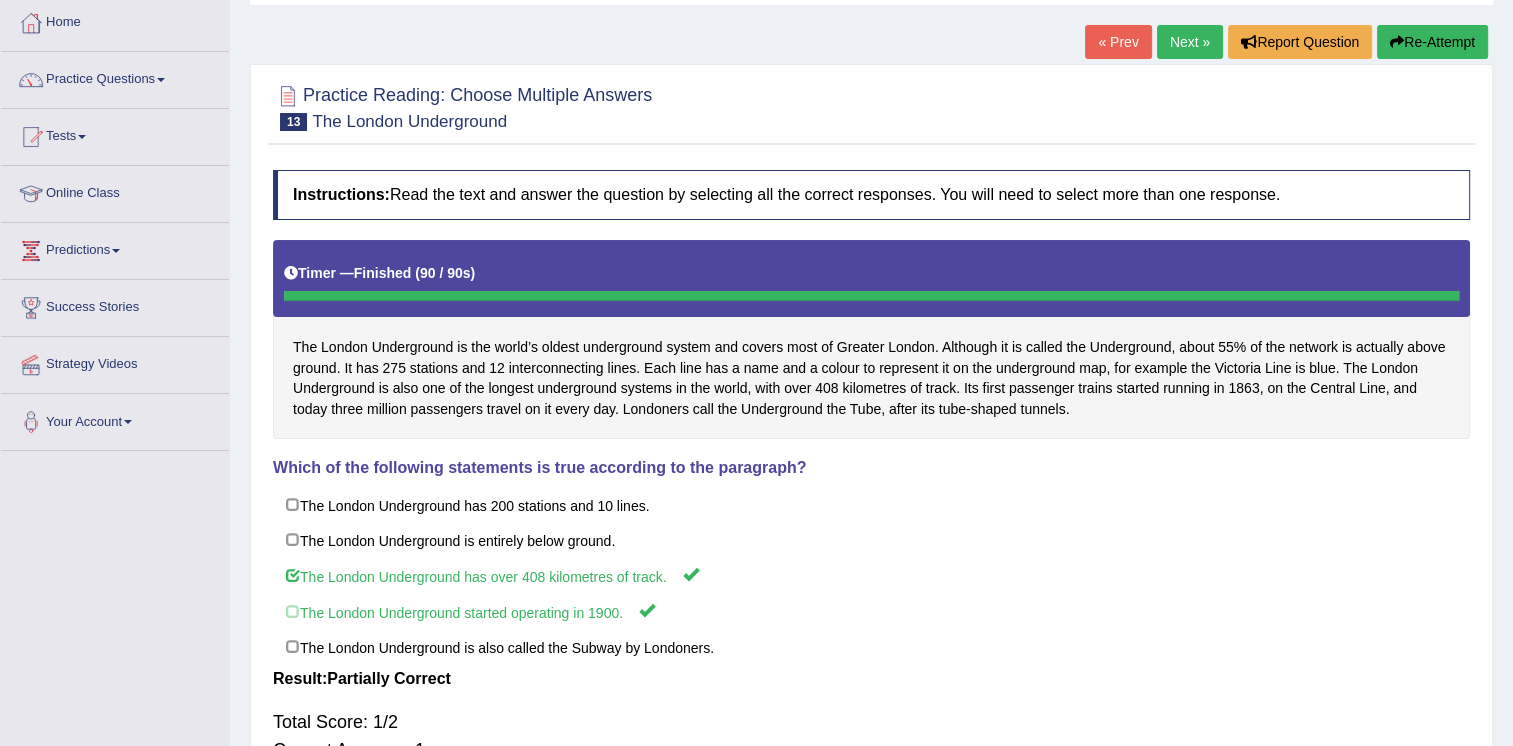 click on "Next »" at bounding box center (1190, 42) 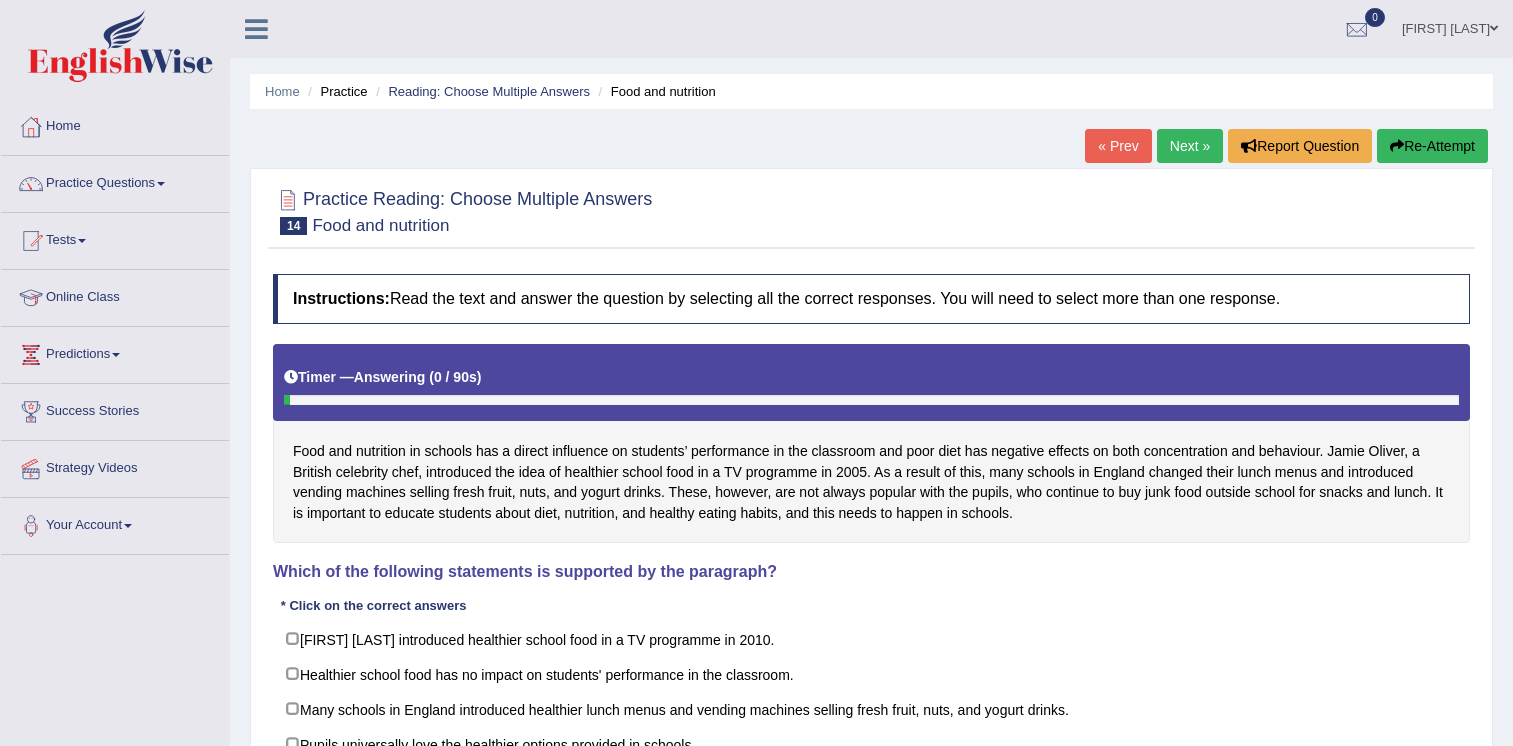 scroll, scrollTop: 100, scrollLeft: 0, axis: vertical 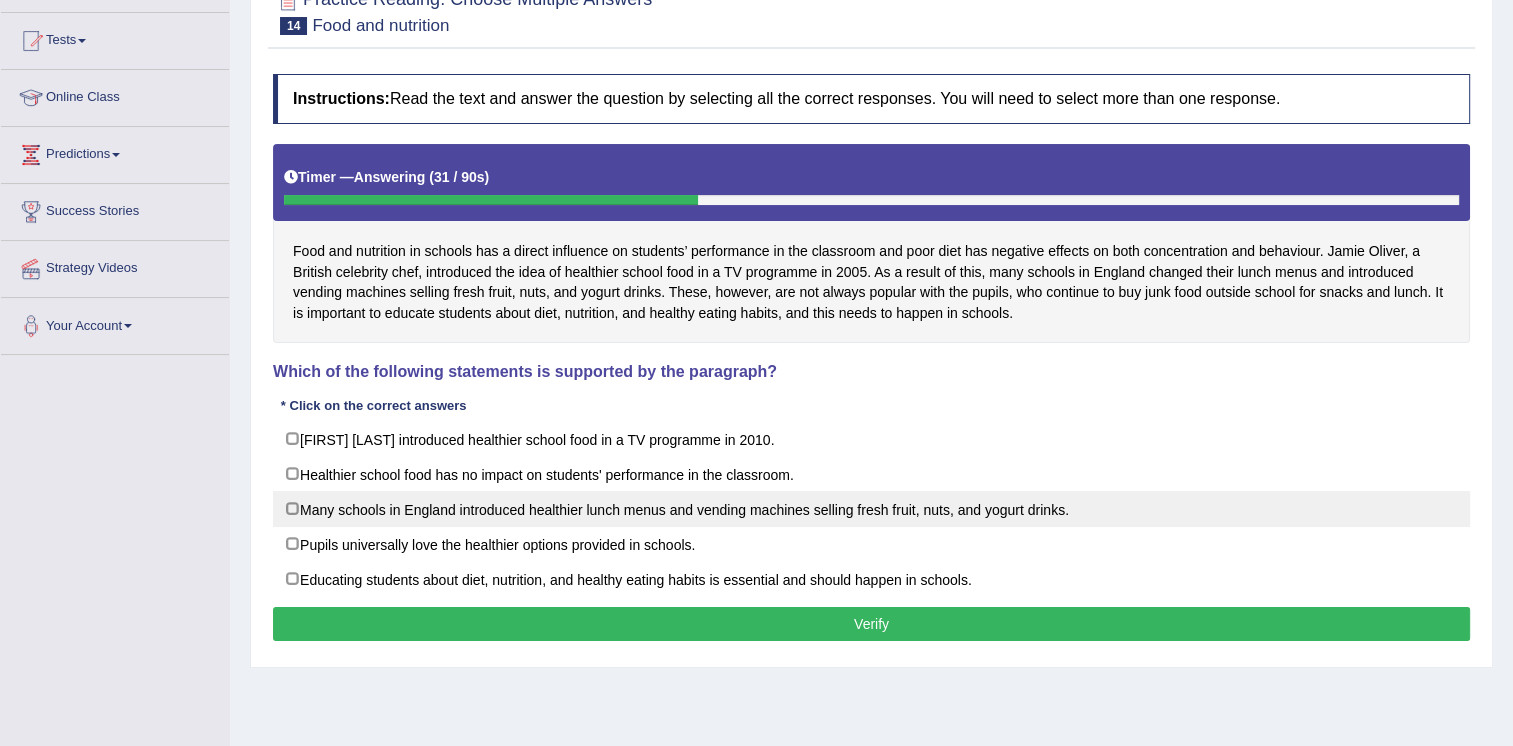 click on "Many schools in England introduced healthier lunch menus and vending machines selling fresh fruit, nuts, and yogurt drinks." at bounding box center (871, 509) 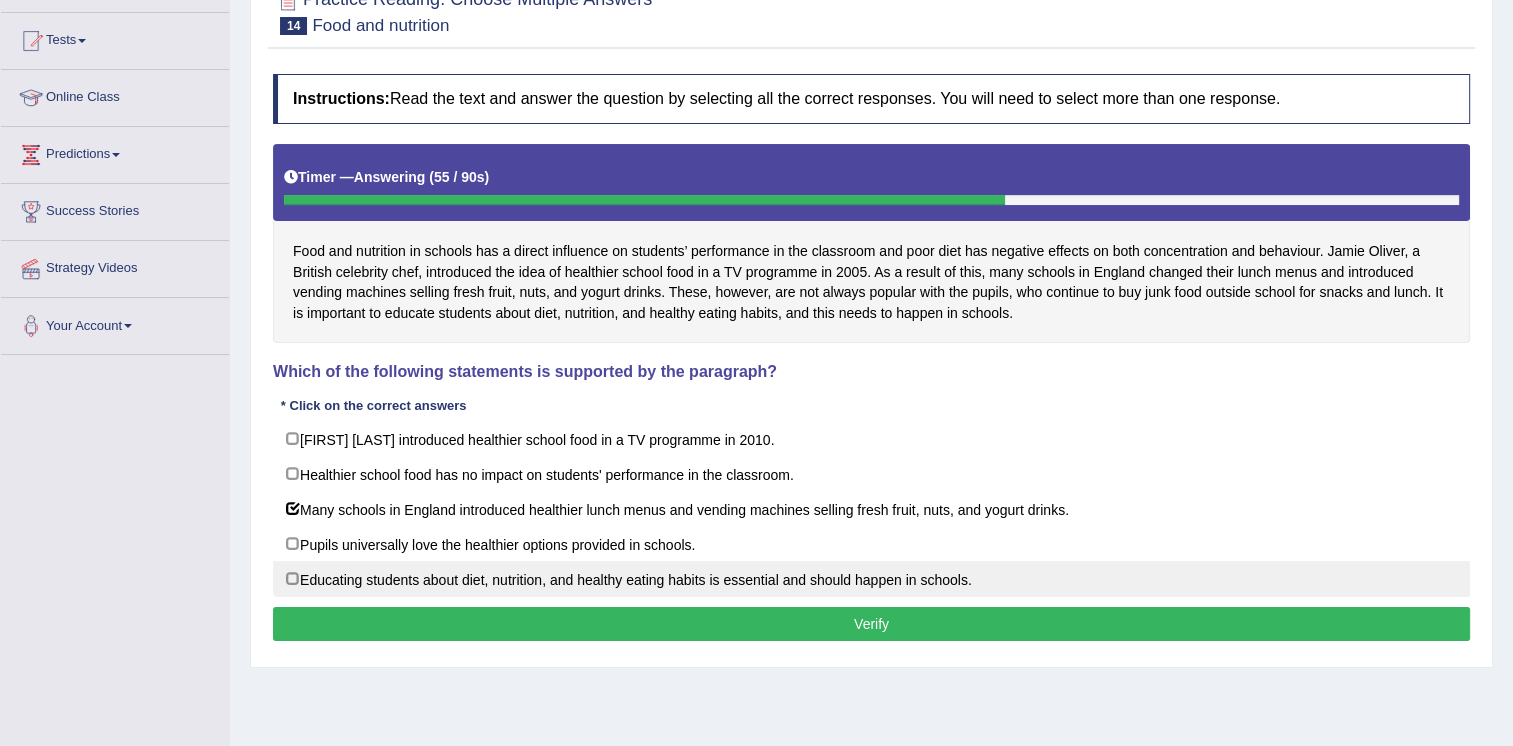 click on "Educating students about diet, nutrition, and healthy eating habits is essential and should happen in schools." at bounding box center (871, 579) 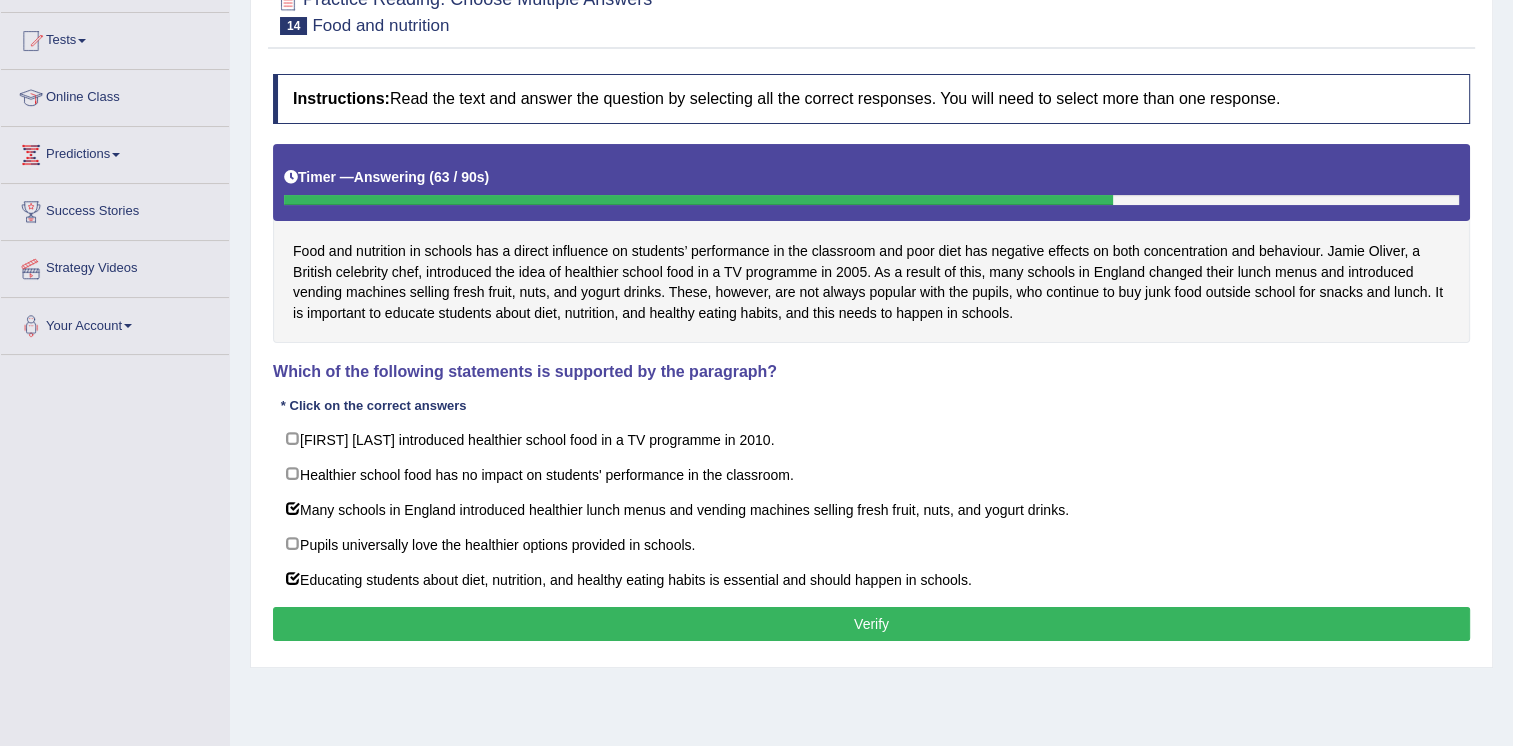 click on "Verify" at bounding box center [871, 624] 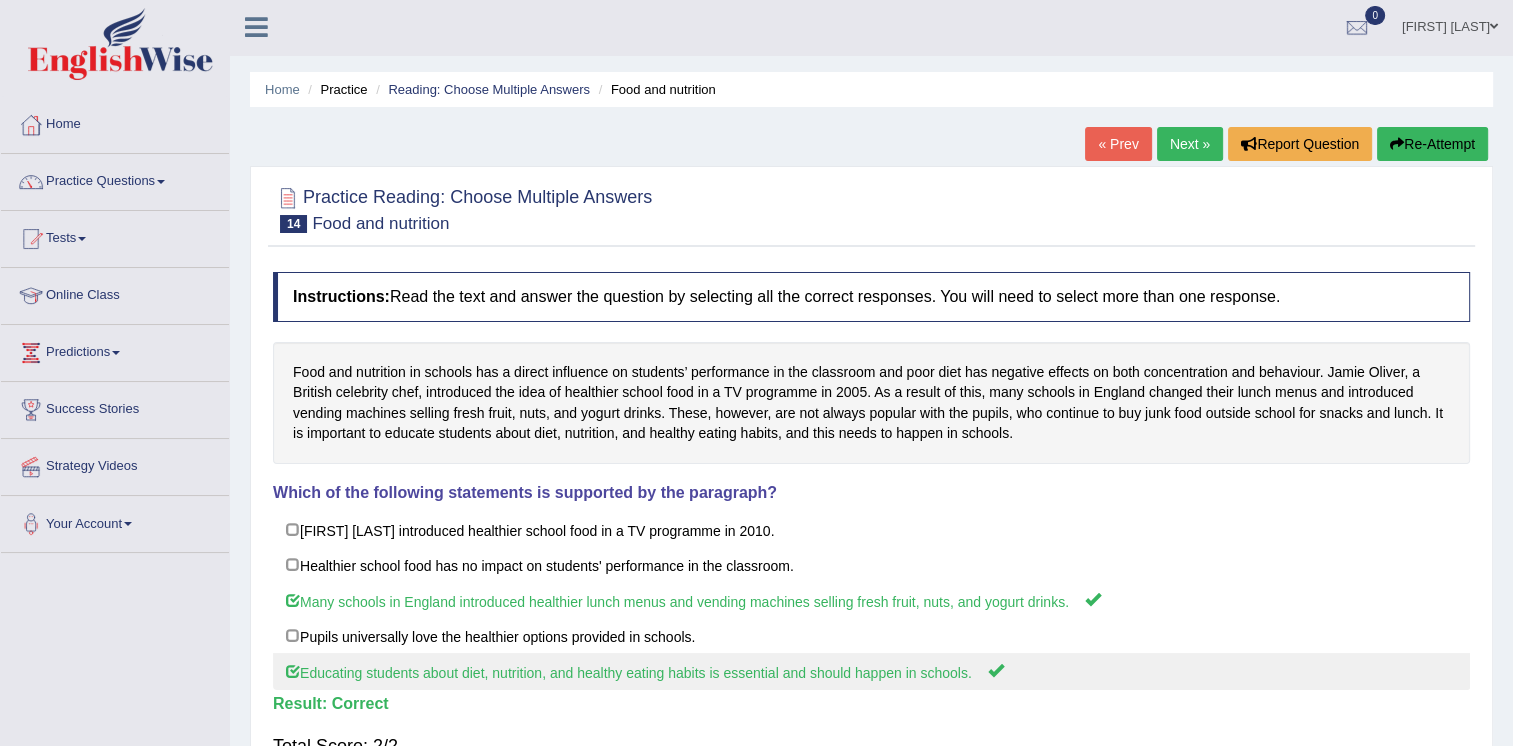 scroll, scrollTop: 0, scrollLeft: 0, axis: both 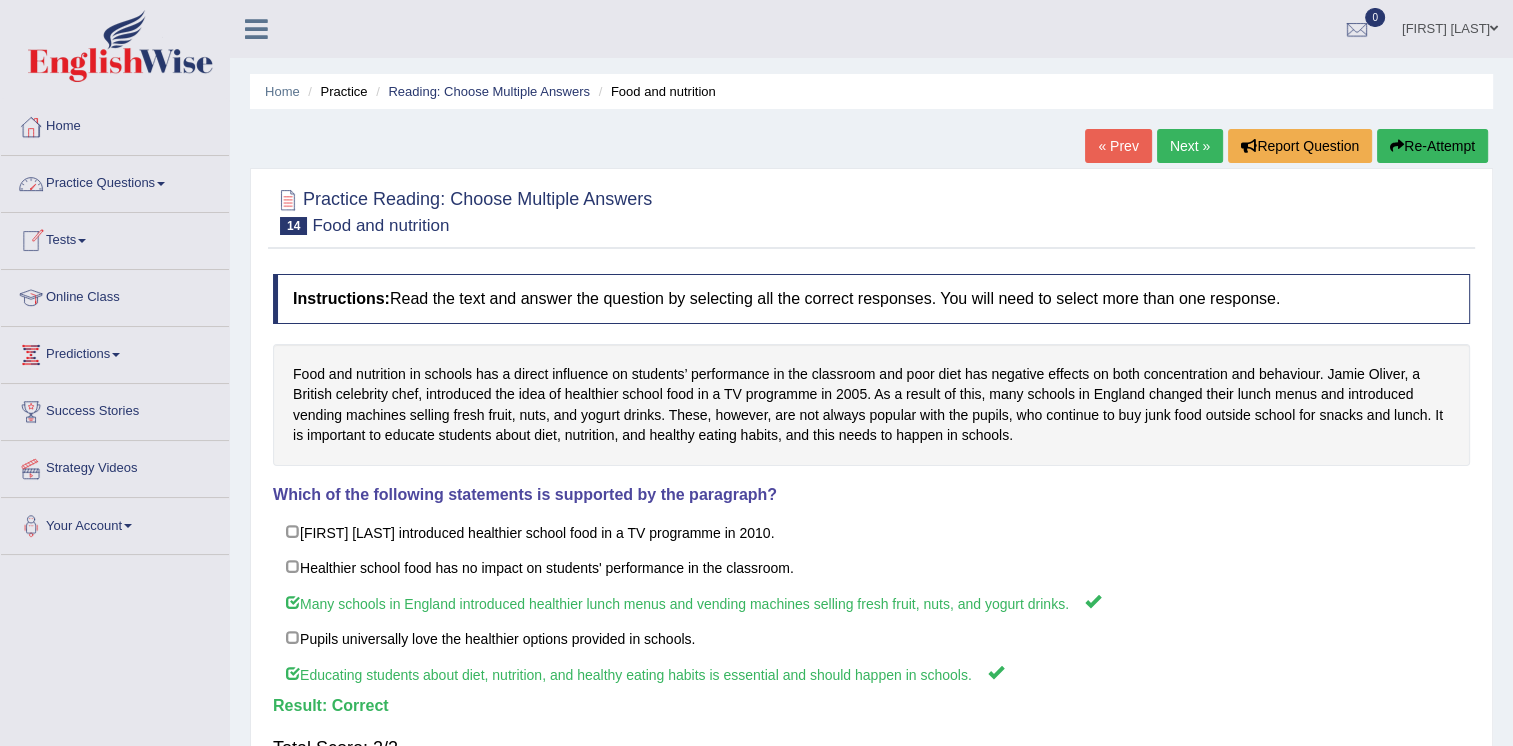 click on "Home" at bounding box center [115, 124] 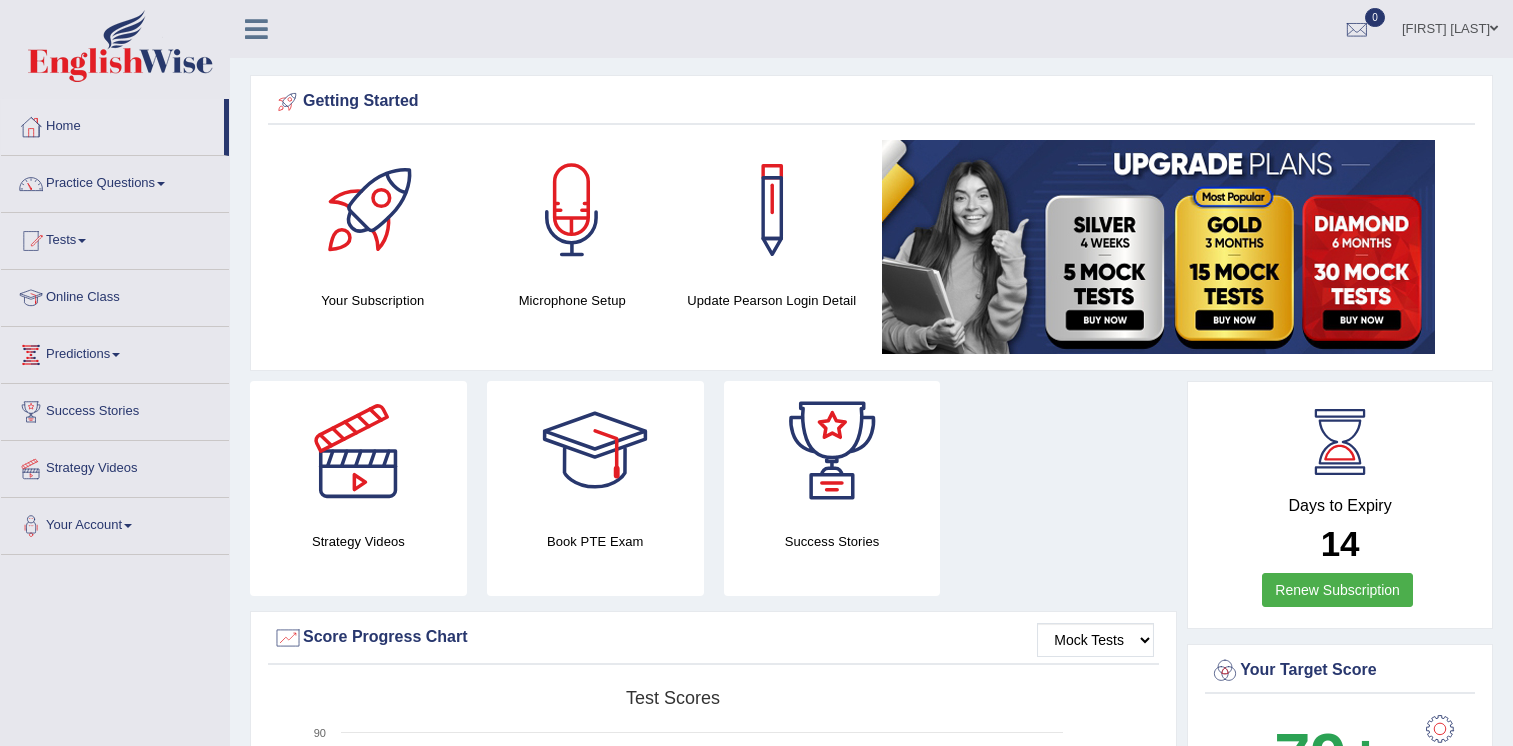 scroll, scrollTop: 0, scrollLeft: 0, axis: both 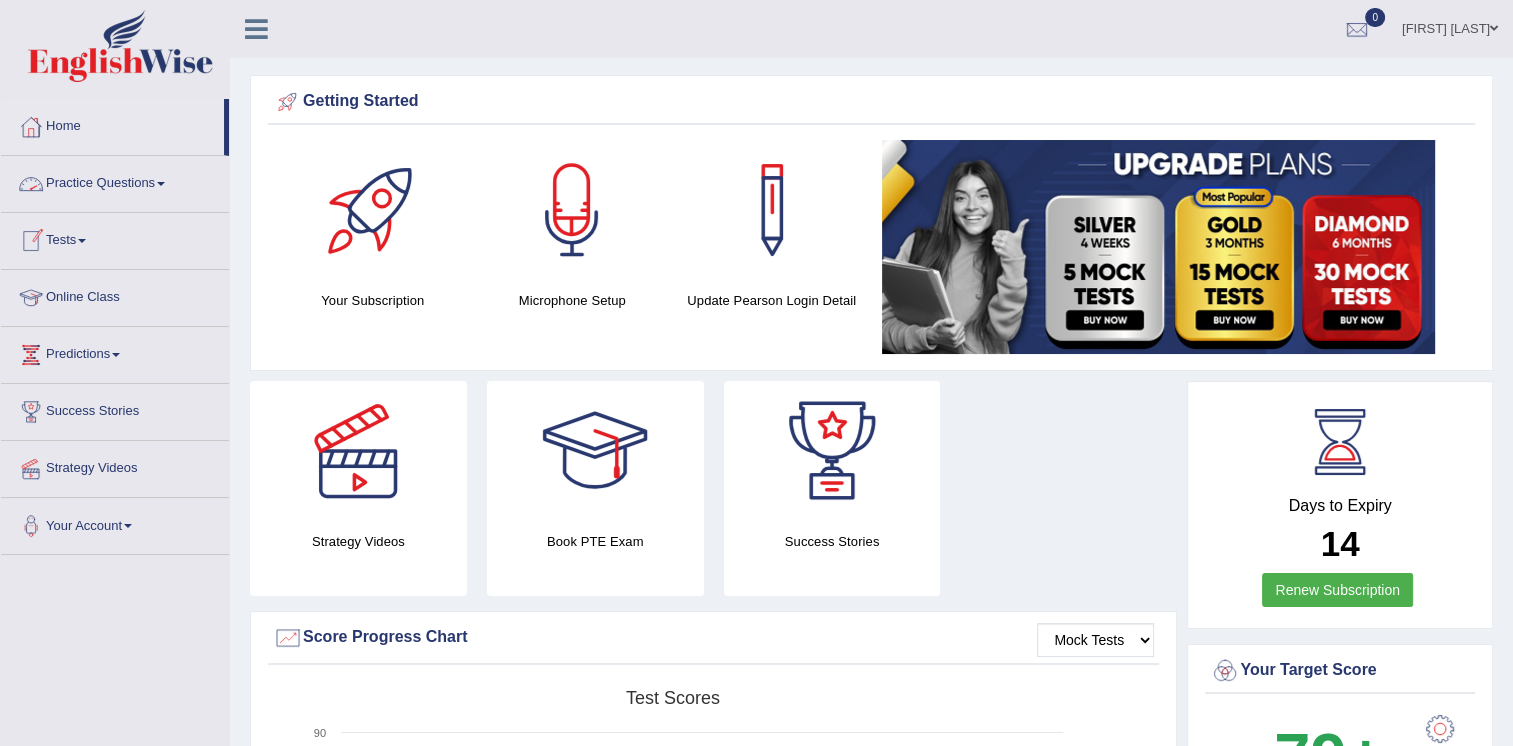 click on "Practice Questions" at bounding box center (115, 181) 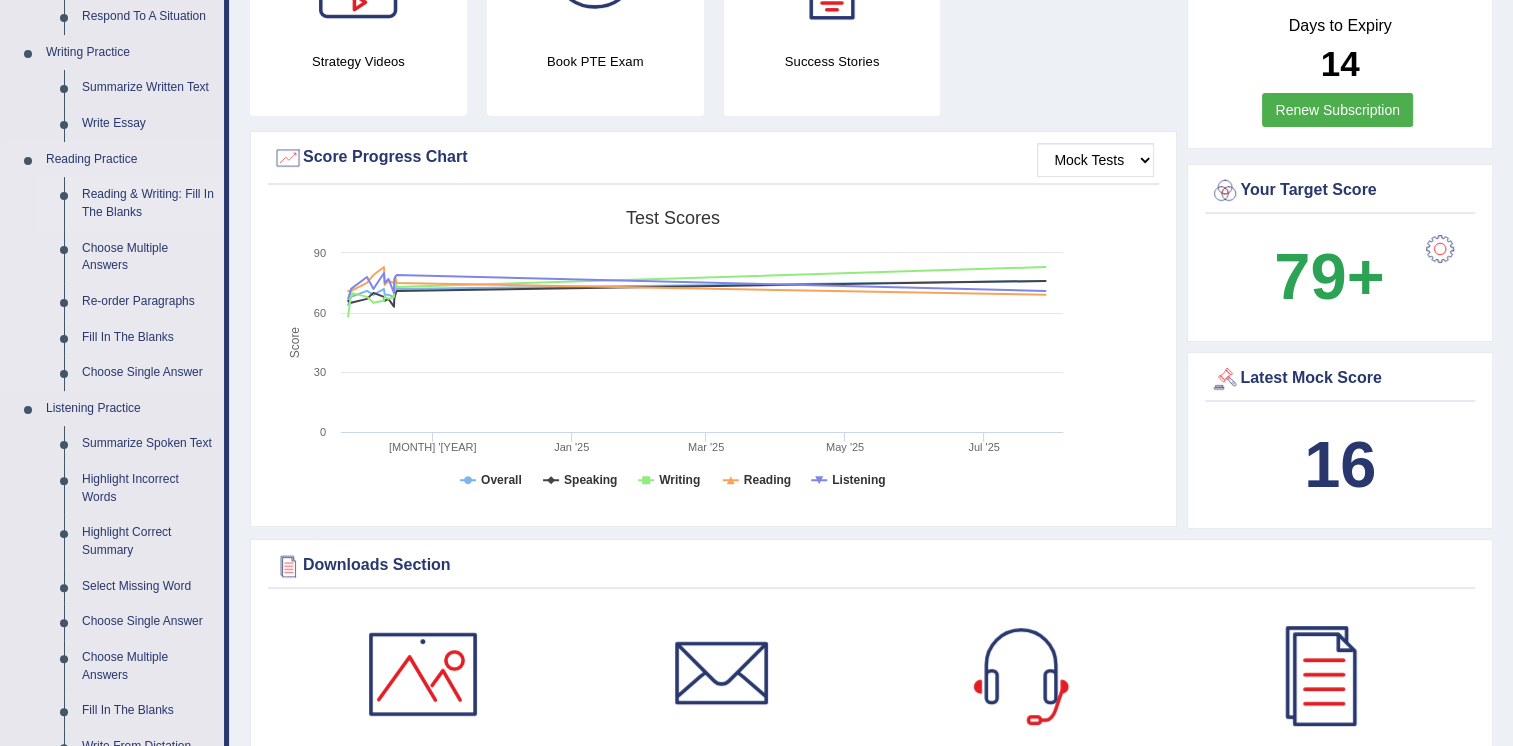 scroll, scrollTop: 600, scrollLeft: 0, axis: vertical 